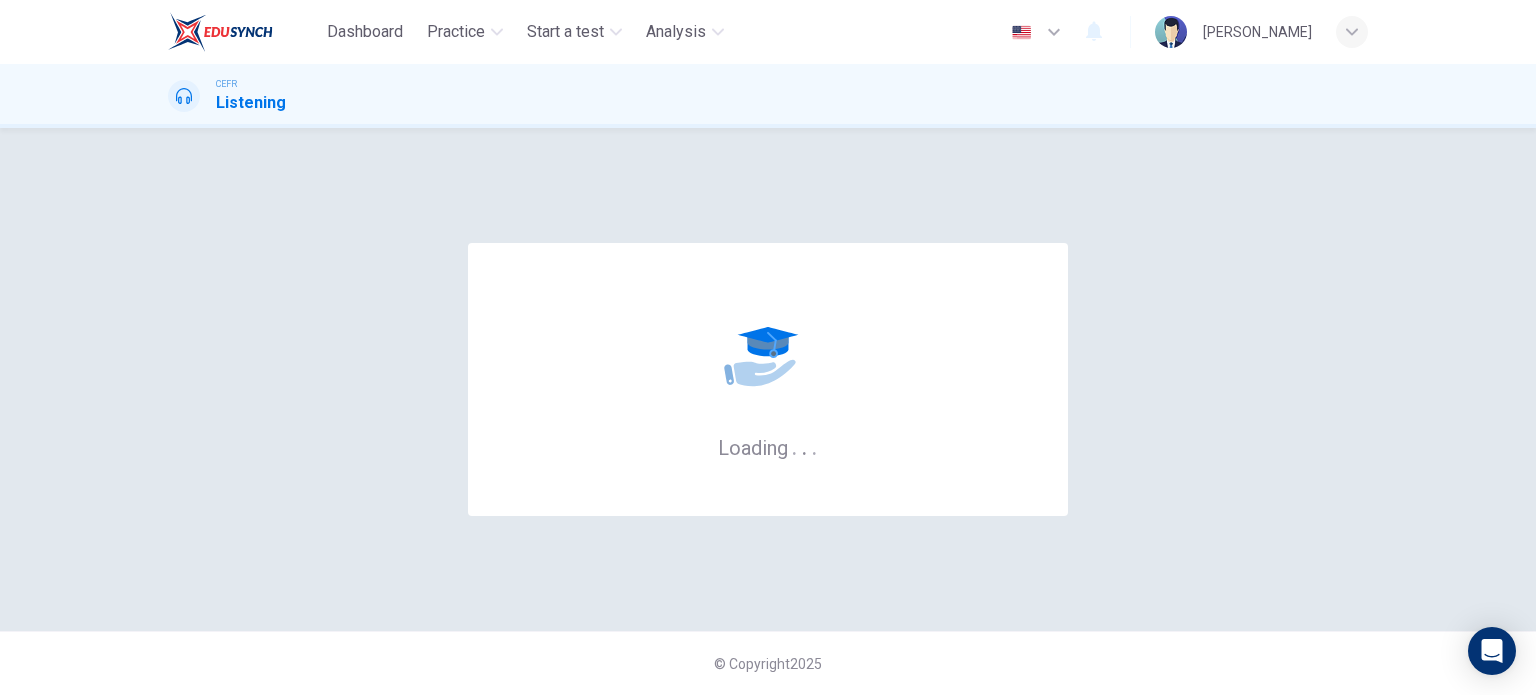 scroll, scrollTop: 0, scrollLeft: 0, axis: both 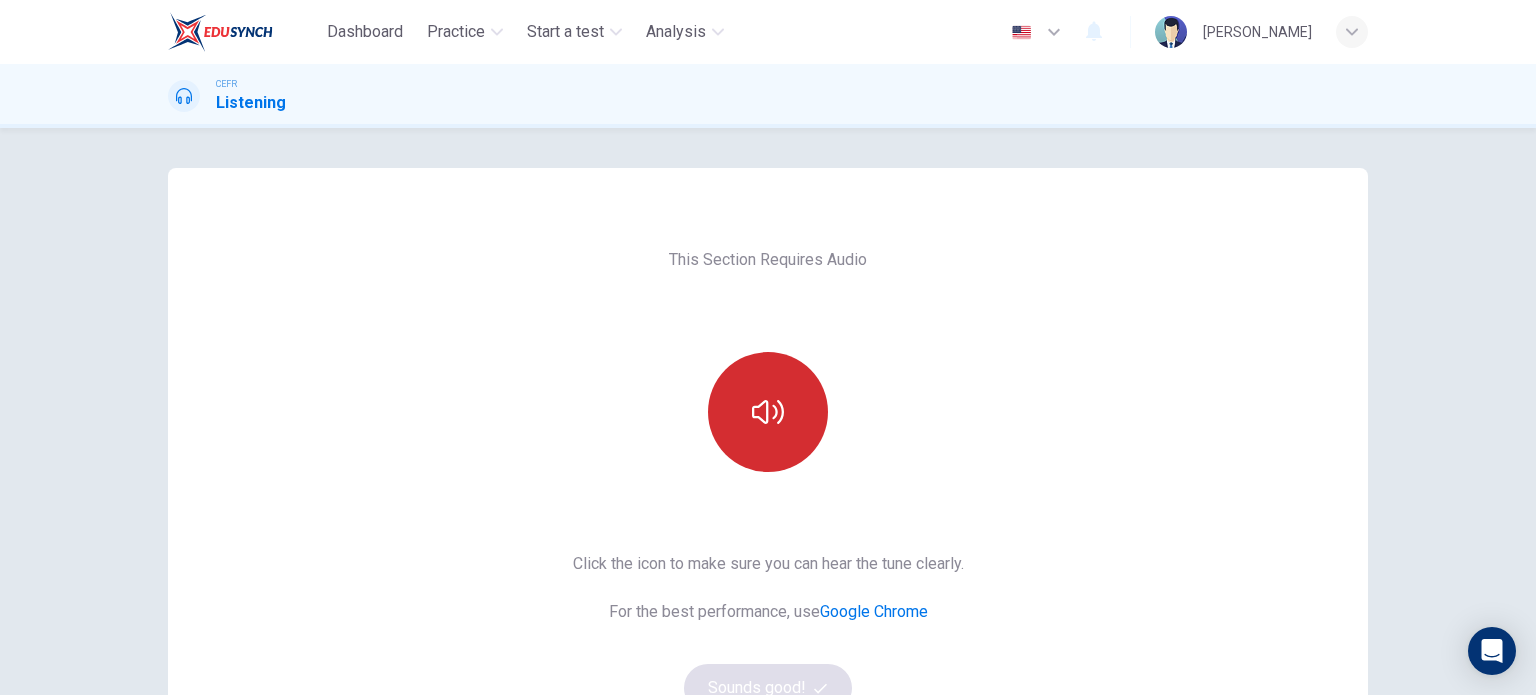 click 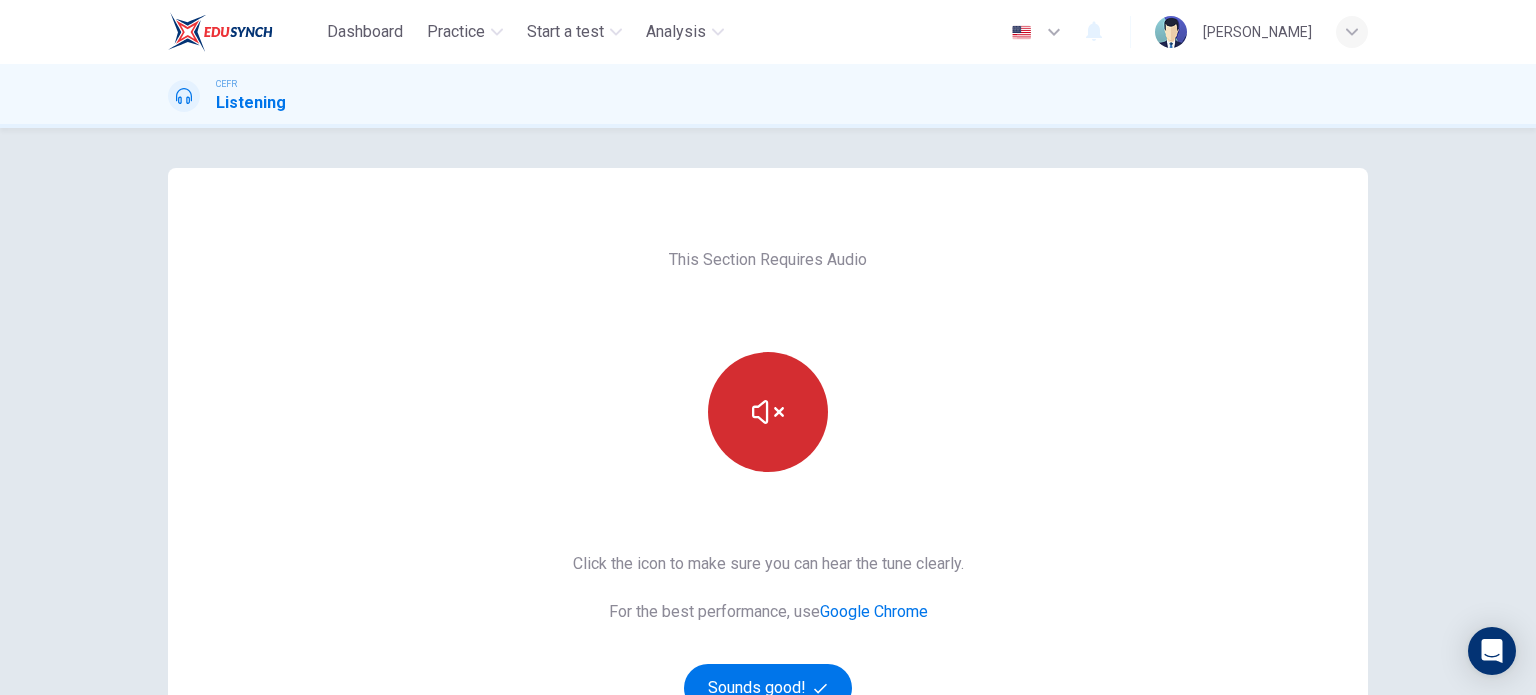 scroll, scrollTop: 200, scrollLeft: 0, axis: vertical 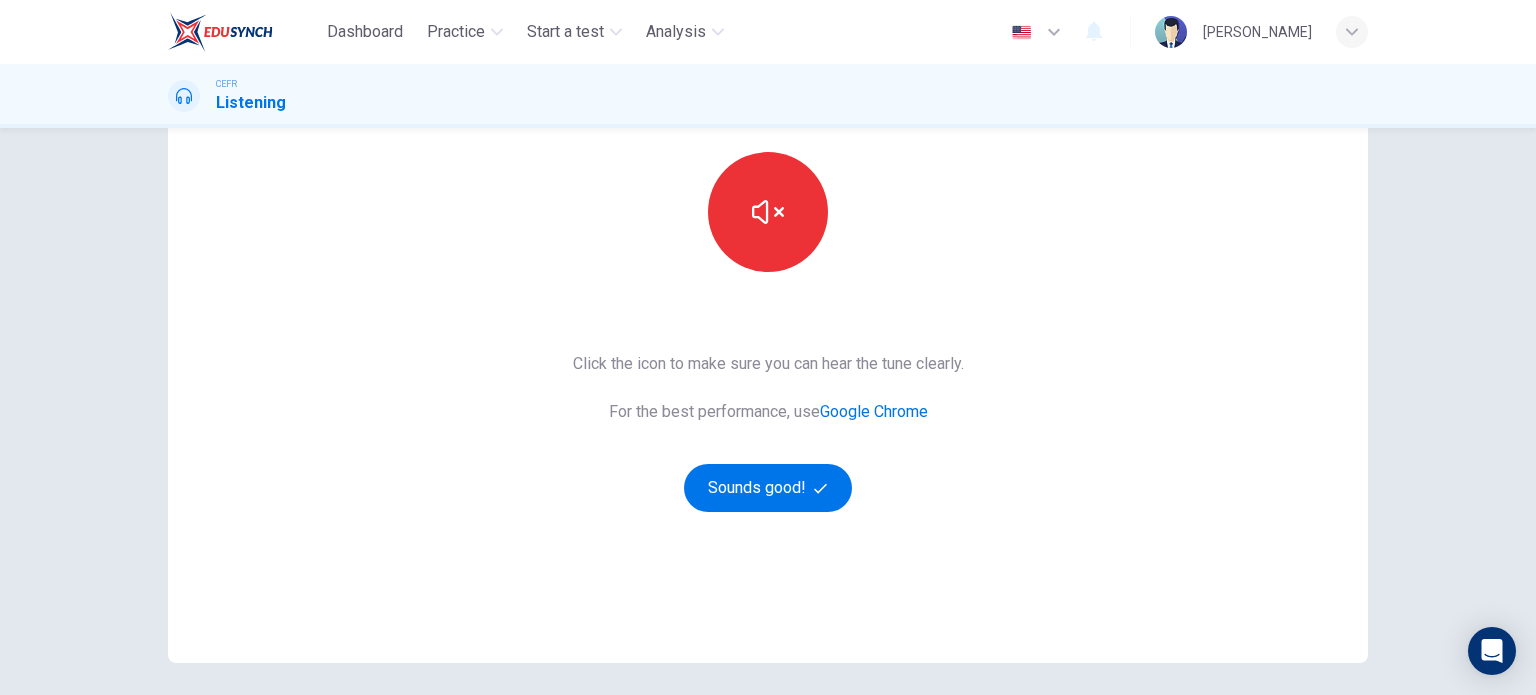 type 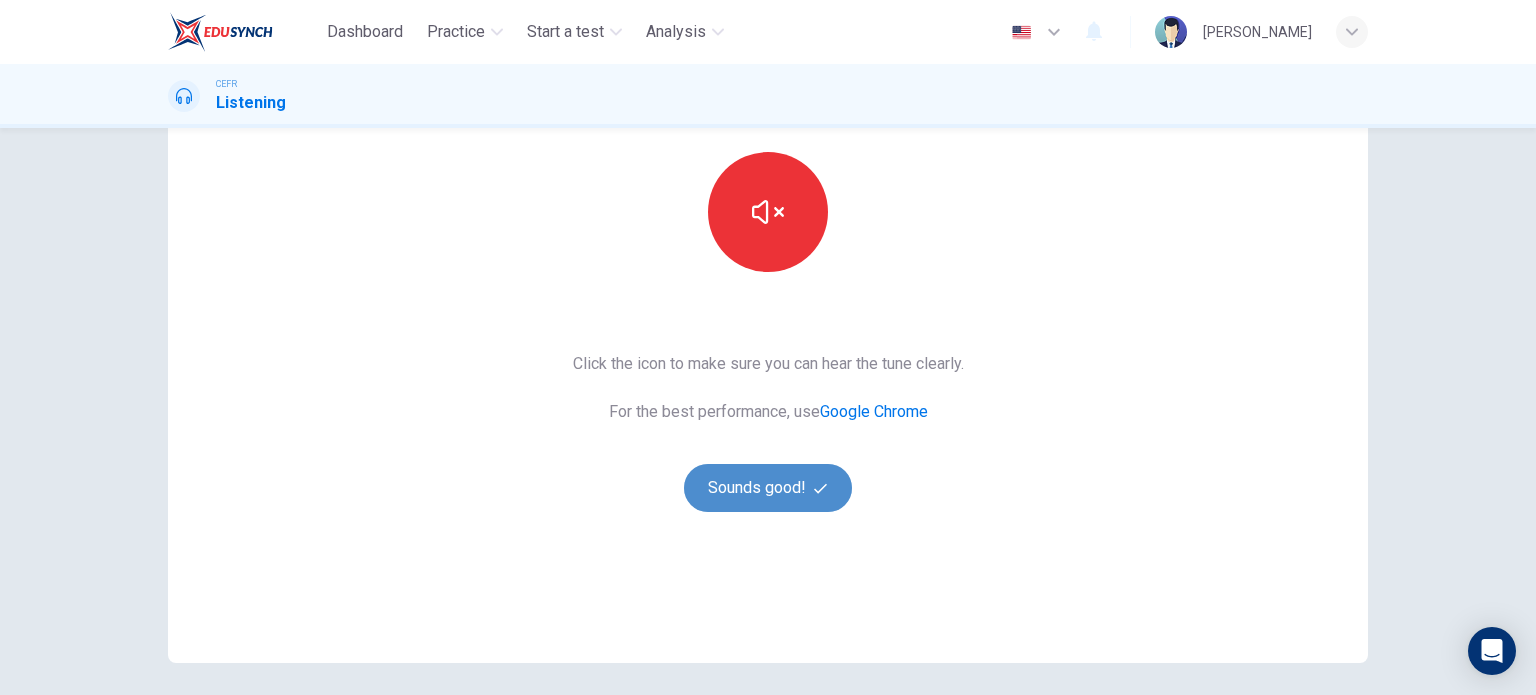 click on "Sounds good!" at bounding box center (768, 488) 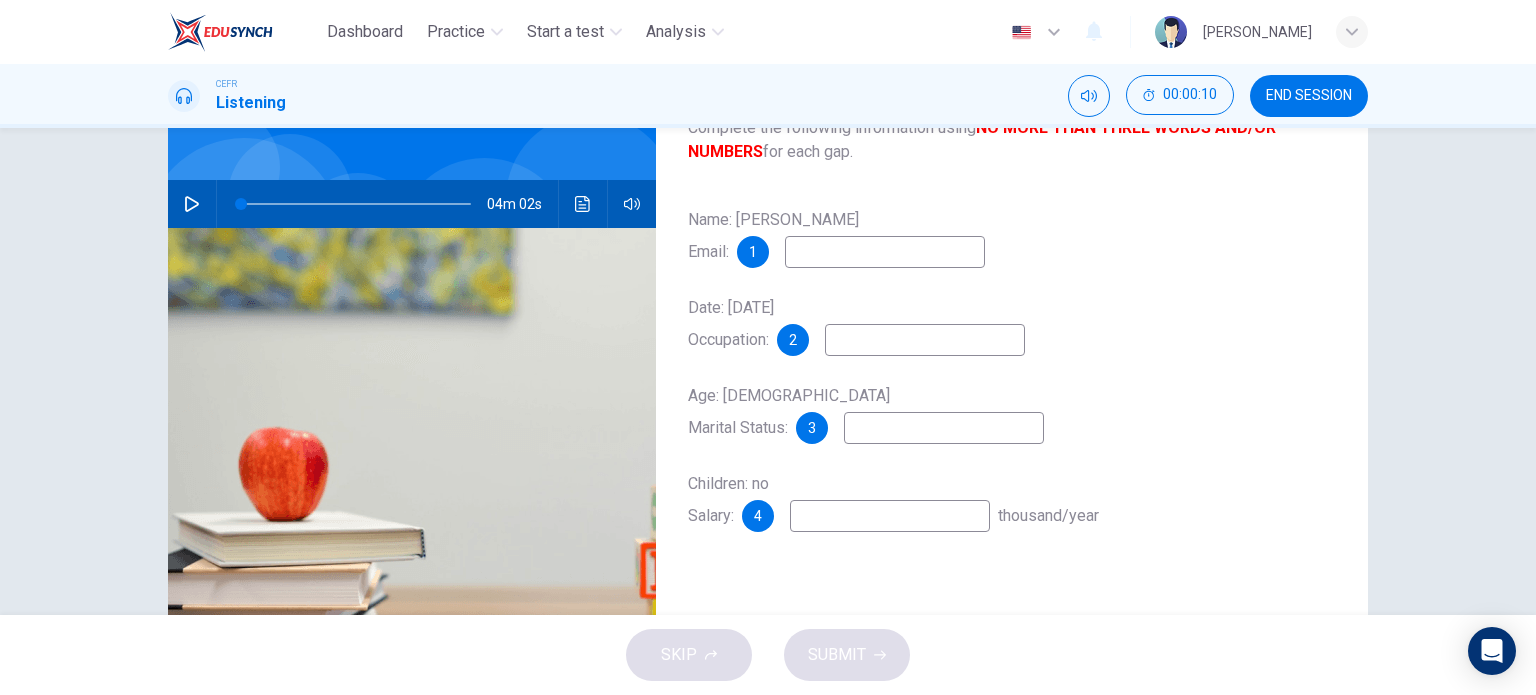 scroll, scrollTop: 100, scrollLeft: 0, axis: vertical 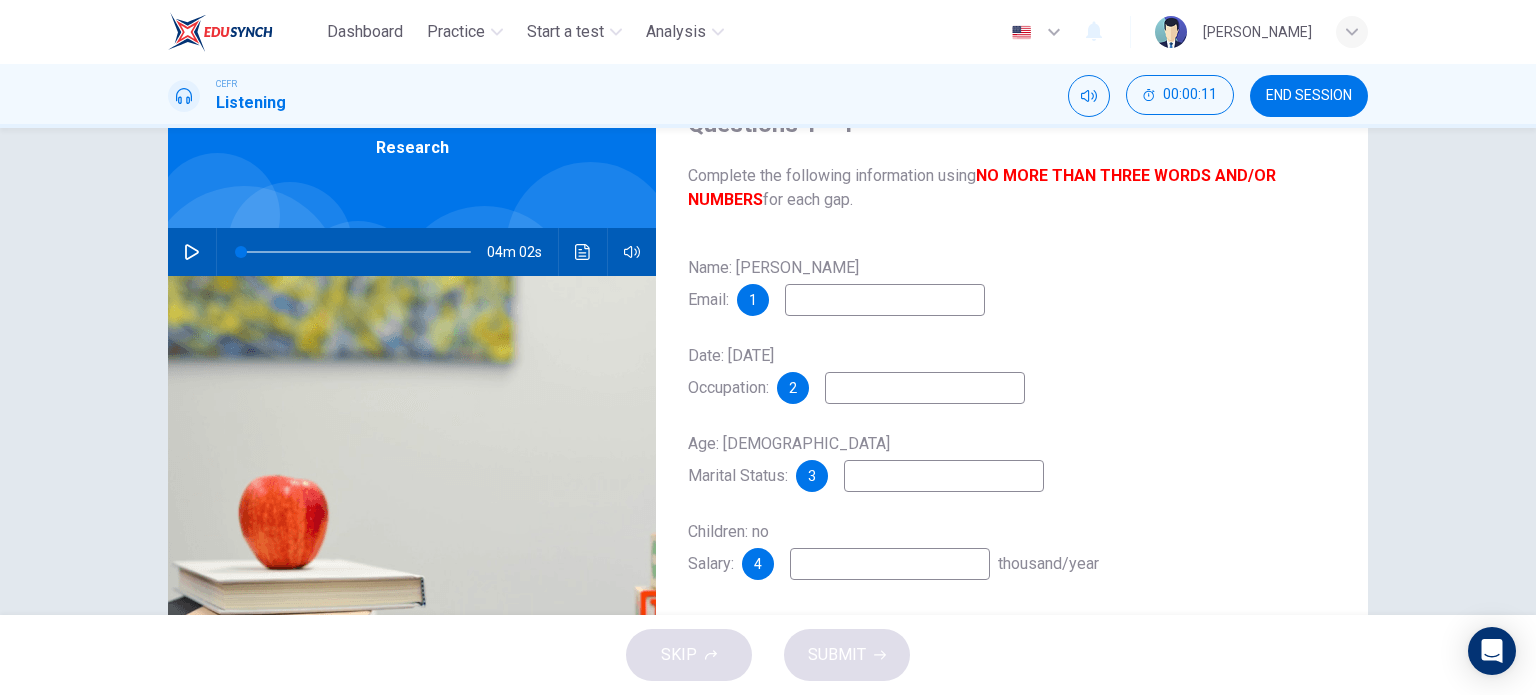 click at bounding box center [192, 252] 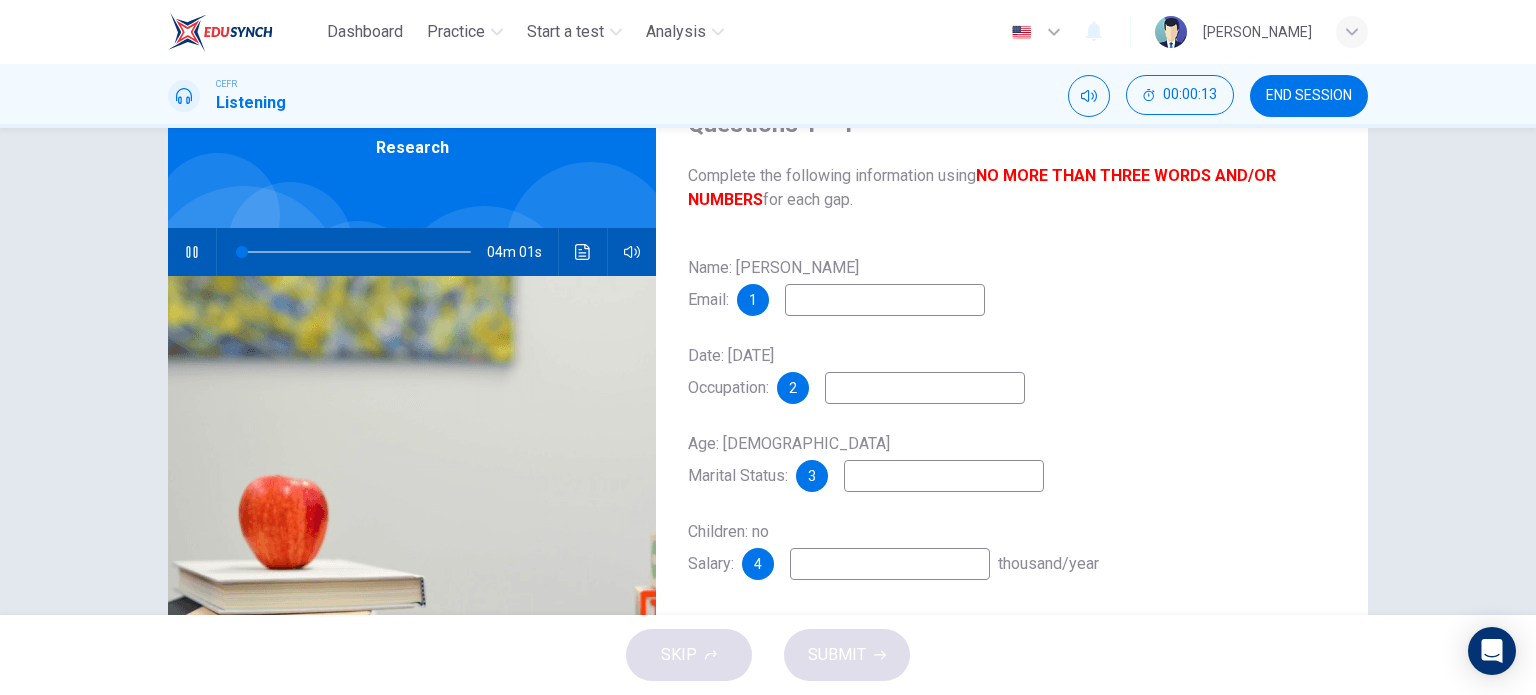 type on "1" 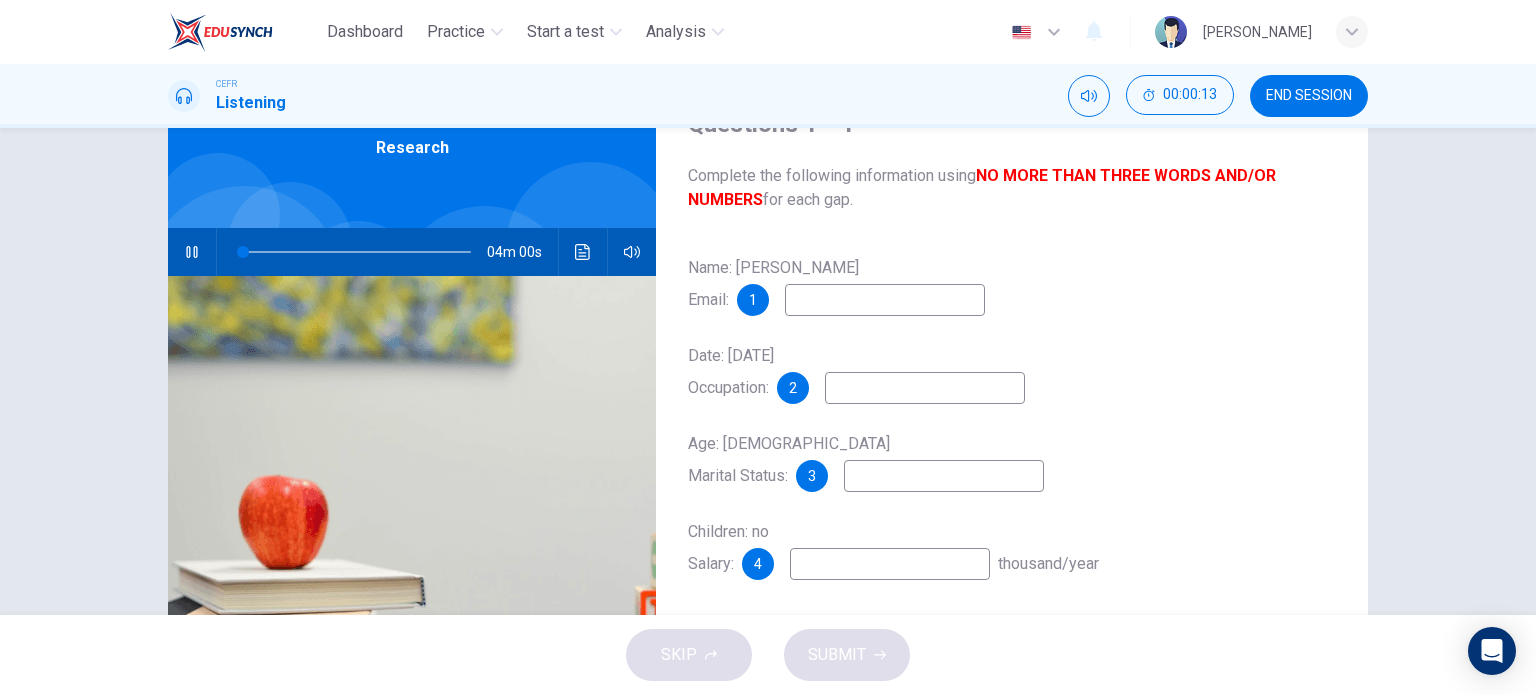 type 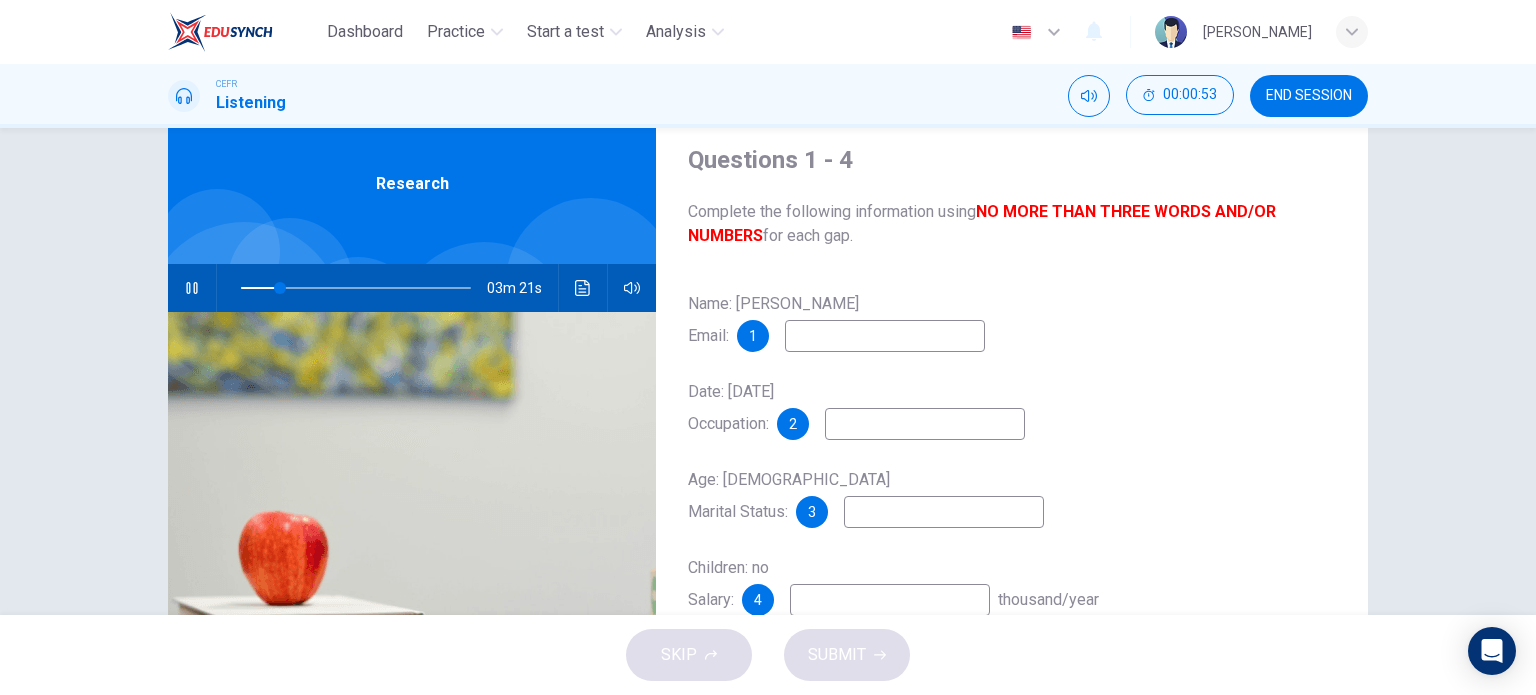 scroll, scrollTop: 100, scrollLeft: 0, axis: vertical 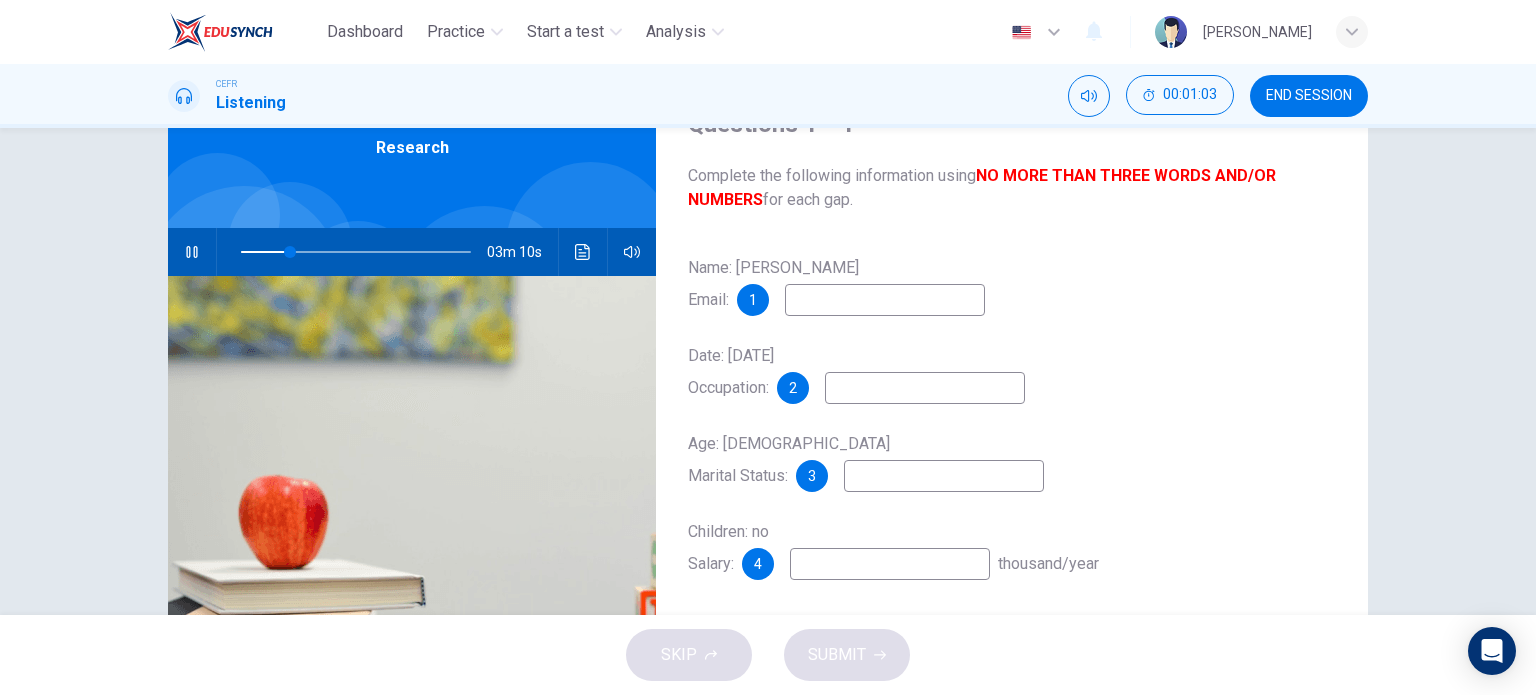 click at bounding box center [885, 300] 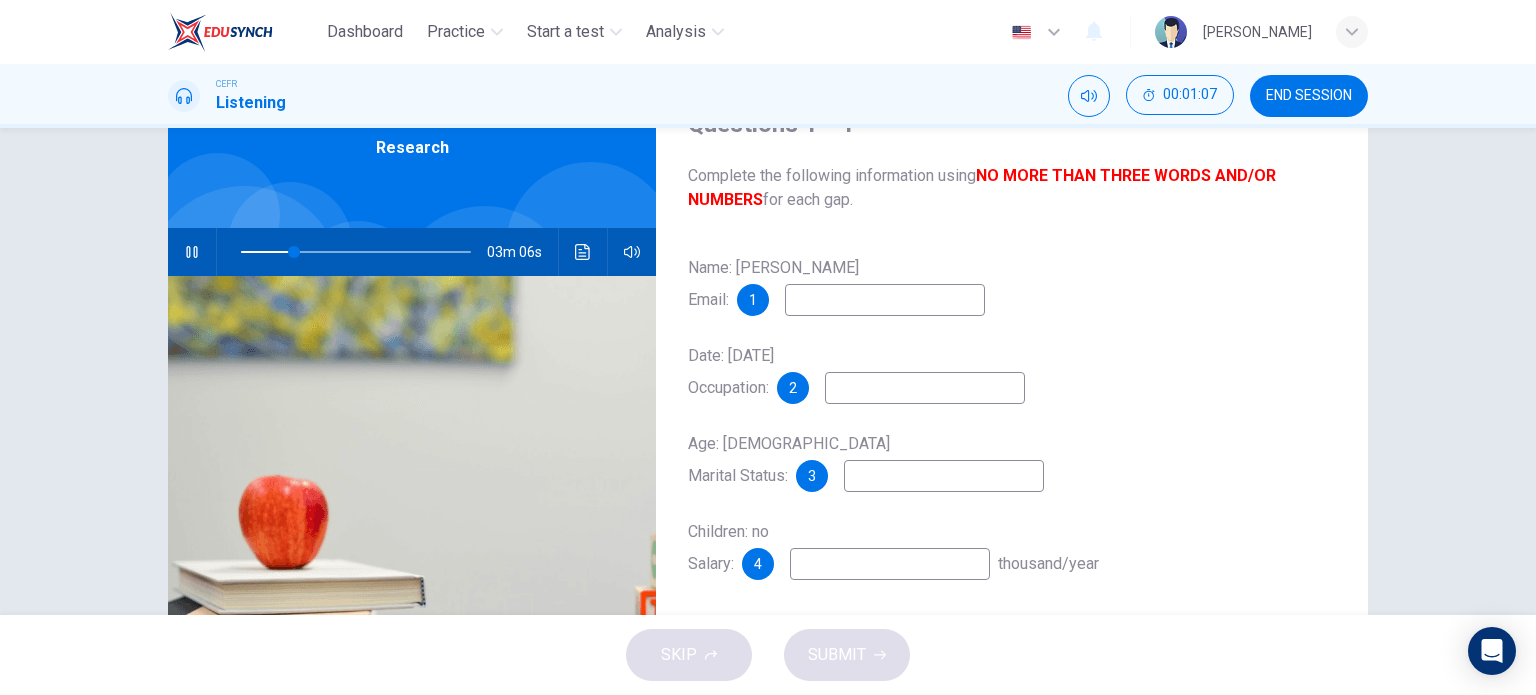 click at bounding box center (192, 252) 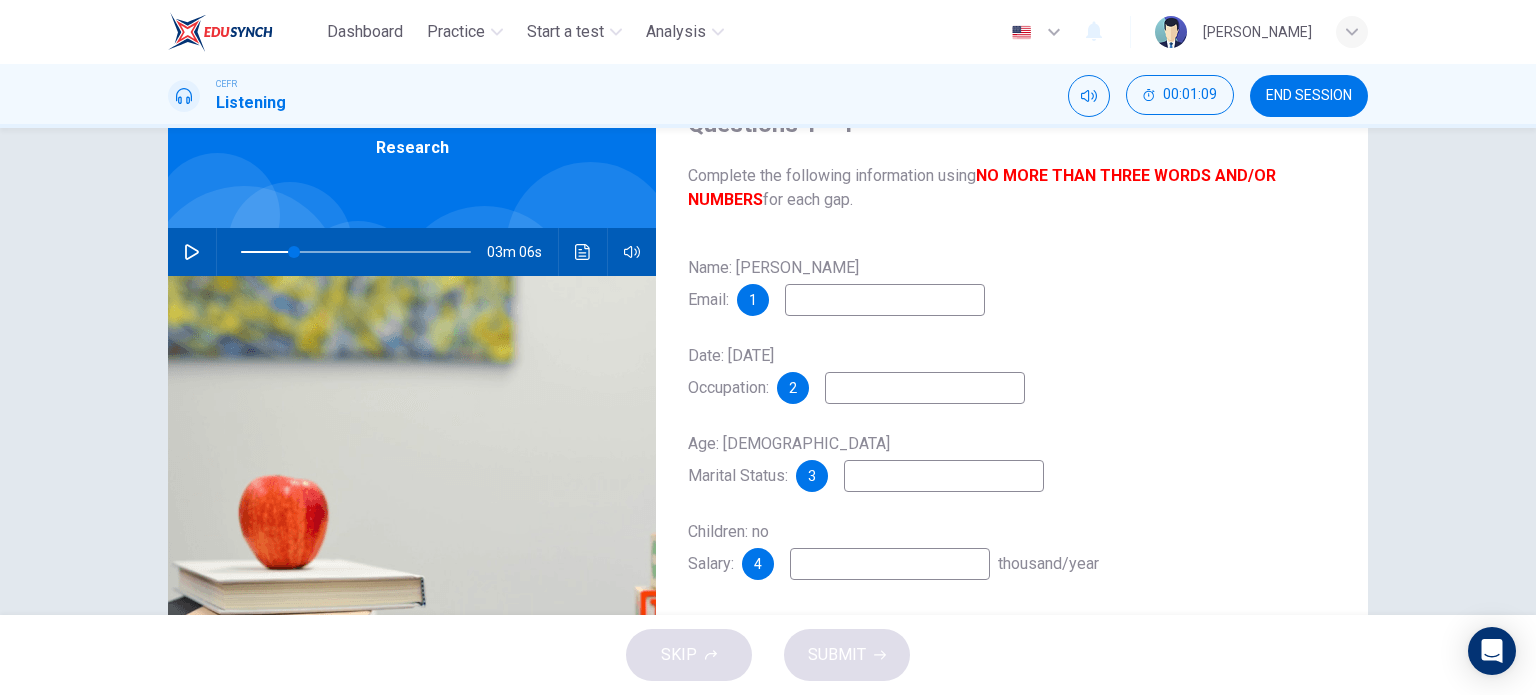 click at bounding box center (885, 300) 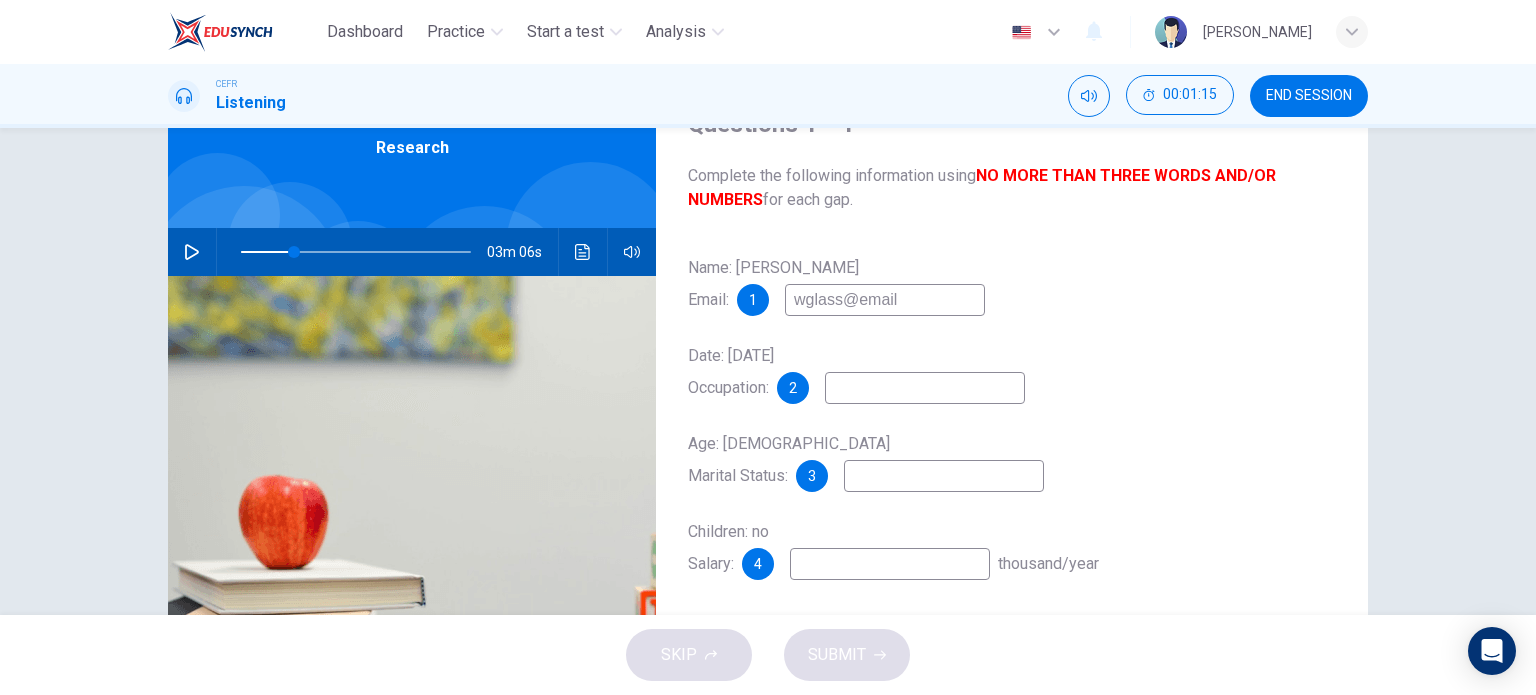 type on "wglass@email" 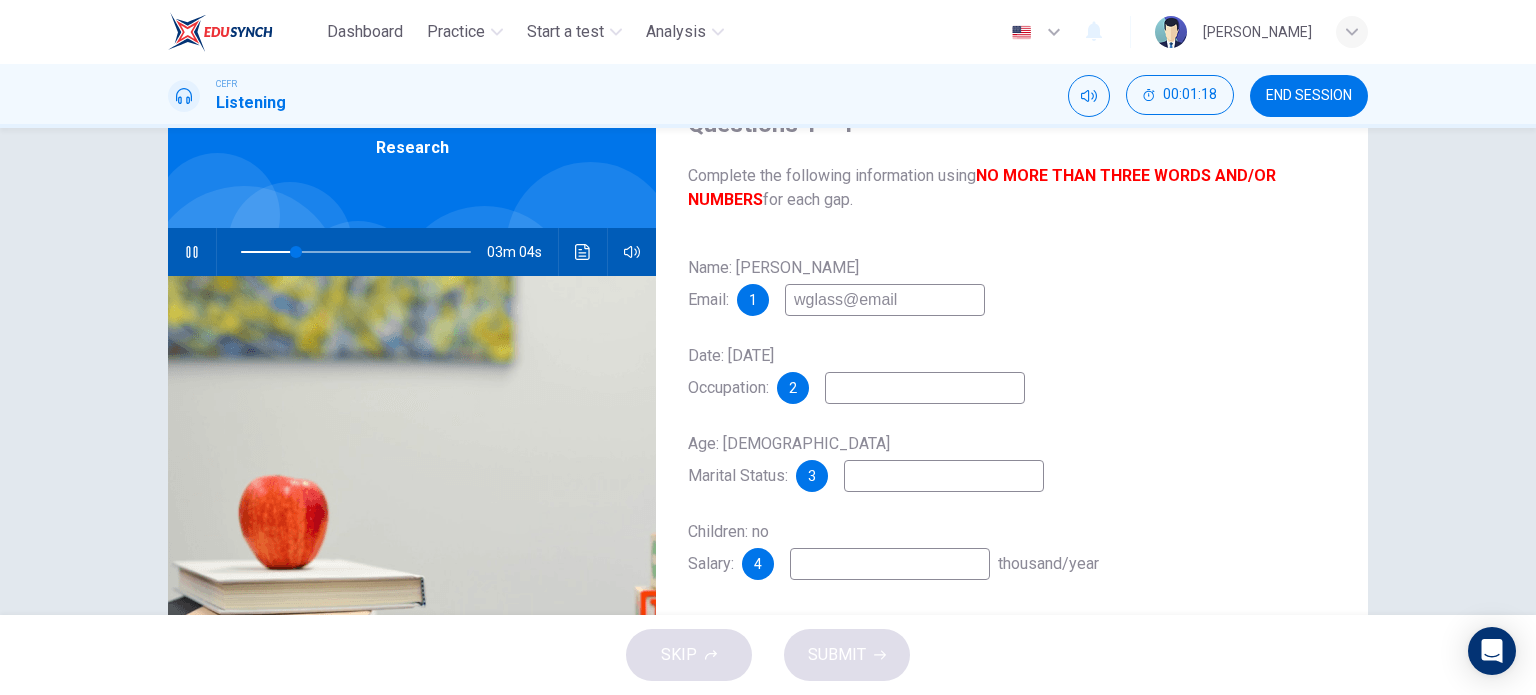 click on "wglass@email" at bounding box center (885, 300) 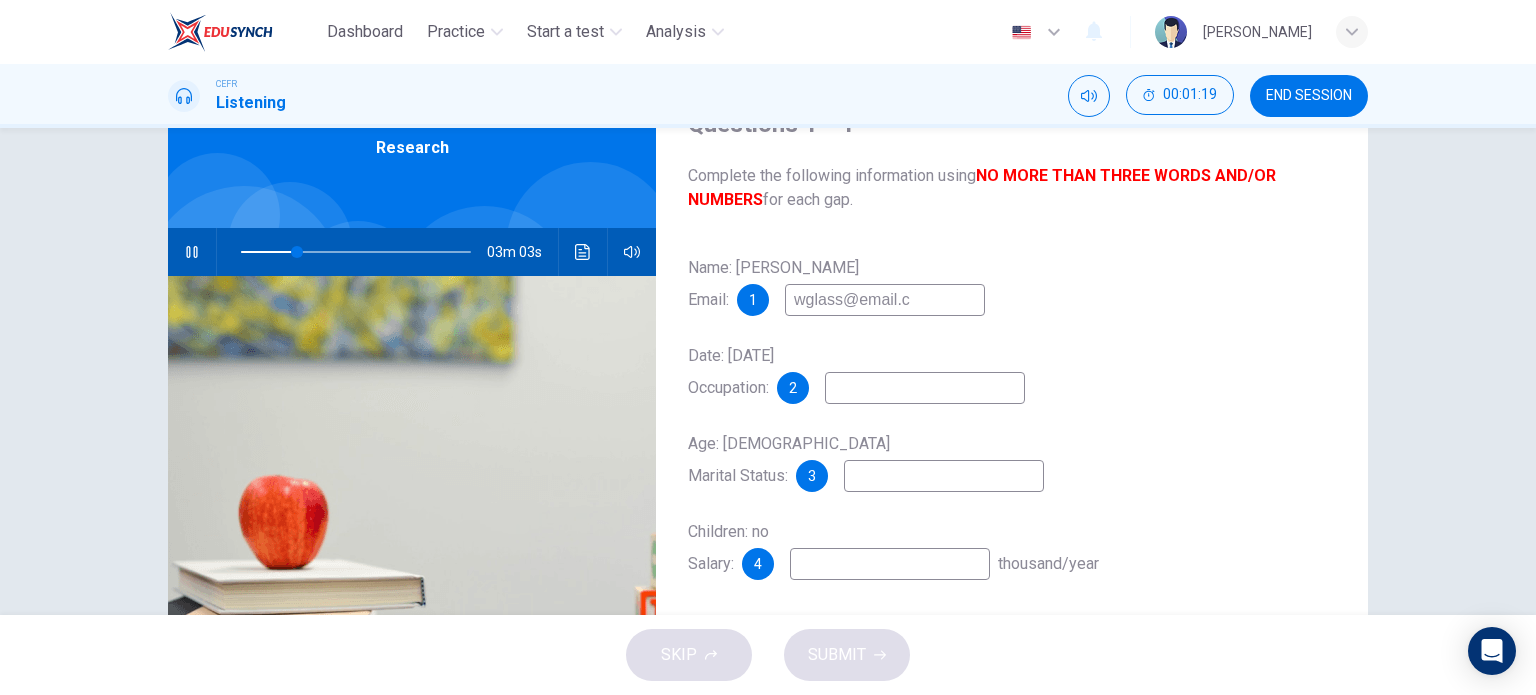 type on "wglass@email.co" 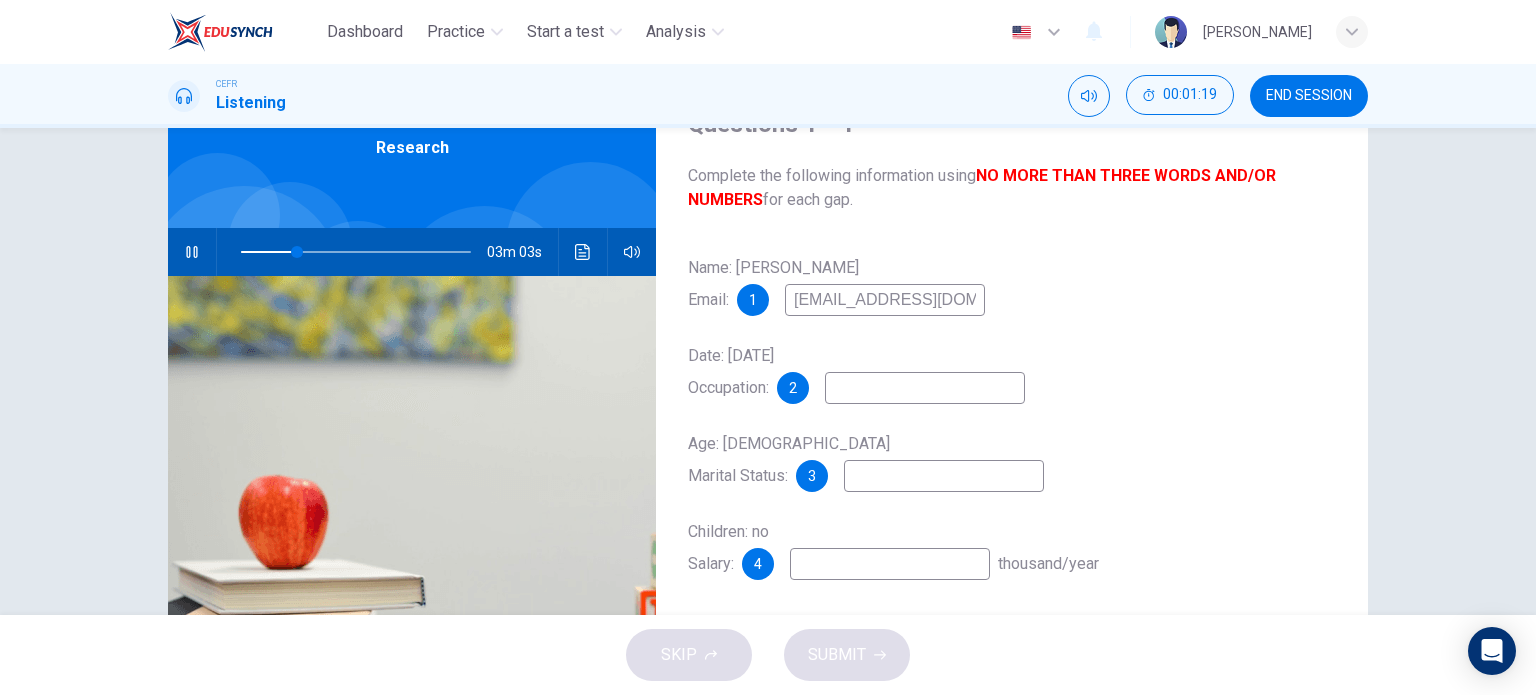 type on "25" 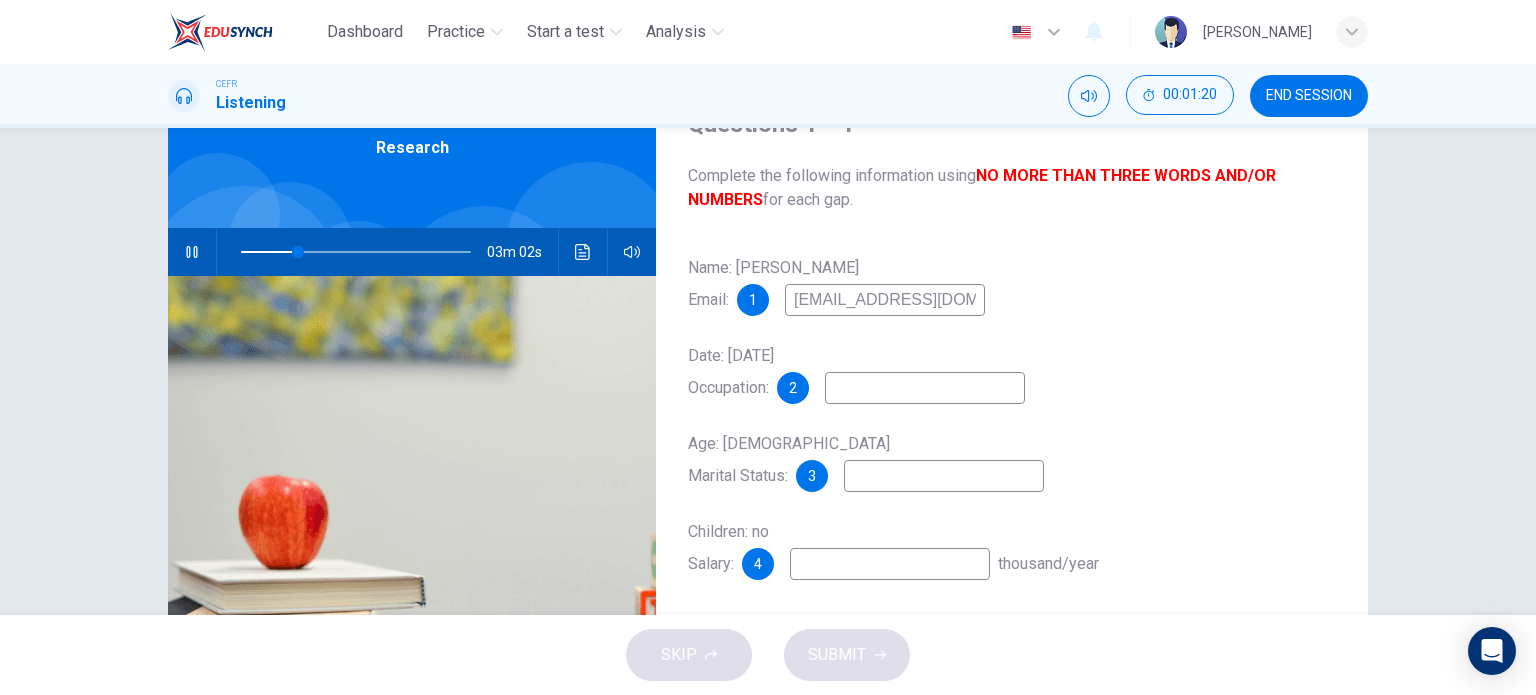 type on "wglass@email.com" 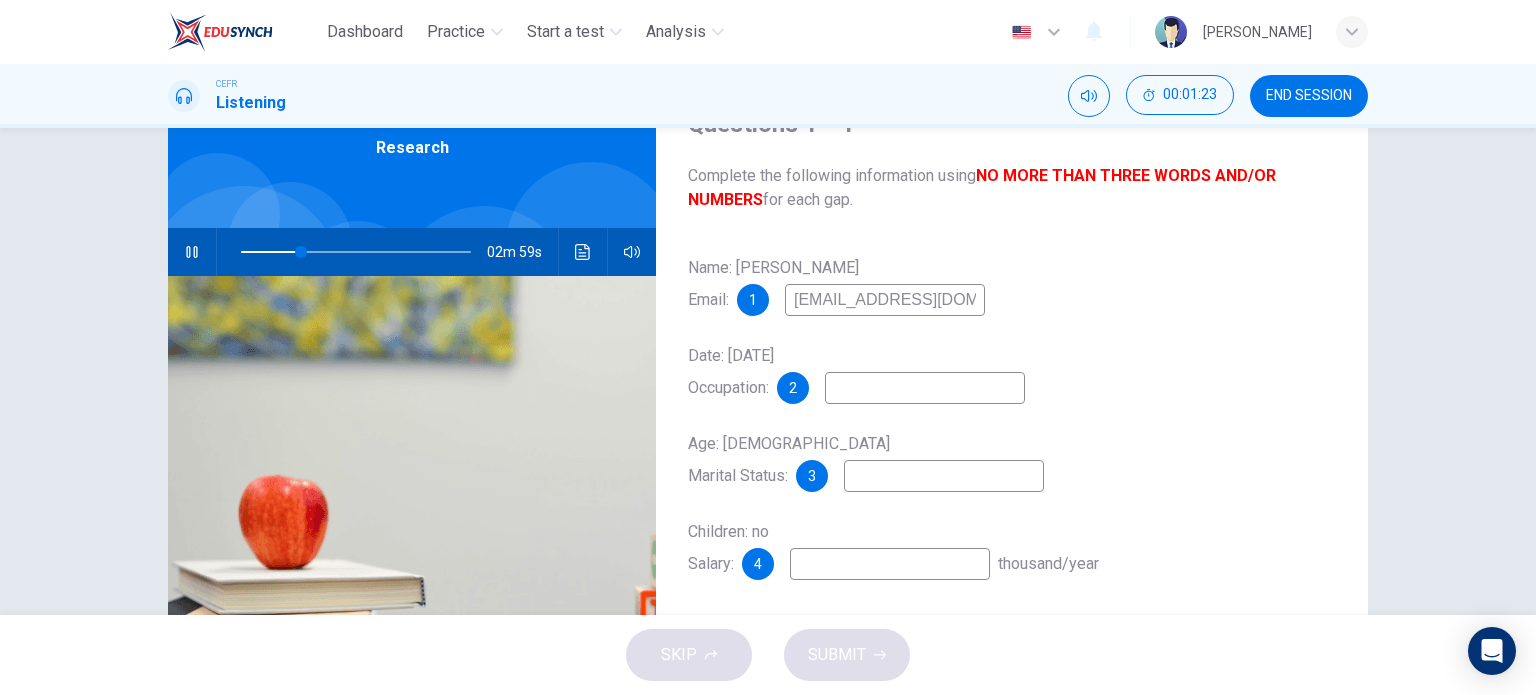 type on "26" 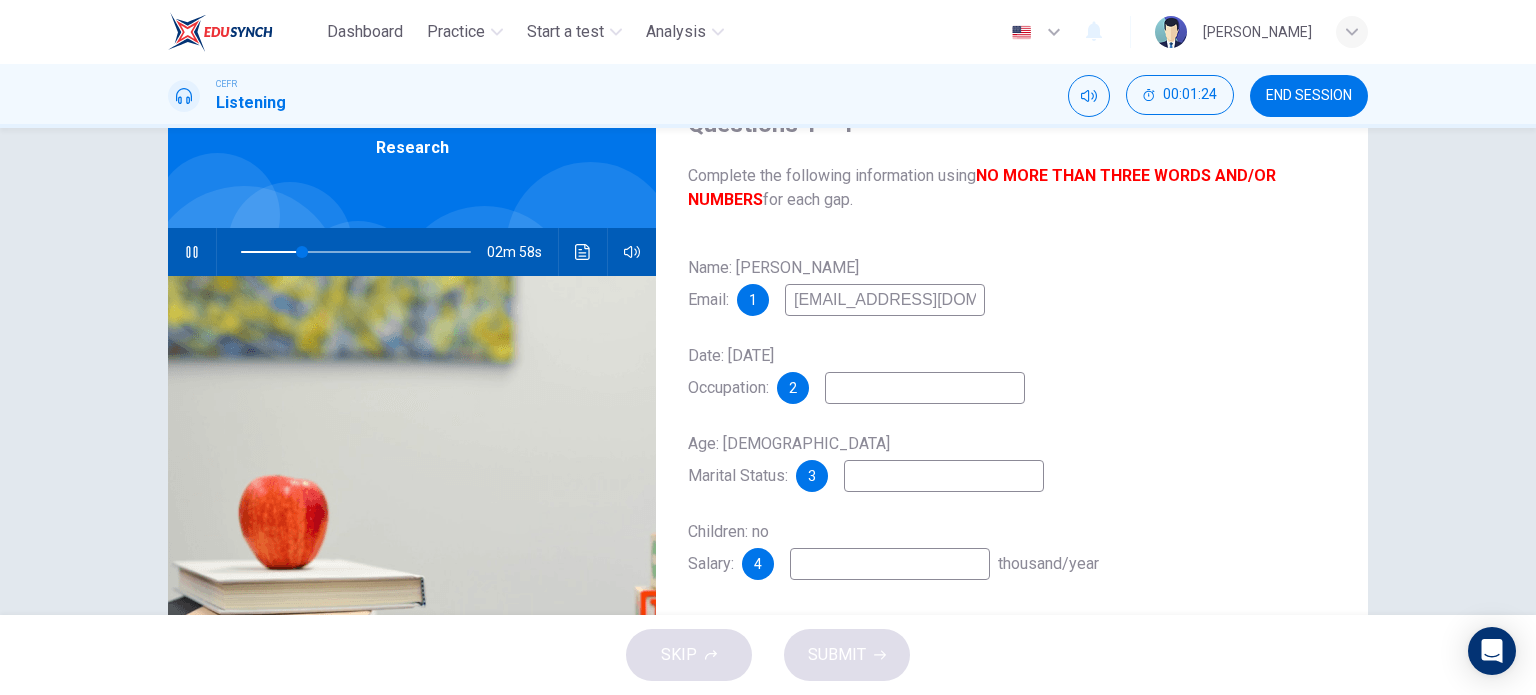 type on "wglass@email.com" 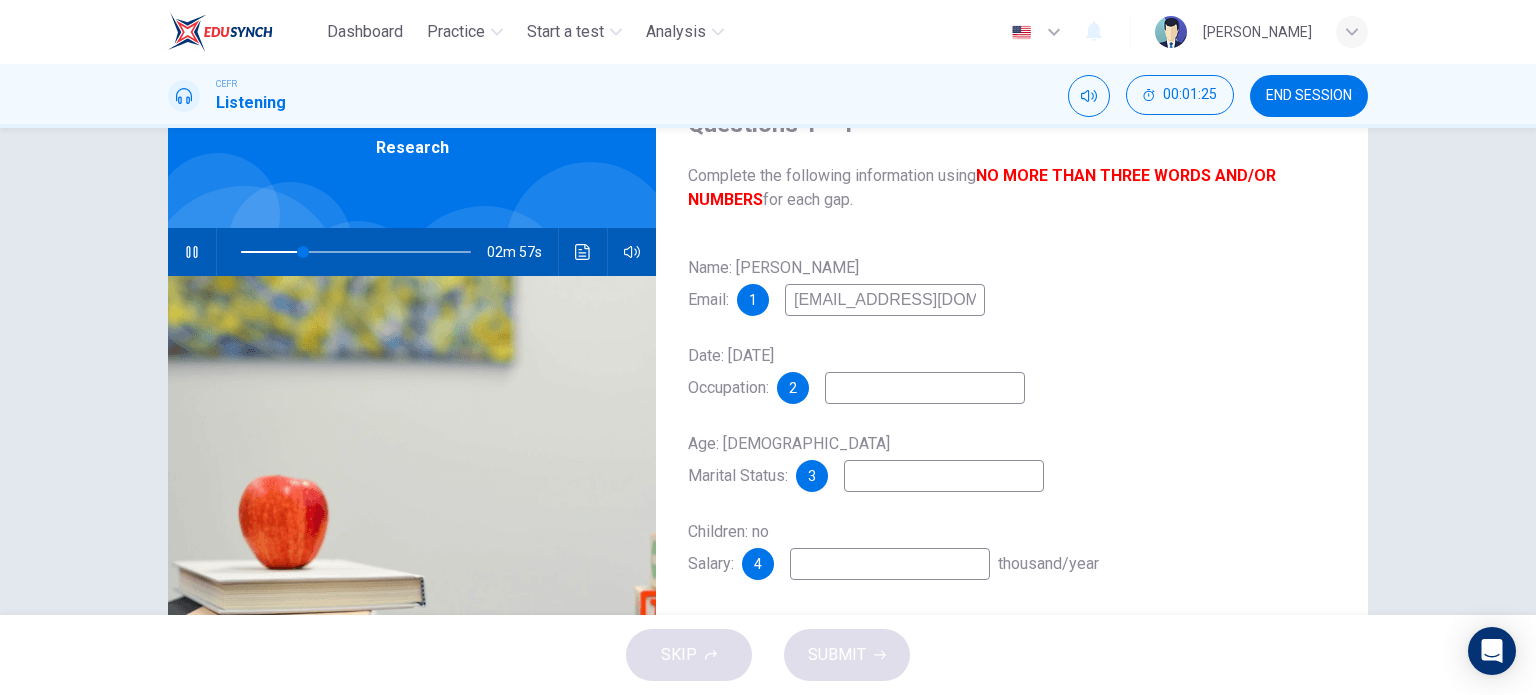 click at bounding box center [925, 388] 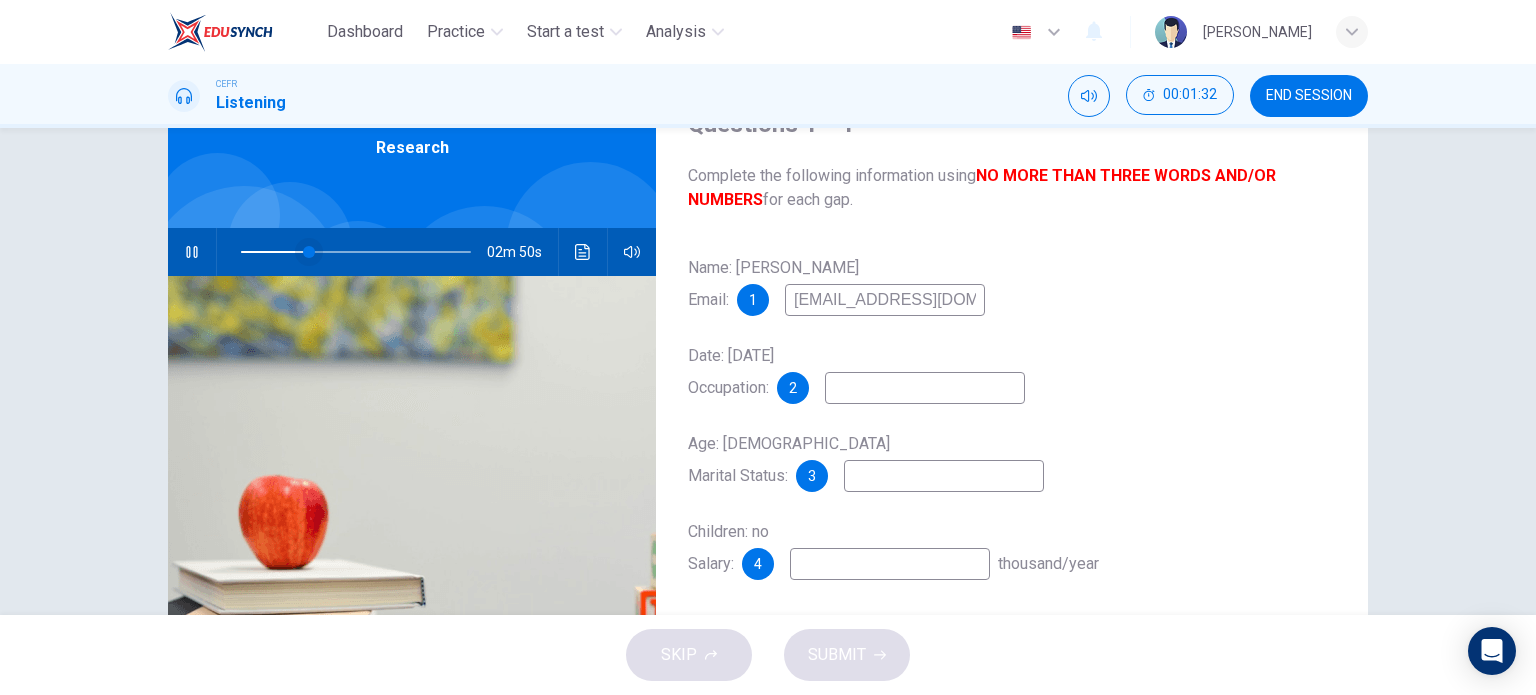 click at bounding box center (309, 252) 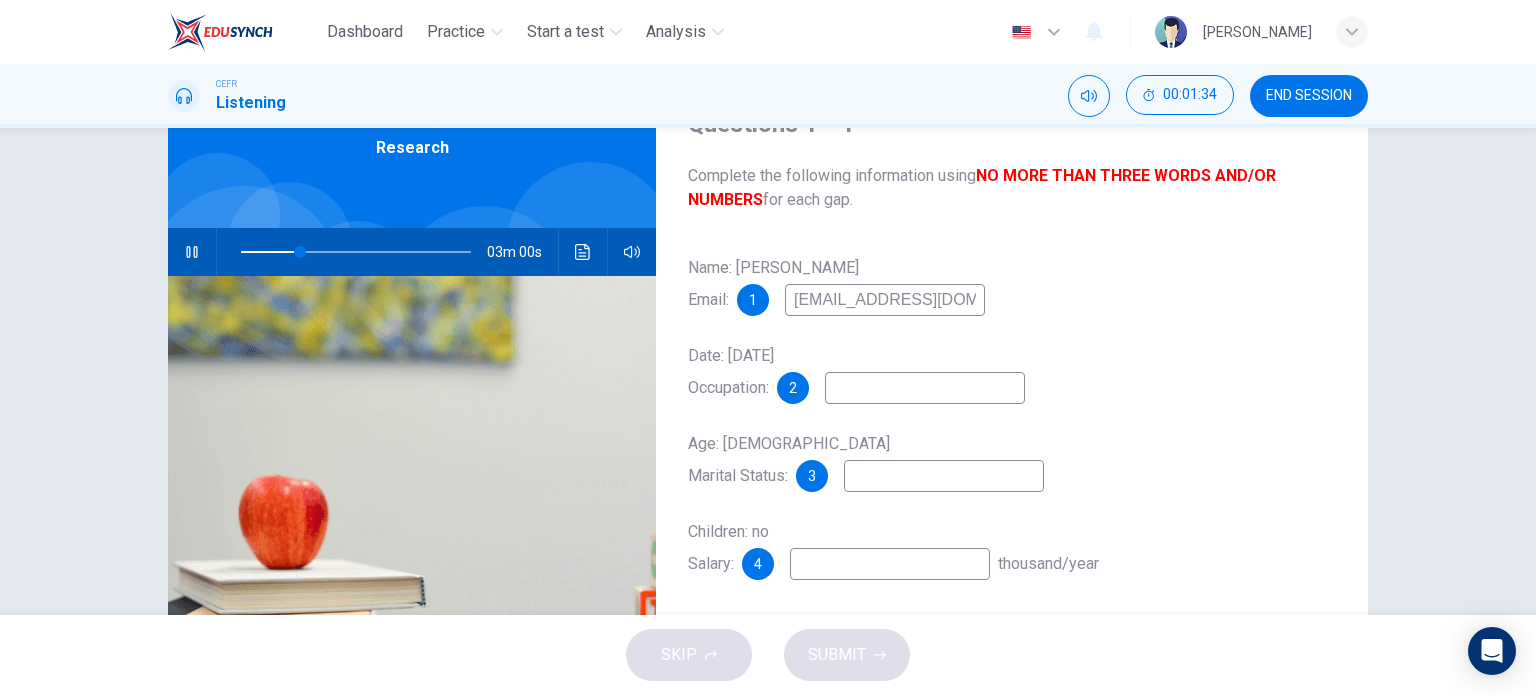 click at bounding box center (925, 388) 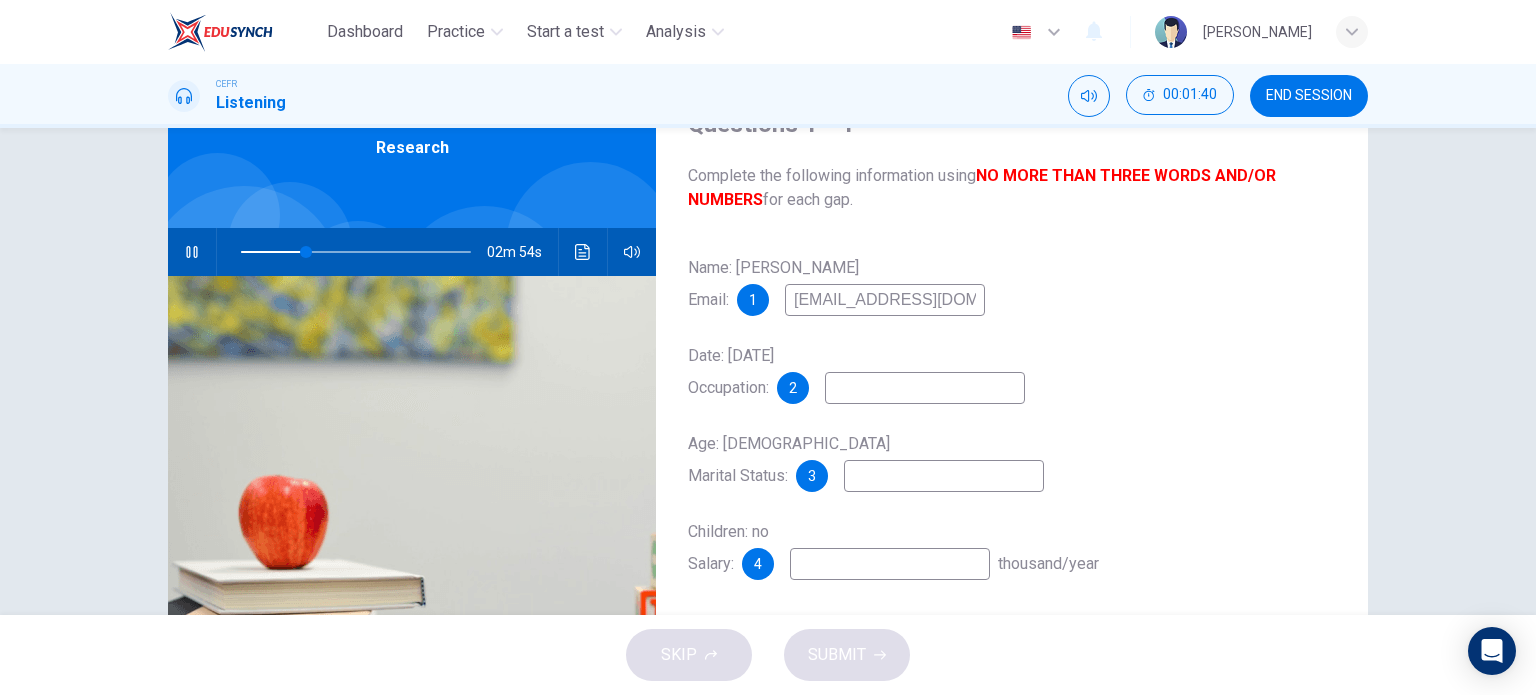 type on "29" 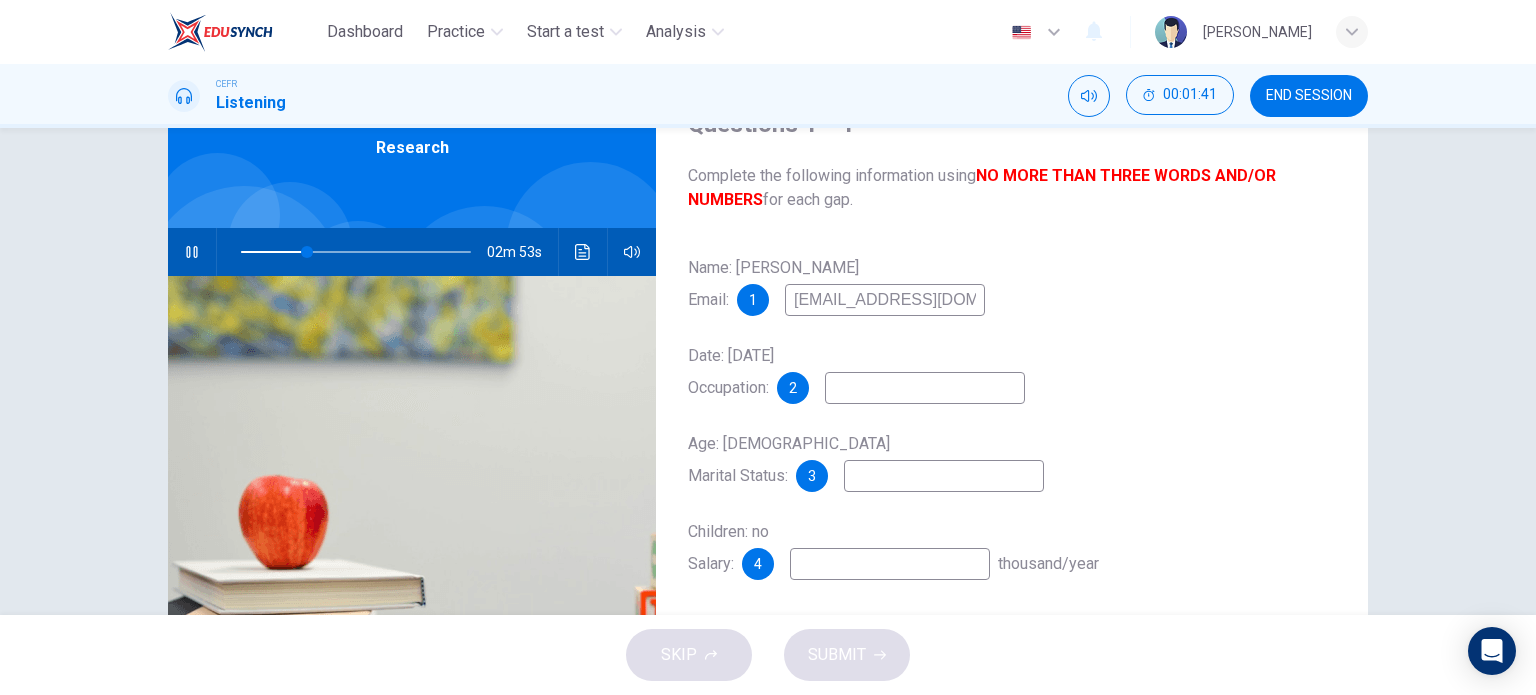 type on "c" 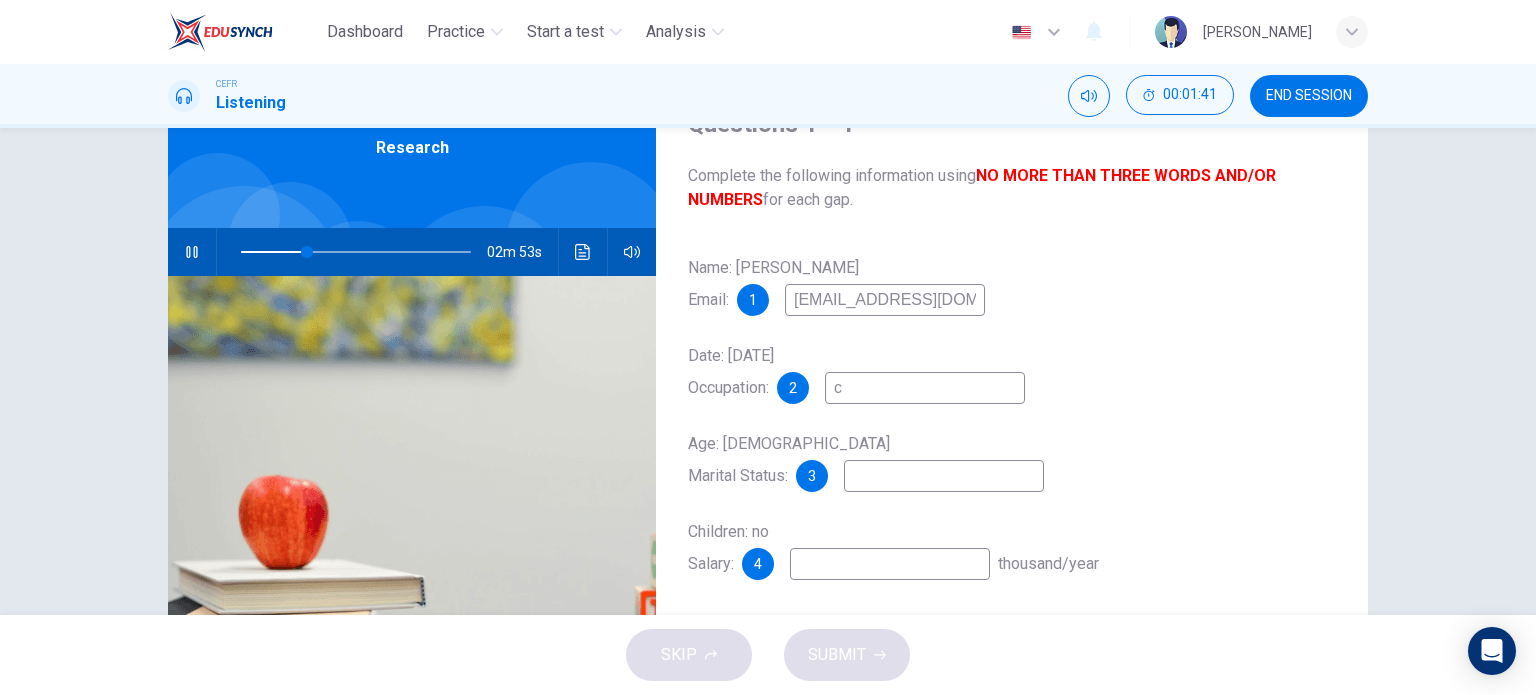 type on "29" 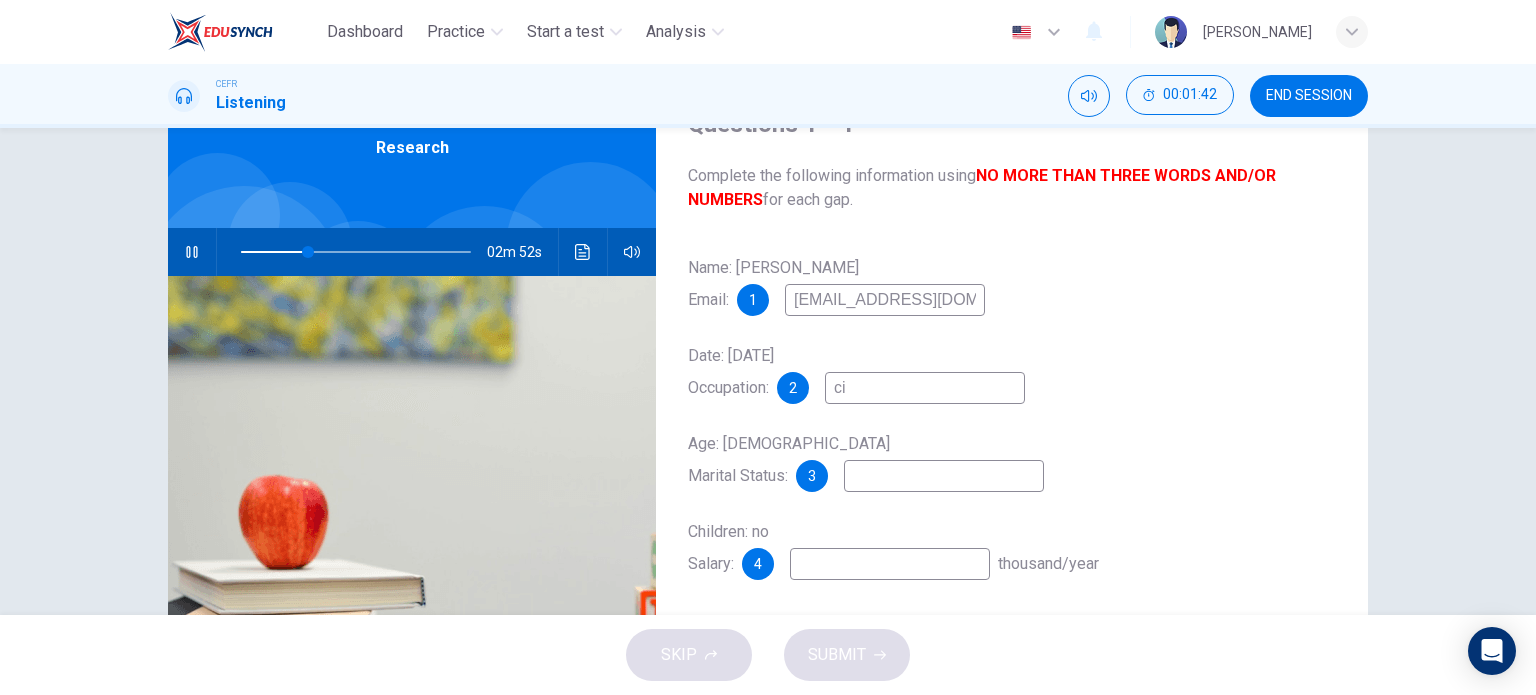type on "29" 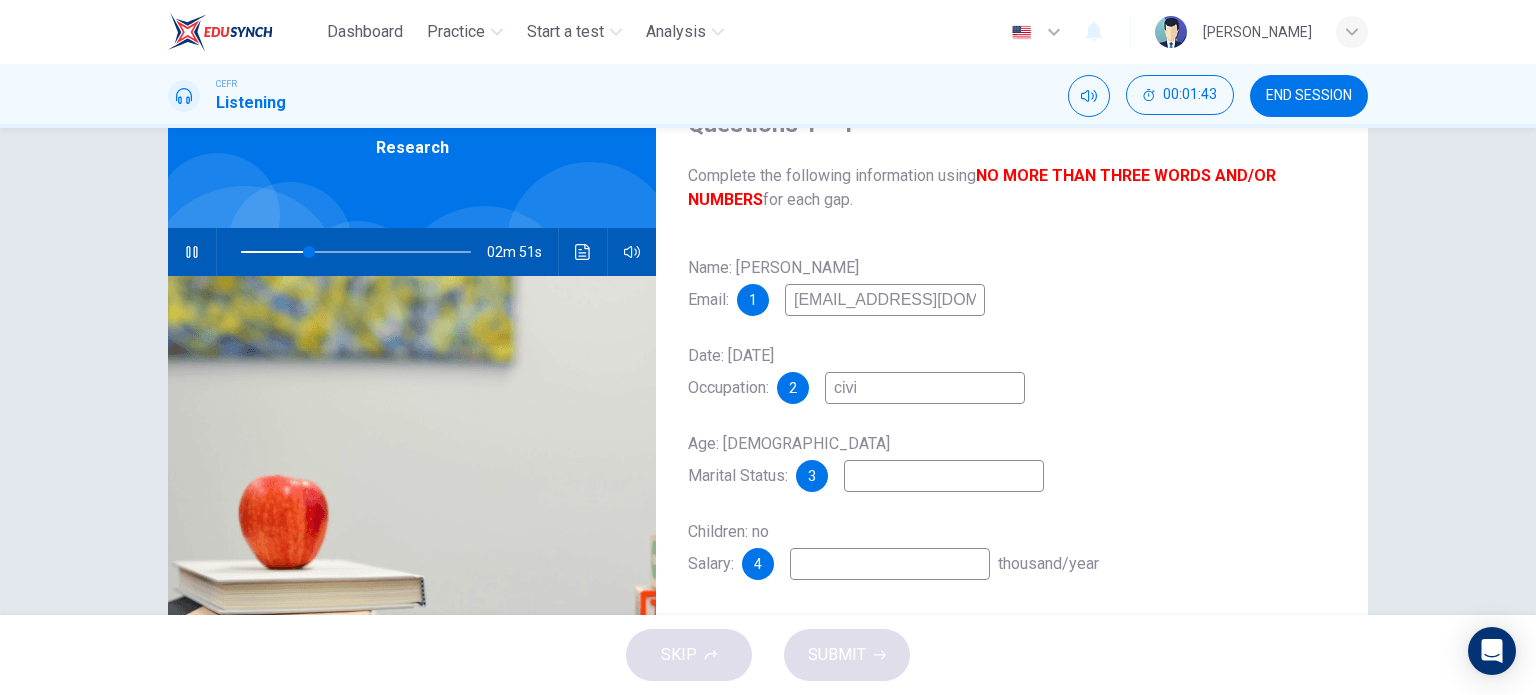 type on "civil" 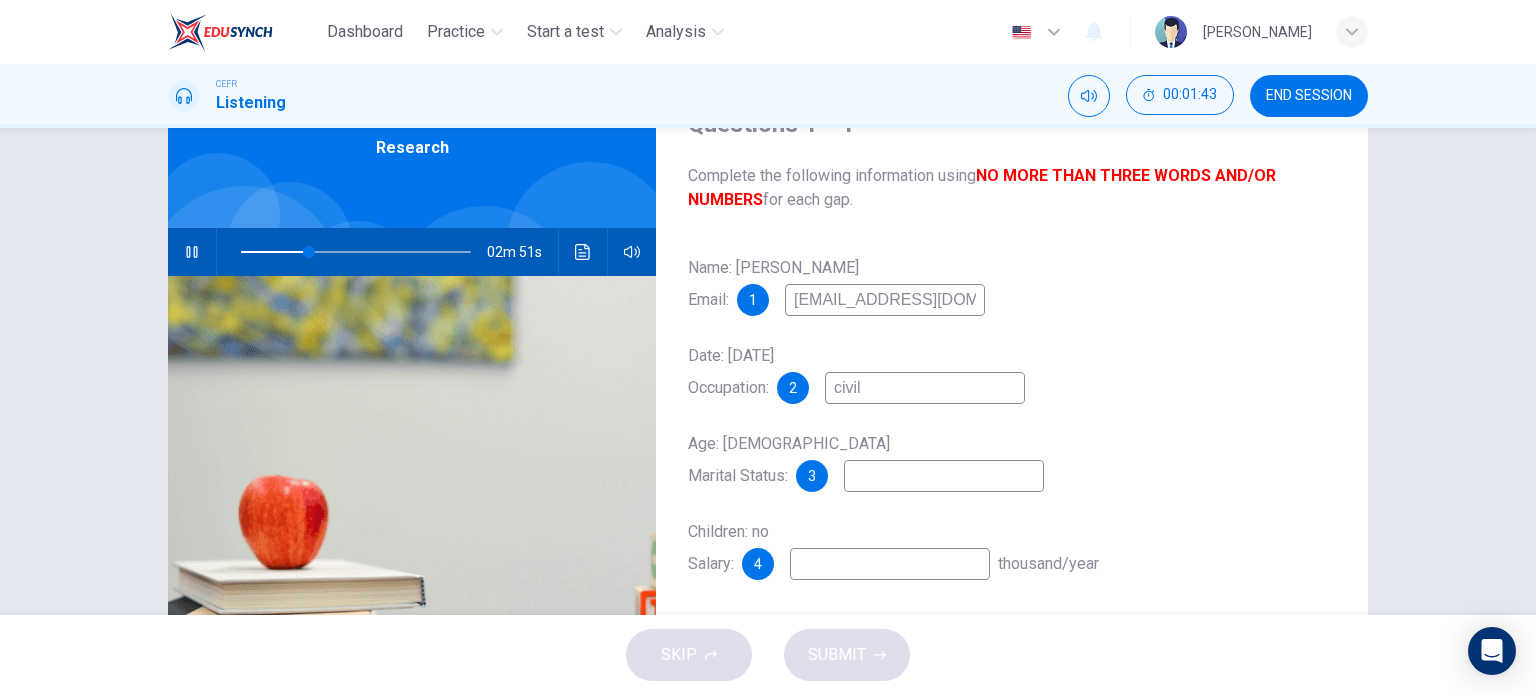 type on "30" 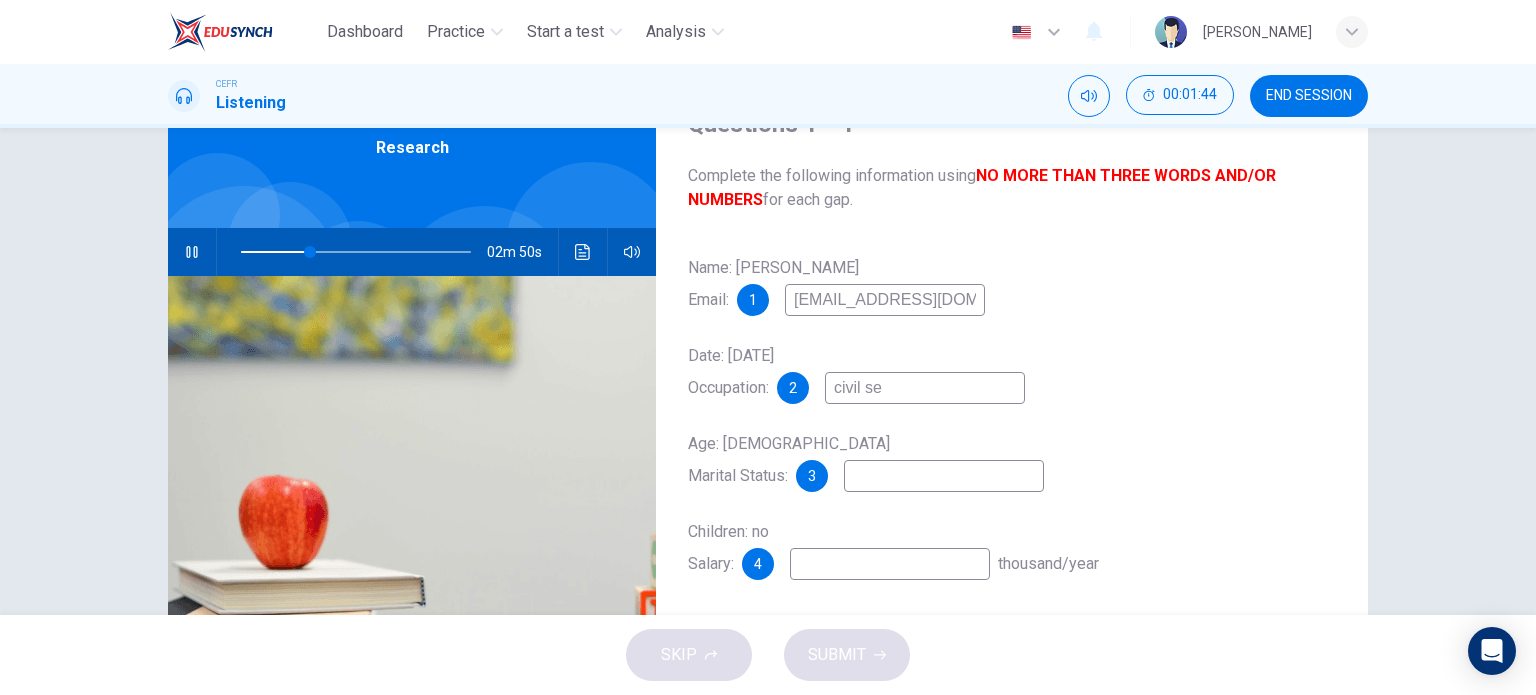 type on "civil ser" 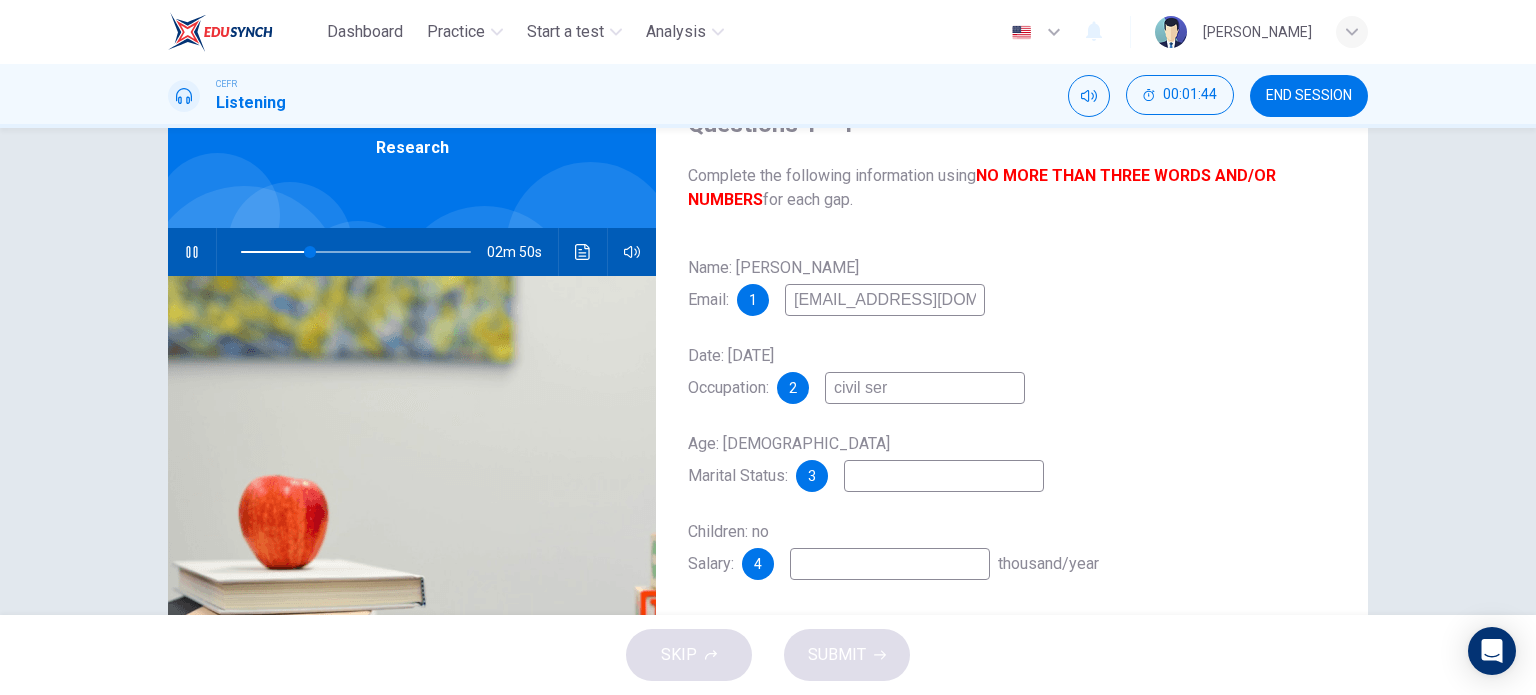type on "30" 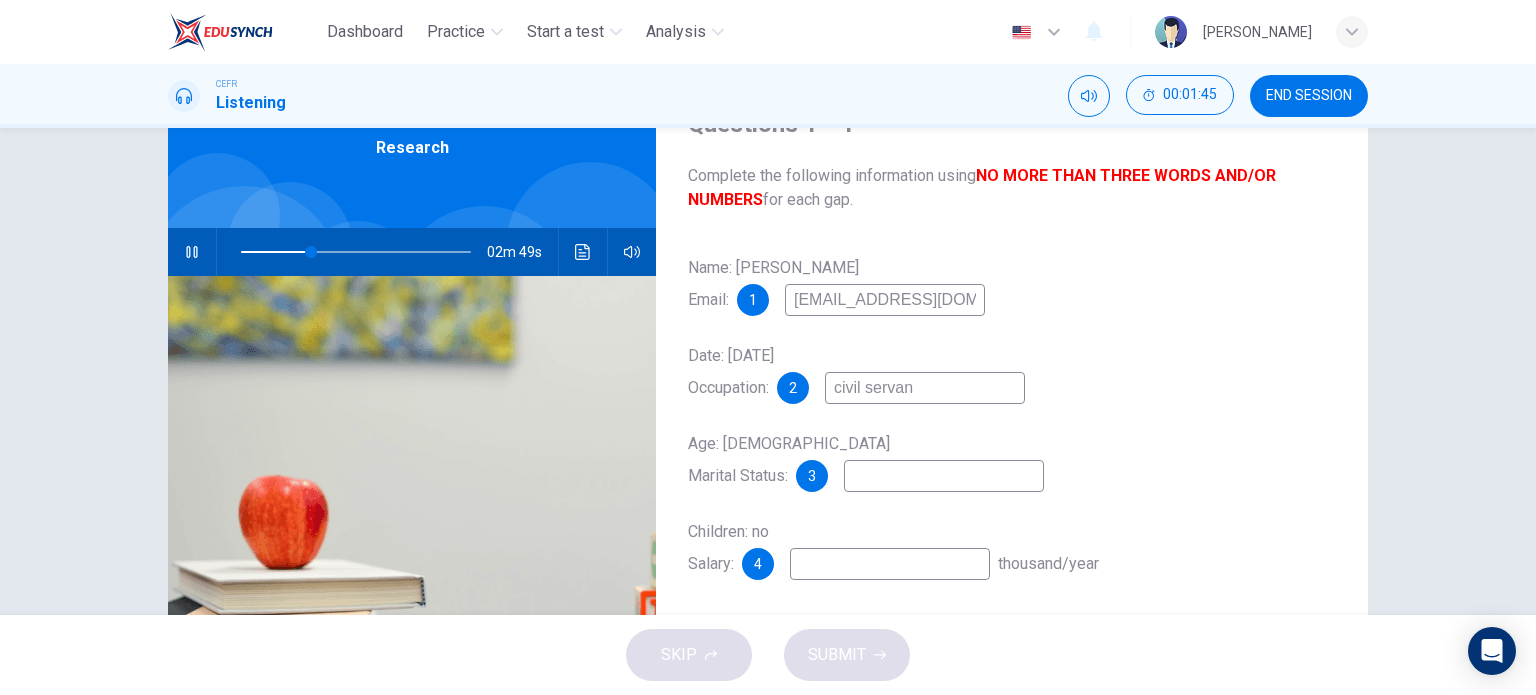 type on "civil servant" 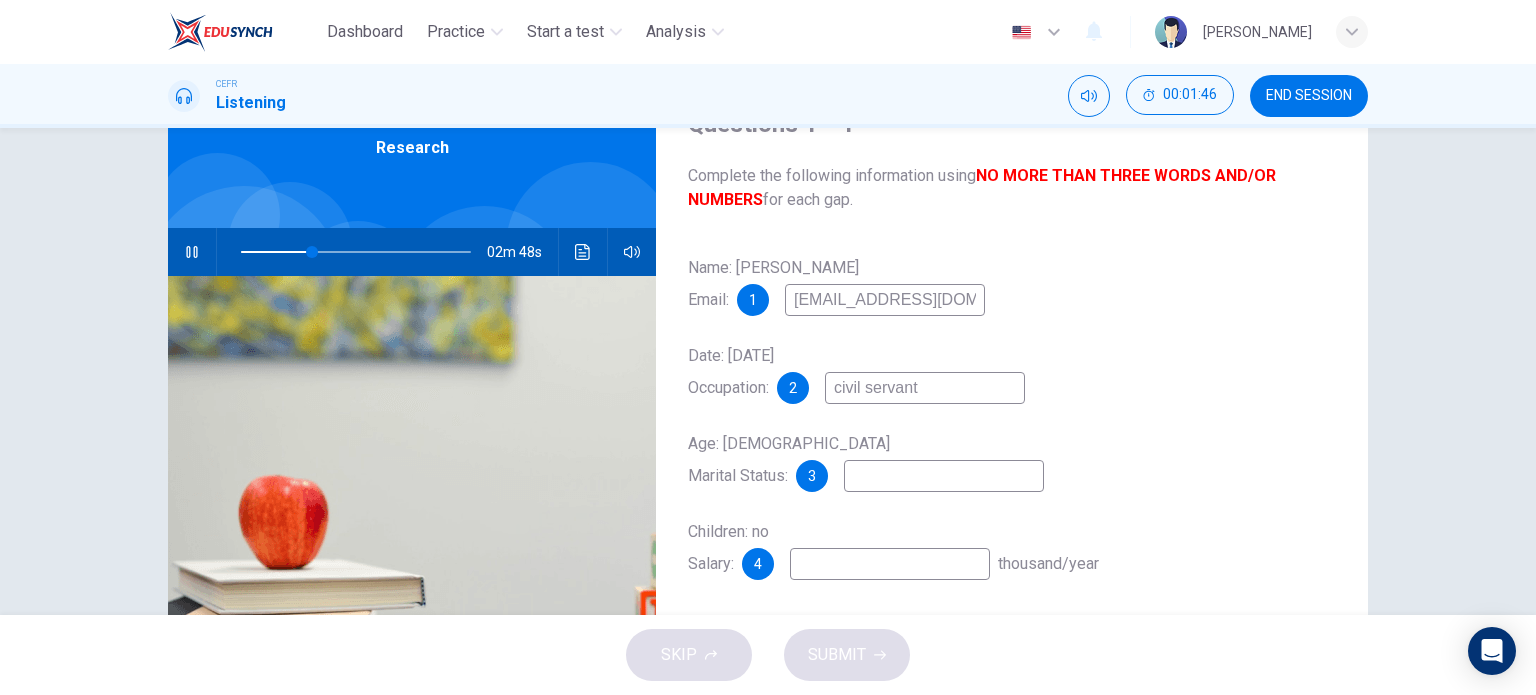 type on "31" 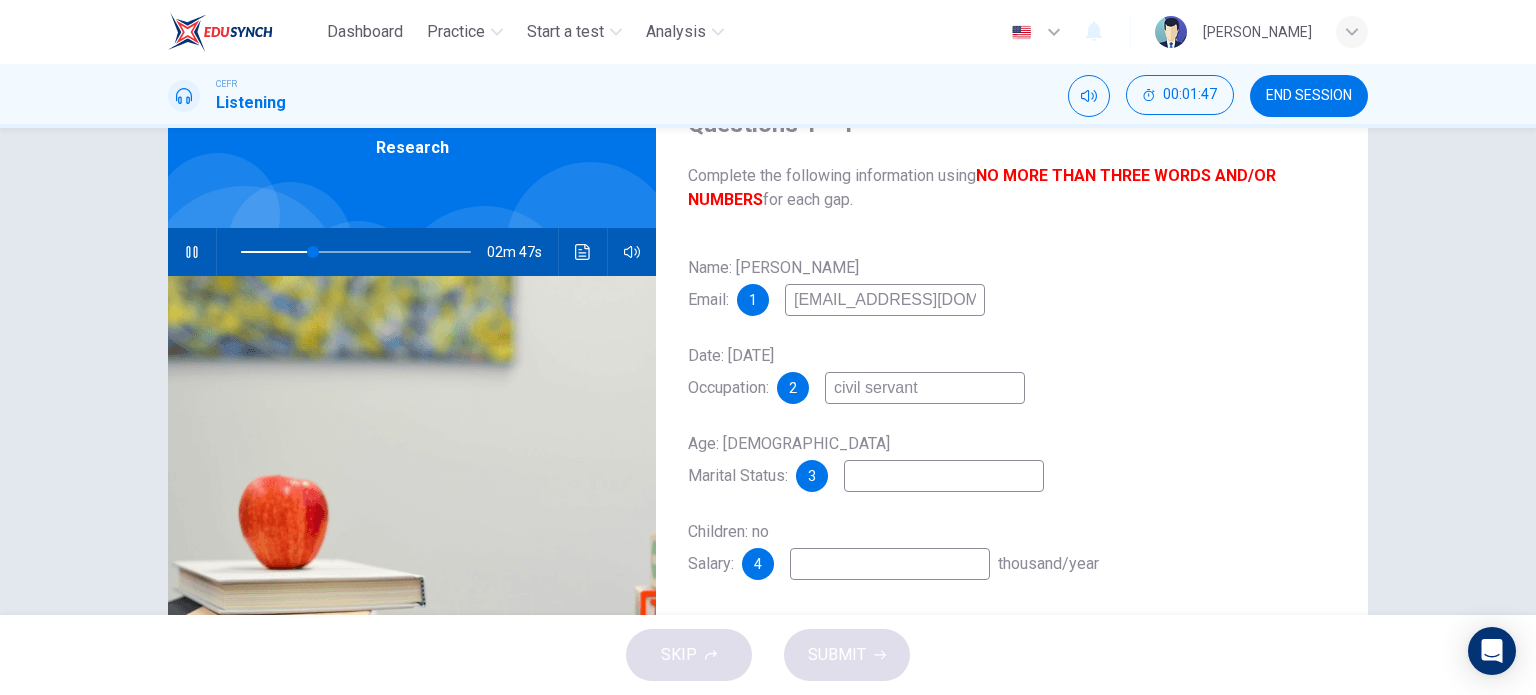 type on "civil servant" 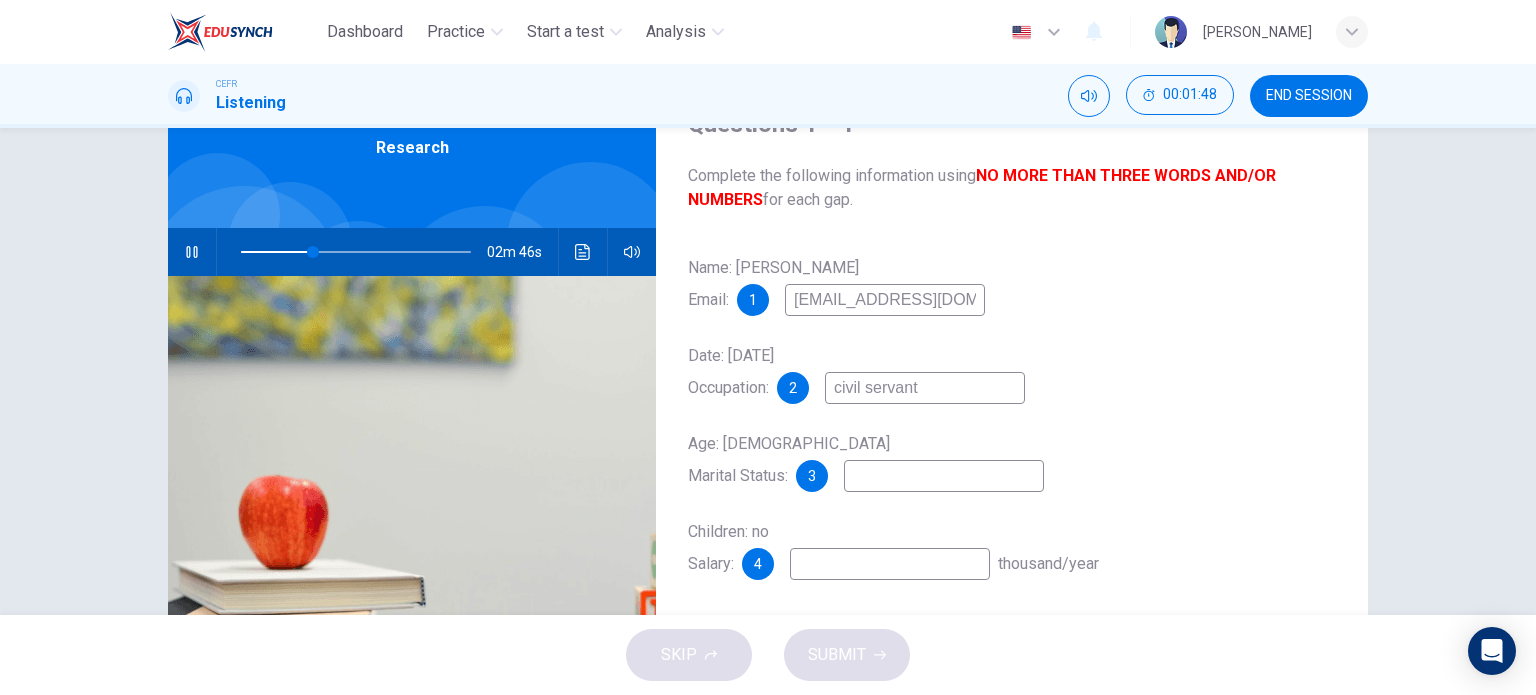 type on "32" 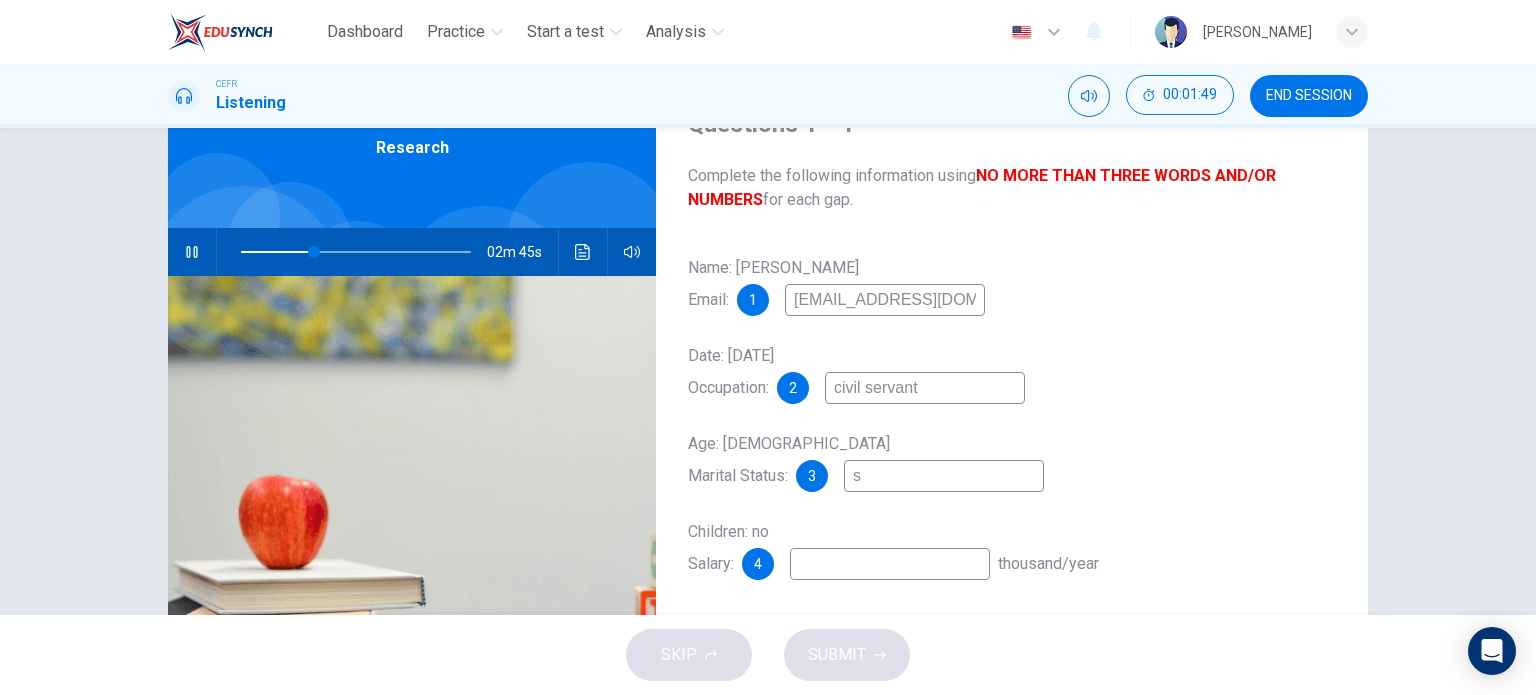 type on "si" 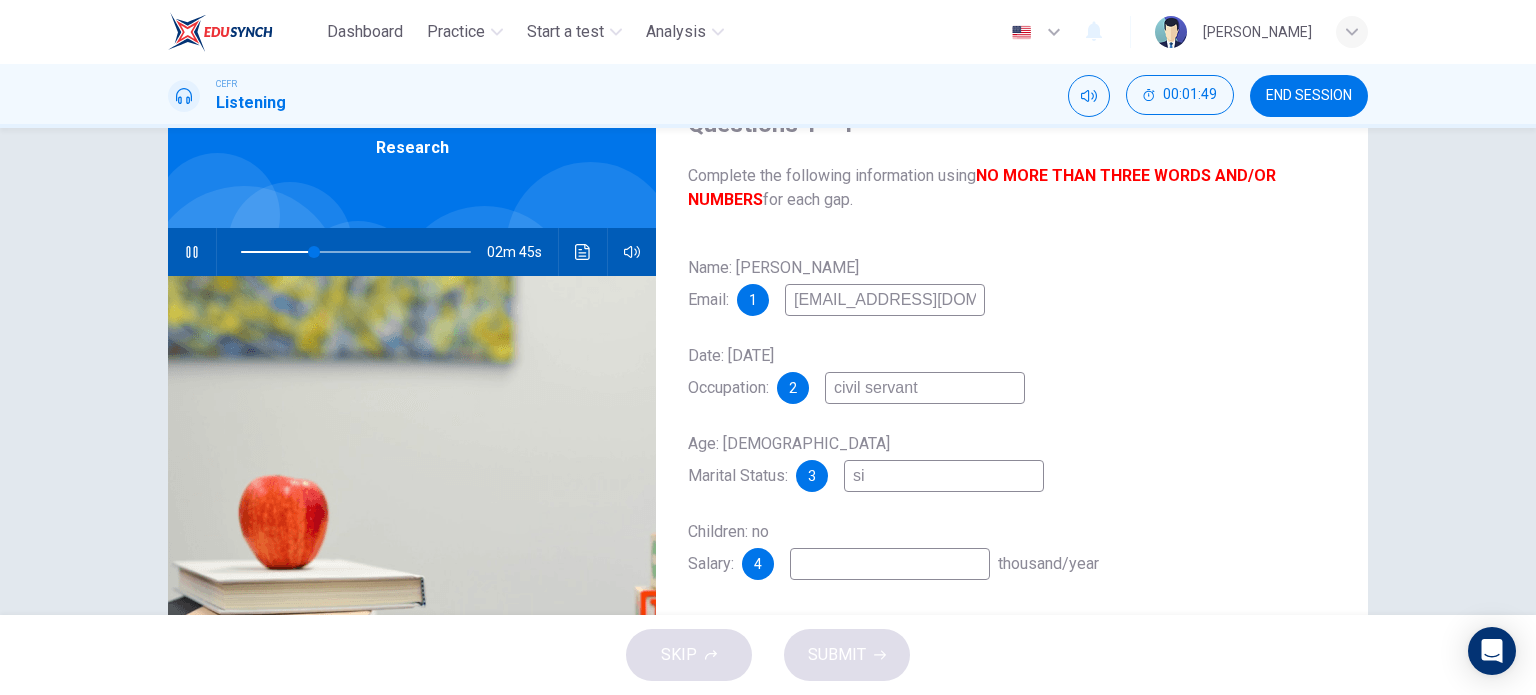type on "32" 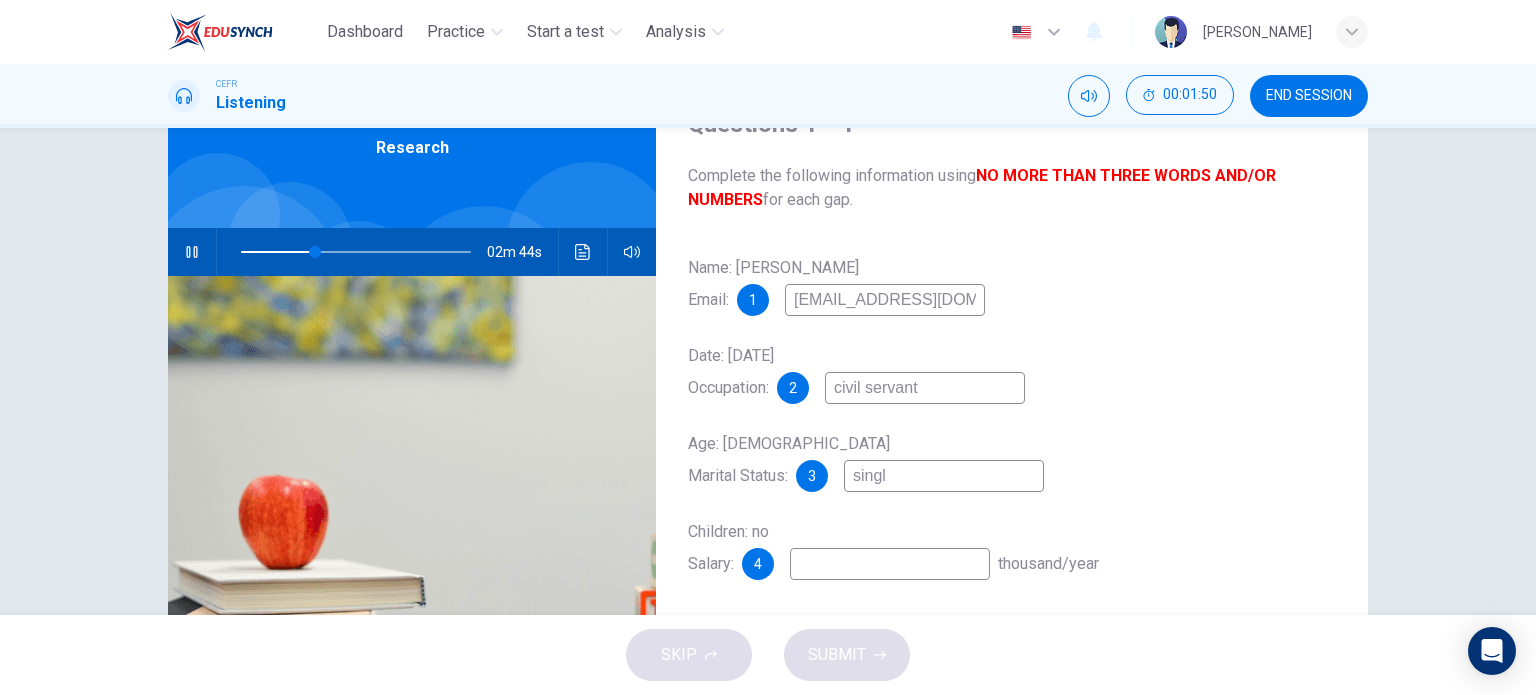 type on "single" 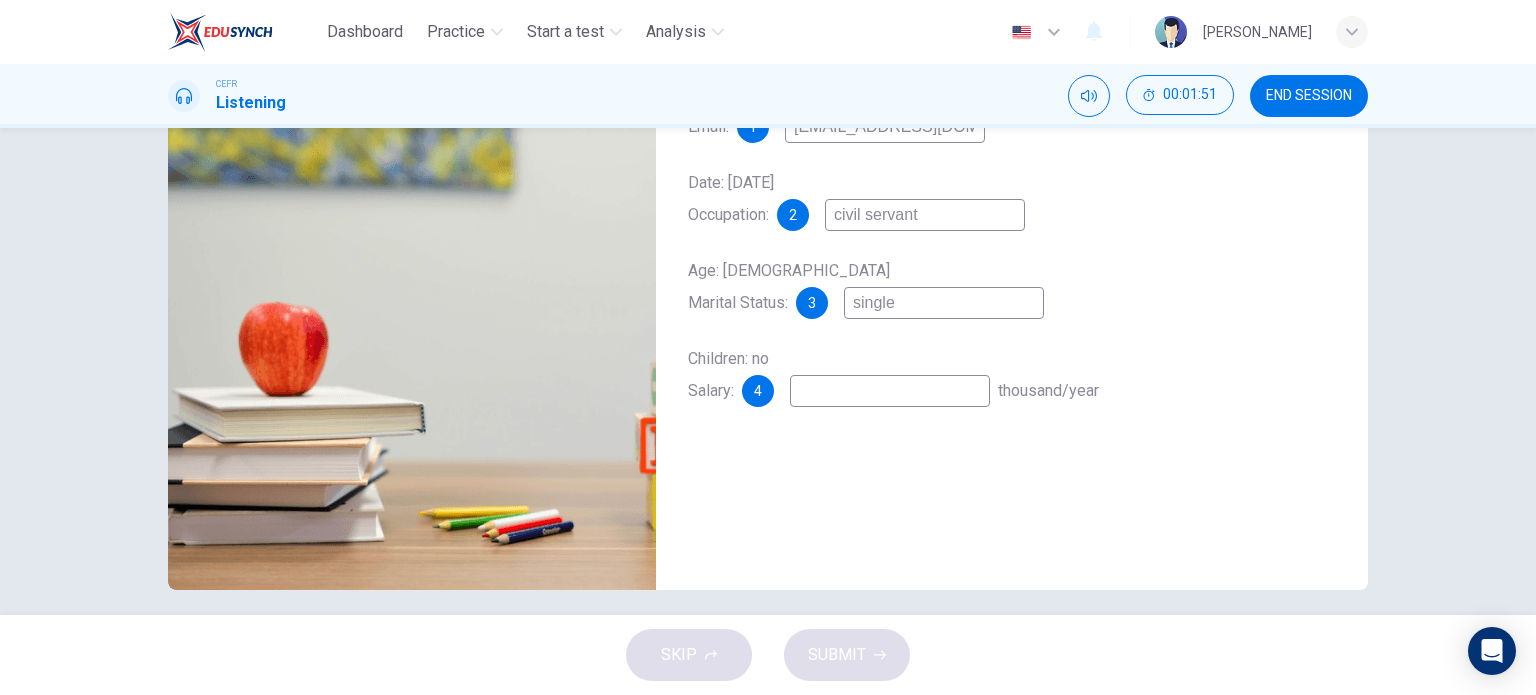 scroll, scrollTop: 288, scrollLeft: 0, axis: vertical 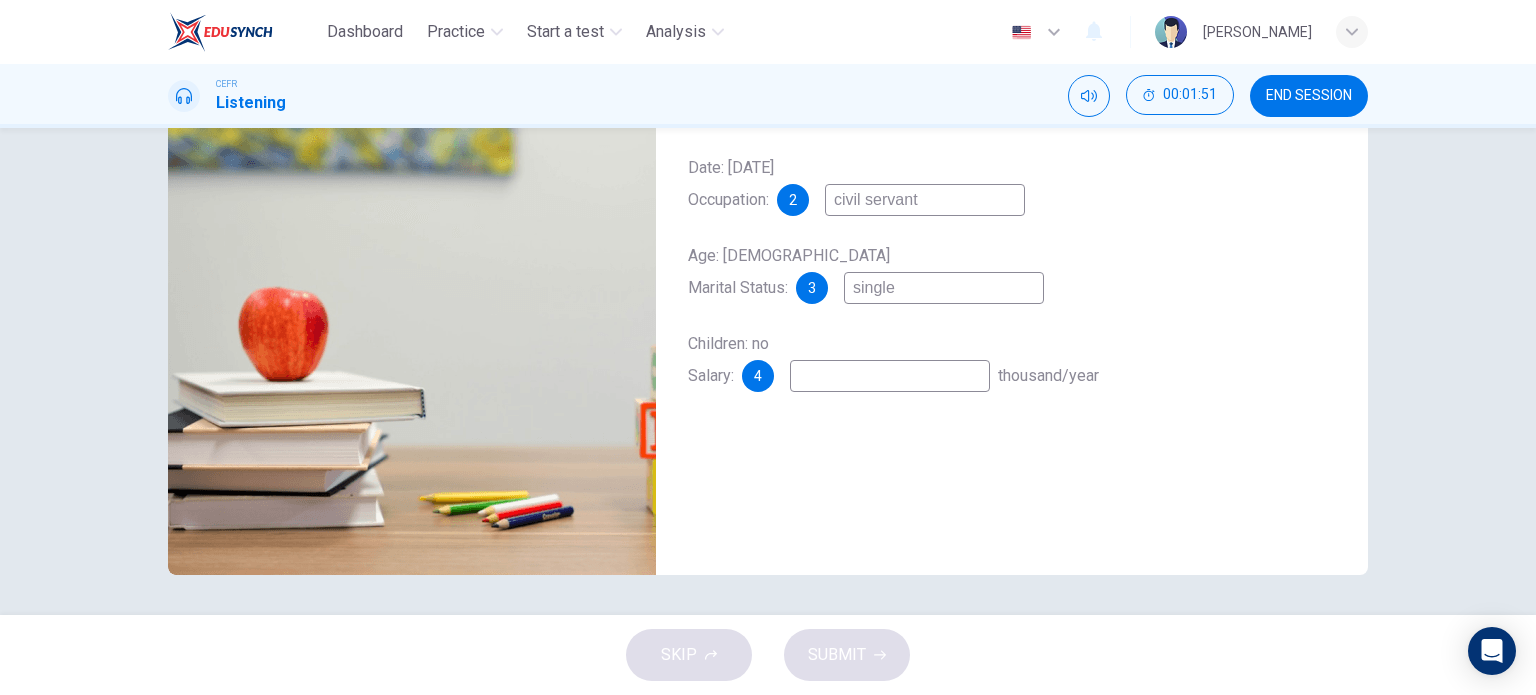 type on "33" 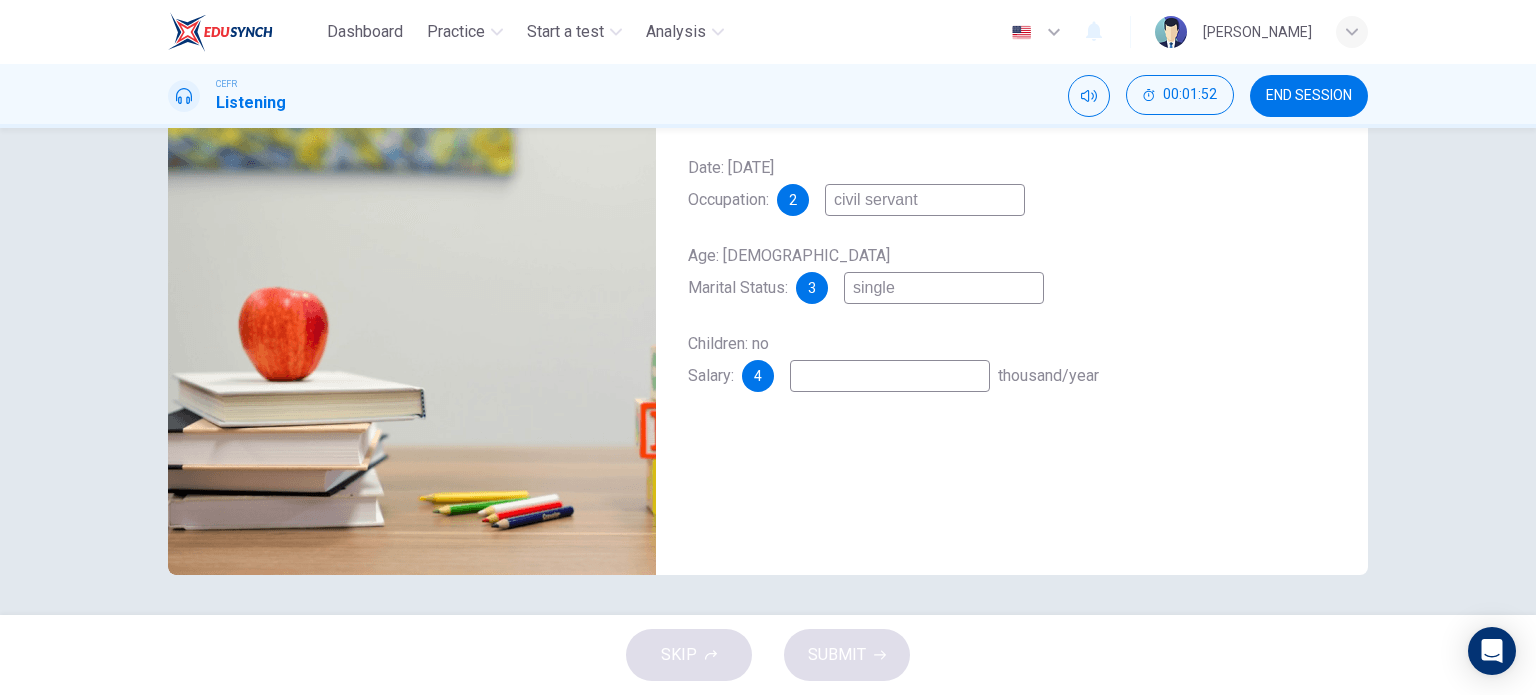type on "single" 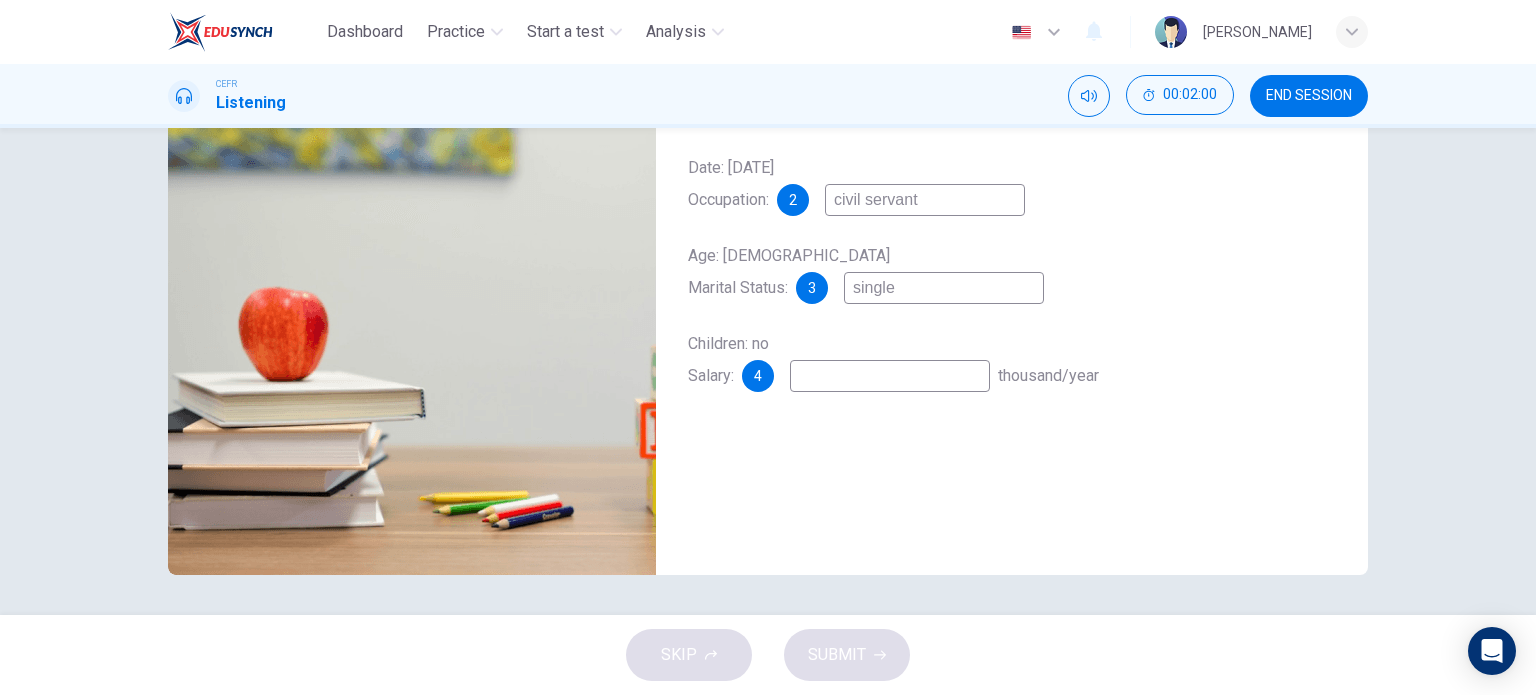 scroll, scrollTop: 88, scrollLeft: 0, axis: vertical 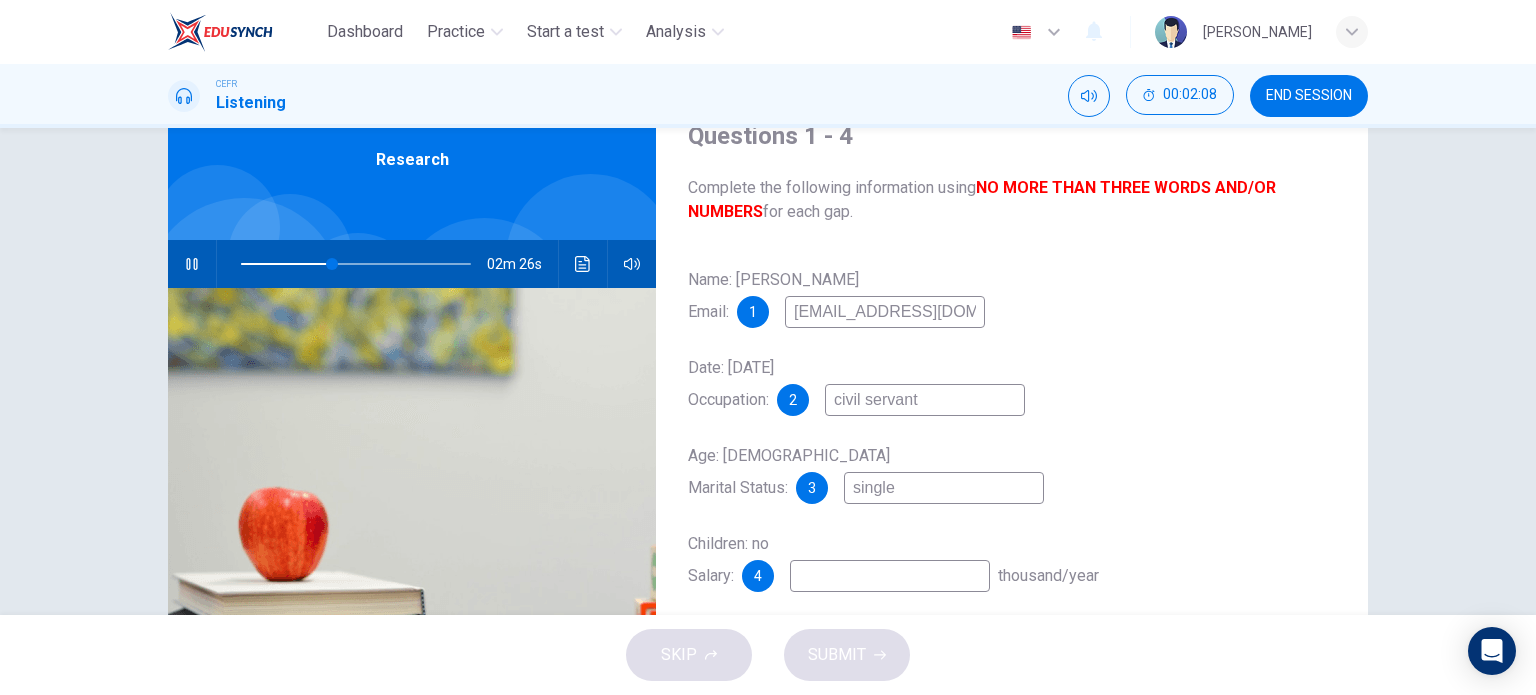 type on "40" 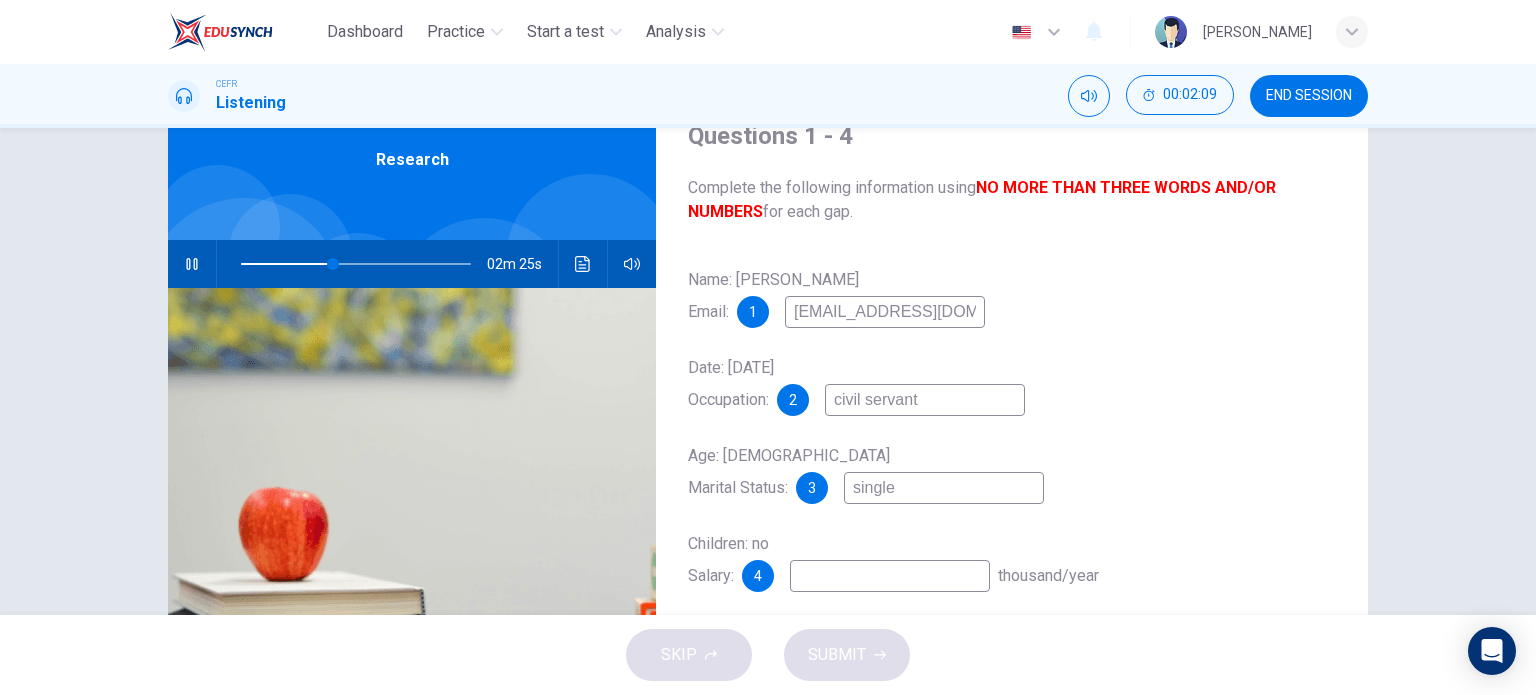 type on "2" 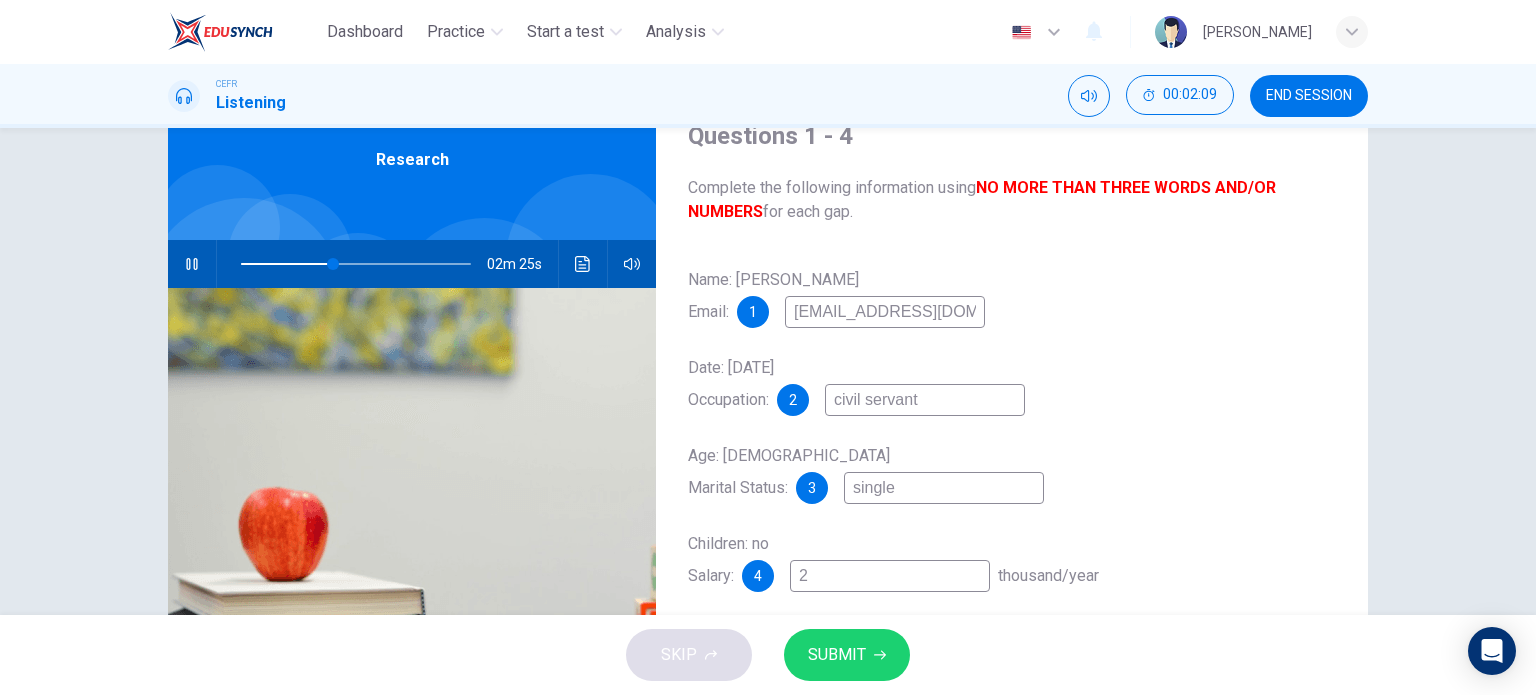 type on "24" 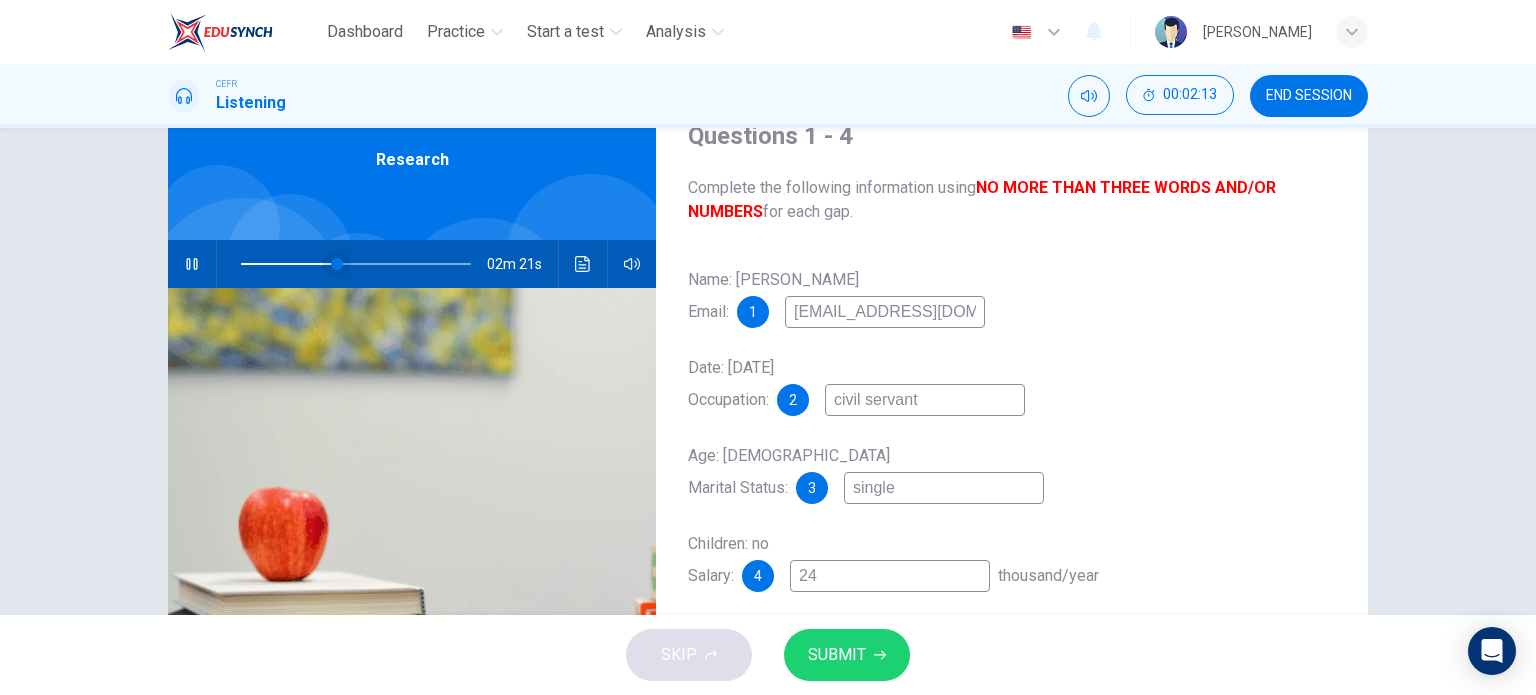 type on "42" 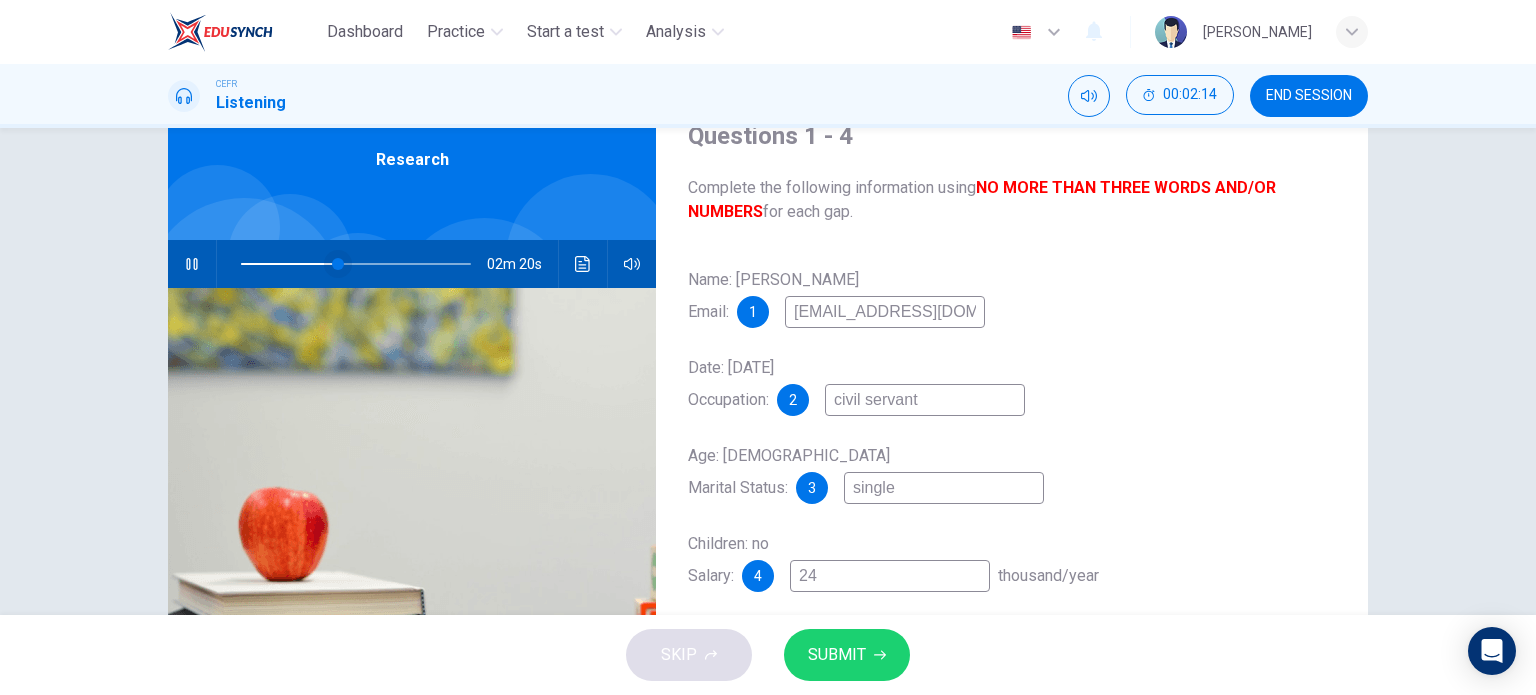 type on "24" 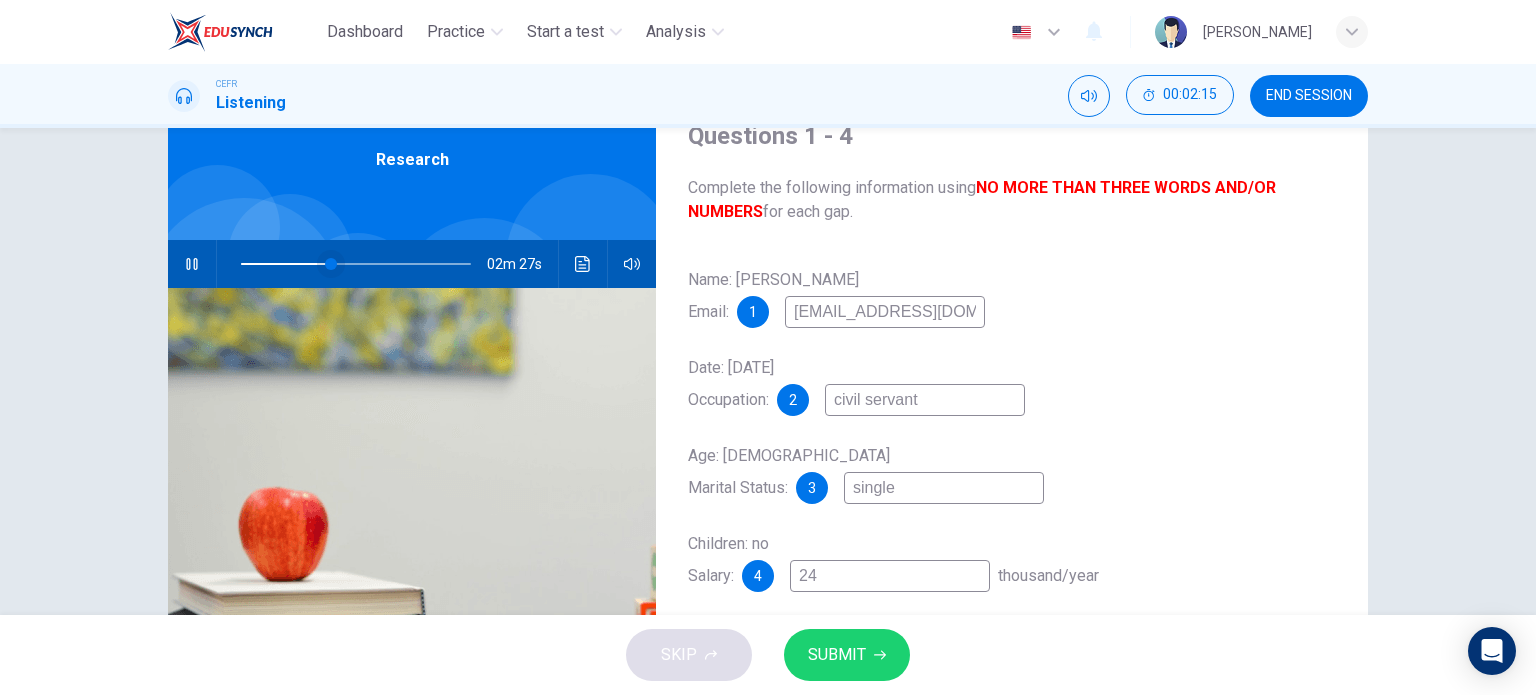 click at bounding box center [331, 264] 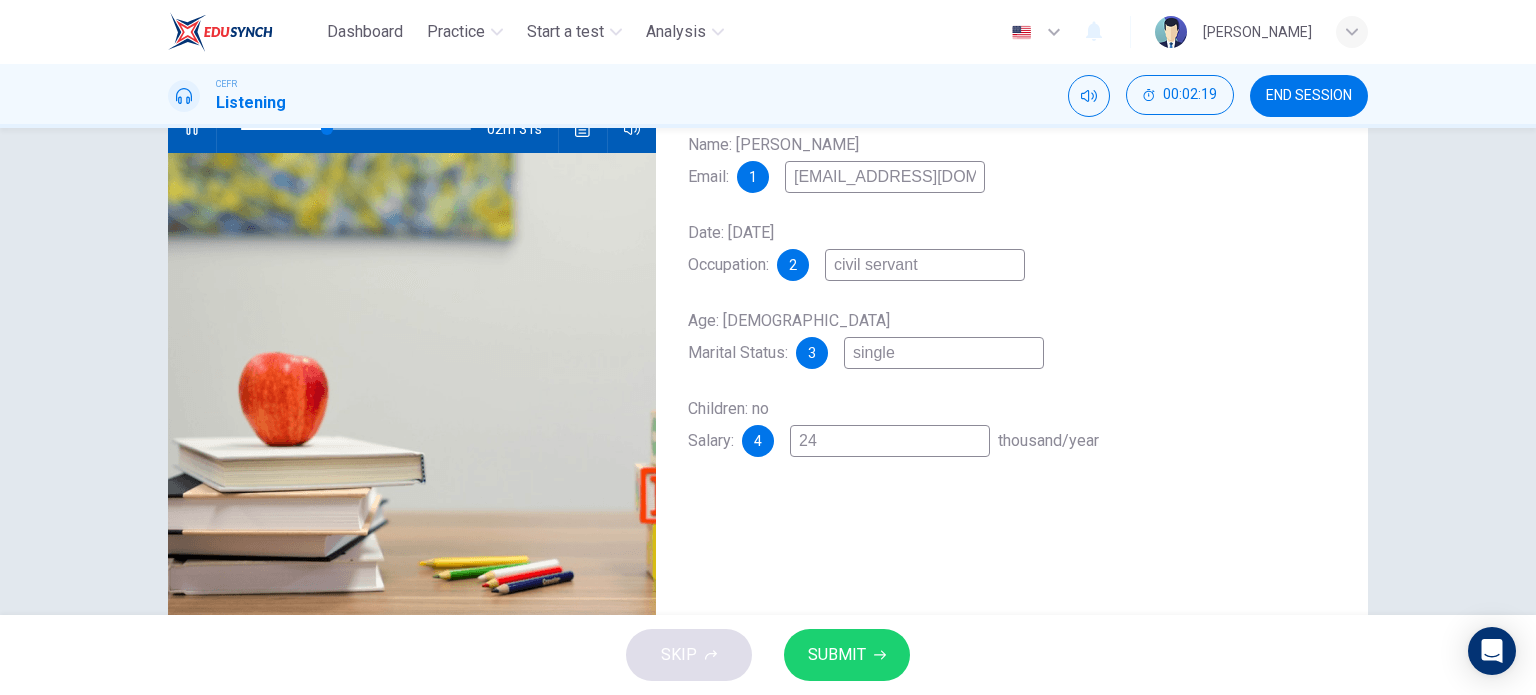 scroll, scrollTop: 188, scrollLeft: 0, axis: vertical 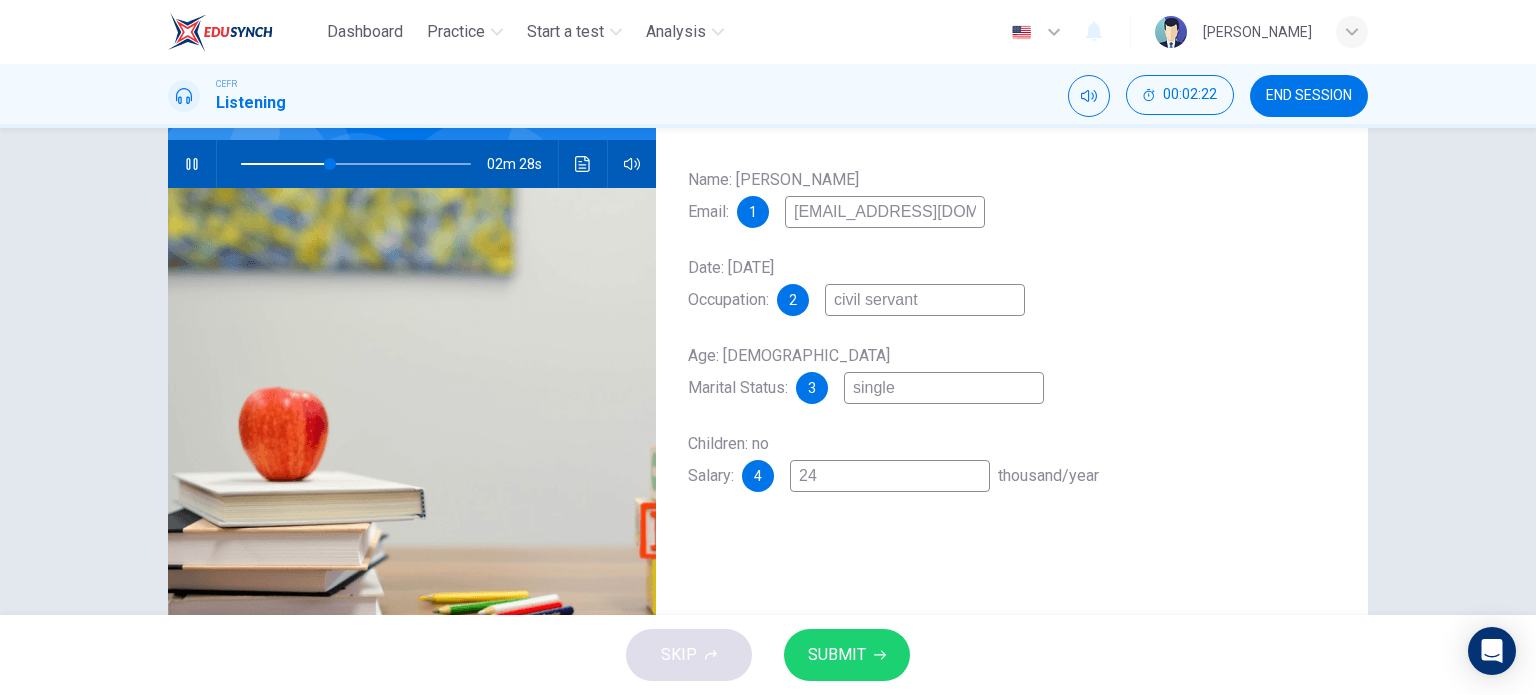 click on "24" at bounding box center (890, 476) 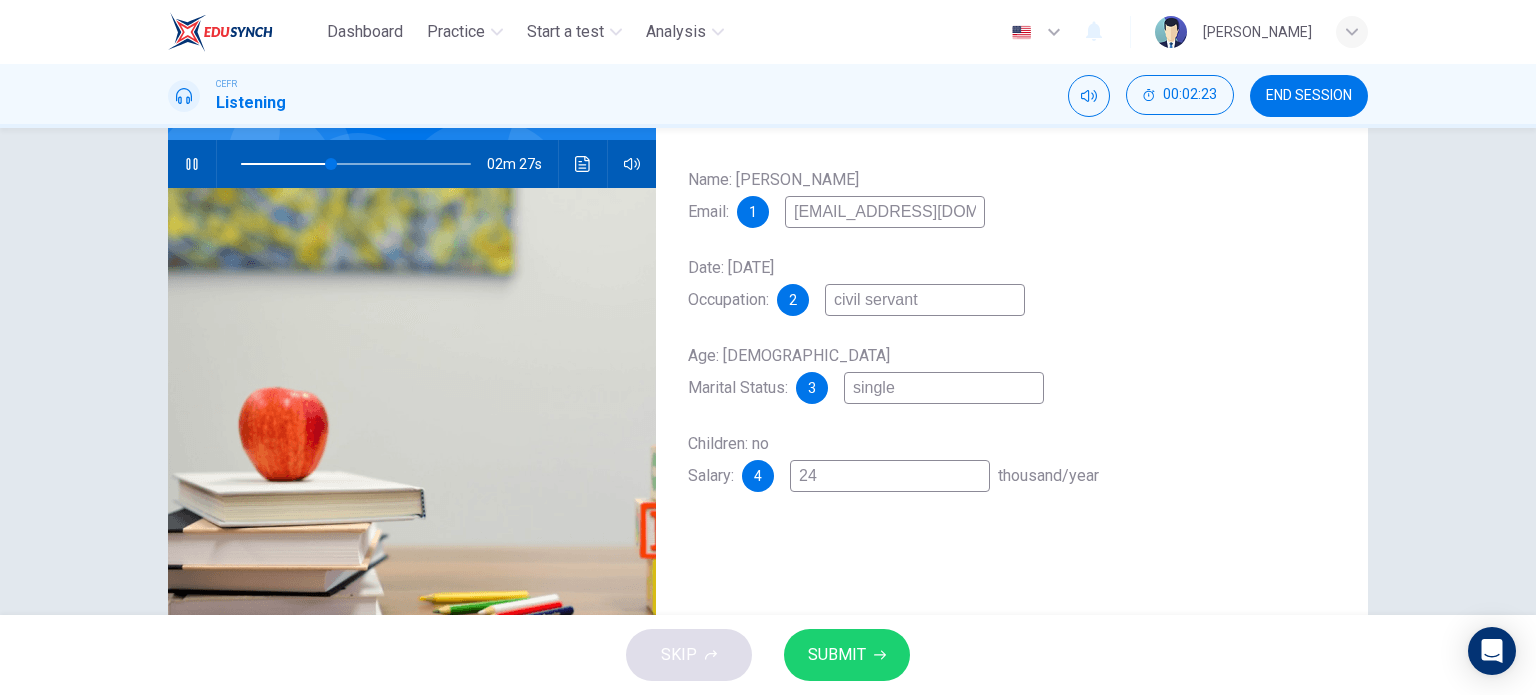 type on "24-" 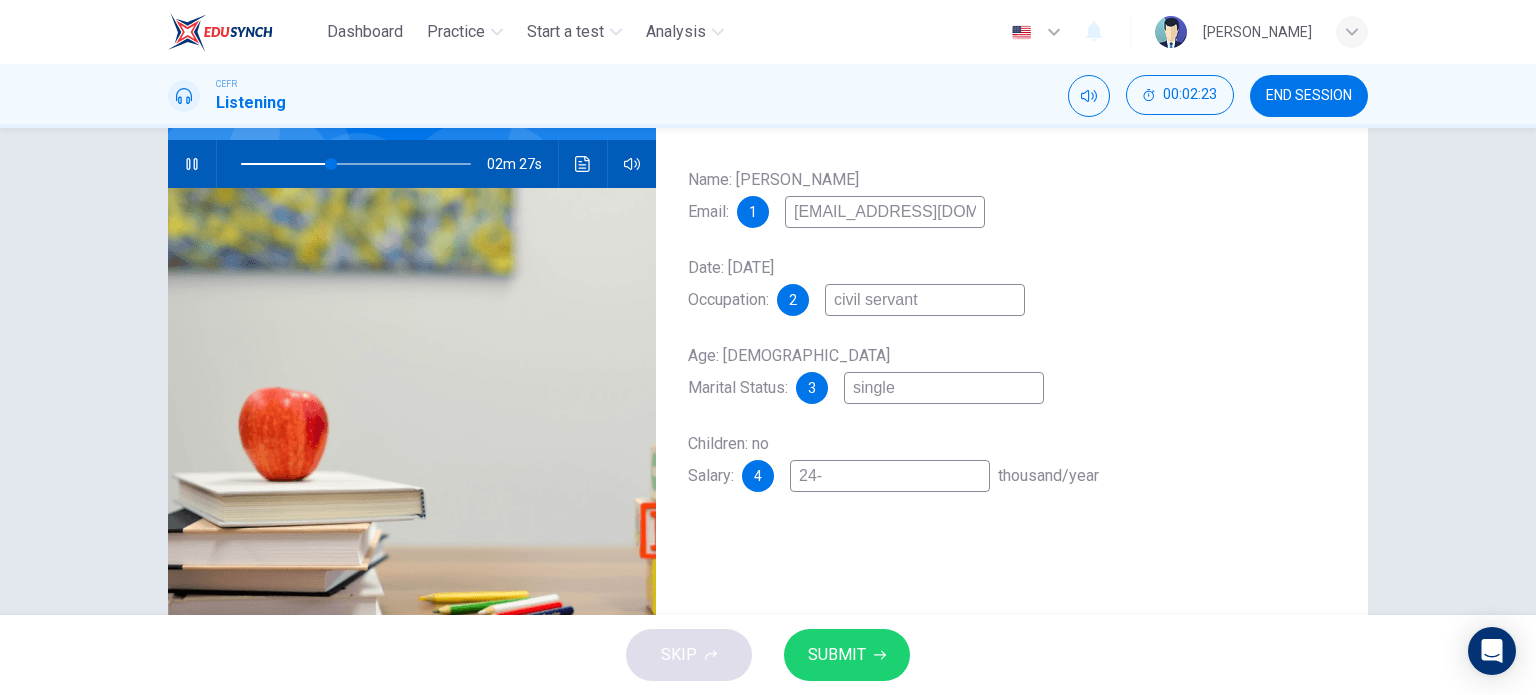 type on "40" 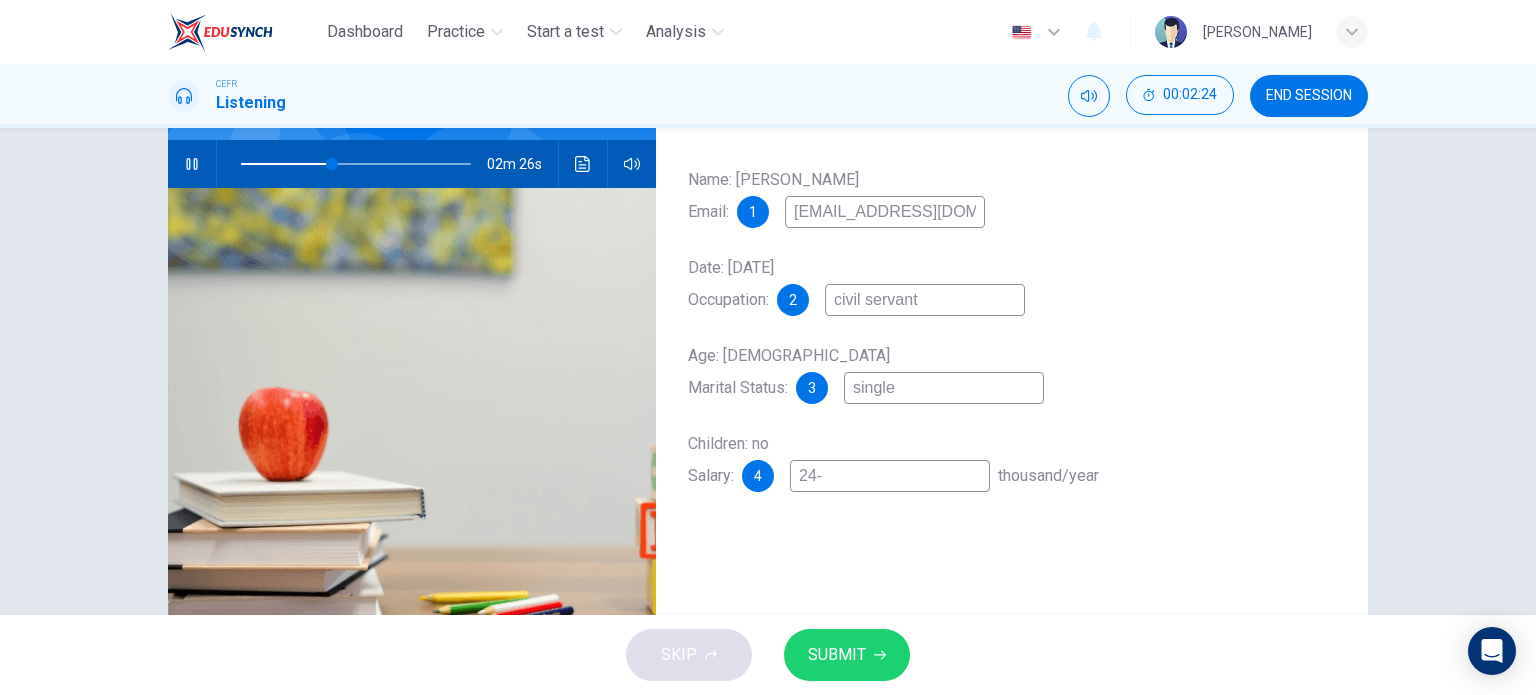 type on "24-3" 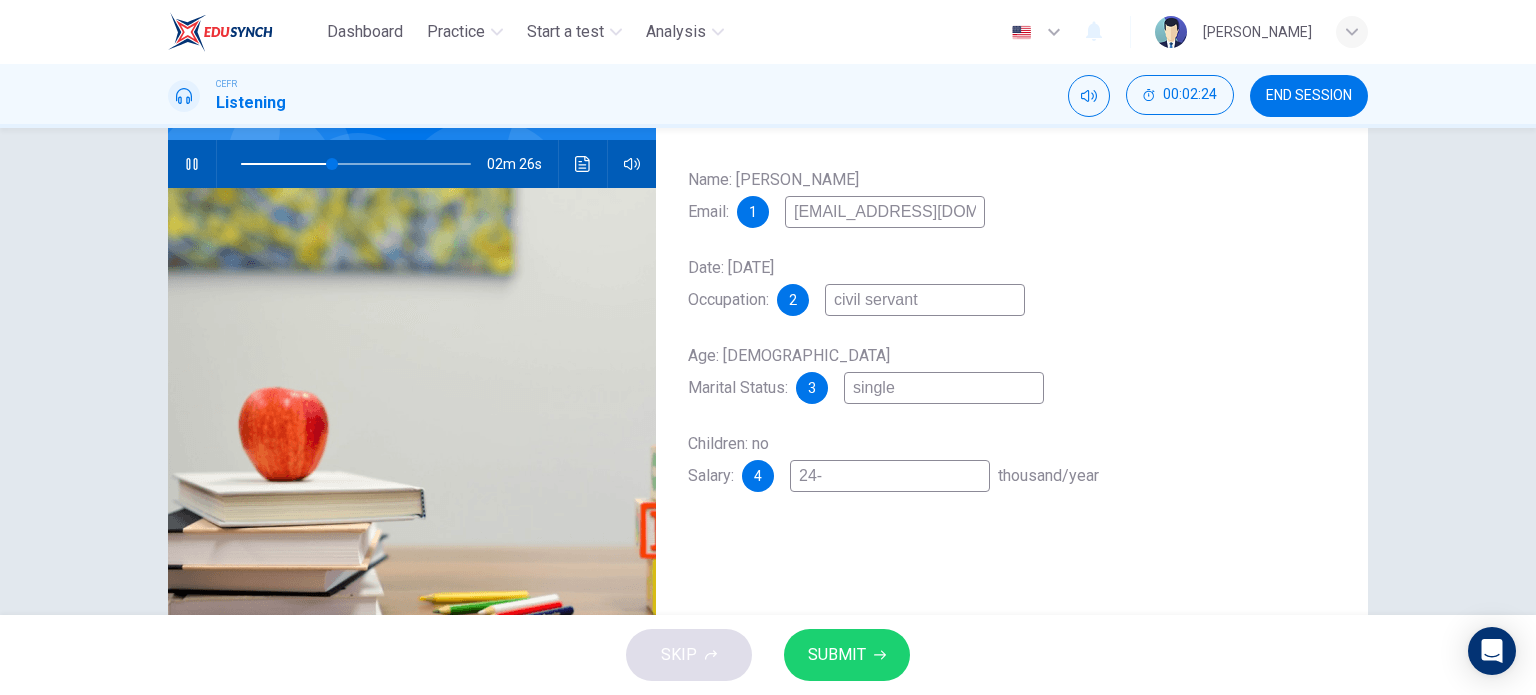 type on "40" 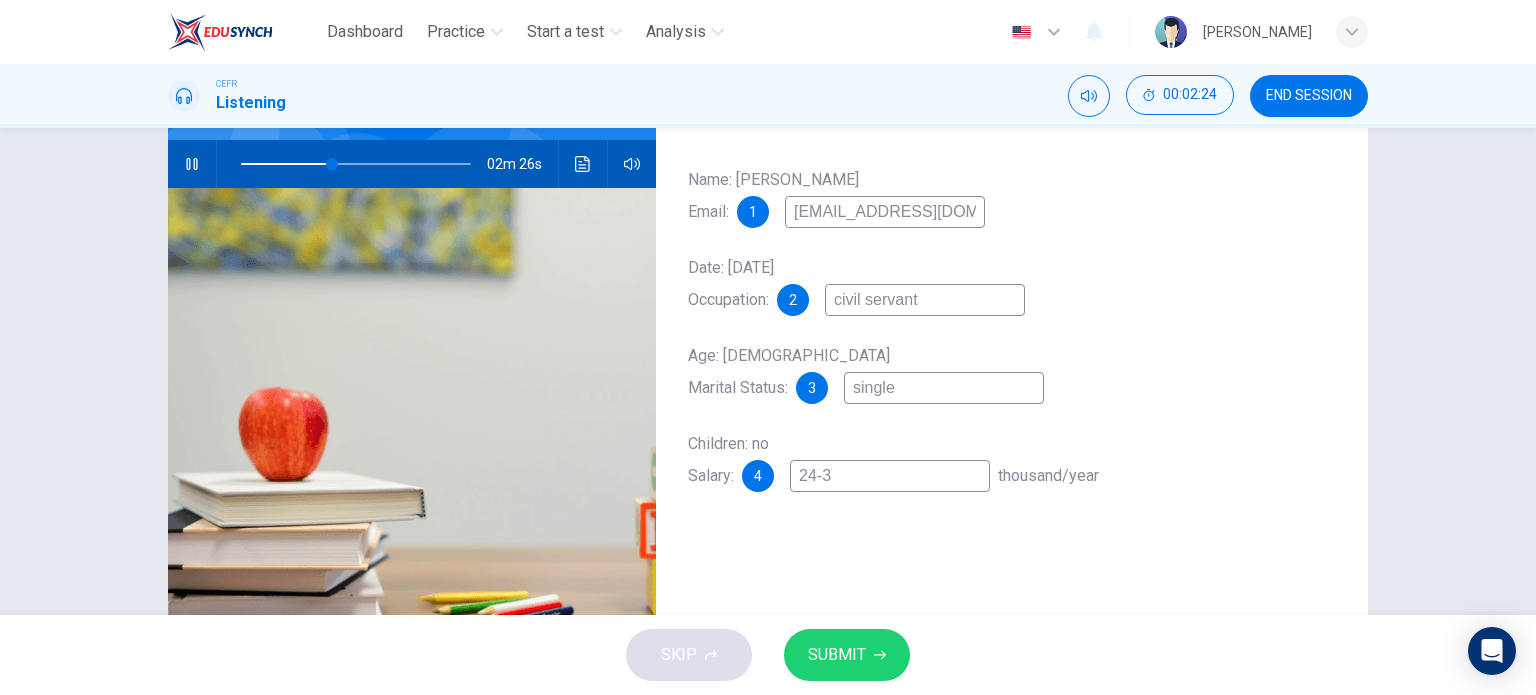 type on "24-30" 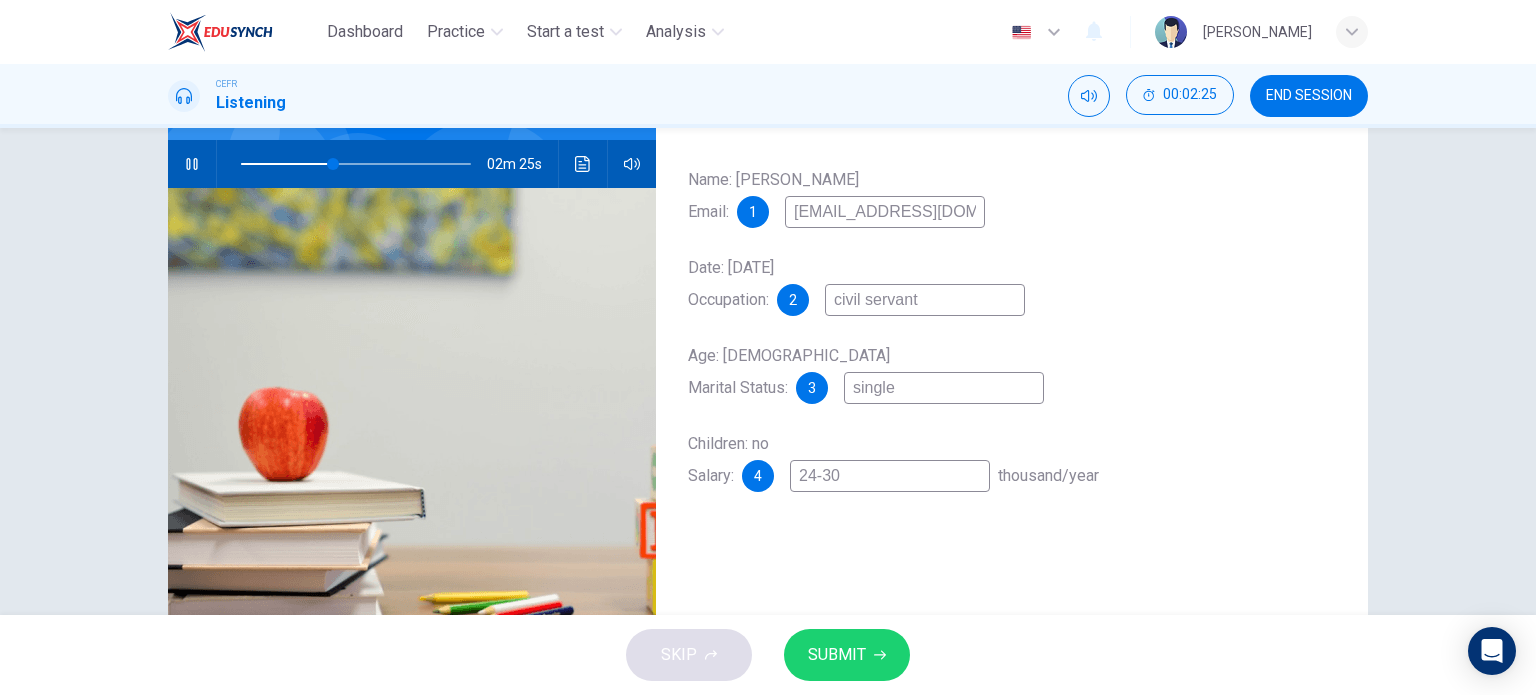 type on "40" 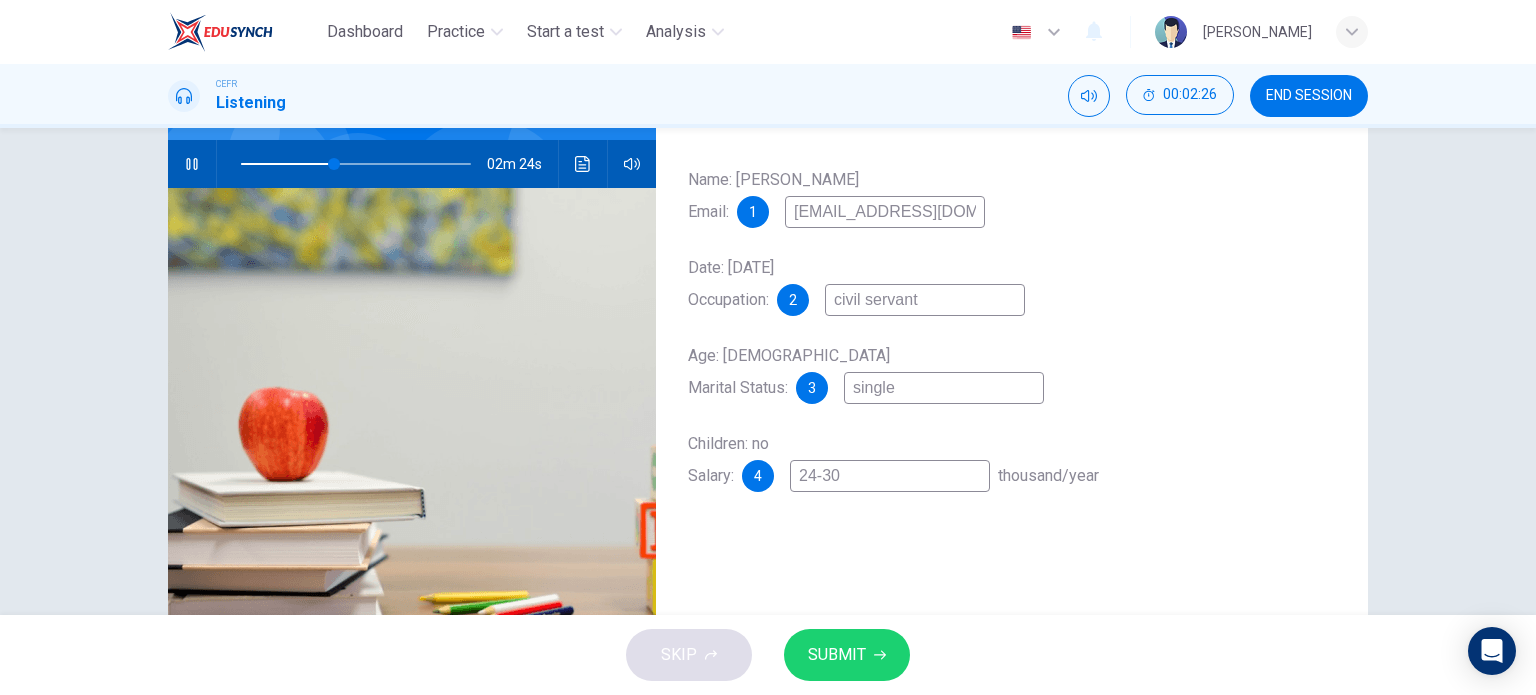 type on "24-3" 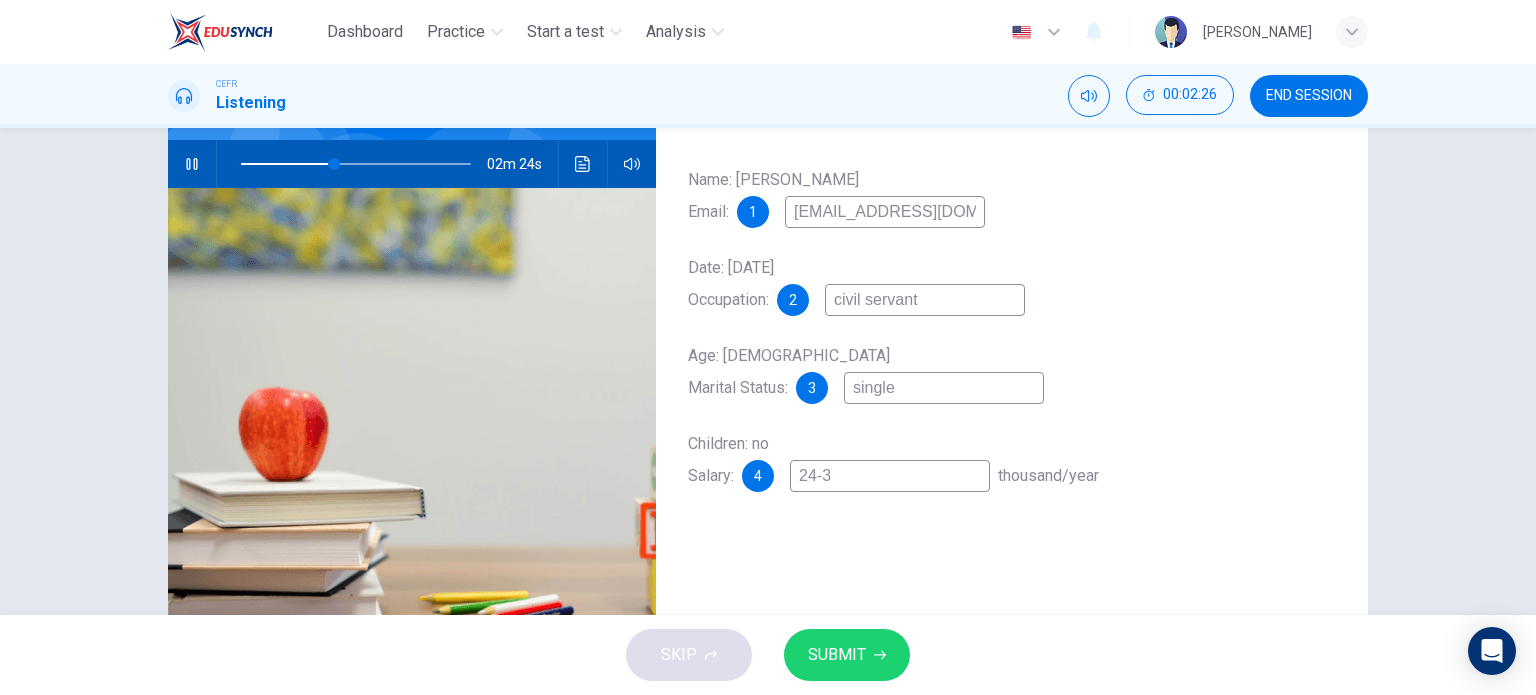 type on "41" 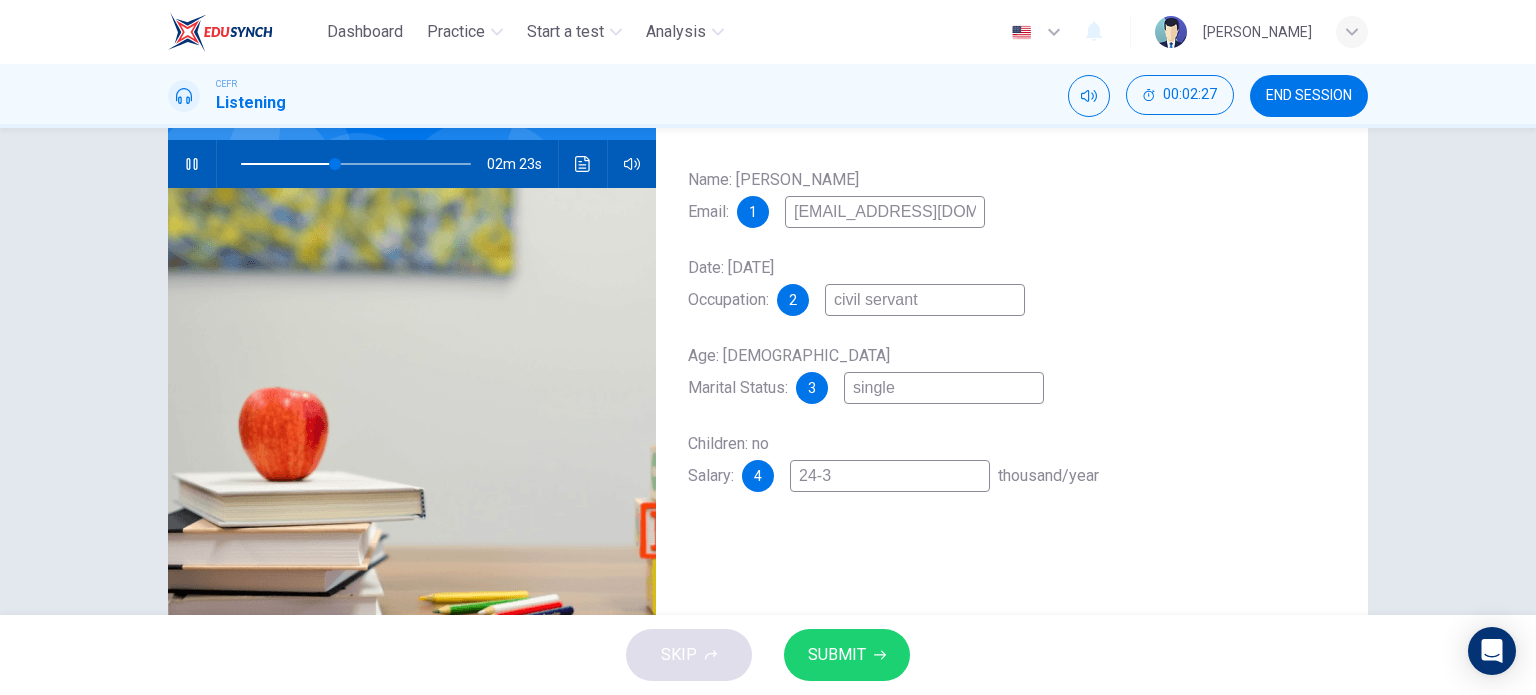 type on "24-36" 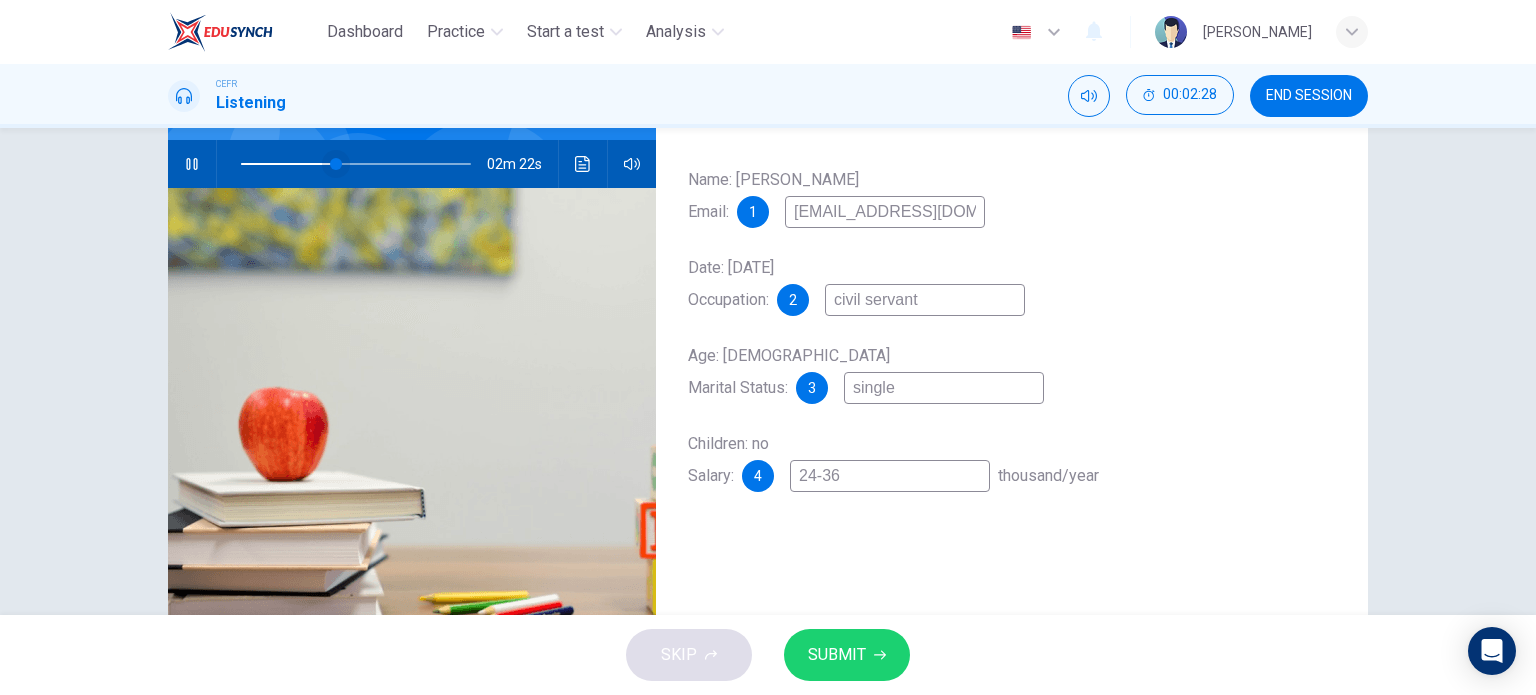 type on "41" 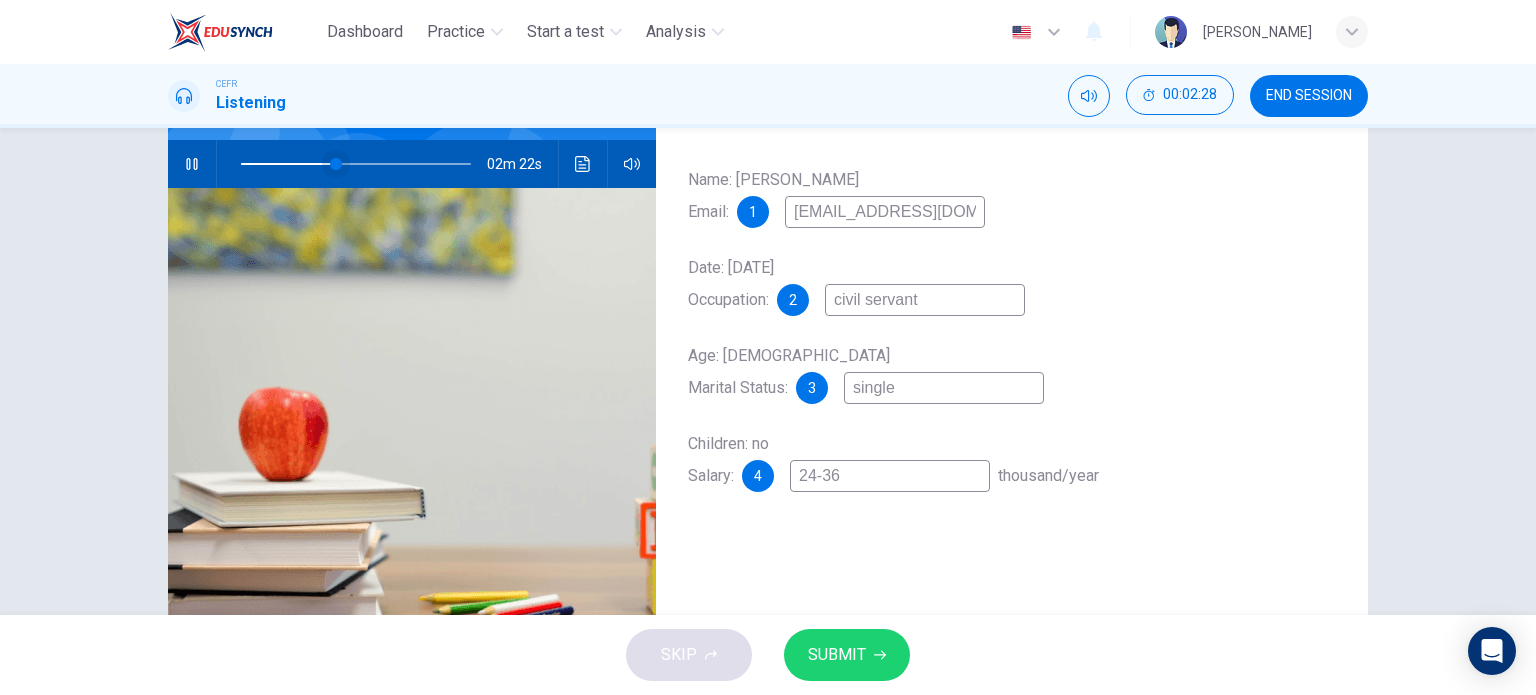 type on "24-36" 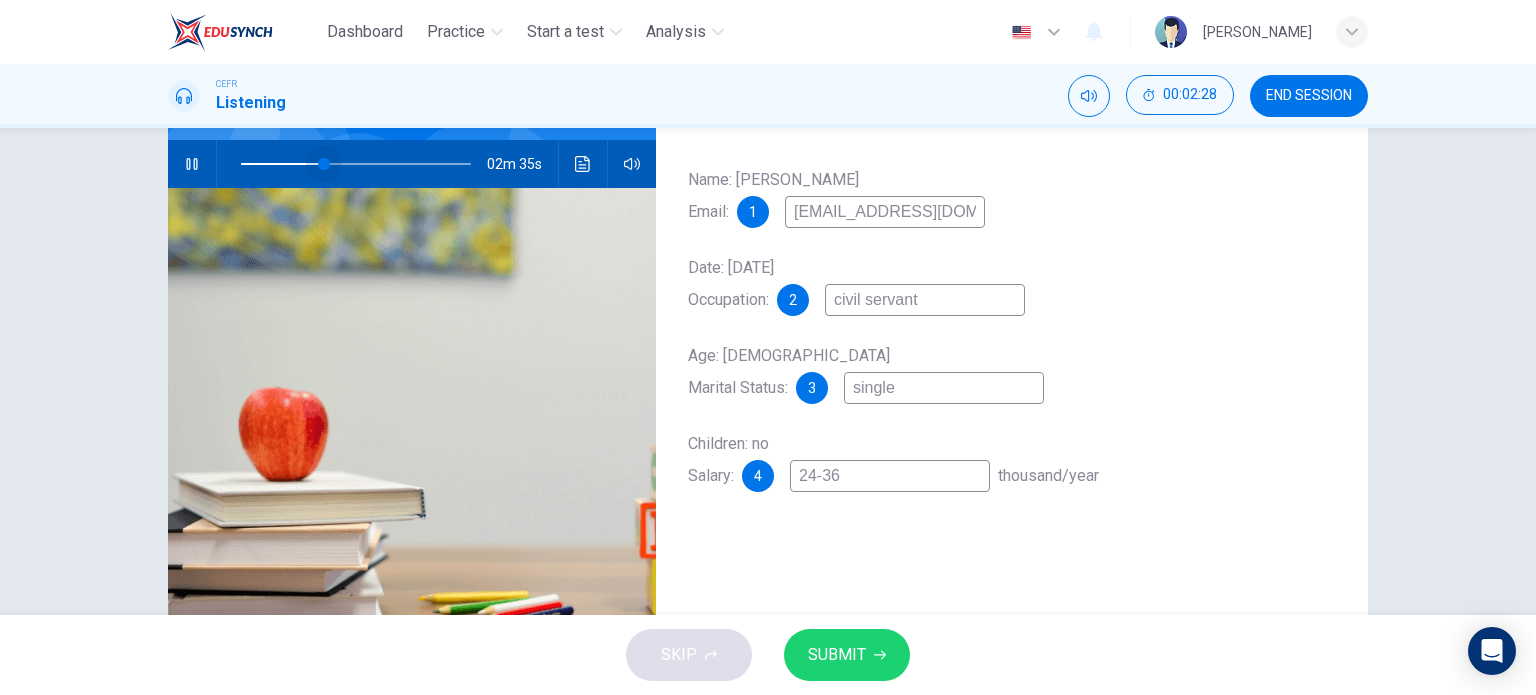 click at bounding box center [324, 164] 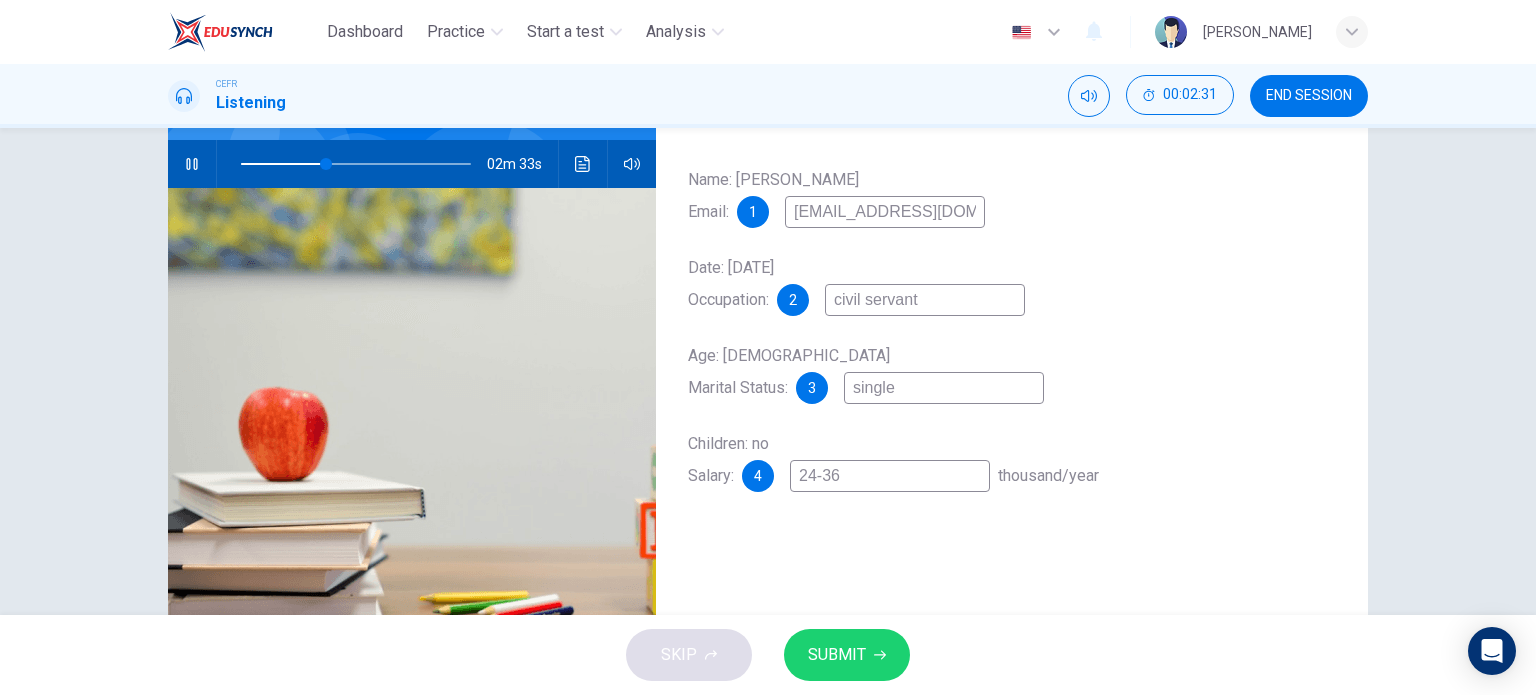 click on "24-36" at bounding box center (890, 476) 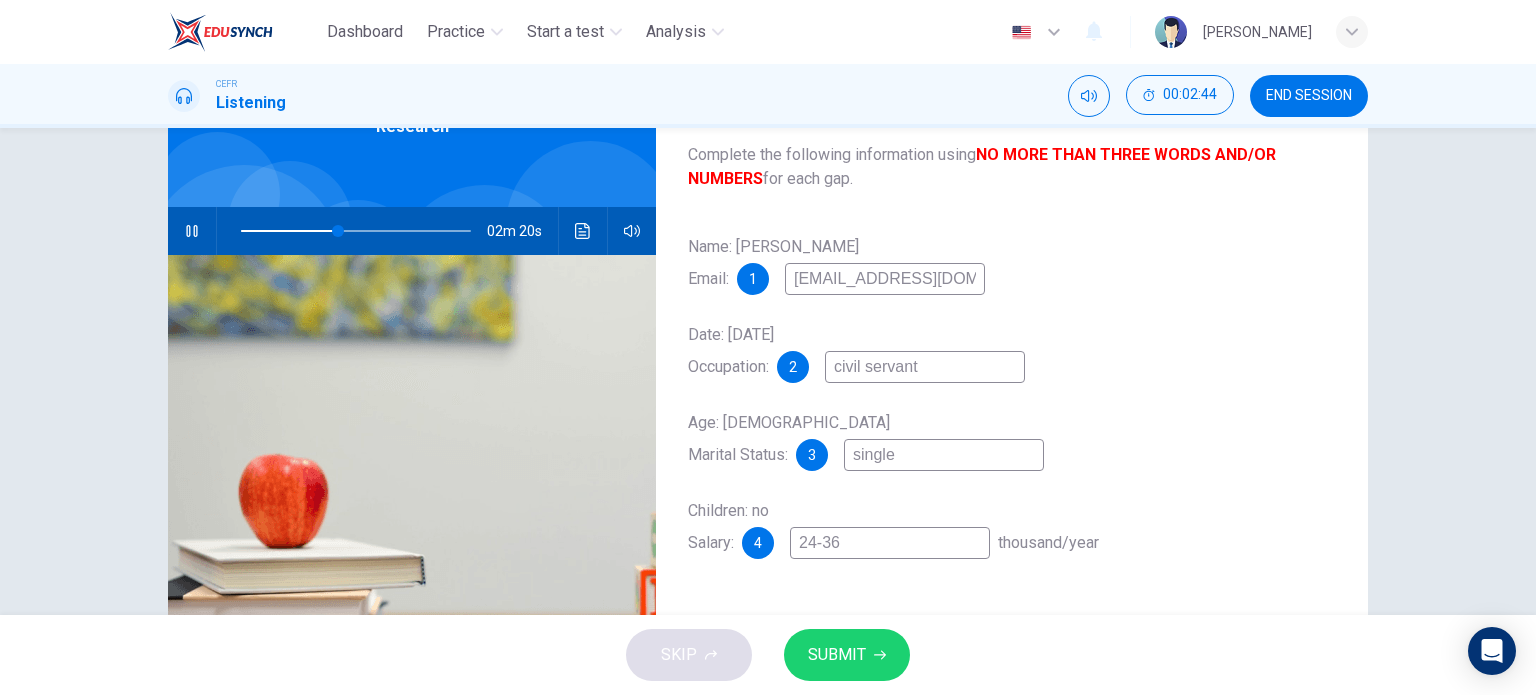 scroll, scrollTop: 0, scrollLeft: 0, axis: both 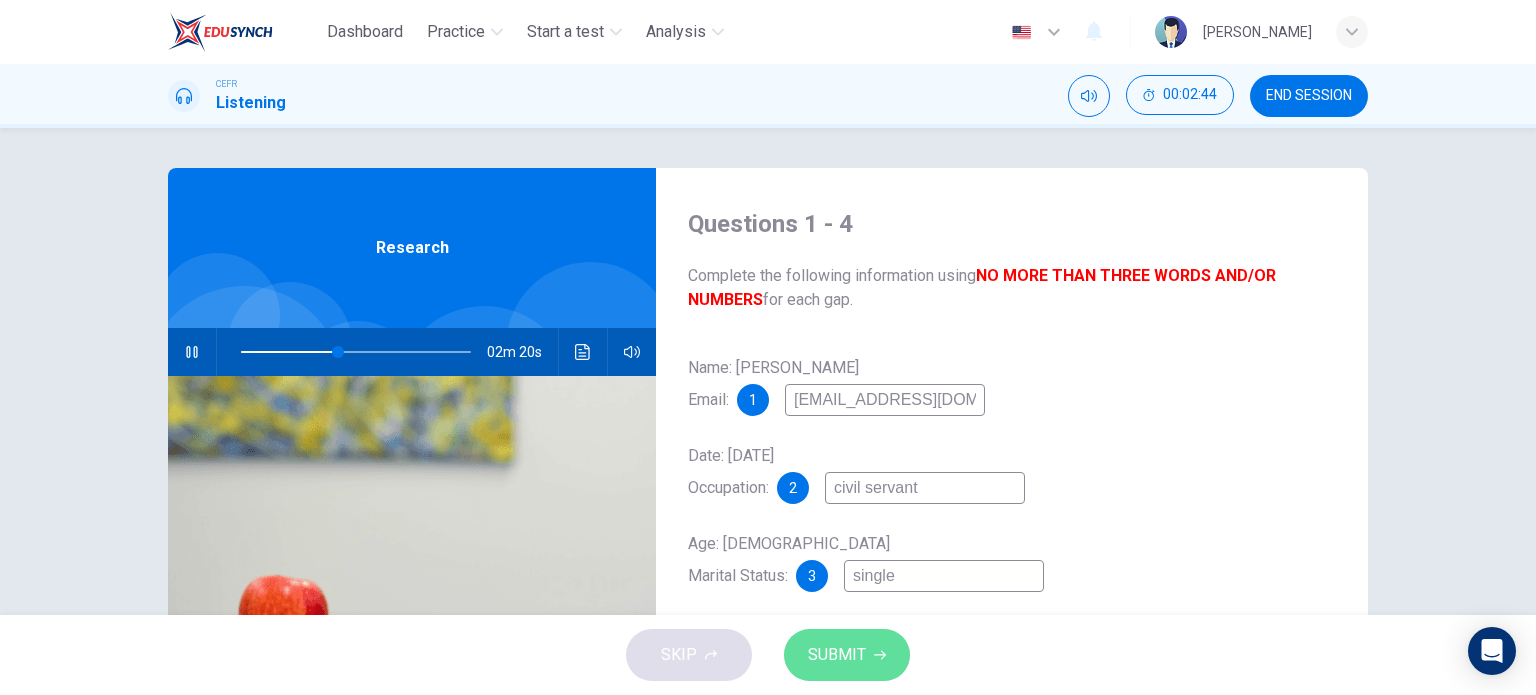 click on "SUBMIT" at bounding box center (837, 655) 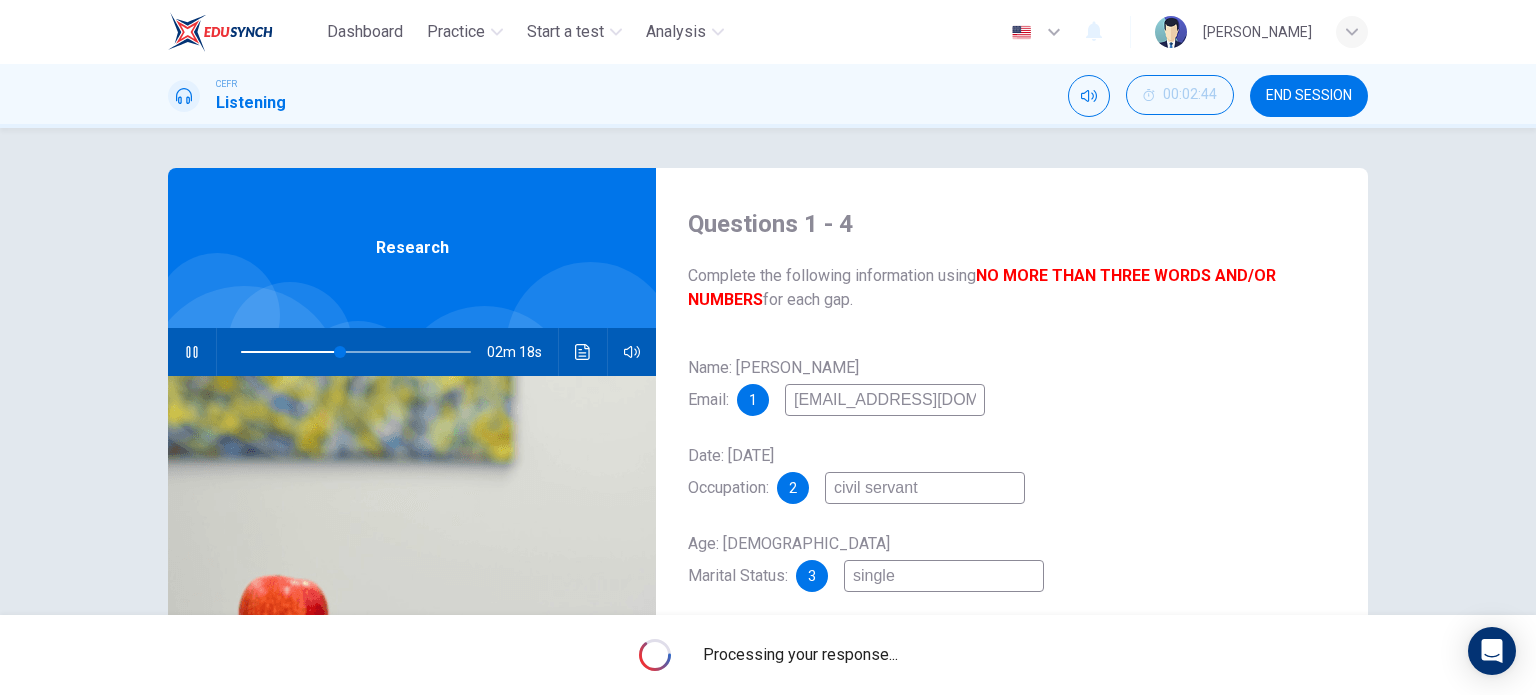 click at bounding box center [192, 352] 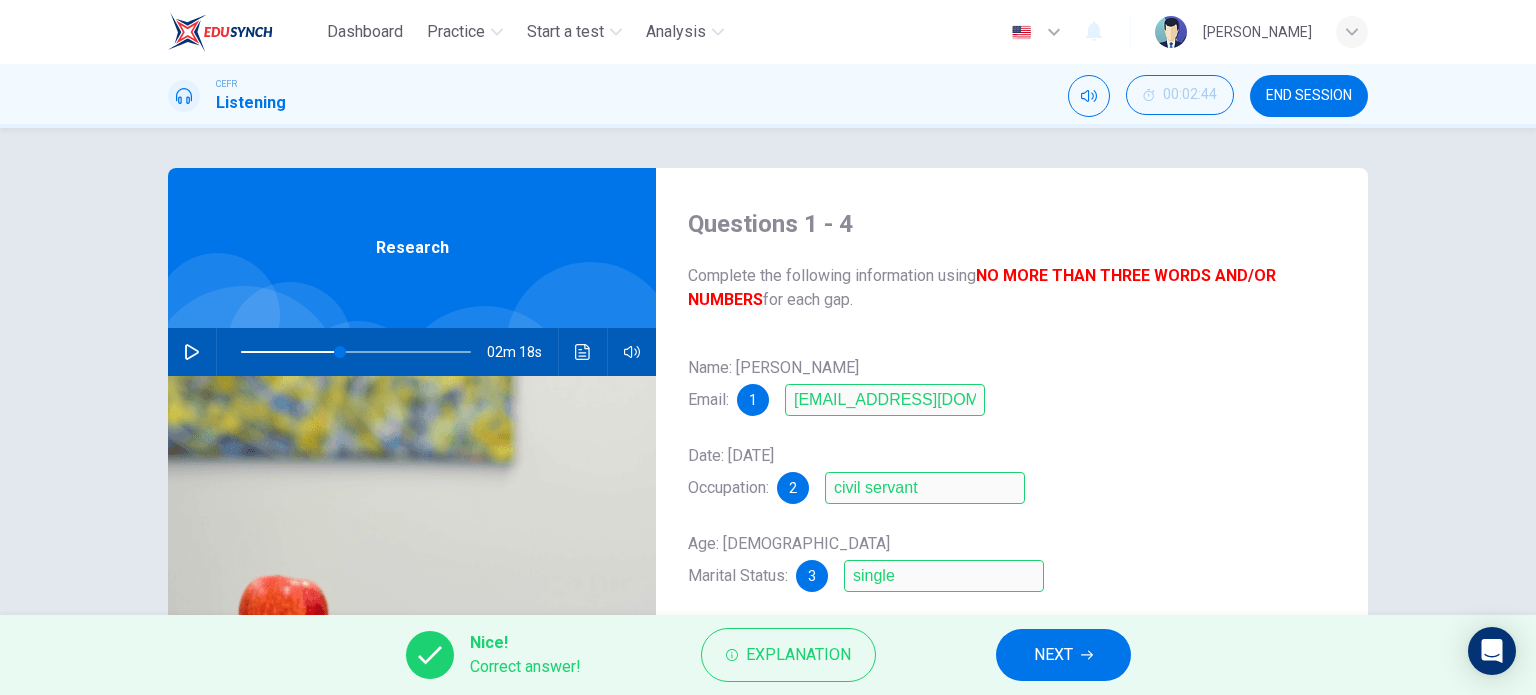 scroll, scrollTop: 288, scrollLeft: 0, axis: vertical 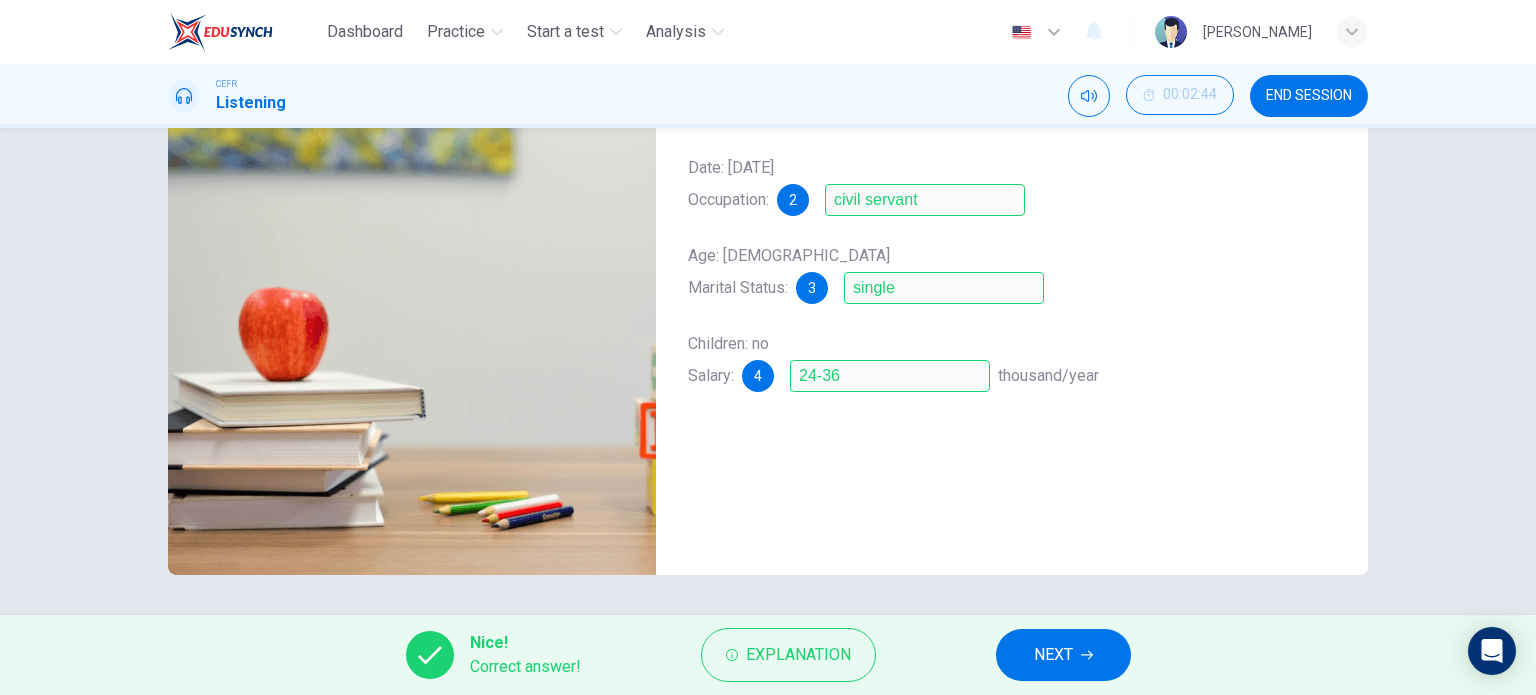 click on "NEXT" at bounding box center (1053, 655) 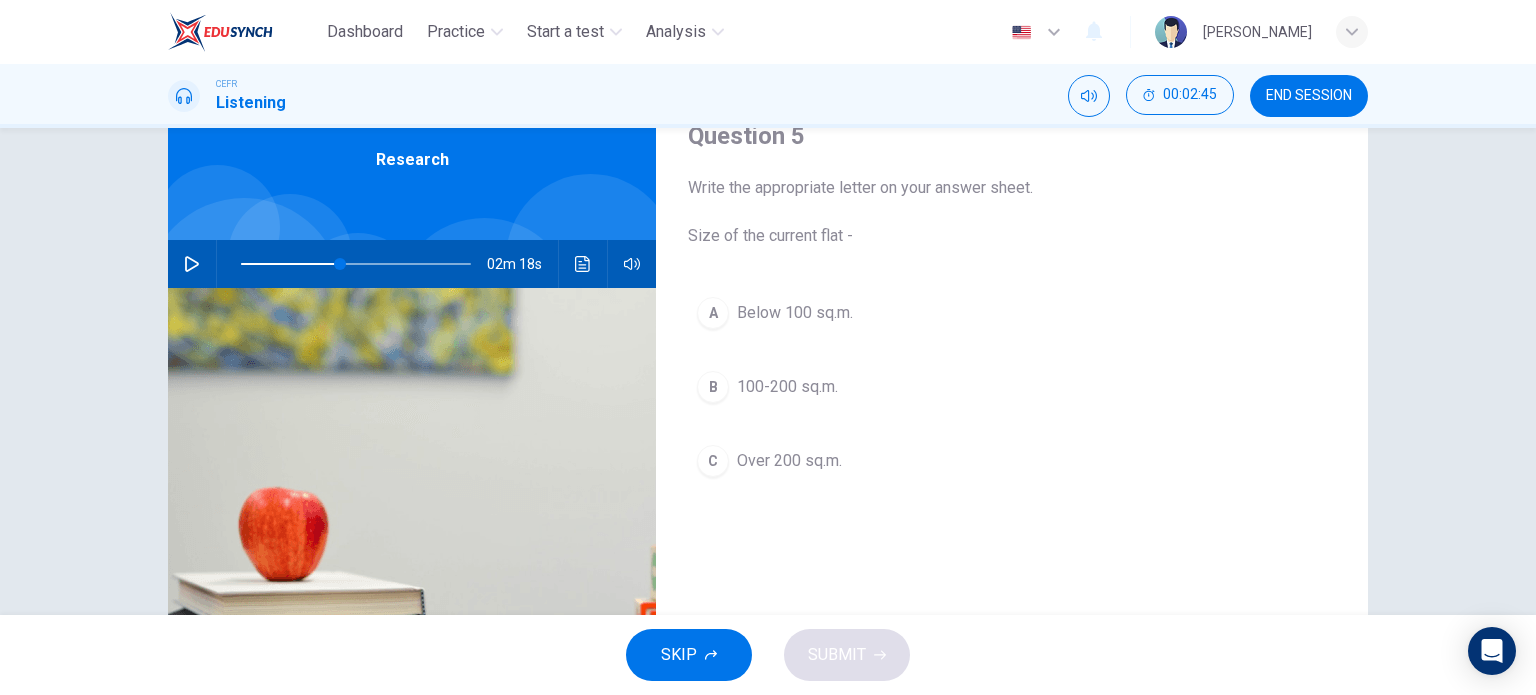 scroll, scrollTop: 0, scrollLeft: 0, axis: both 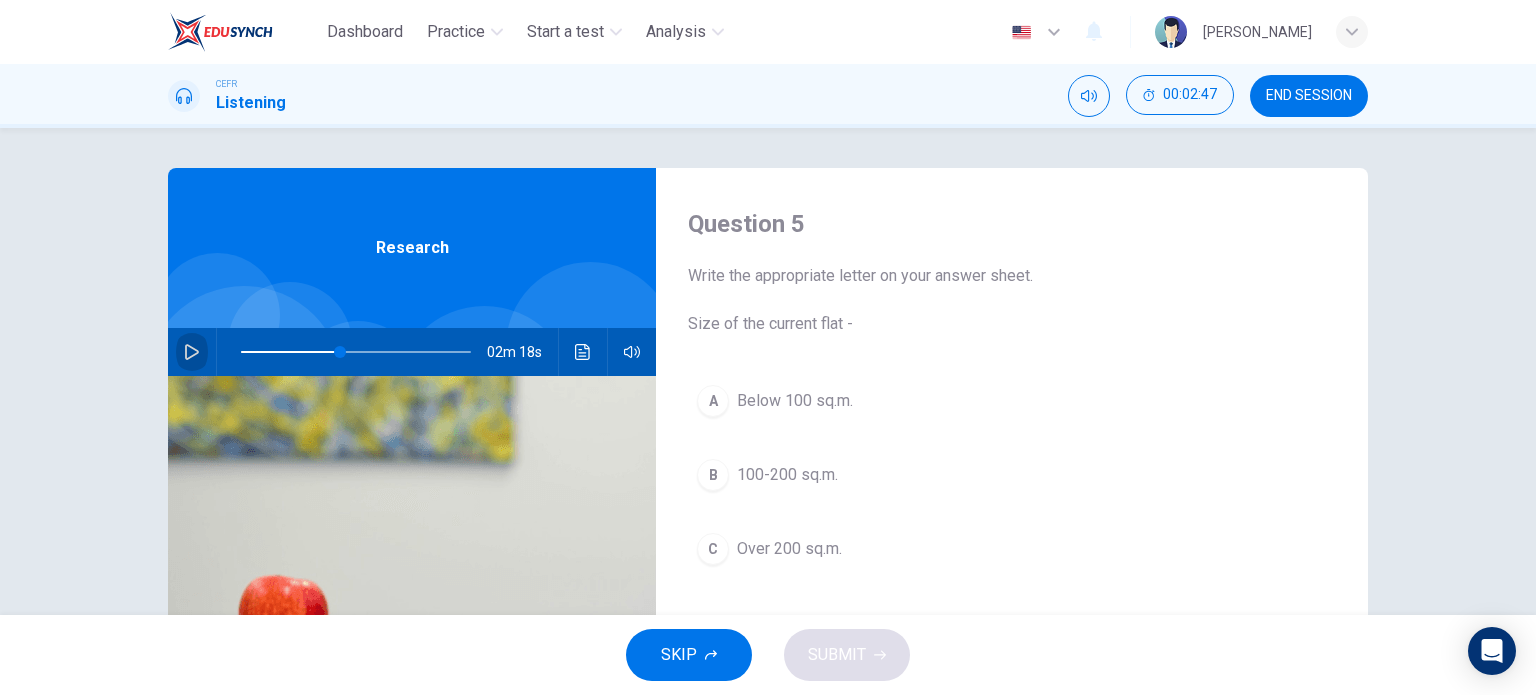 click 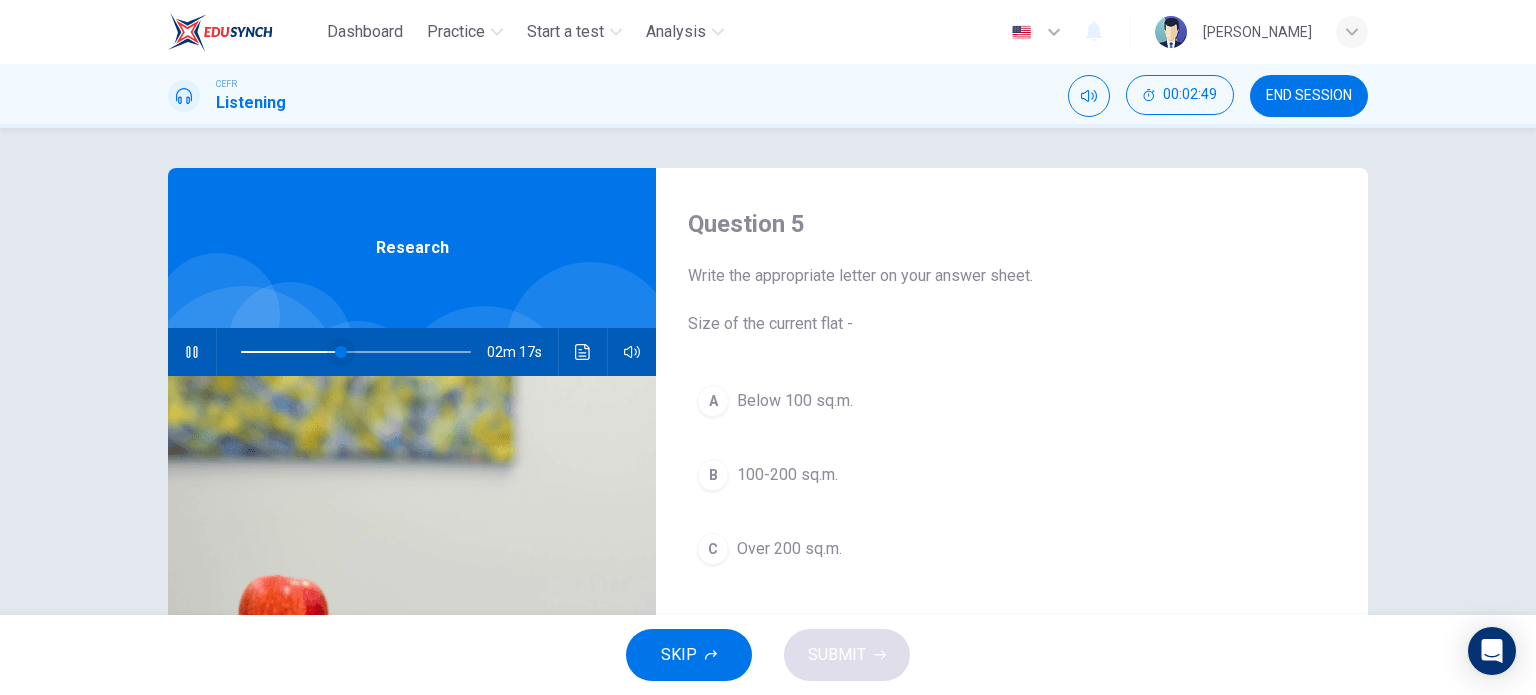 click at bounding box center [341, 352] 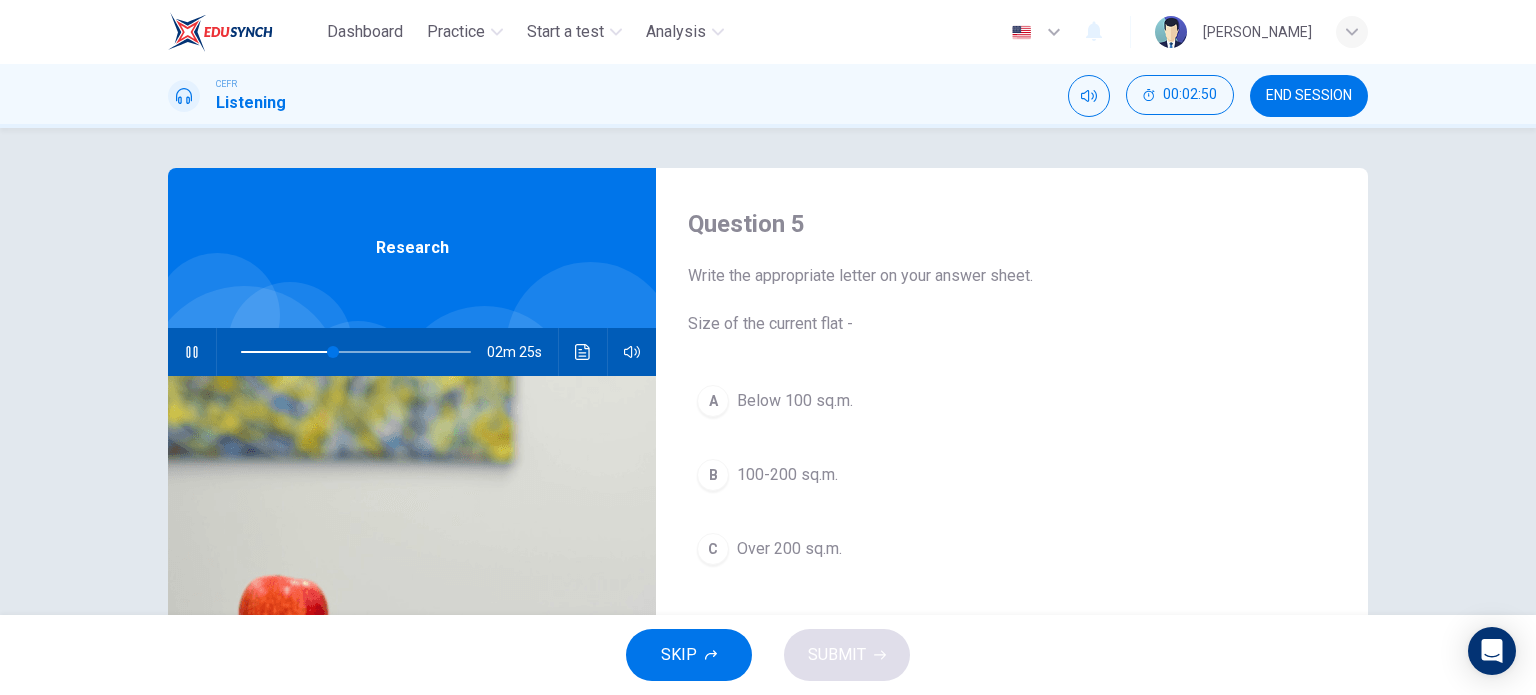 click at bounding box center (192, 352) 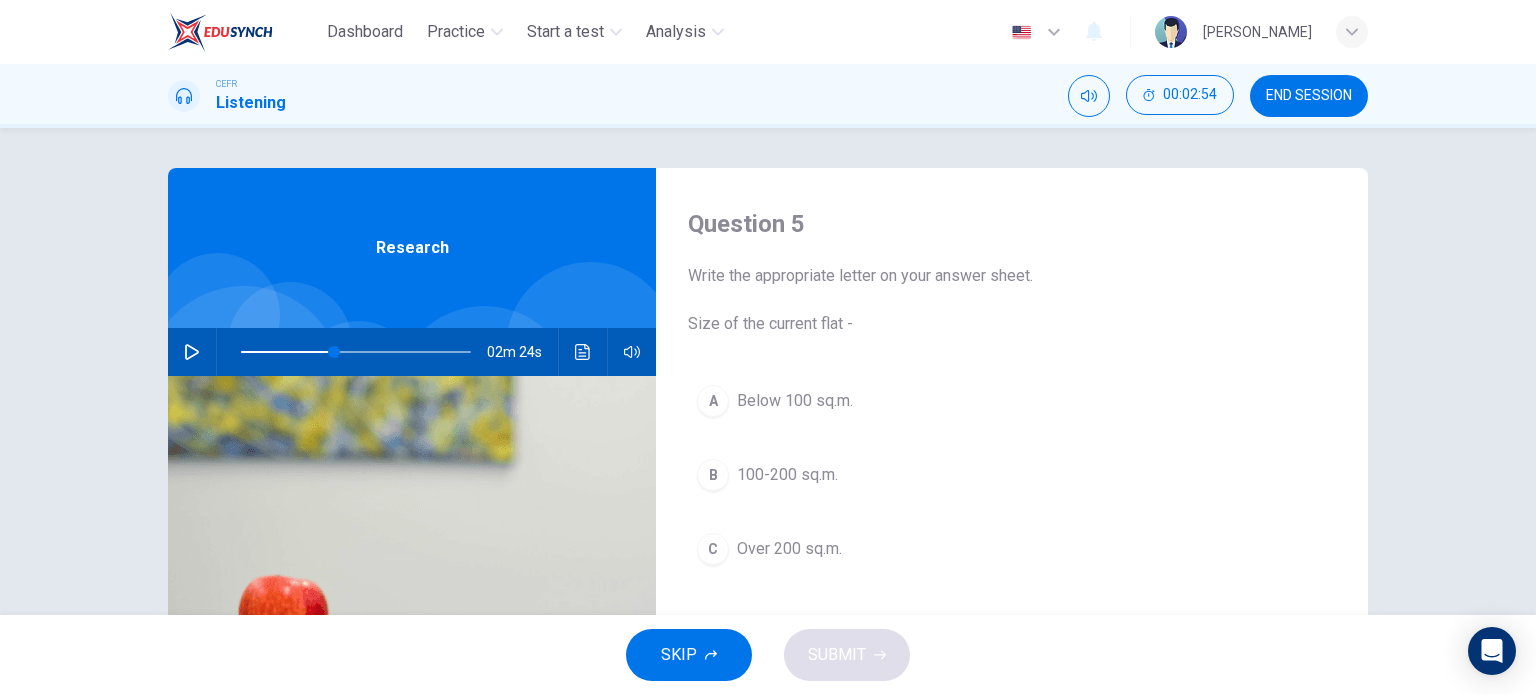 click at bounding box center (192, 352) 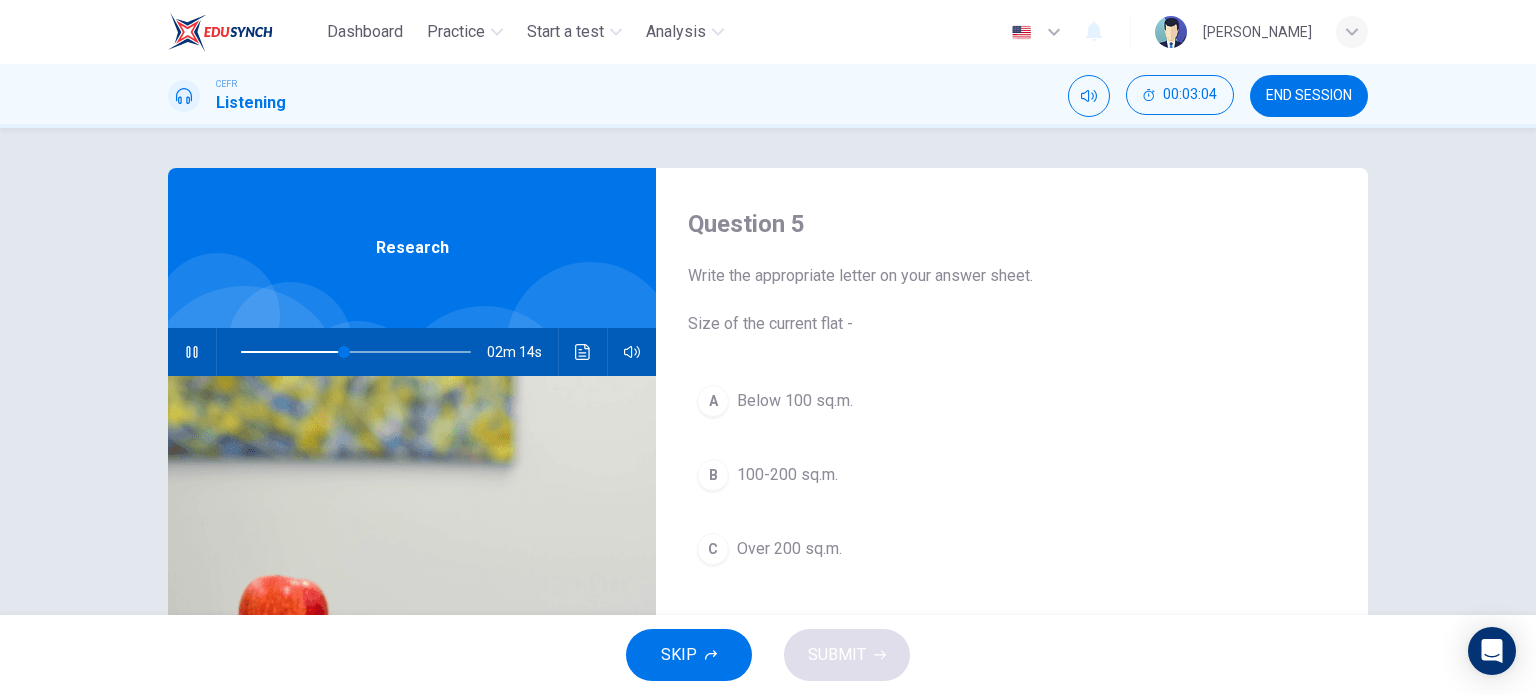 scroll, scrollTop: 100, scrollLeft: 0, axis: vertical 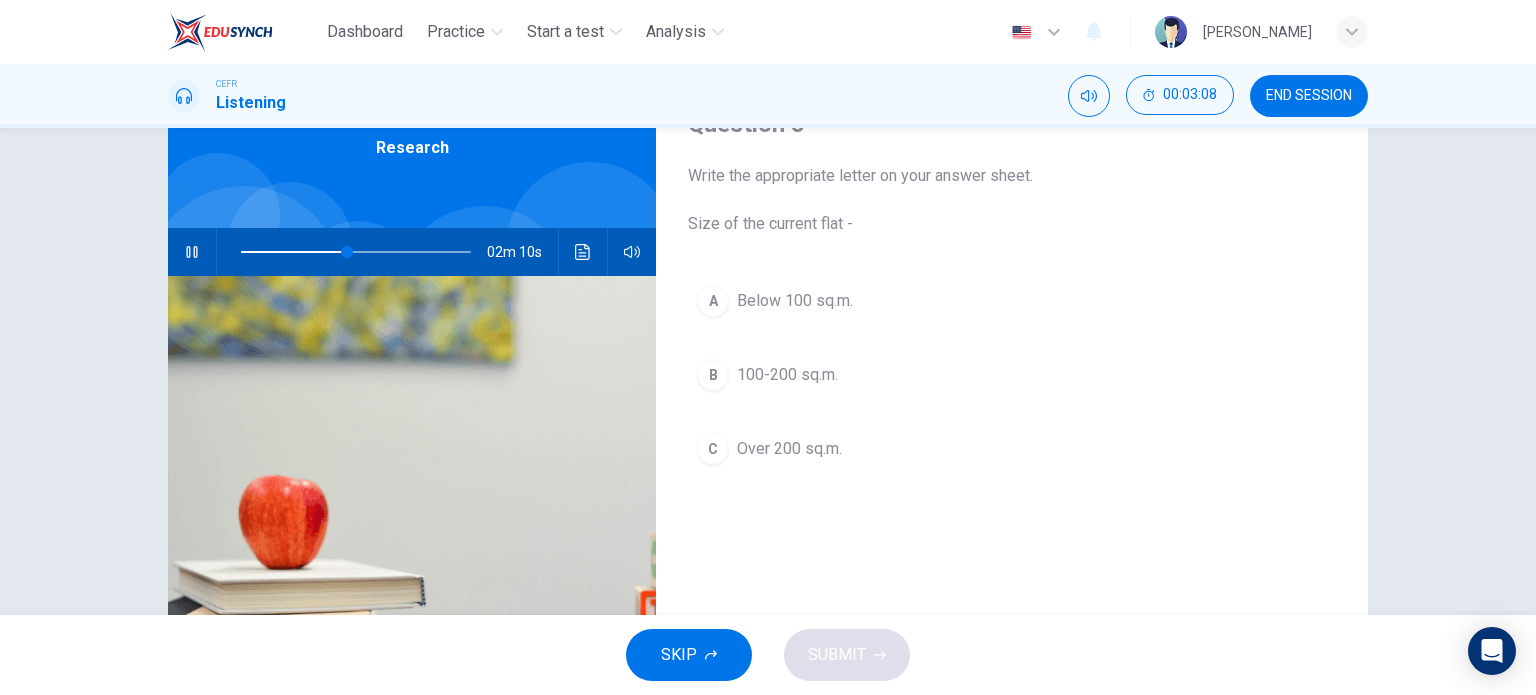 click on "B" at bounding box center [713, 375] 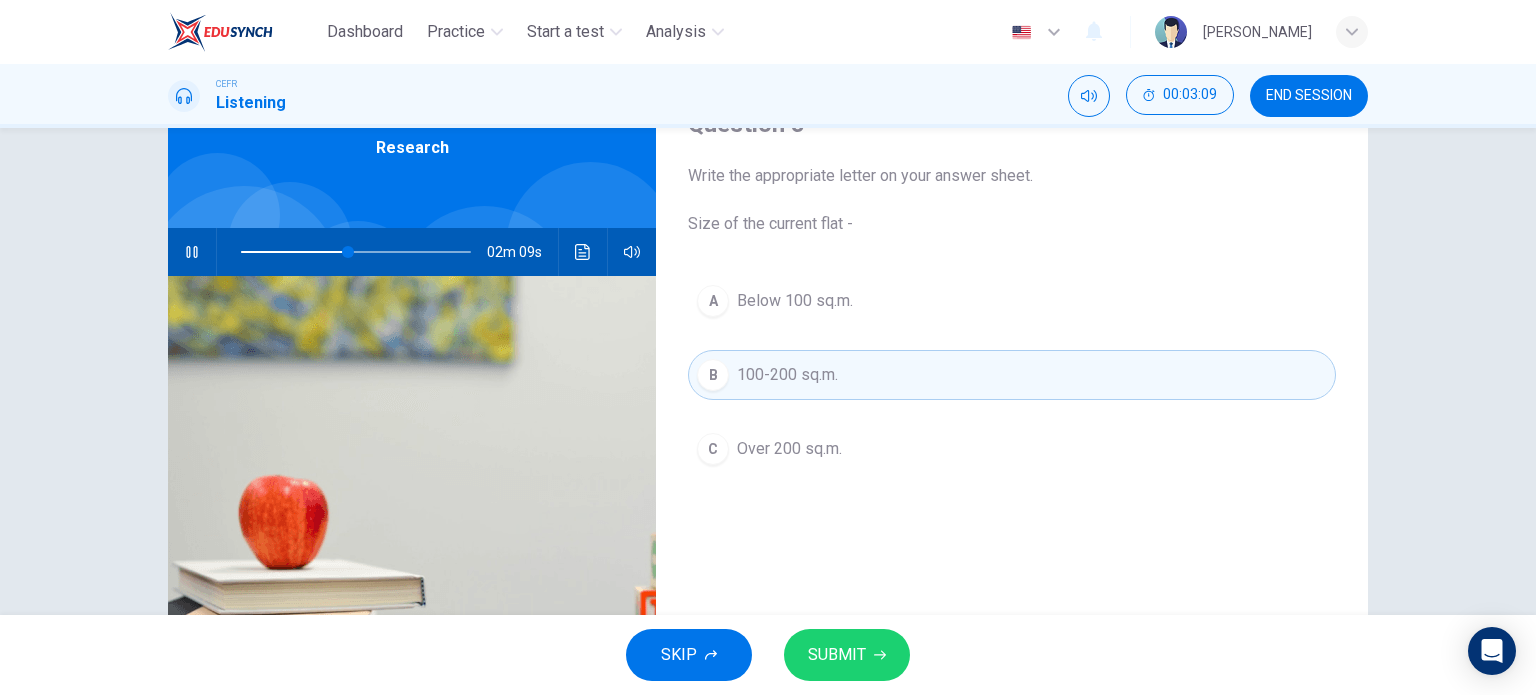 click on "SUBMIT" at bounding box center [837, 655] 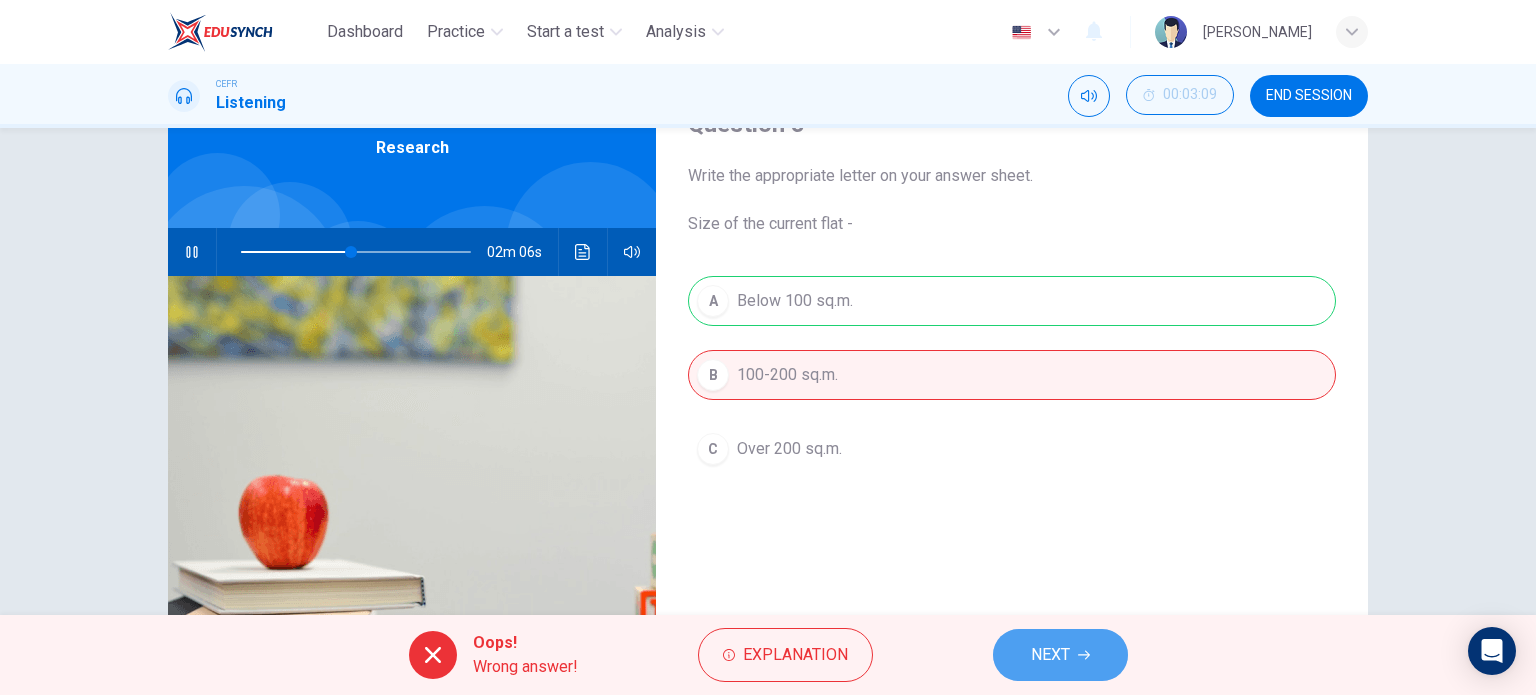 click on "NEXT" at bounding box center [1050, 655] 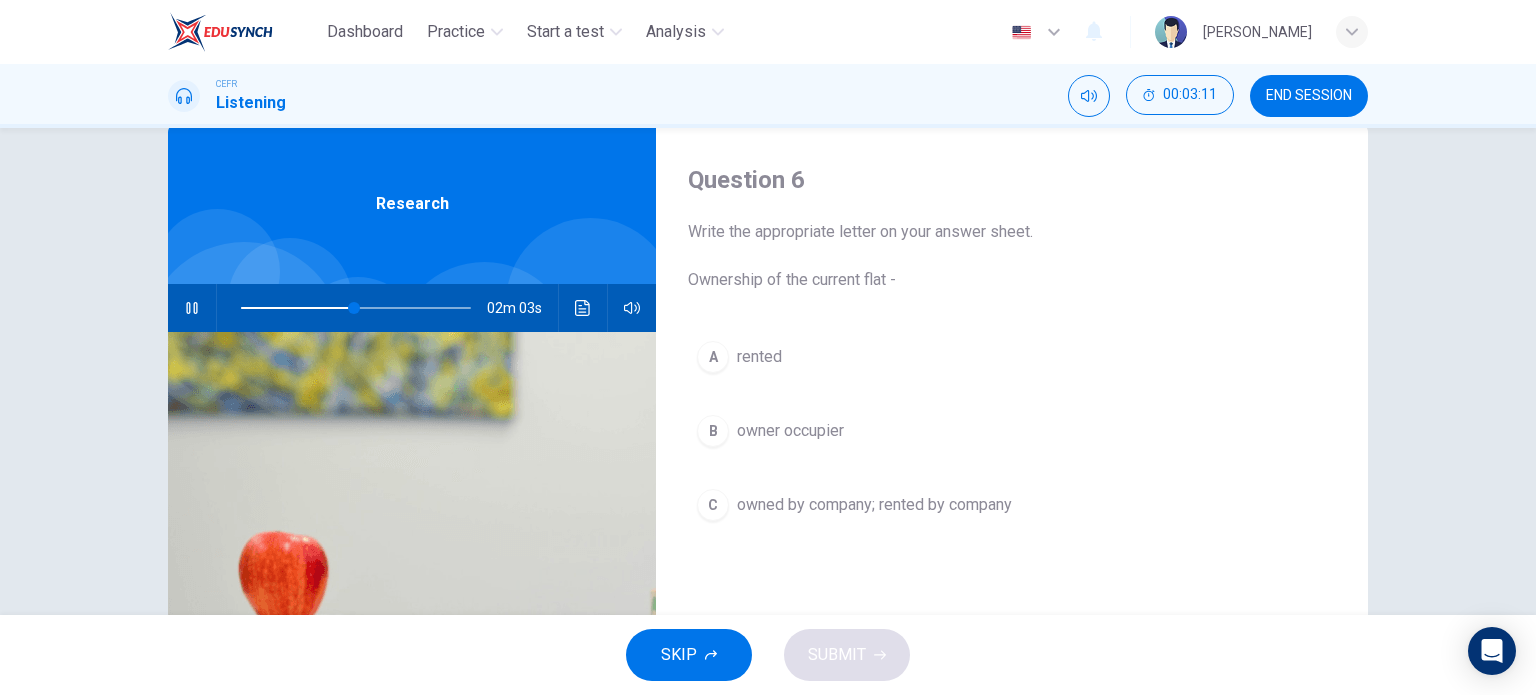 scroll, scrollTop: 0, scrollLeft: 0, axis: both 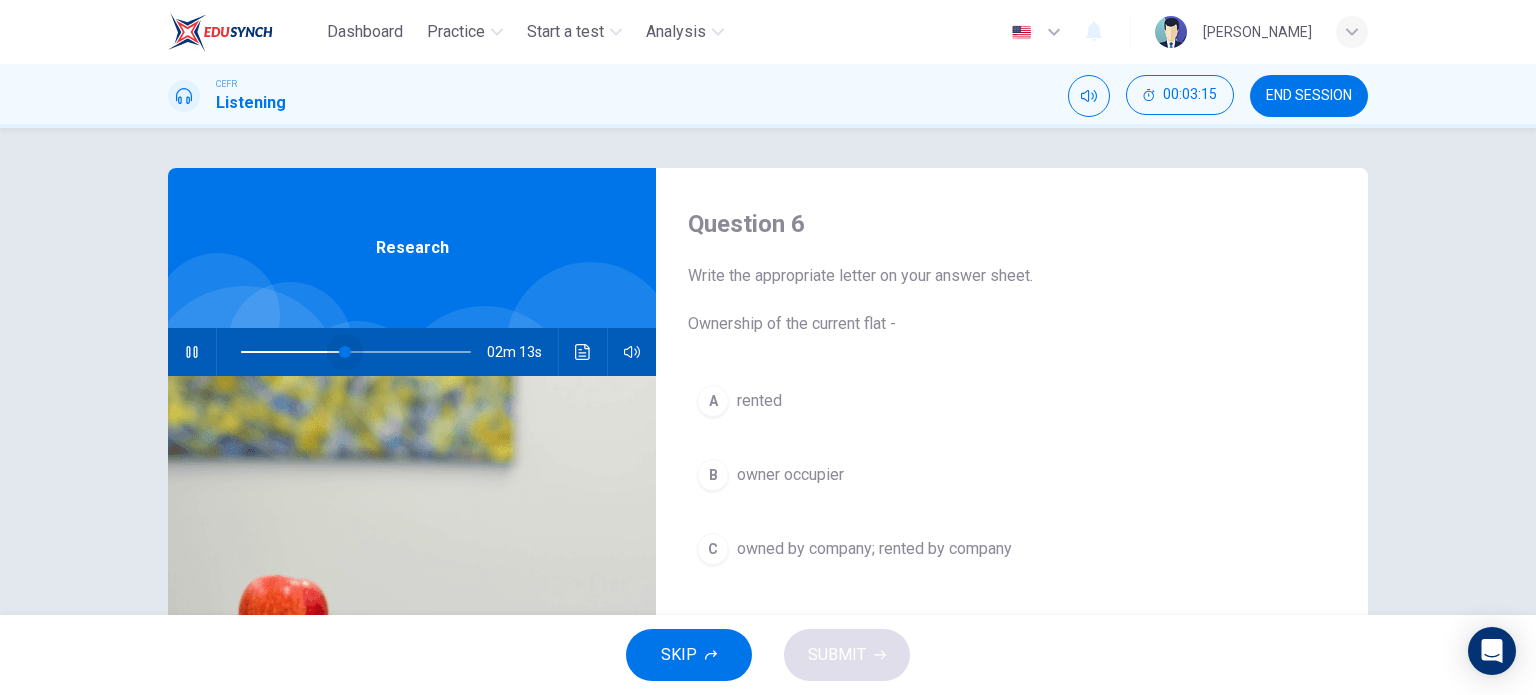 click at bounding box center (345, 352) 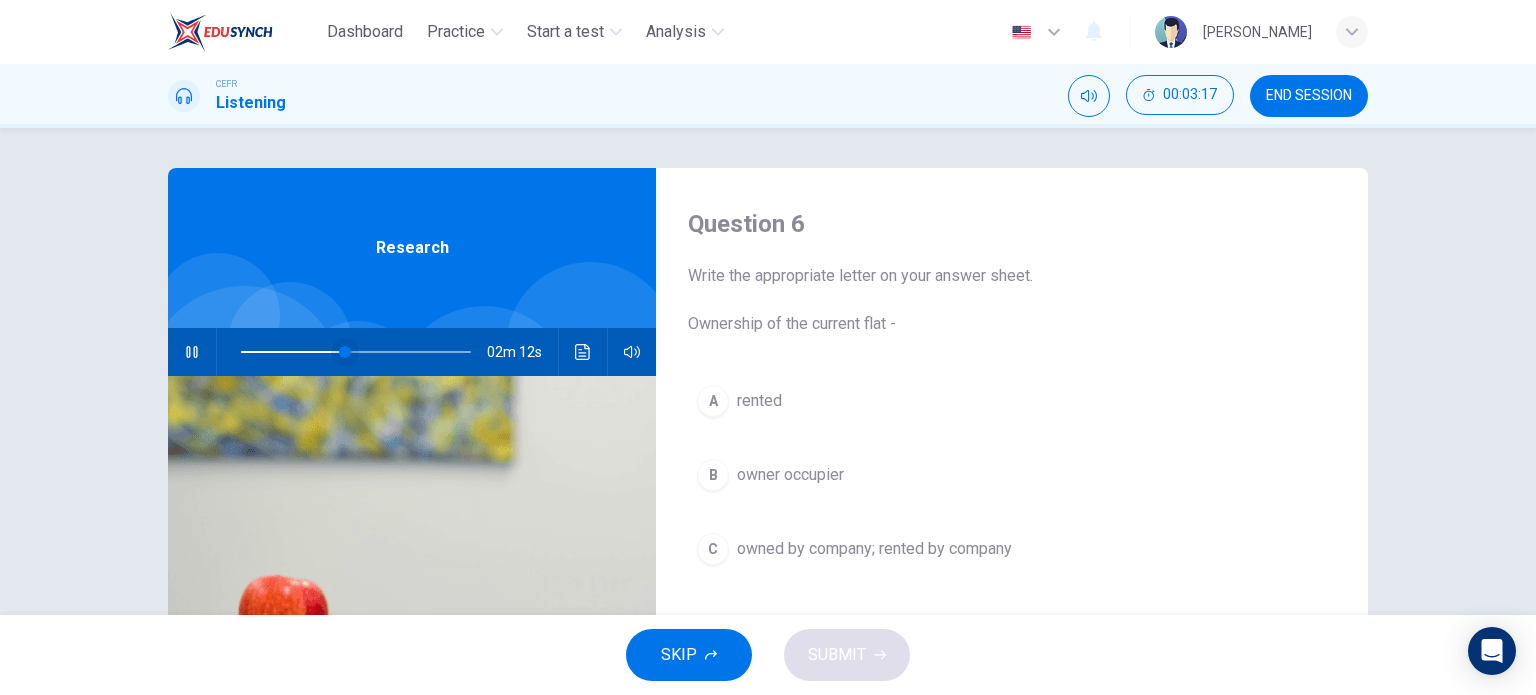 click at bounding box center [345, 352] 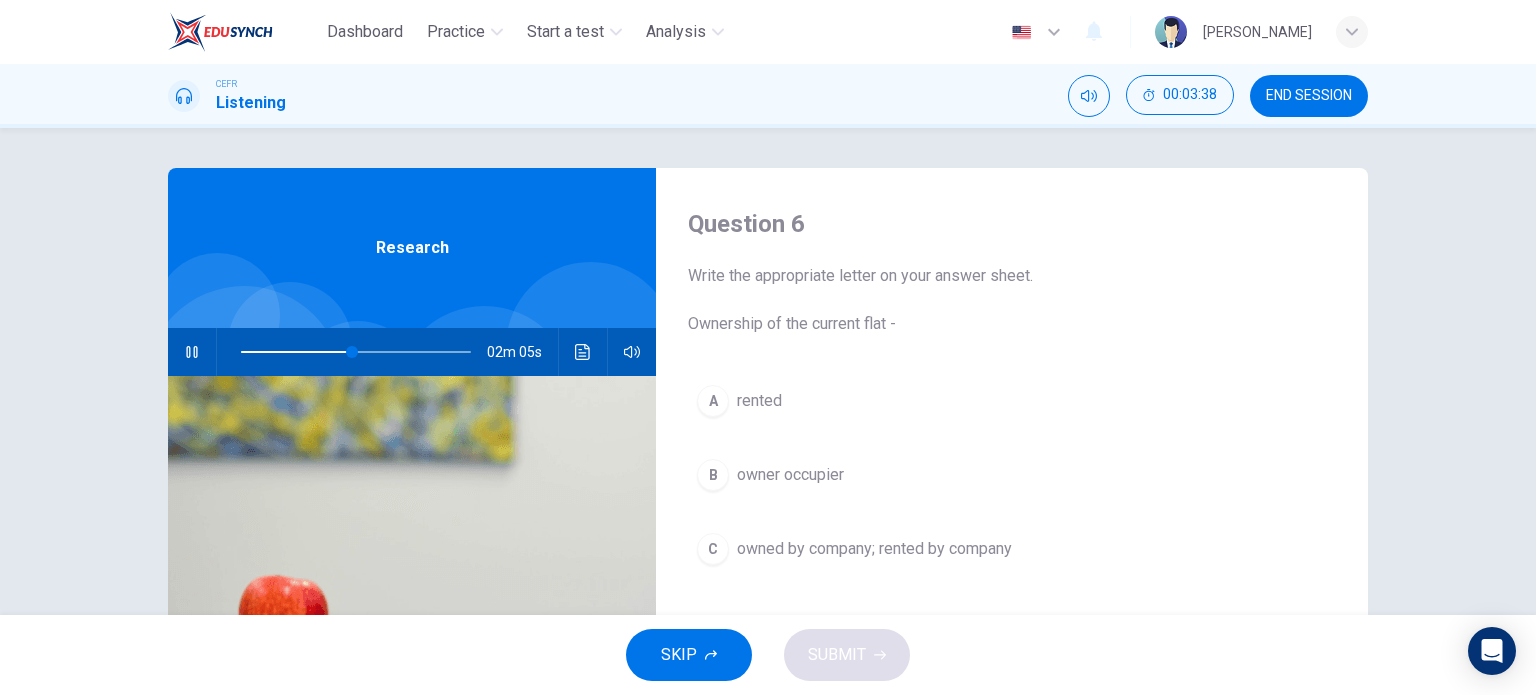 click at bounding box center (192, 352) 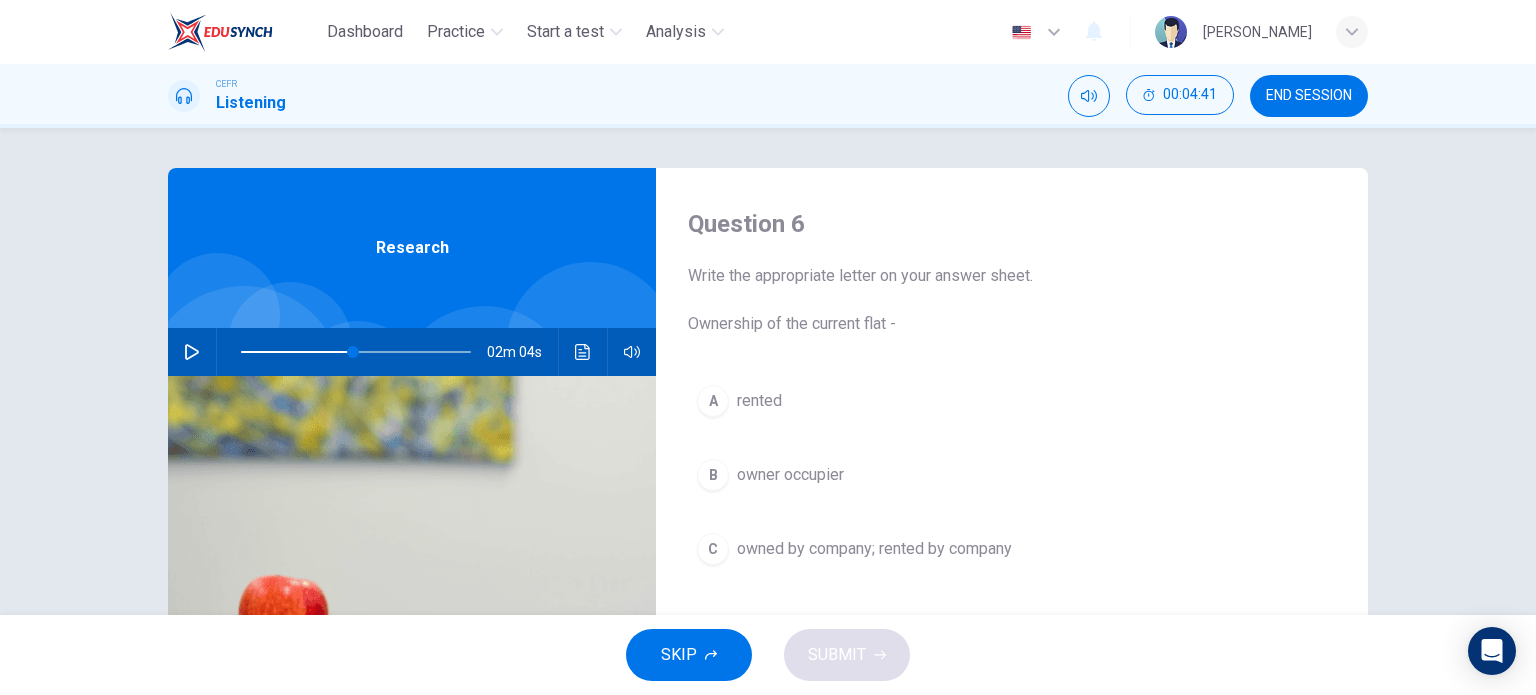 click on "B" at bounding box center (713, 475) 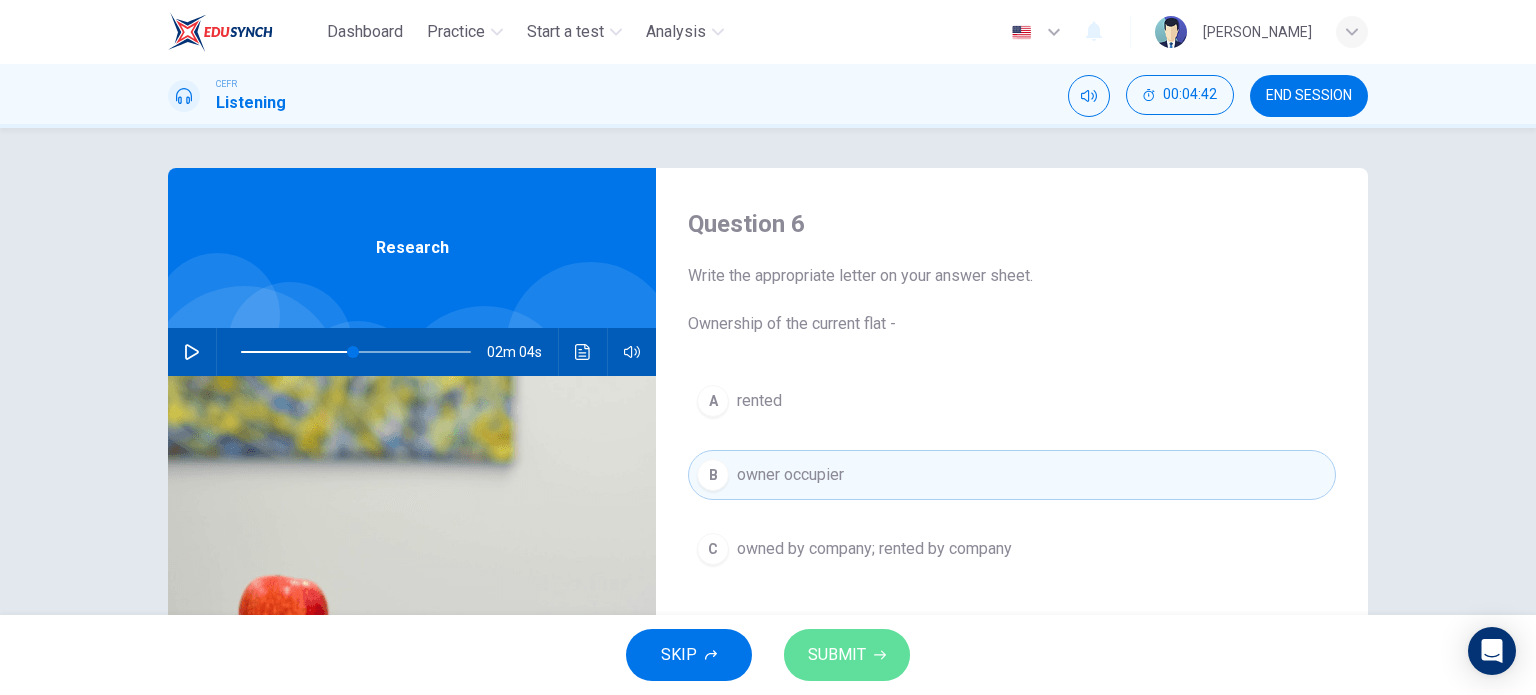click on "SUBMIT" at bounding box center [837, 655] 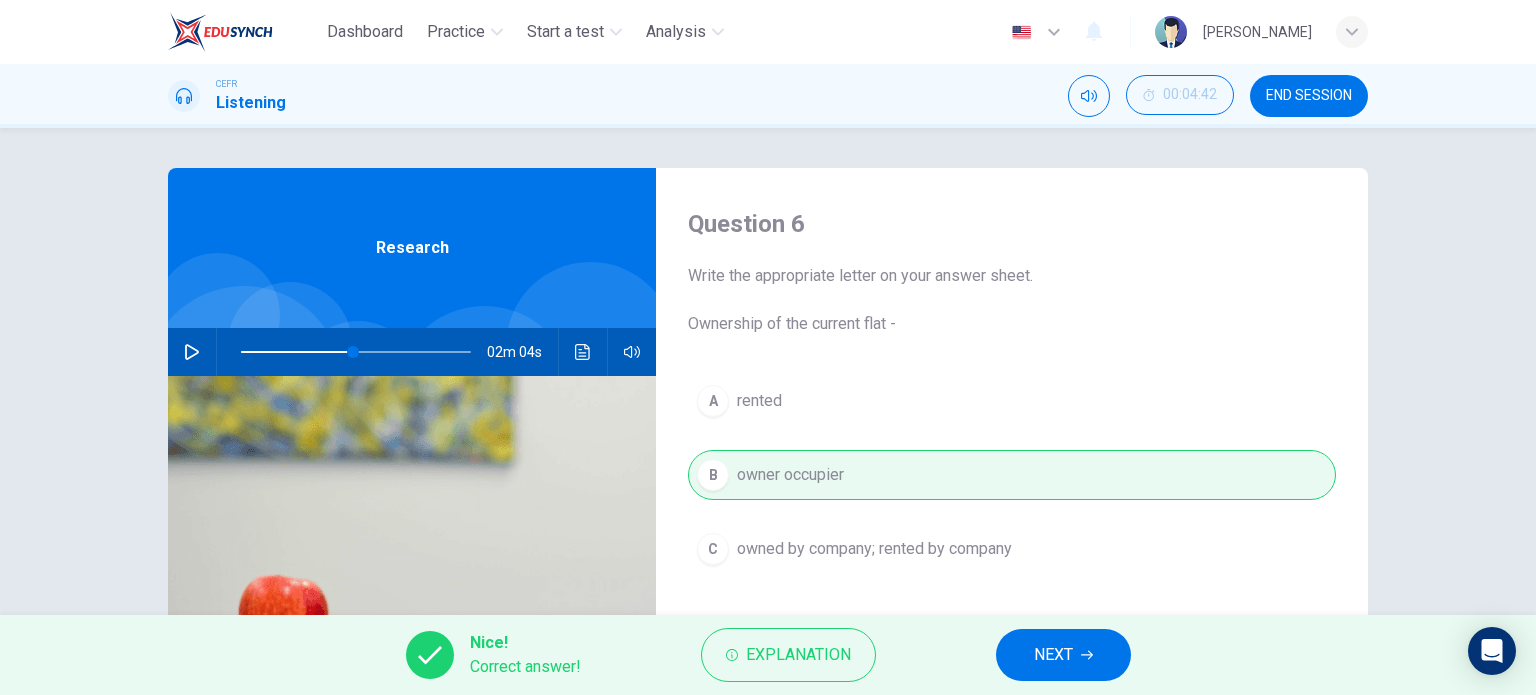 click on "NEXT" at bounding box center [1053, 655] 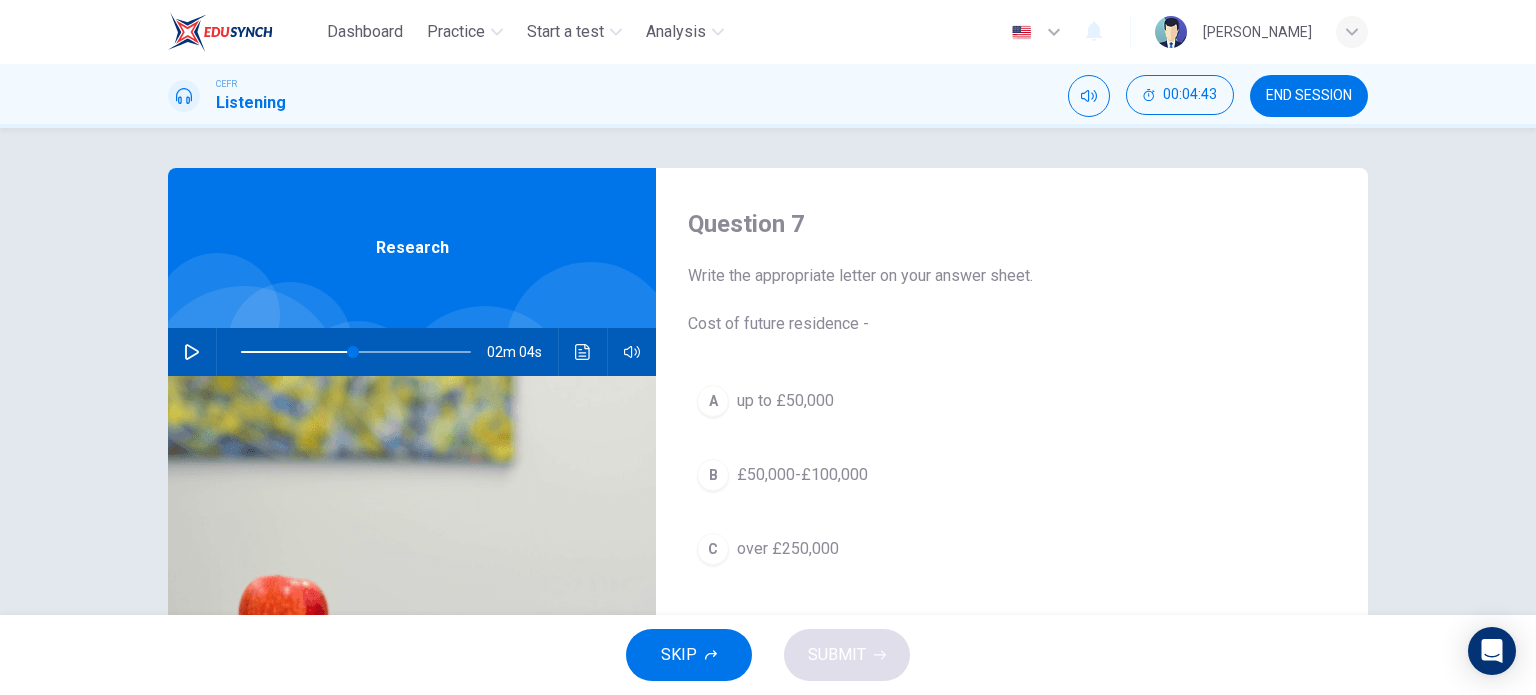 click 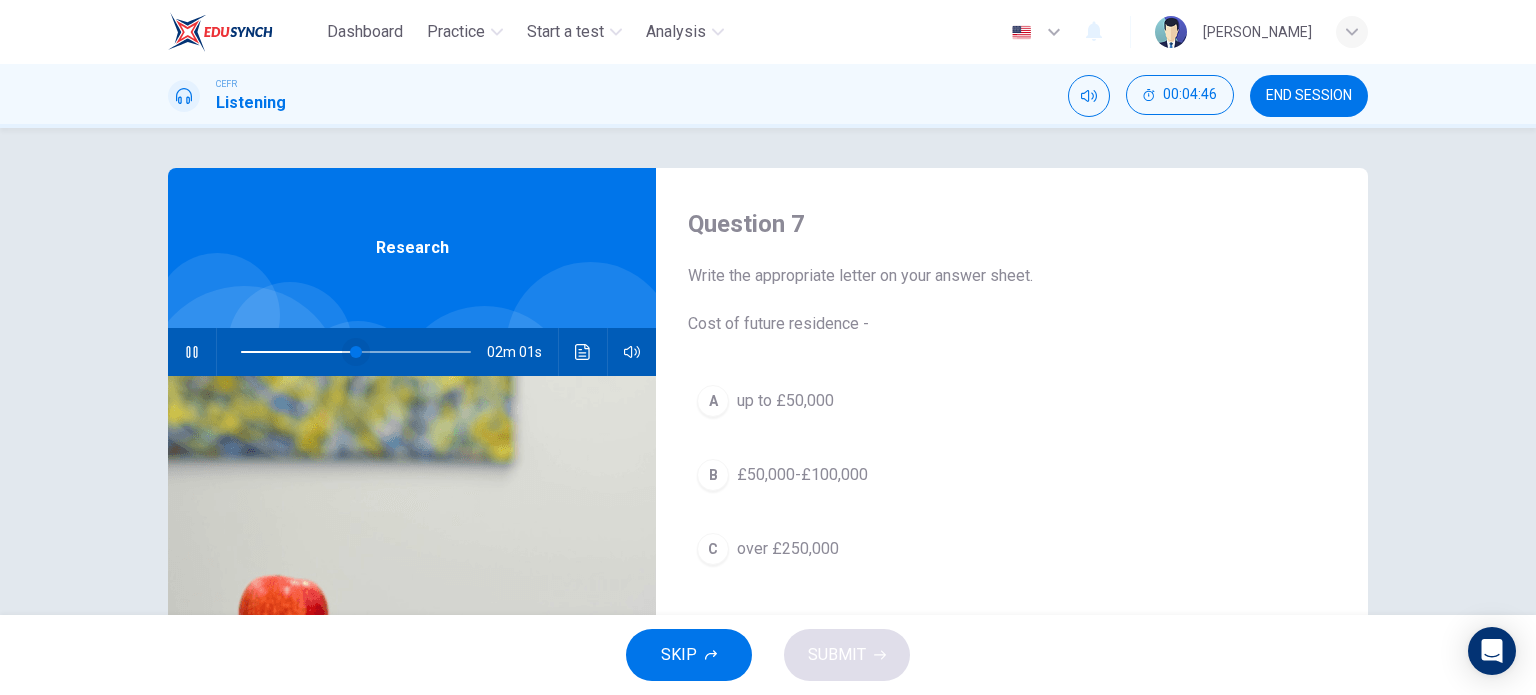 click at bounding box center [356, 352] 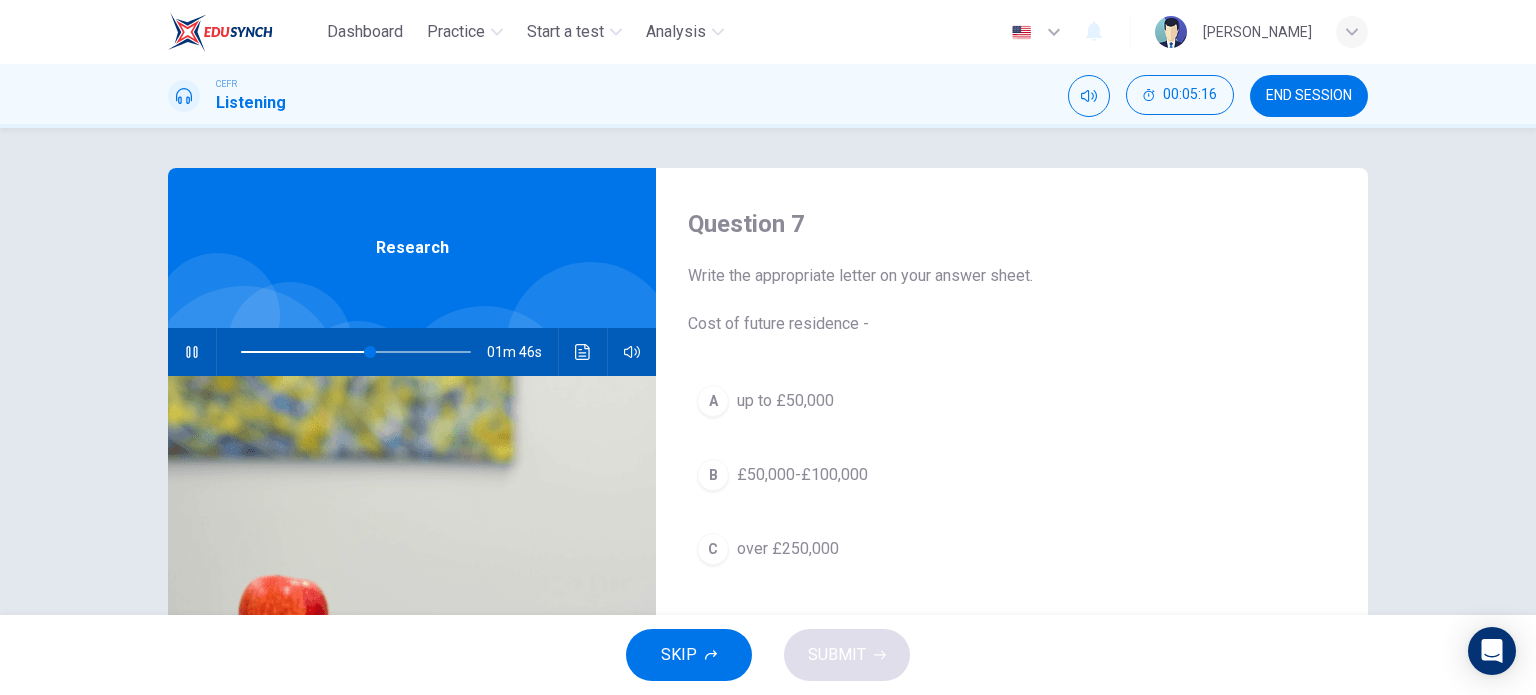 click at bounding box center (192, 352) 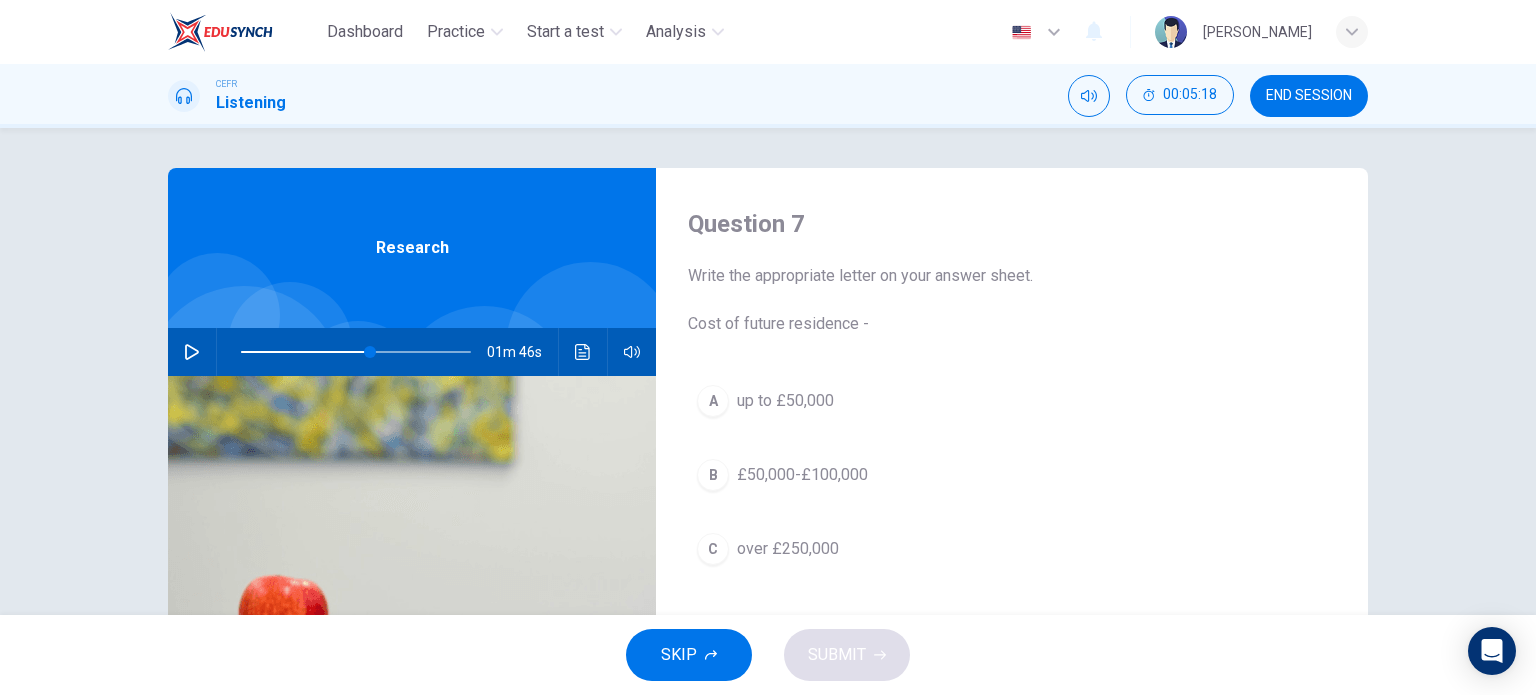 click on "B" at bounding box center (713, 475) 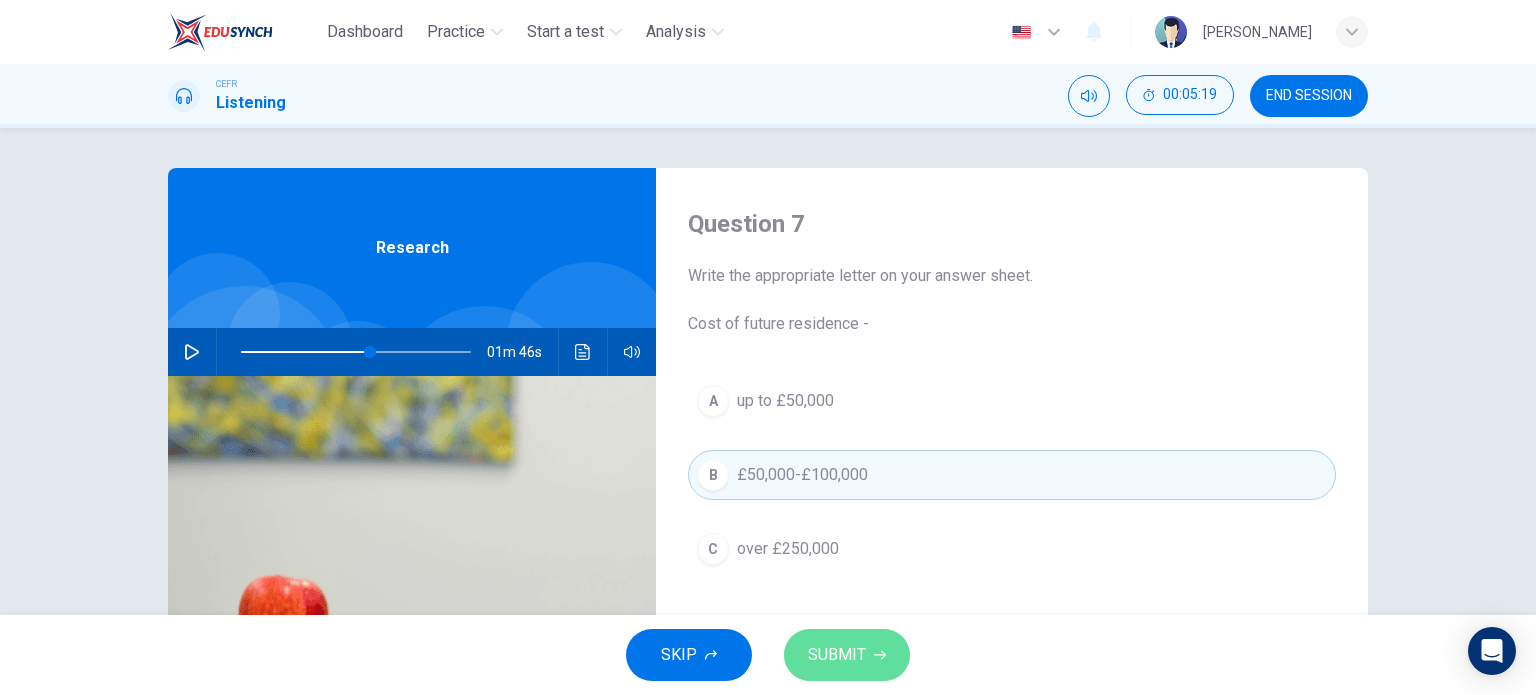 click on "SUBMIT" at bounding box center [837, 655] 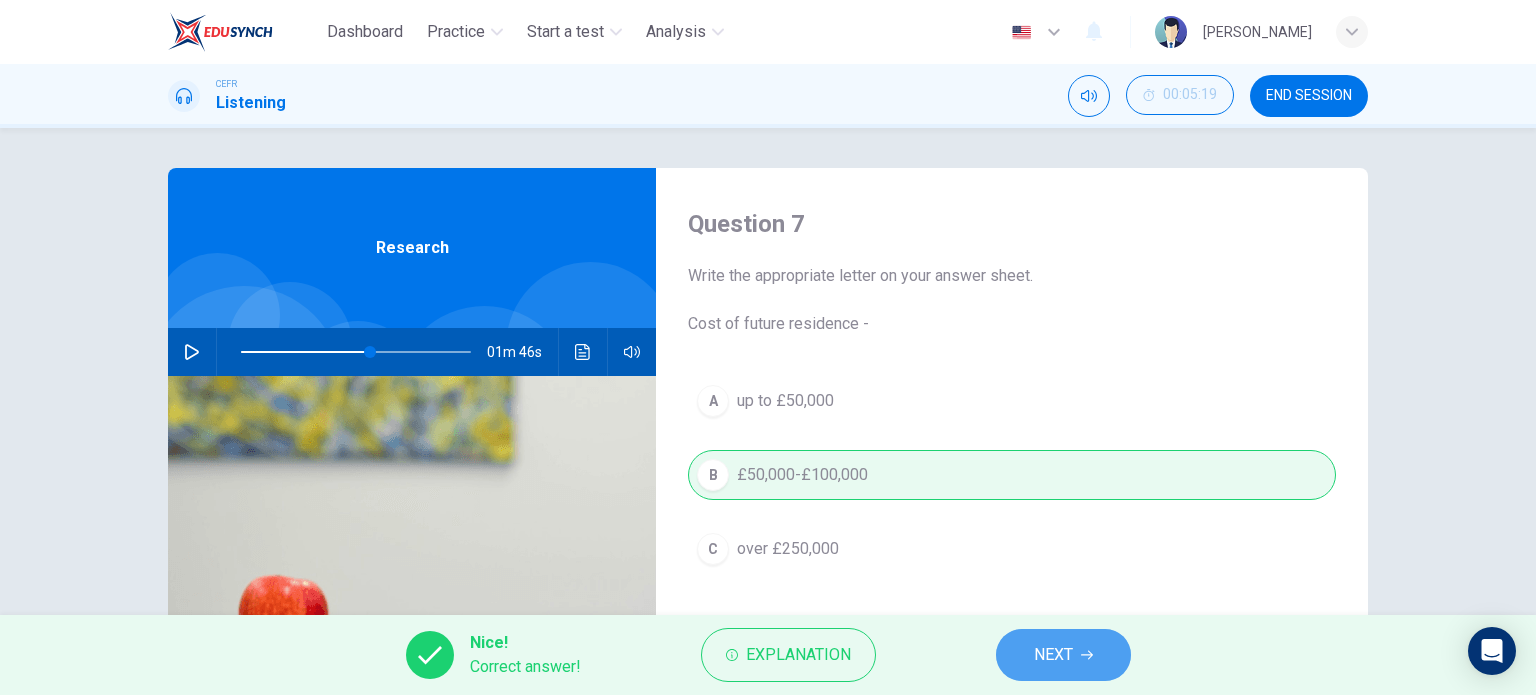 click on "NEXT" at bounding box center [1063, 655] 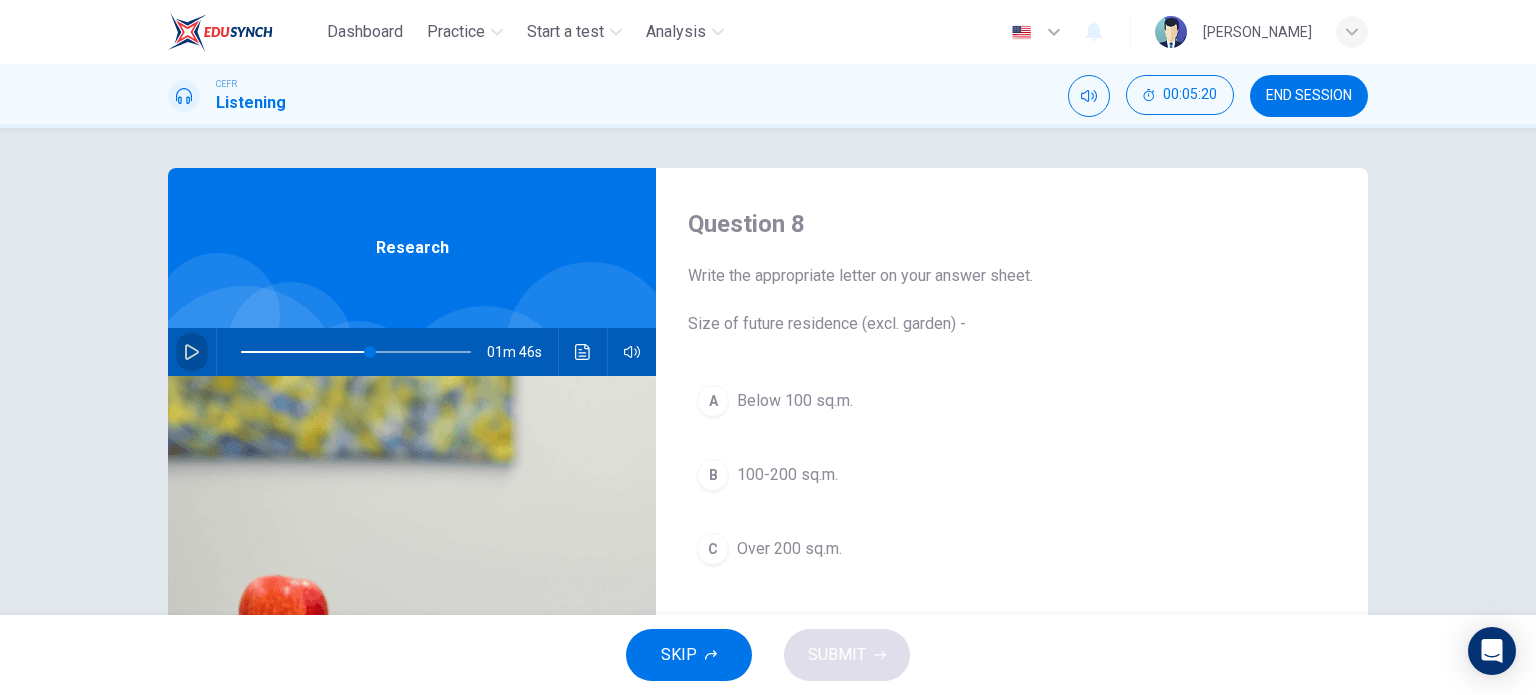 click 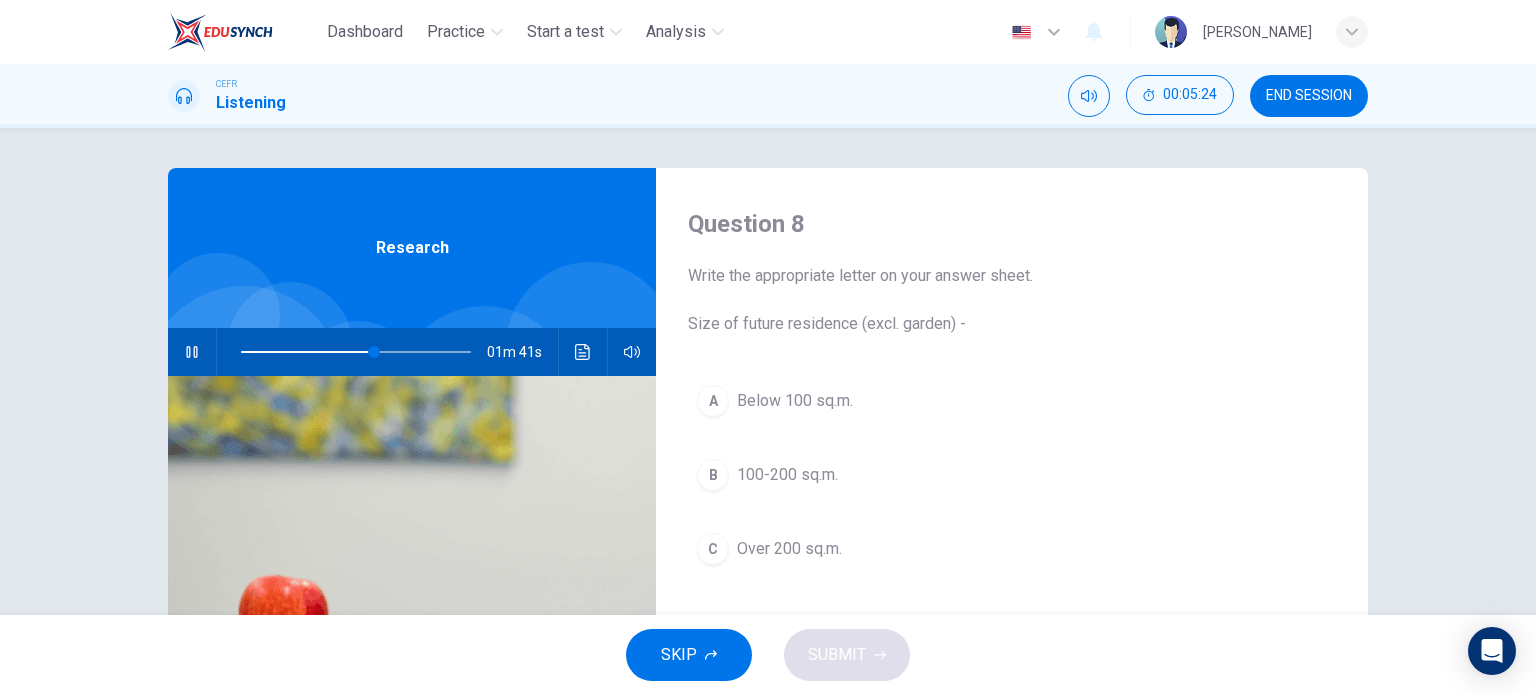 click 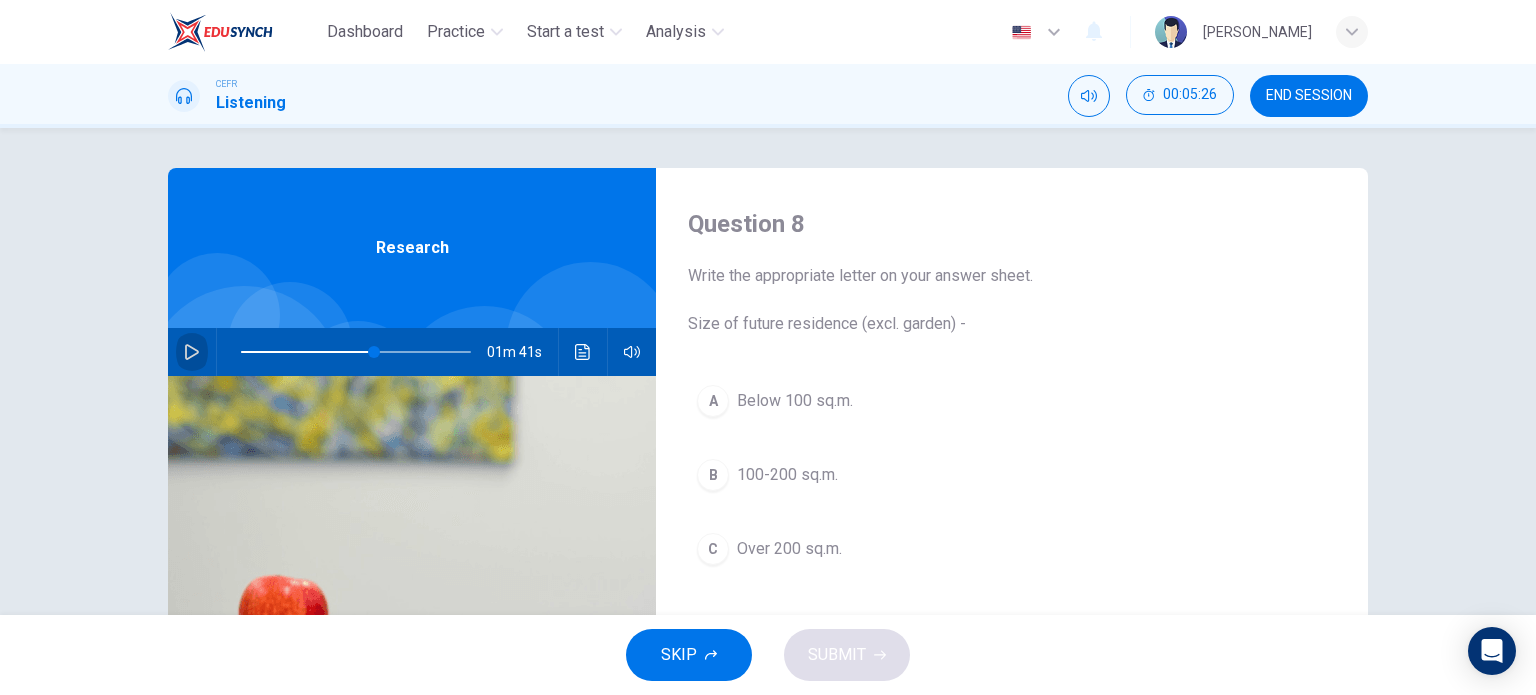 click 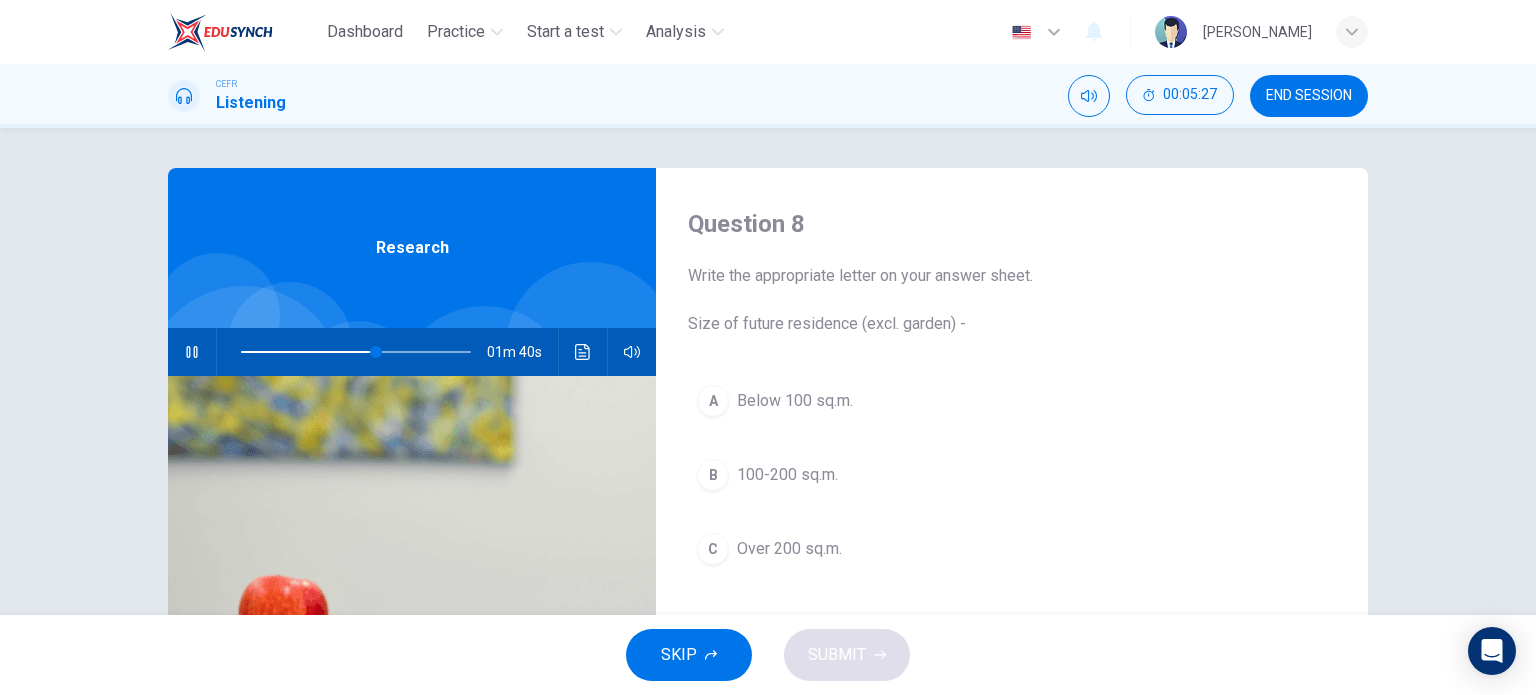 click on "B" at bounding box center [713, 475] 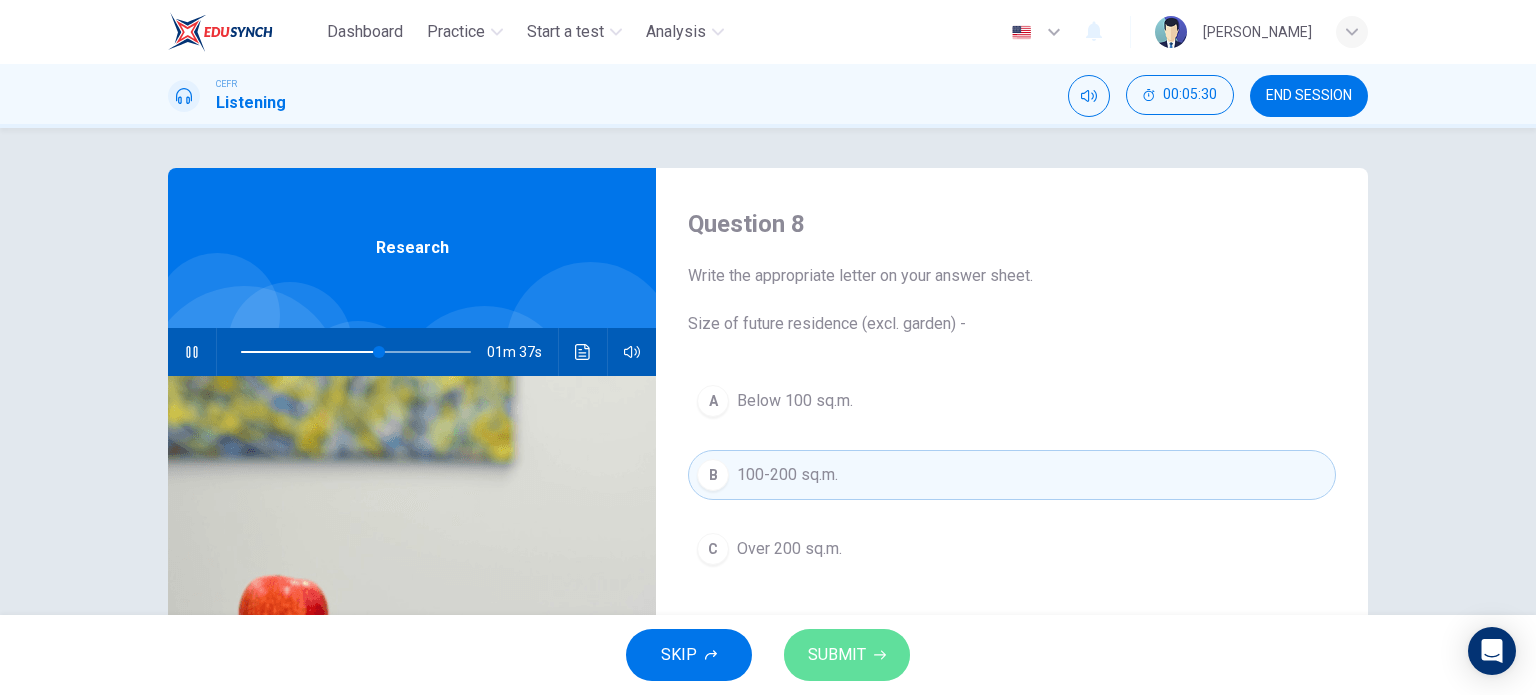 click on "SUBMIT" at bounding box center [837, 655] 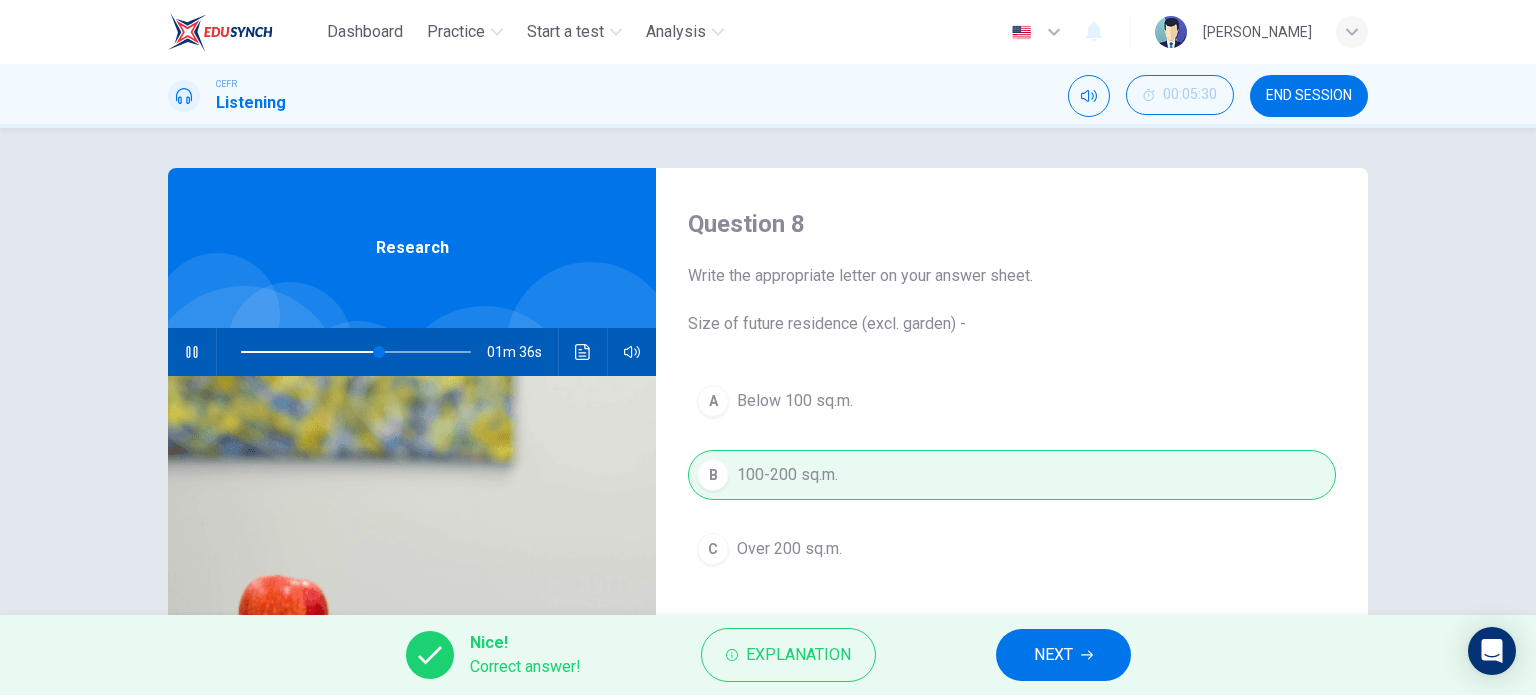 click at bounding box center [192, 352] 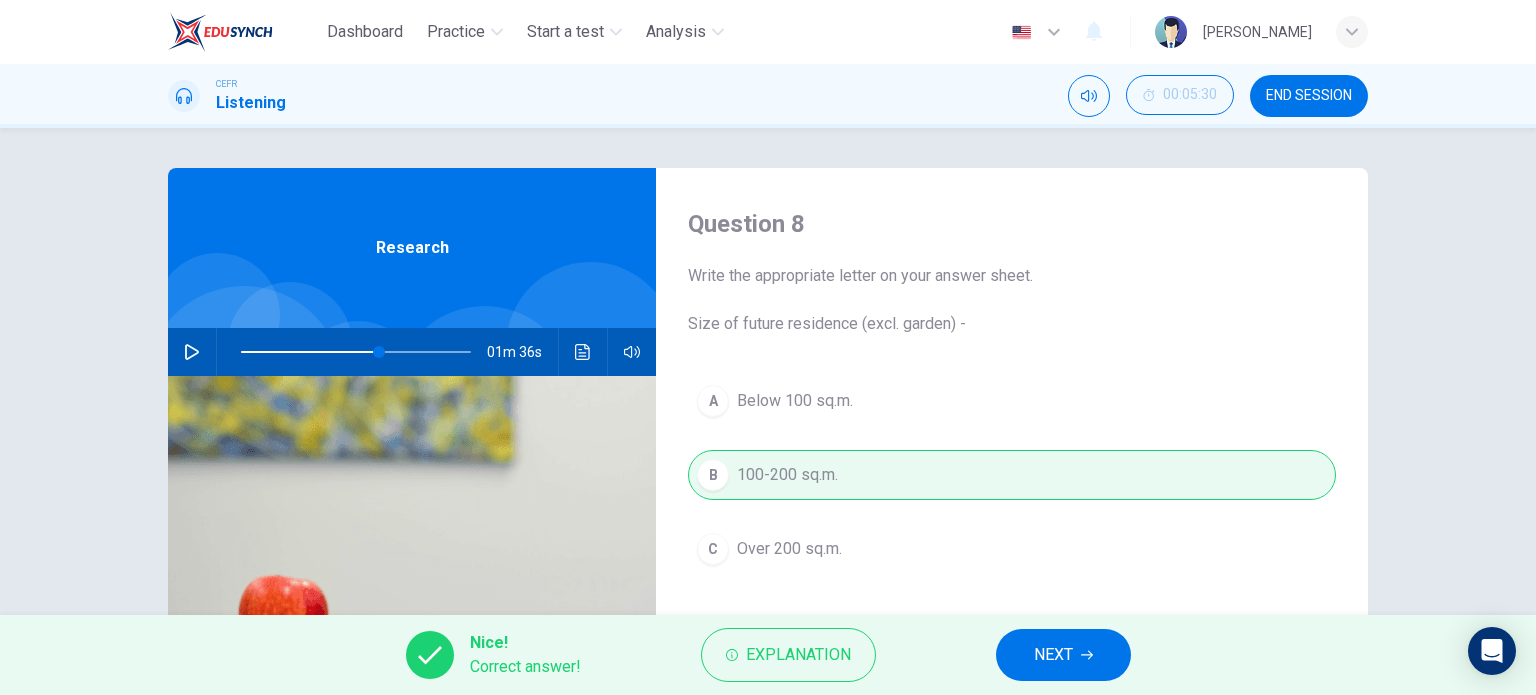drag, startPoint x: 1048, startPoint y: 651, endPoint x: 1008, endPoint y: 640, distance: 41.484936 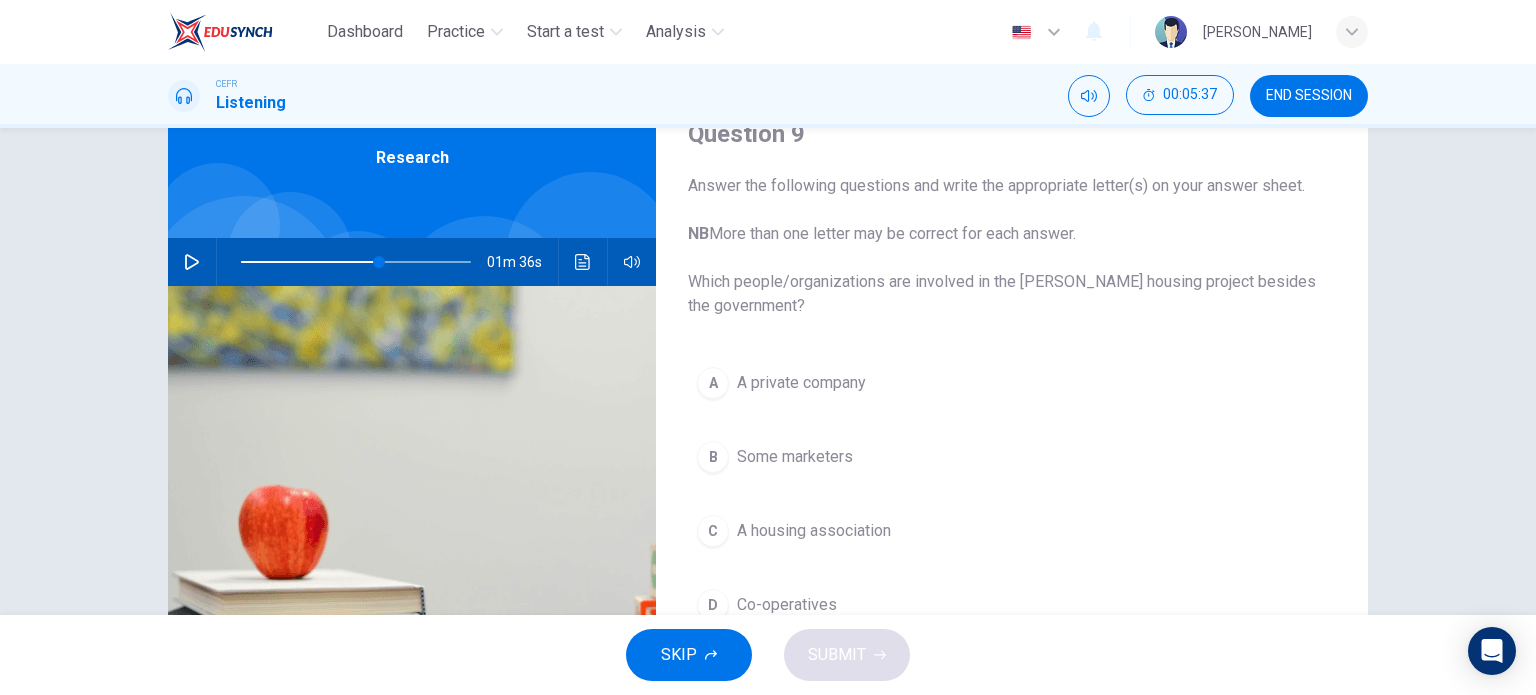 scroll, scrollTop: 88, scrollLeft: 0, axis: vertical 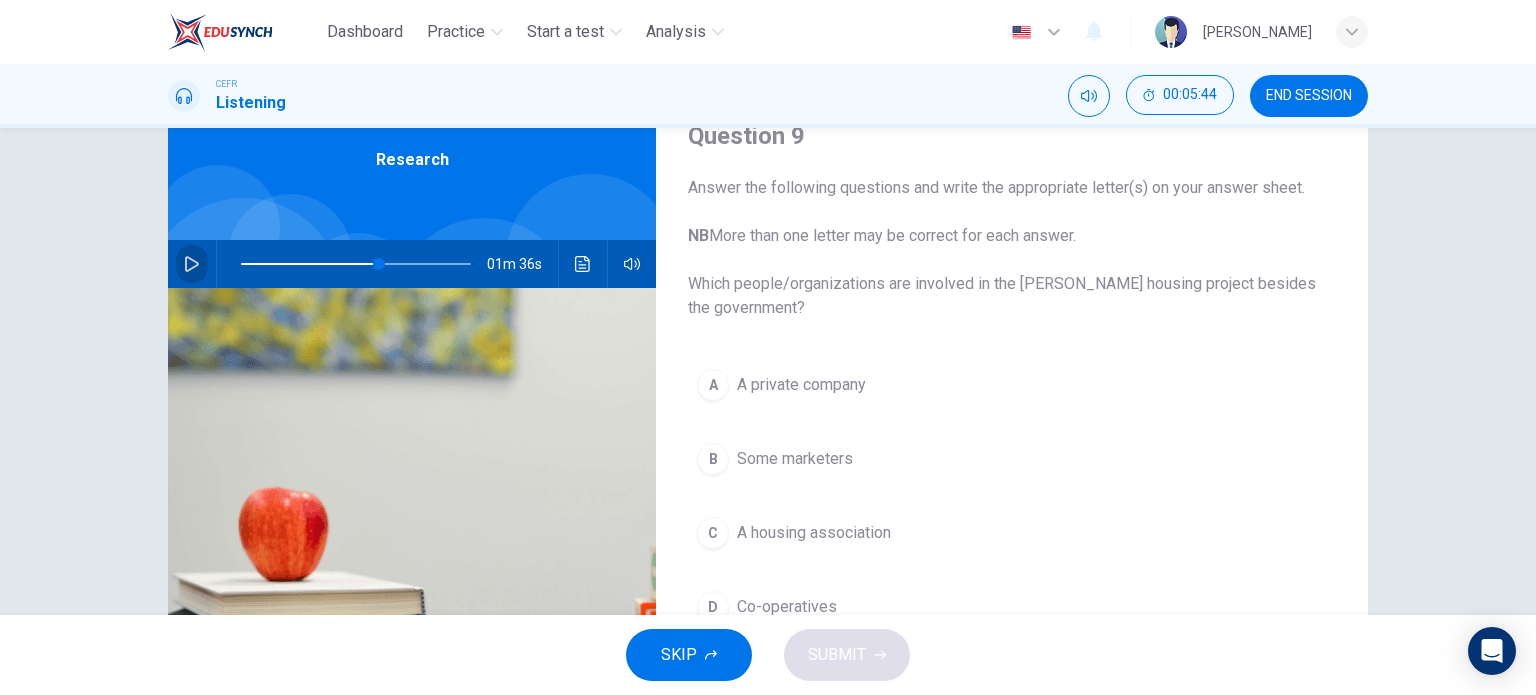 click 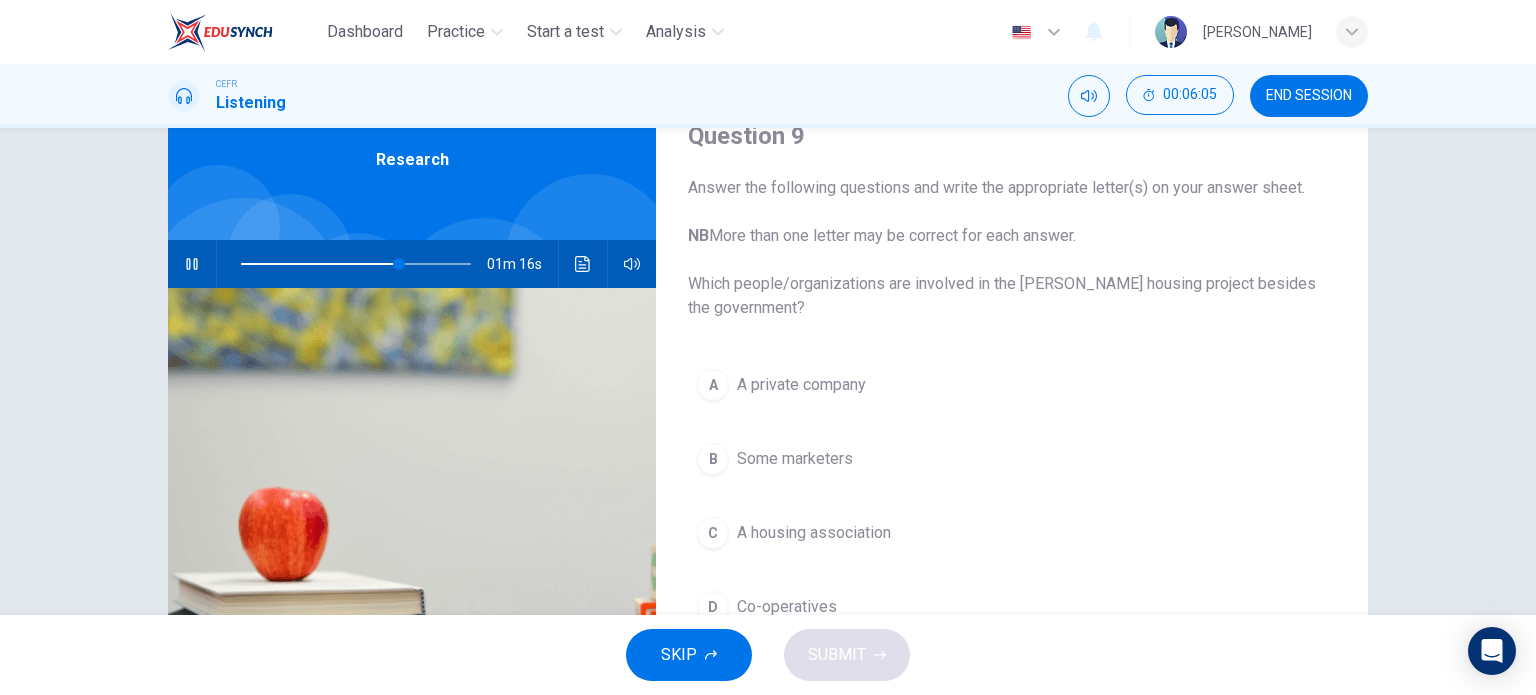click on "A A private company" at bounding box center [1012, 385] 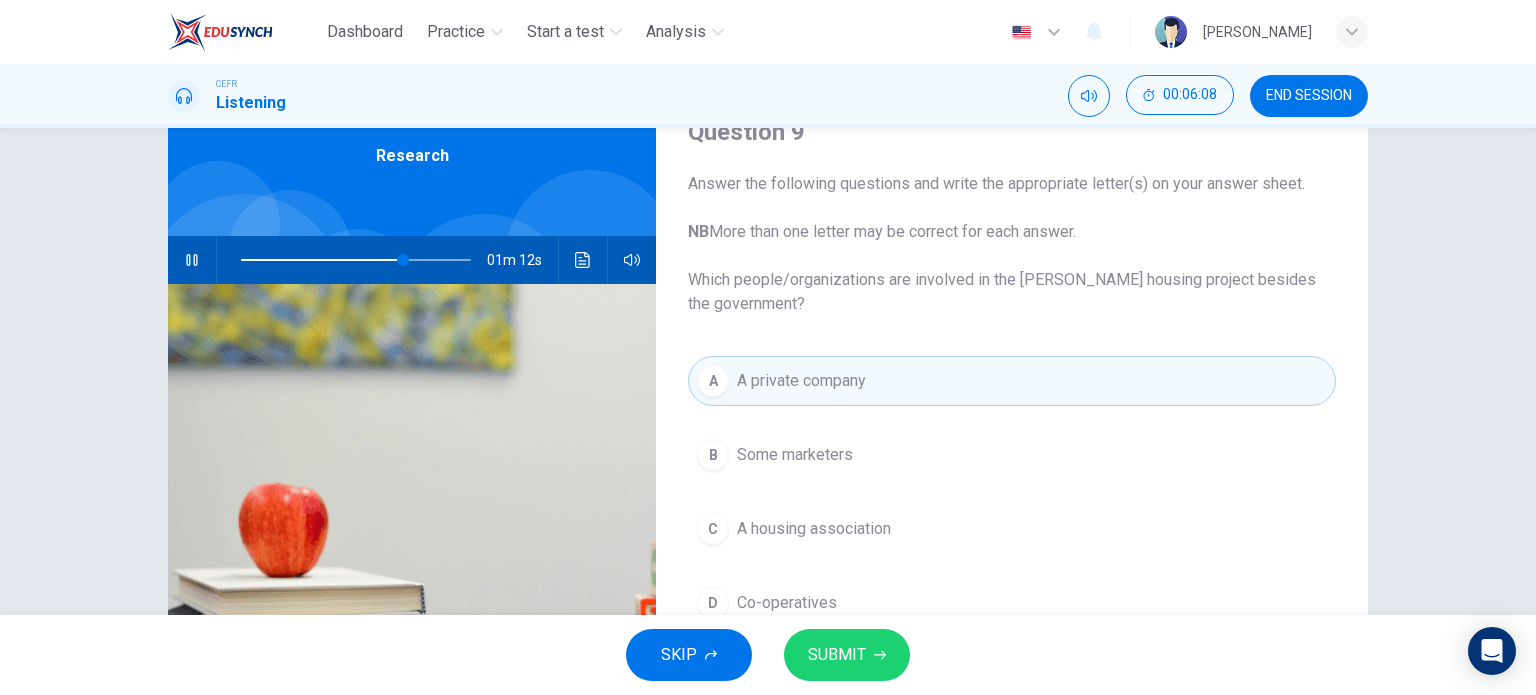 scroll, scrollTop: 88, scrollLeft: 0, axis: vertical 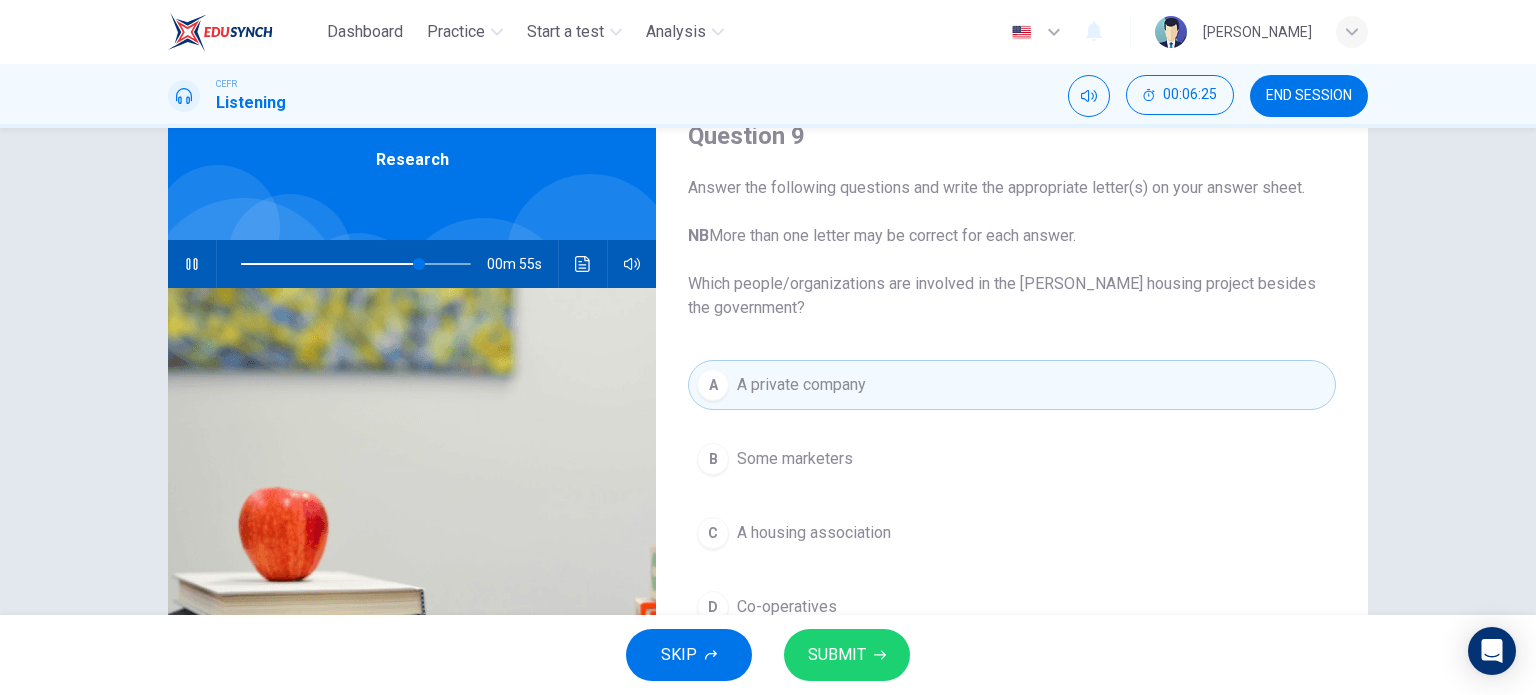 click 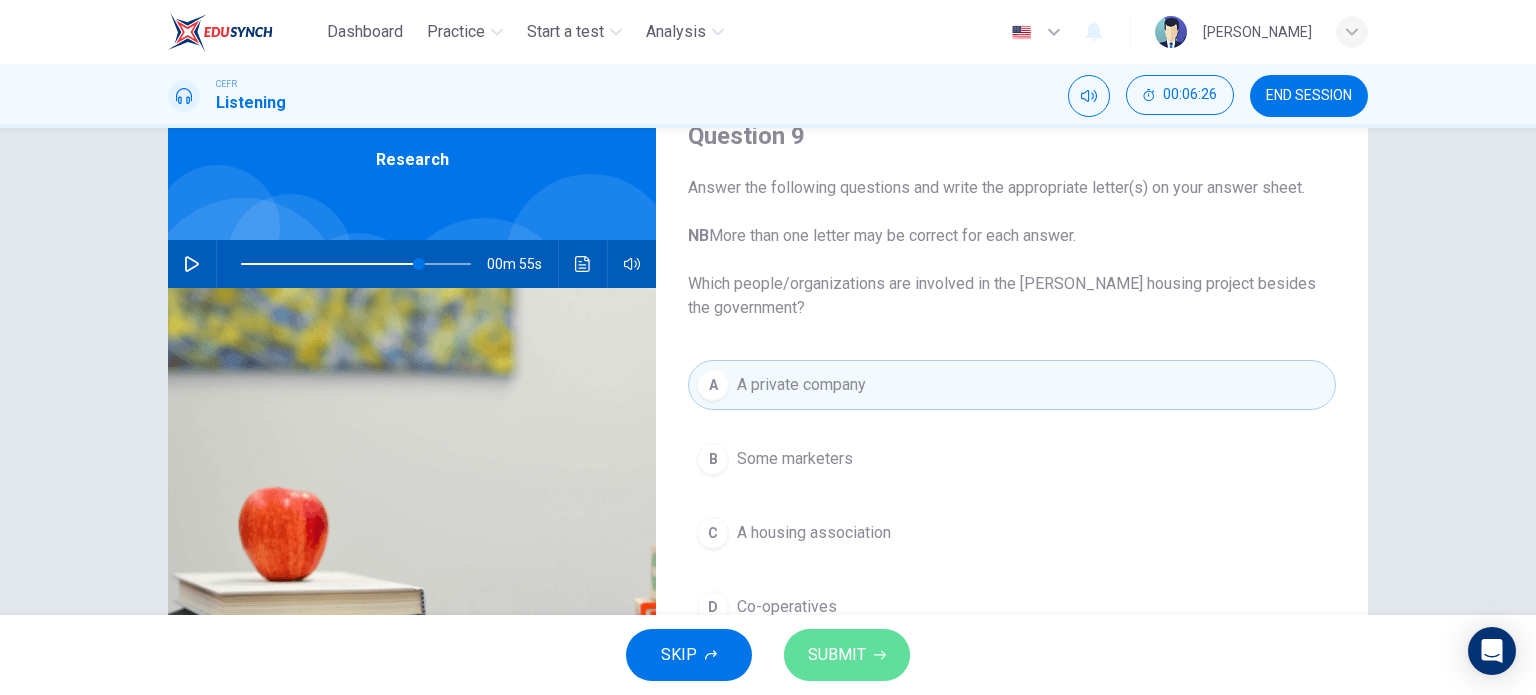 click on "SUBMIT" at bounding box center [837, 655] 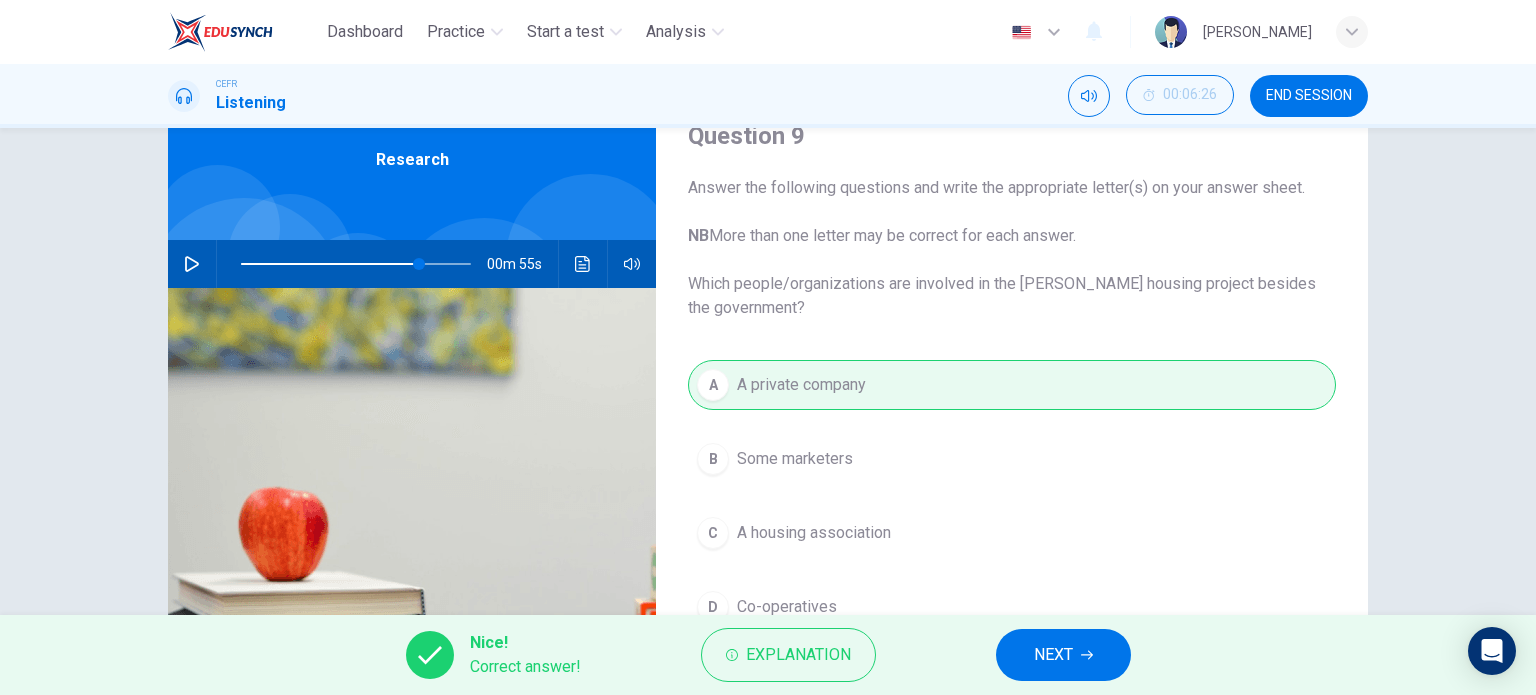 scroll, scrollTop: 188, scrollLeft: 0, axis: vertical 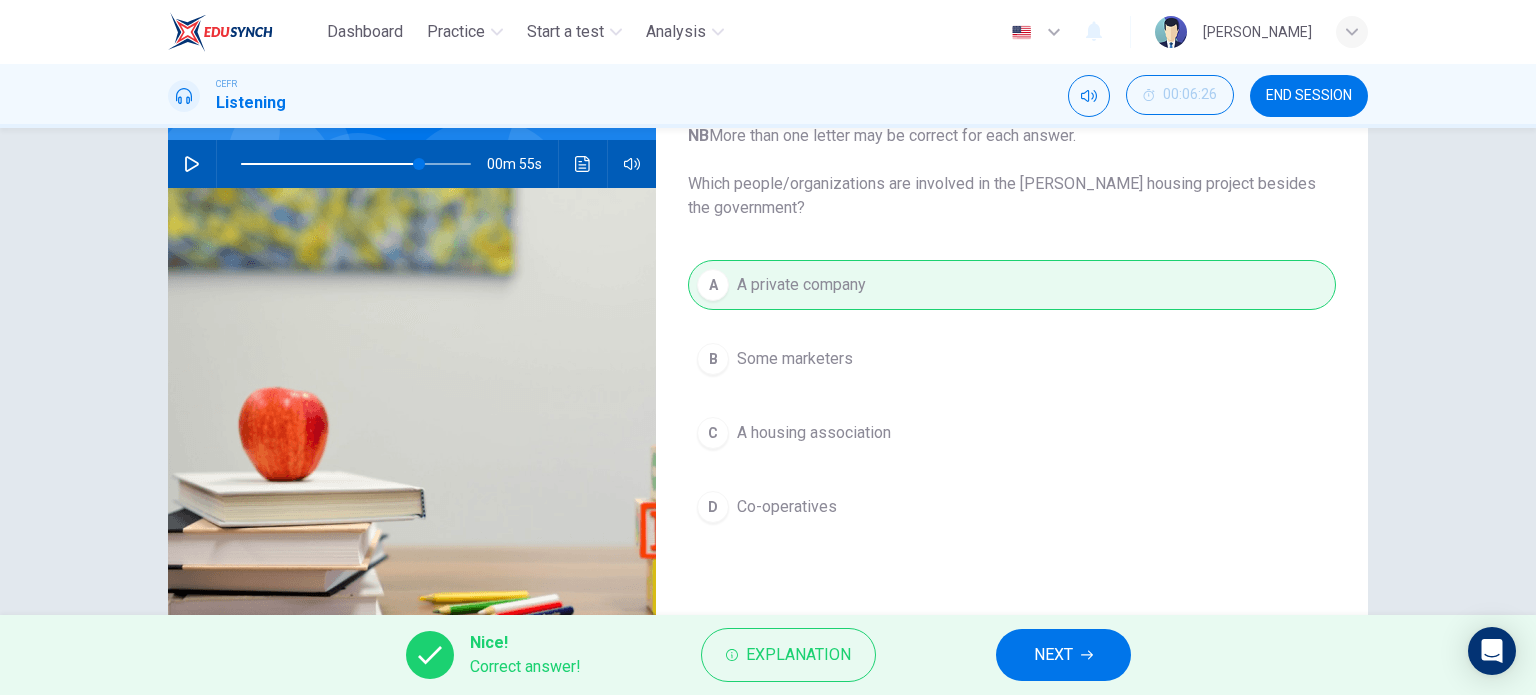 click on "NEXT" at bounding box center (1053, 655) 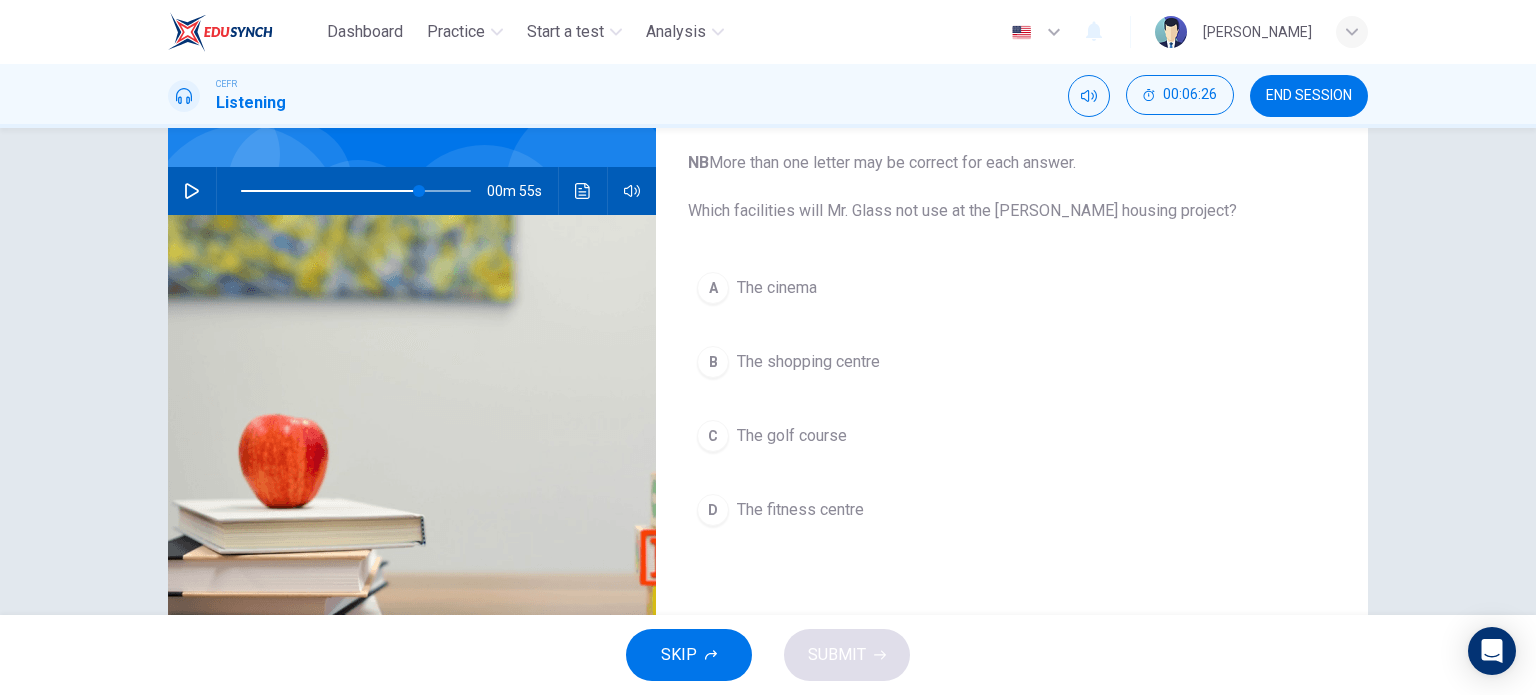 scroll, scrollTop: 88, scrollLeft: 0, axis: vertical 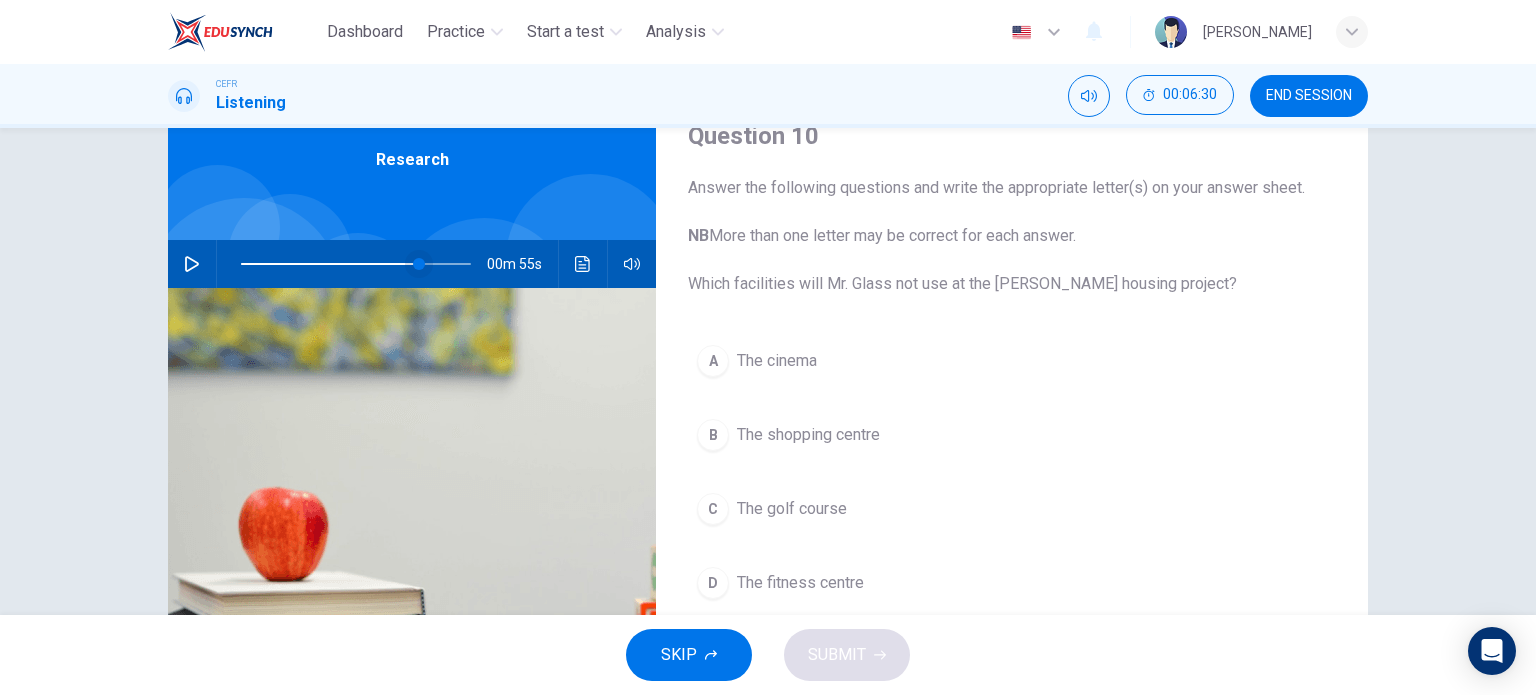 click at bounding box center [419, 264] 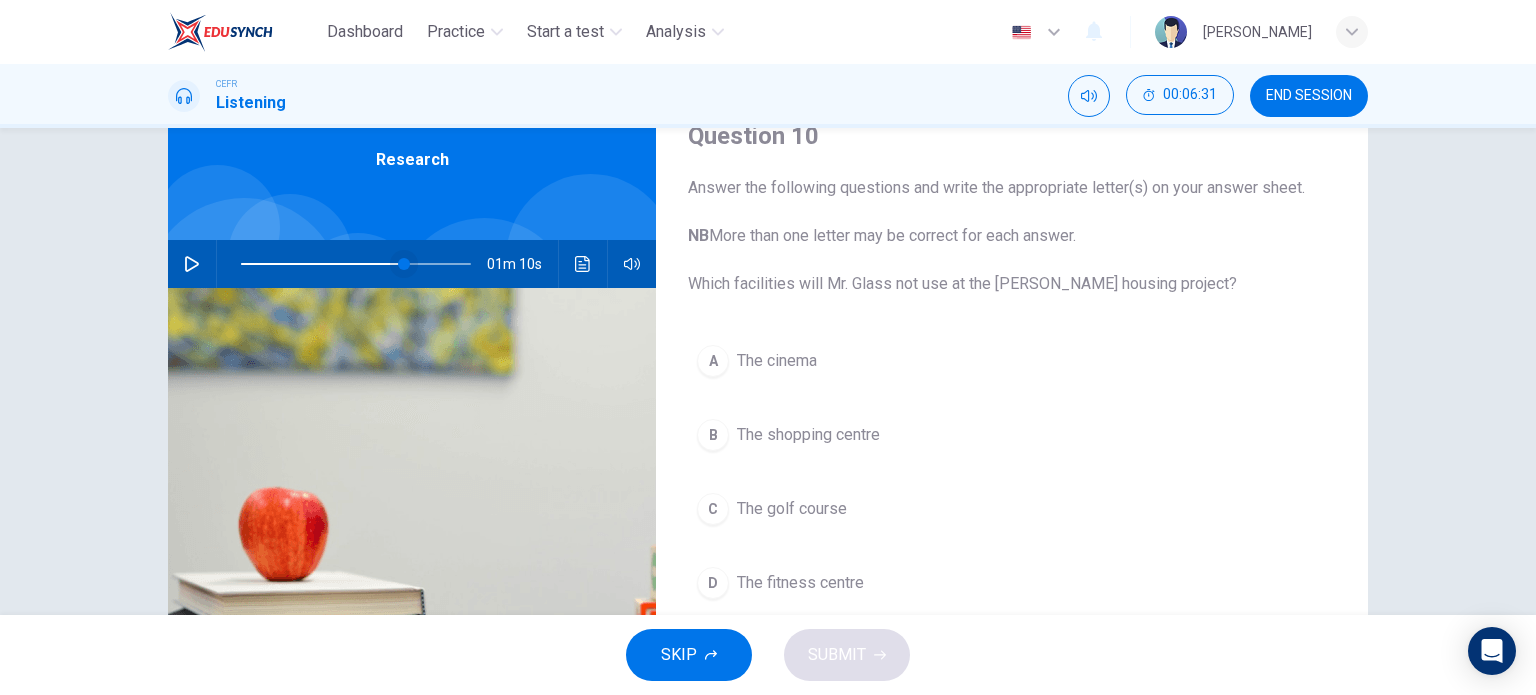 click at bounding box center (404, 264) 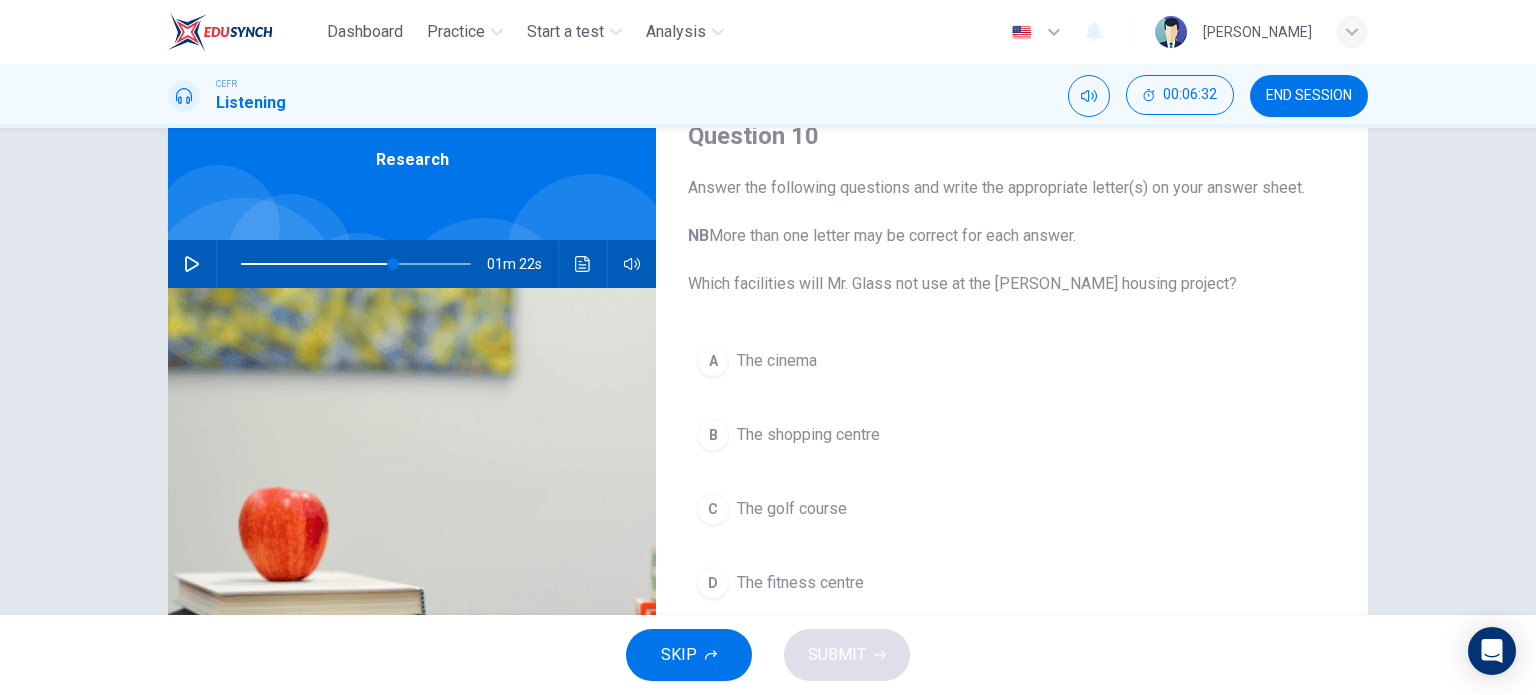 click 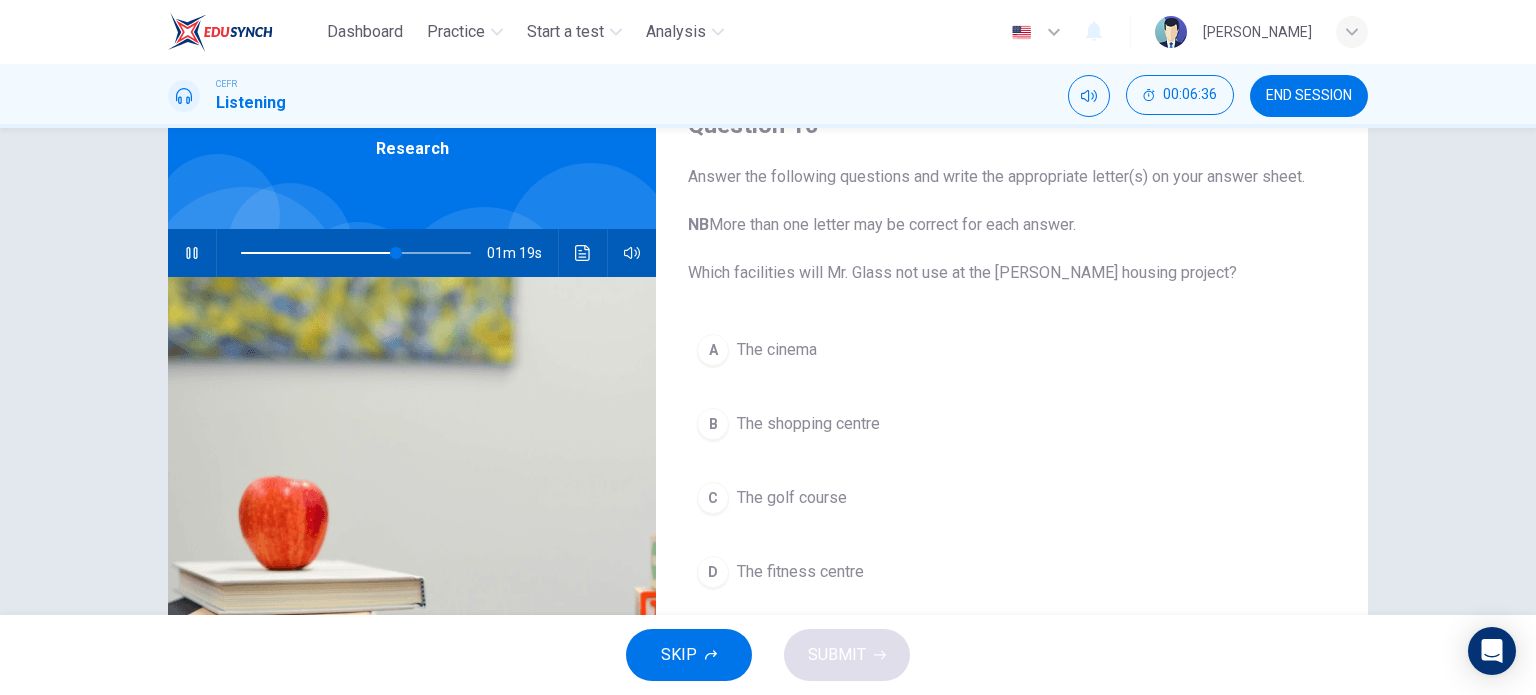 scroll, scrollTop: 100, scrollLeft: 0, axis: vertical 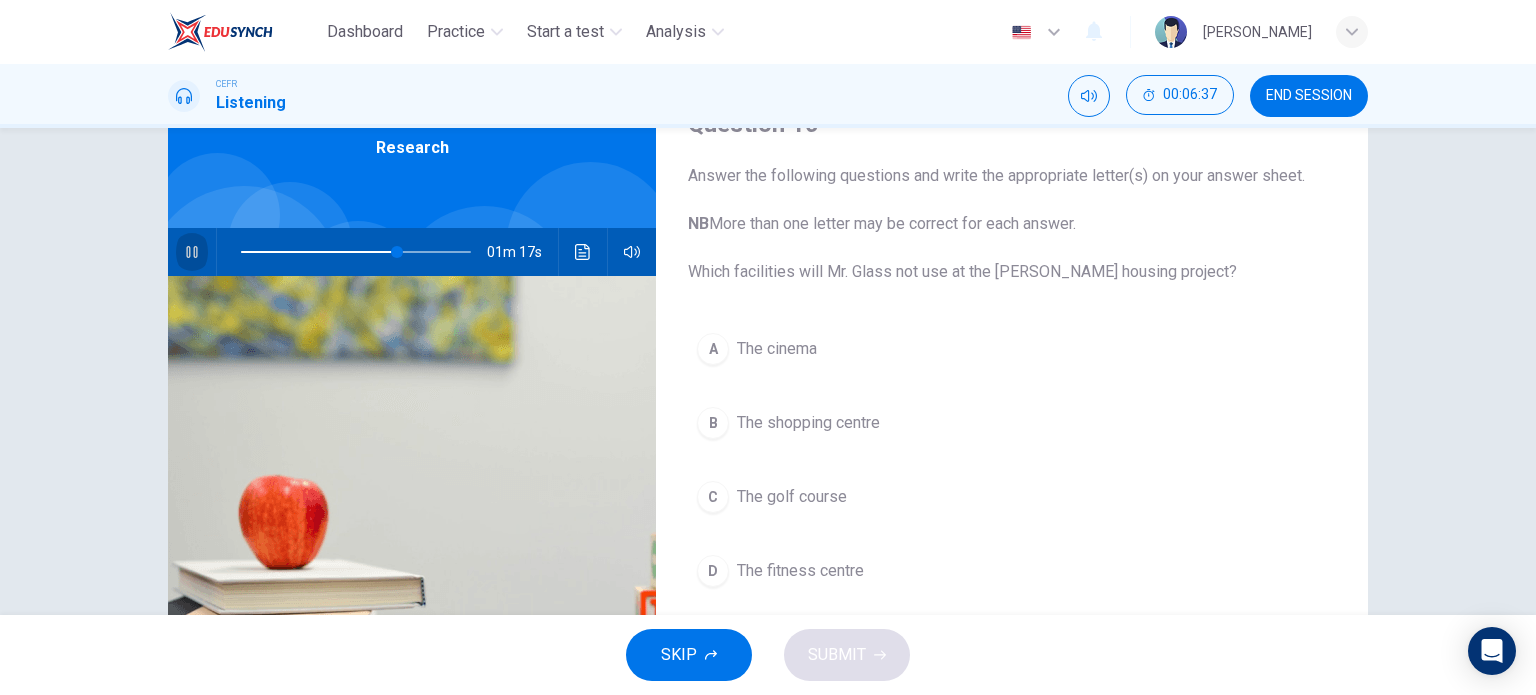 click at bounding box center [192, 252] 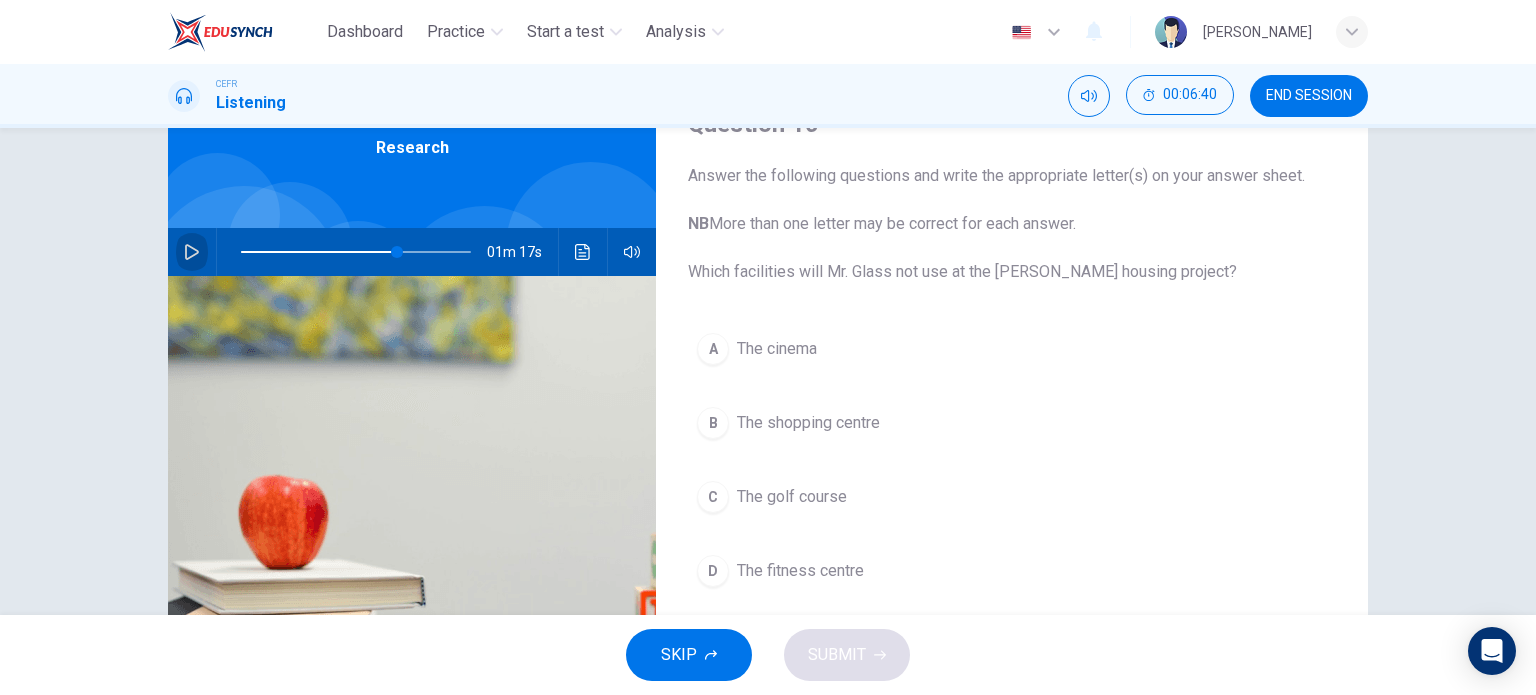 click 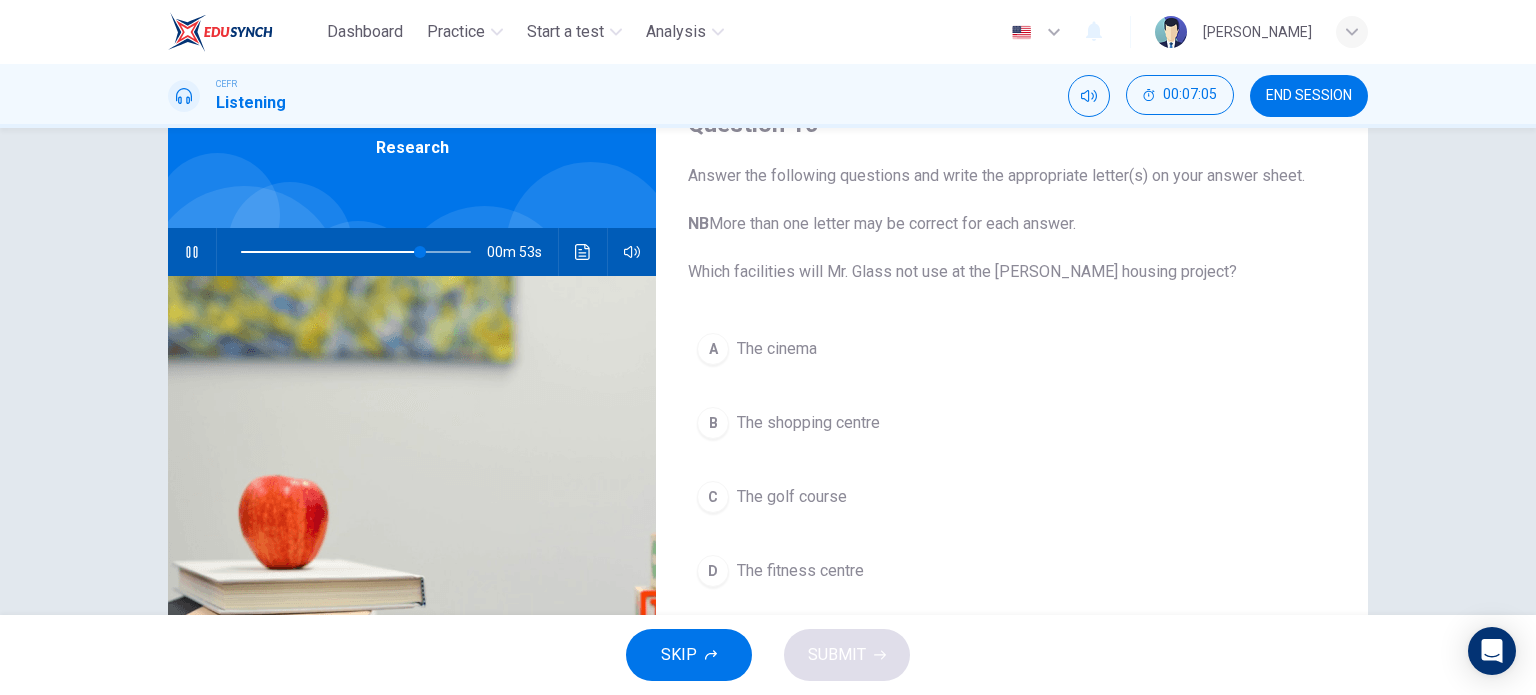 scroll, scrollTop: 200, scrollLeft: 0, axis: vertical 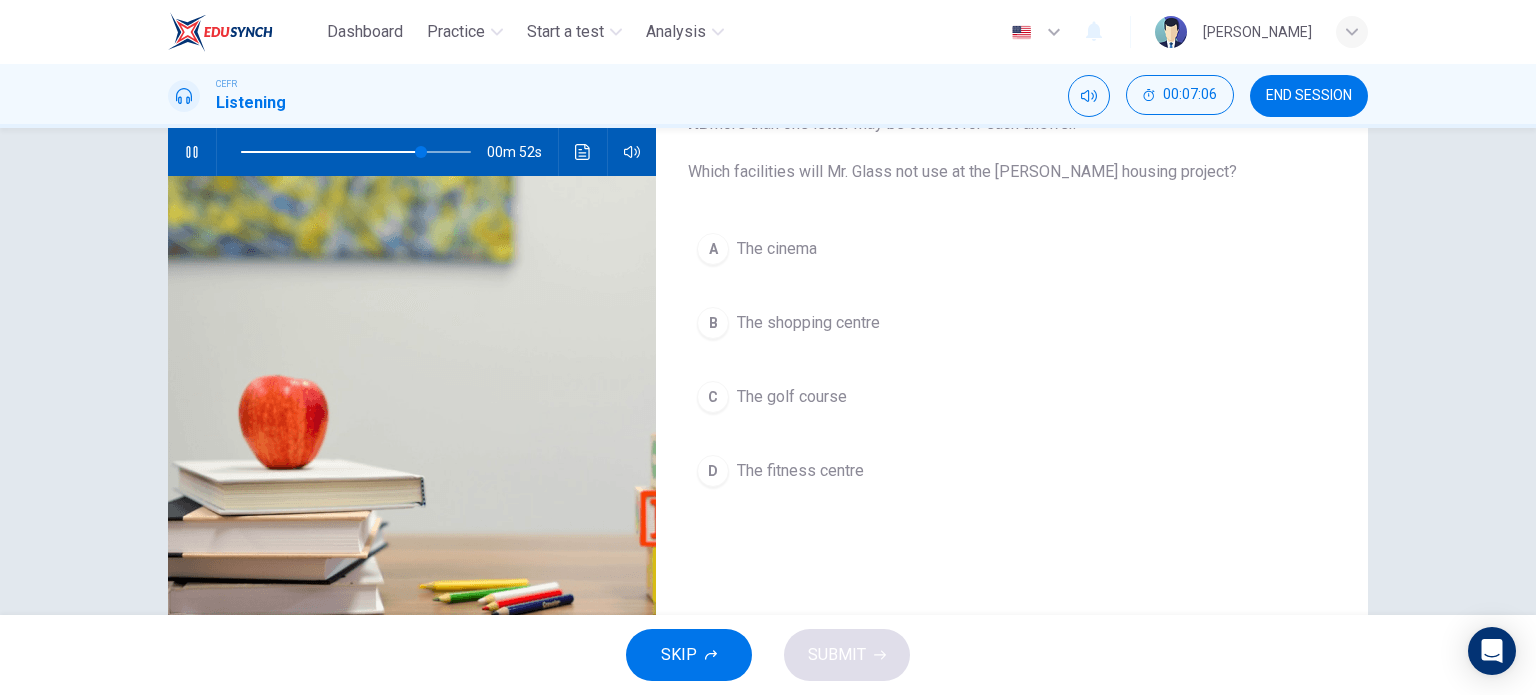 click on "C" at bounding box center (713, 397) 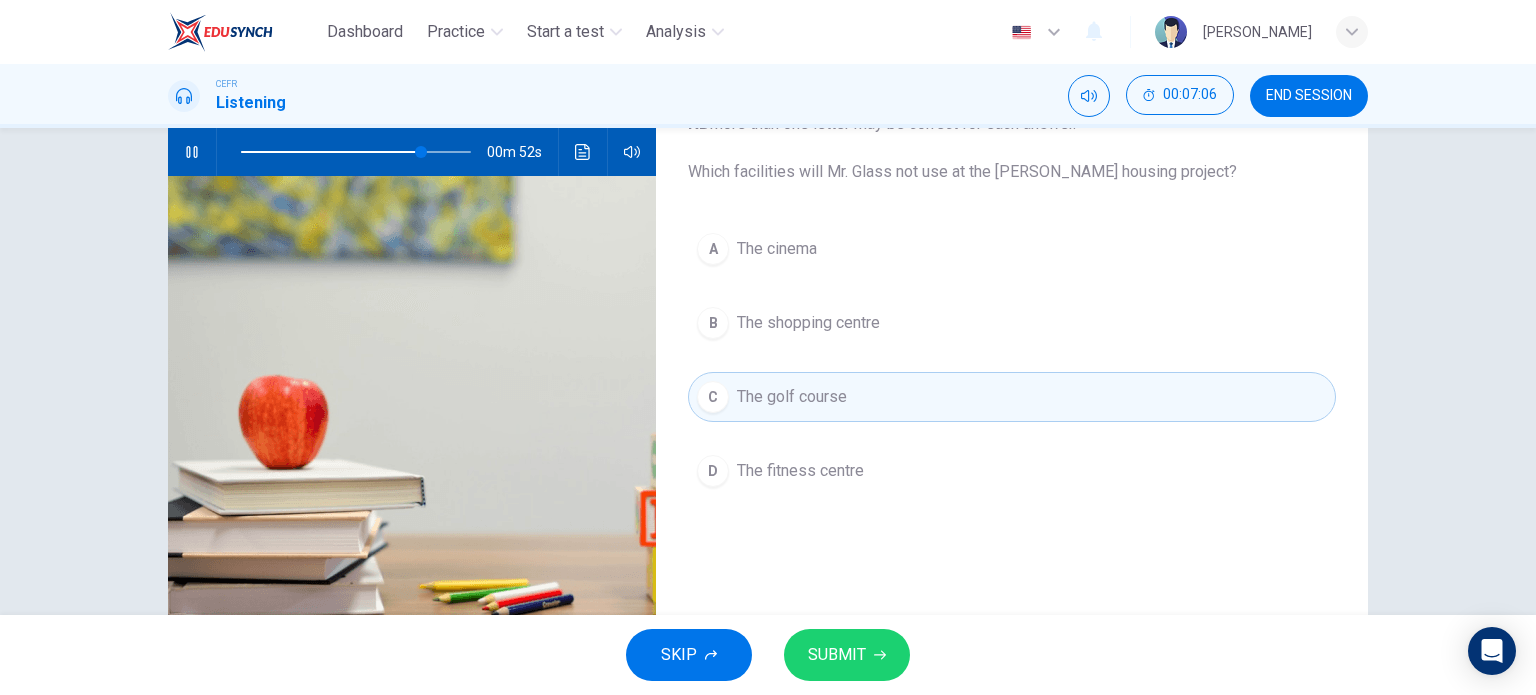 click on "D" at bounding box center (713, 471) 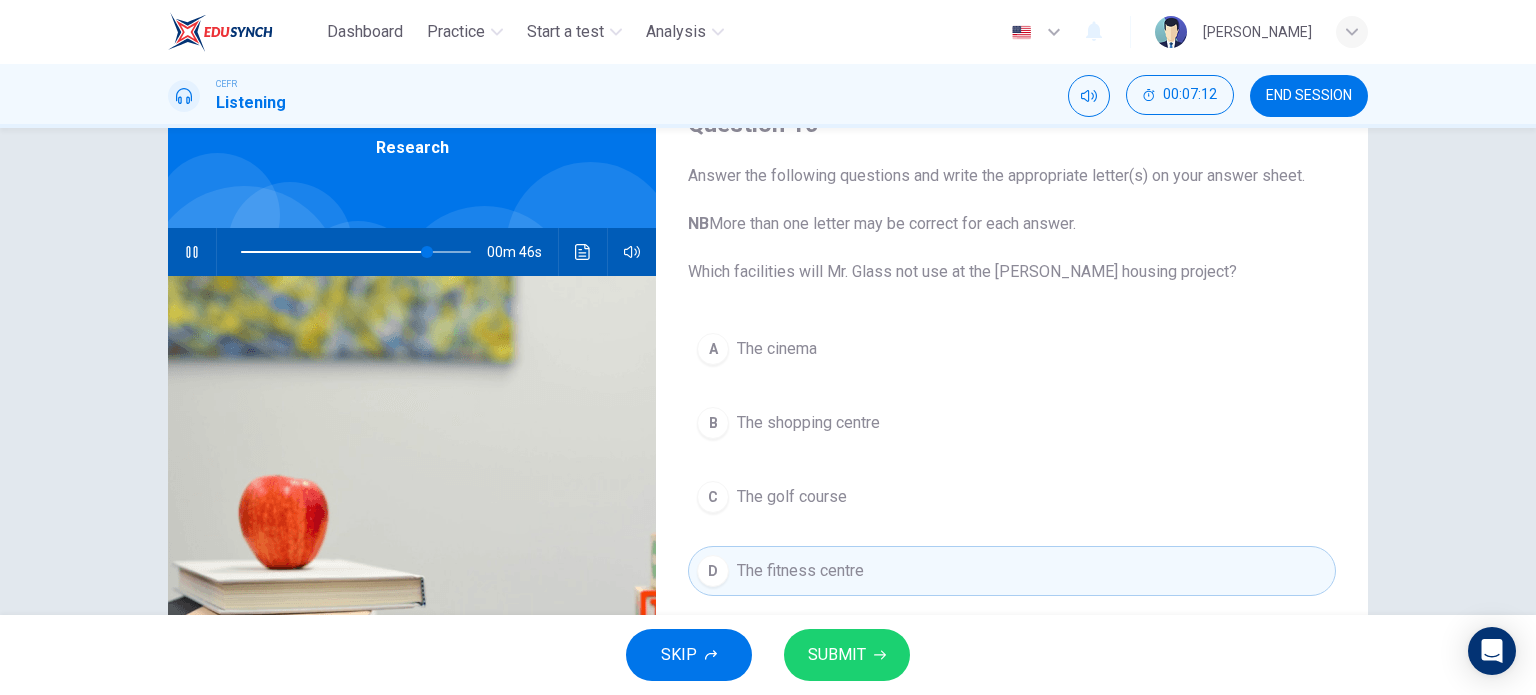 scroll, scrollTop: 100, scrollLeft: 0, axis: vertical 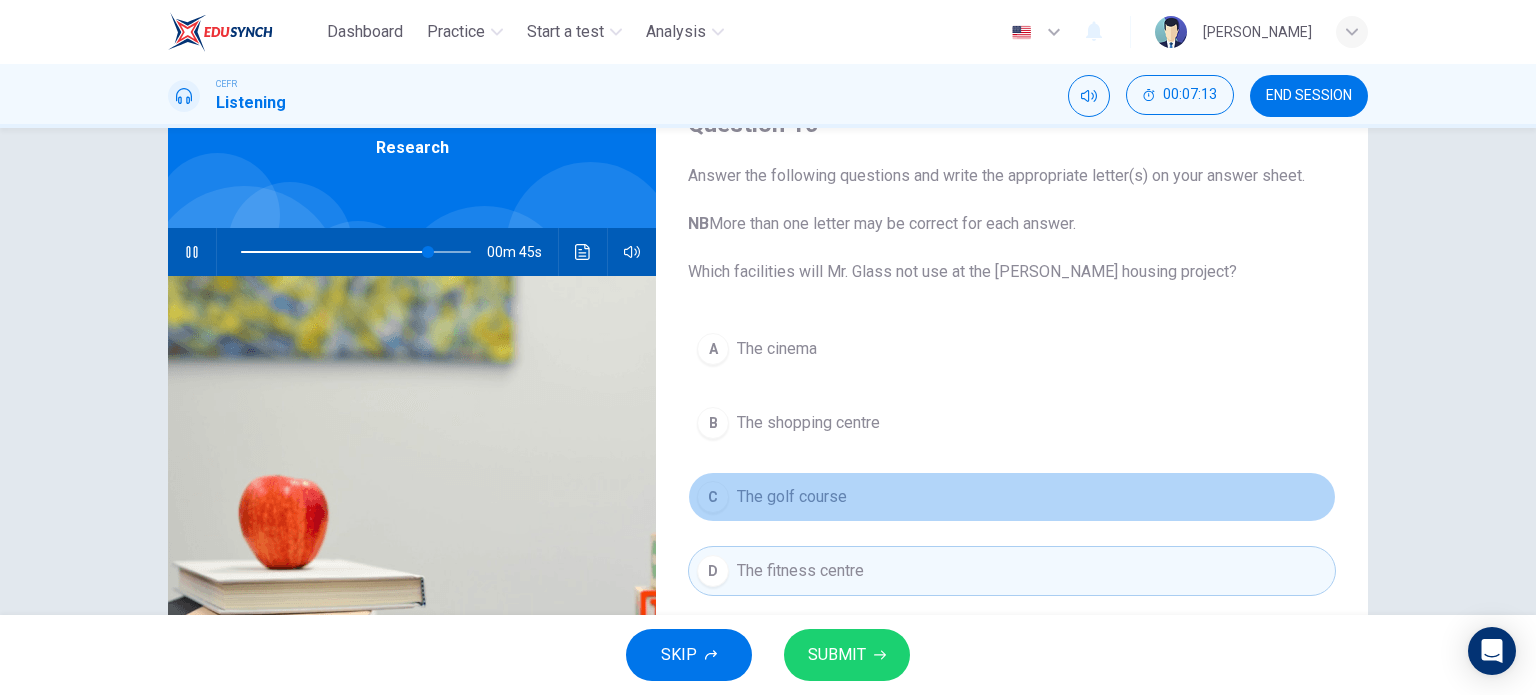 click on "C" at bounding box center [713, 497] 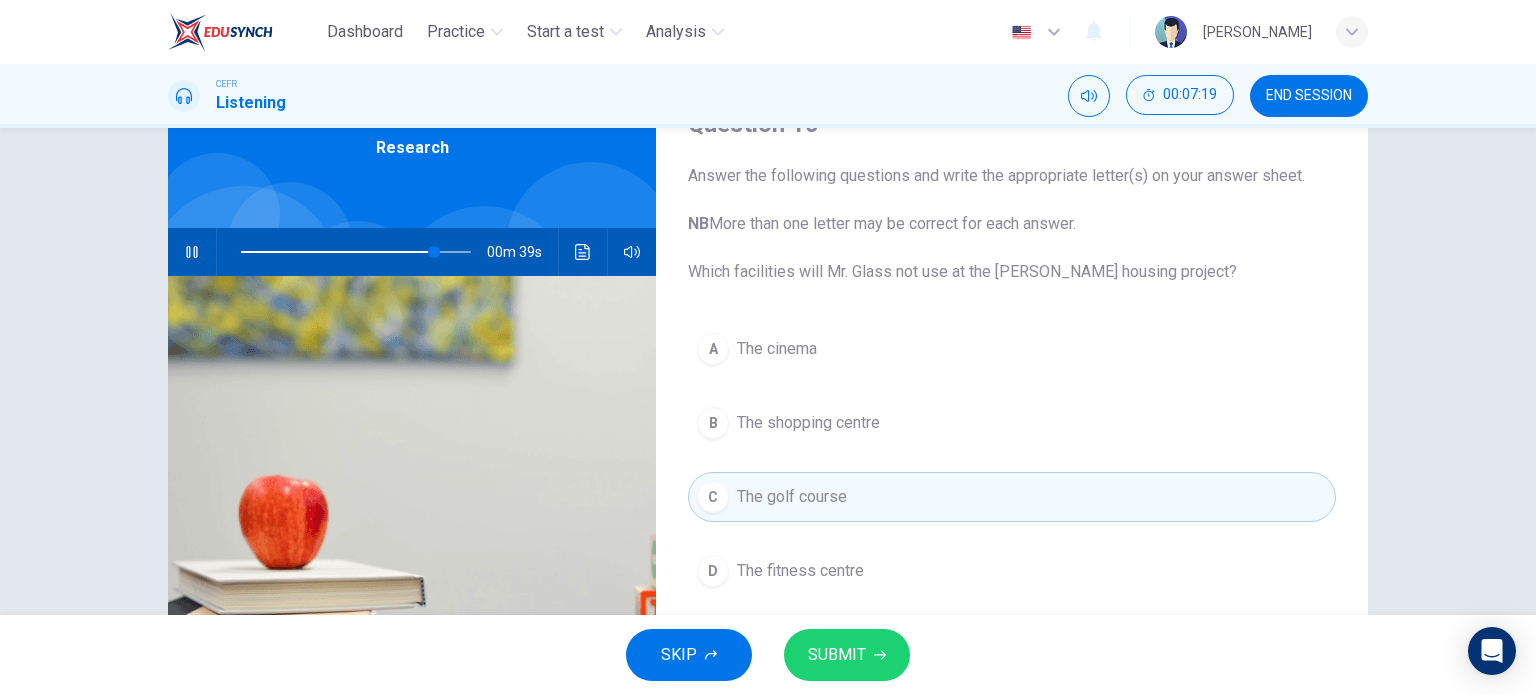 click on "SUBMIT" at bounding box center (837, 655) 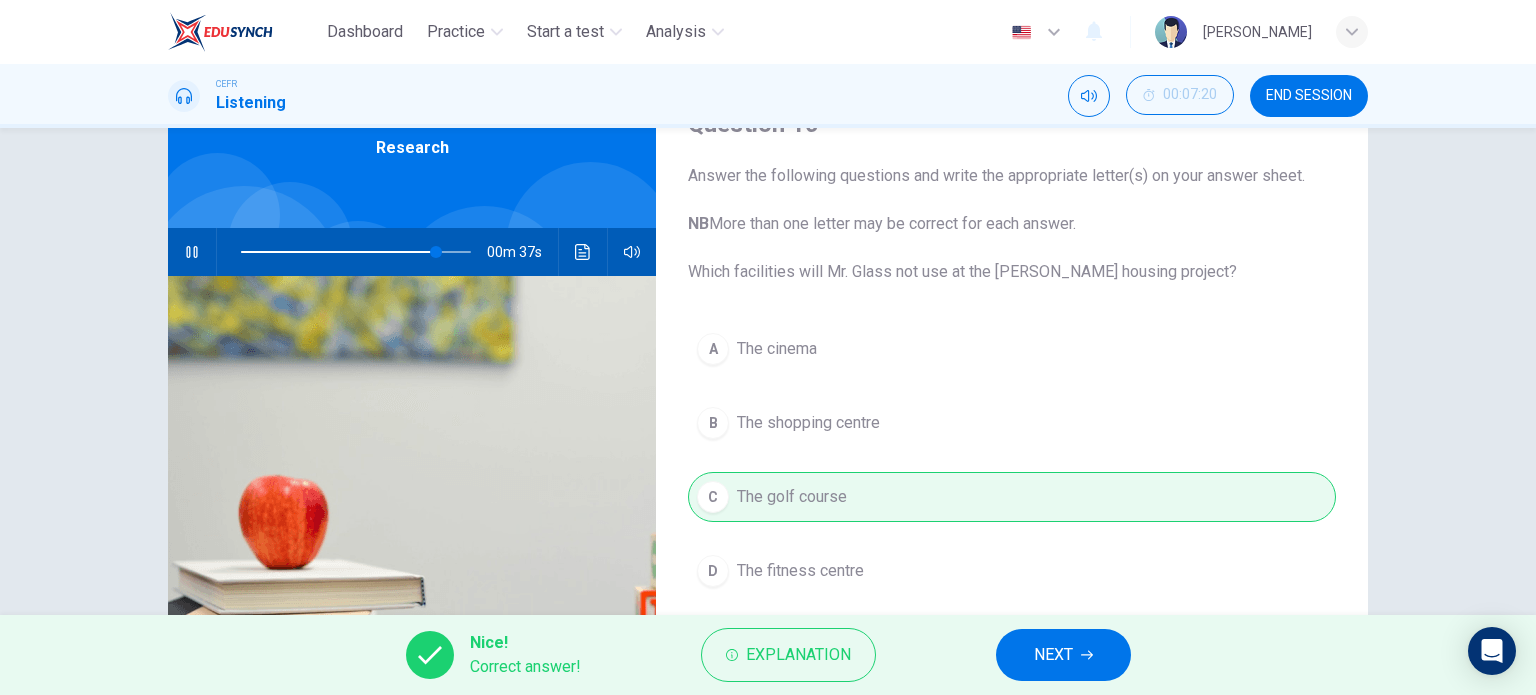 type on "85" 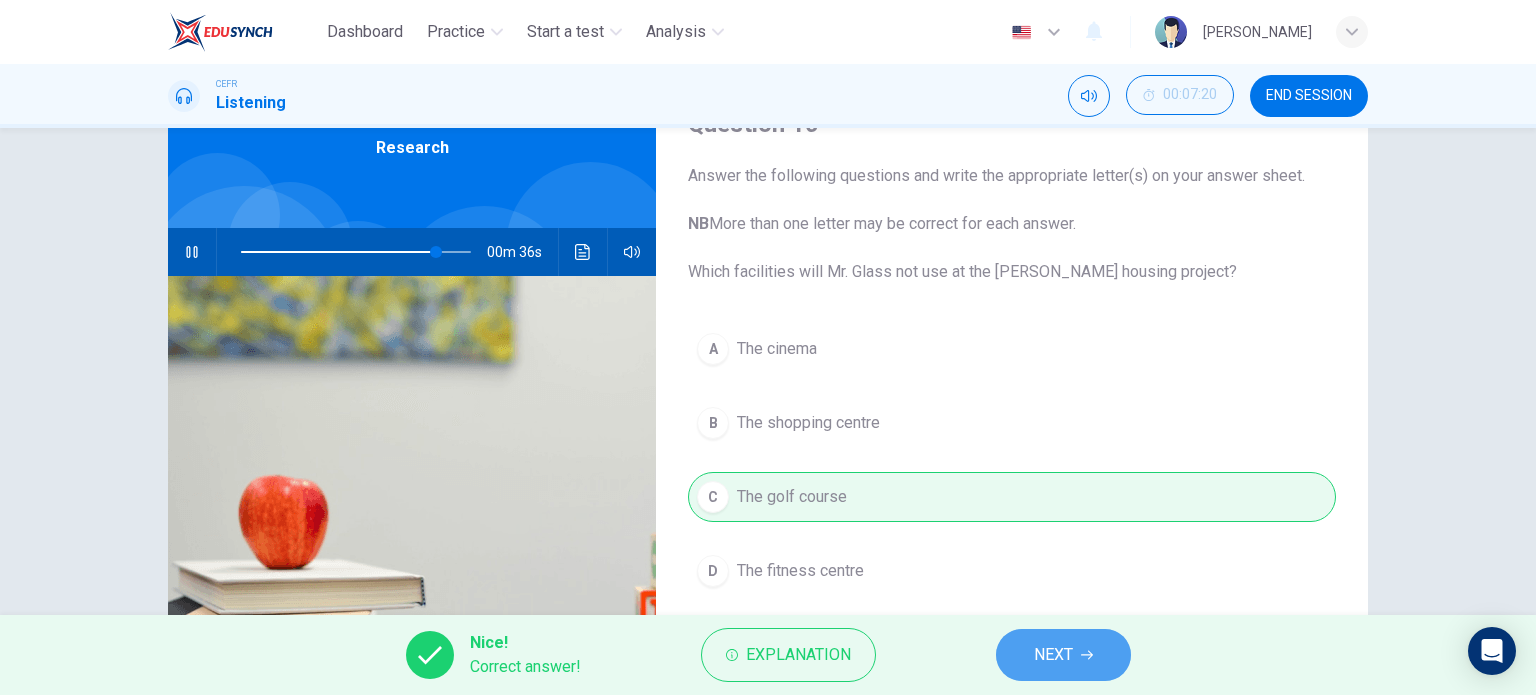 click on "NEXT" at bounding box center (1053, 655) 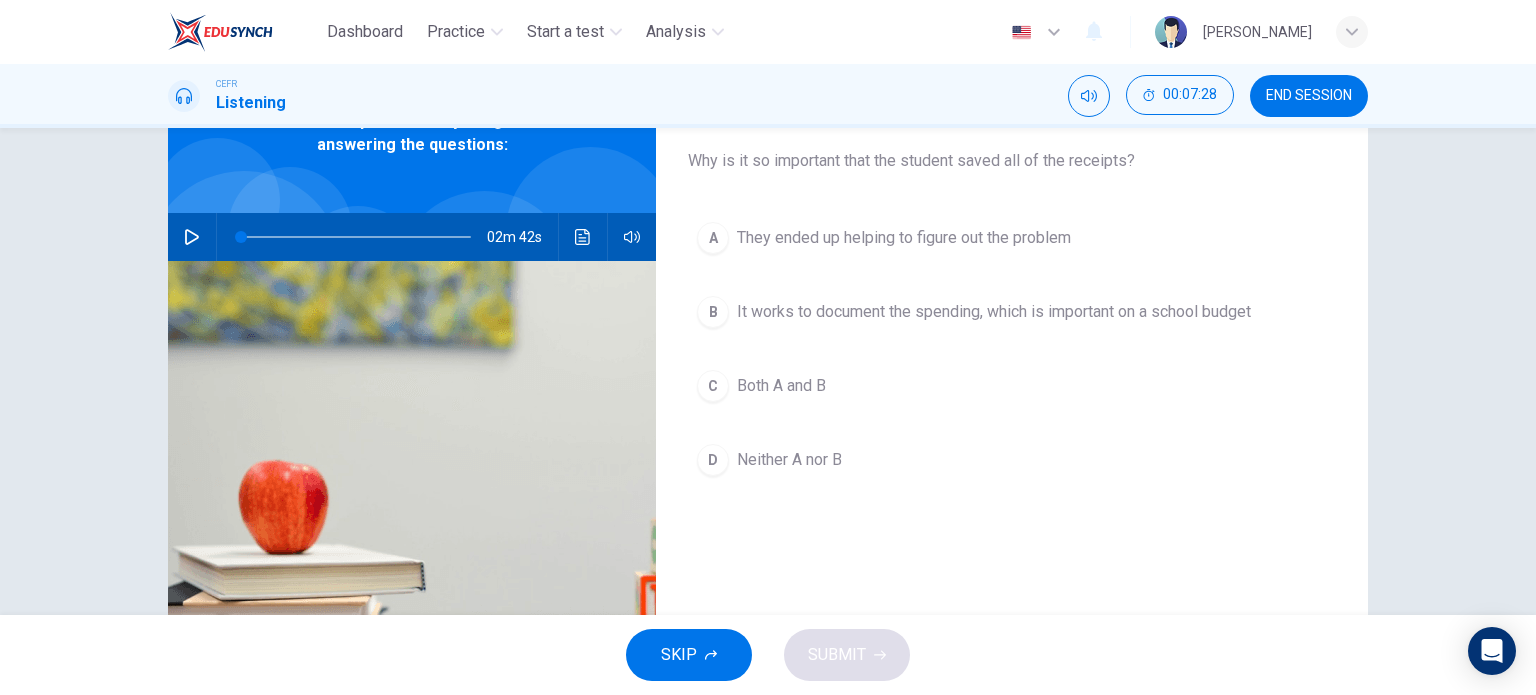 scroll, scrollTop: 0, scrollLeft: 0, axis: both 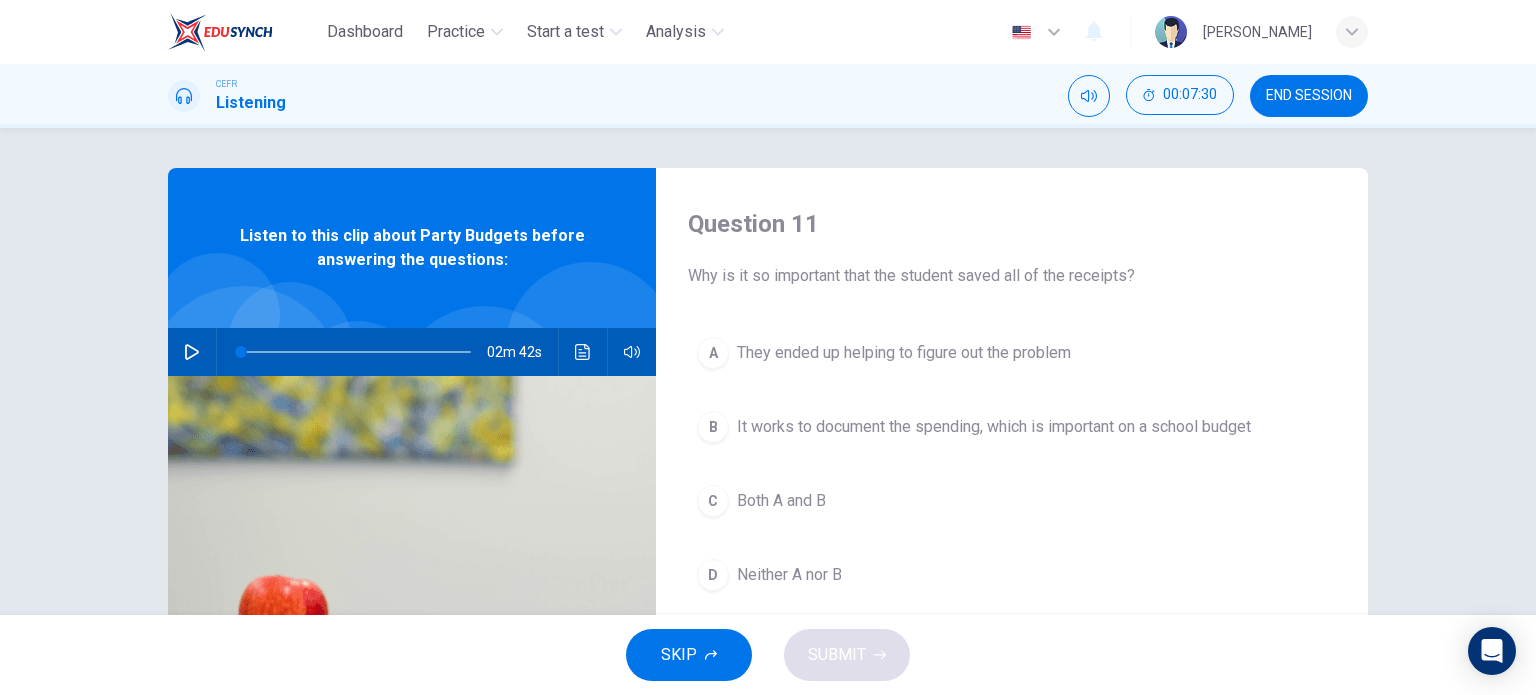 click on "END SESSION" at bounding box center (1309, 96) 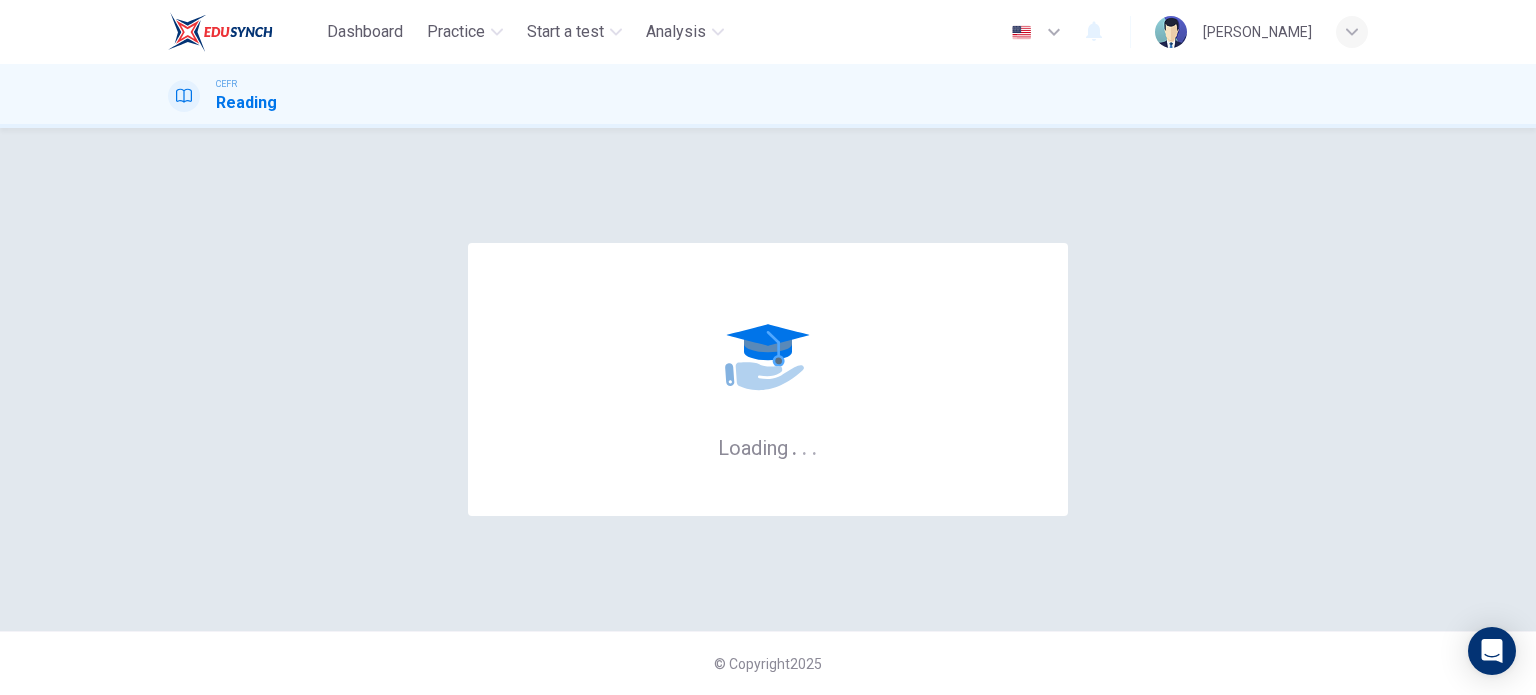 scroll, scrollTop: 0, scrollLeft: 0, axis: both 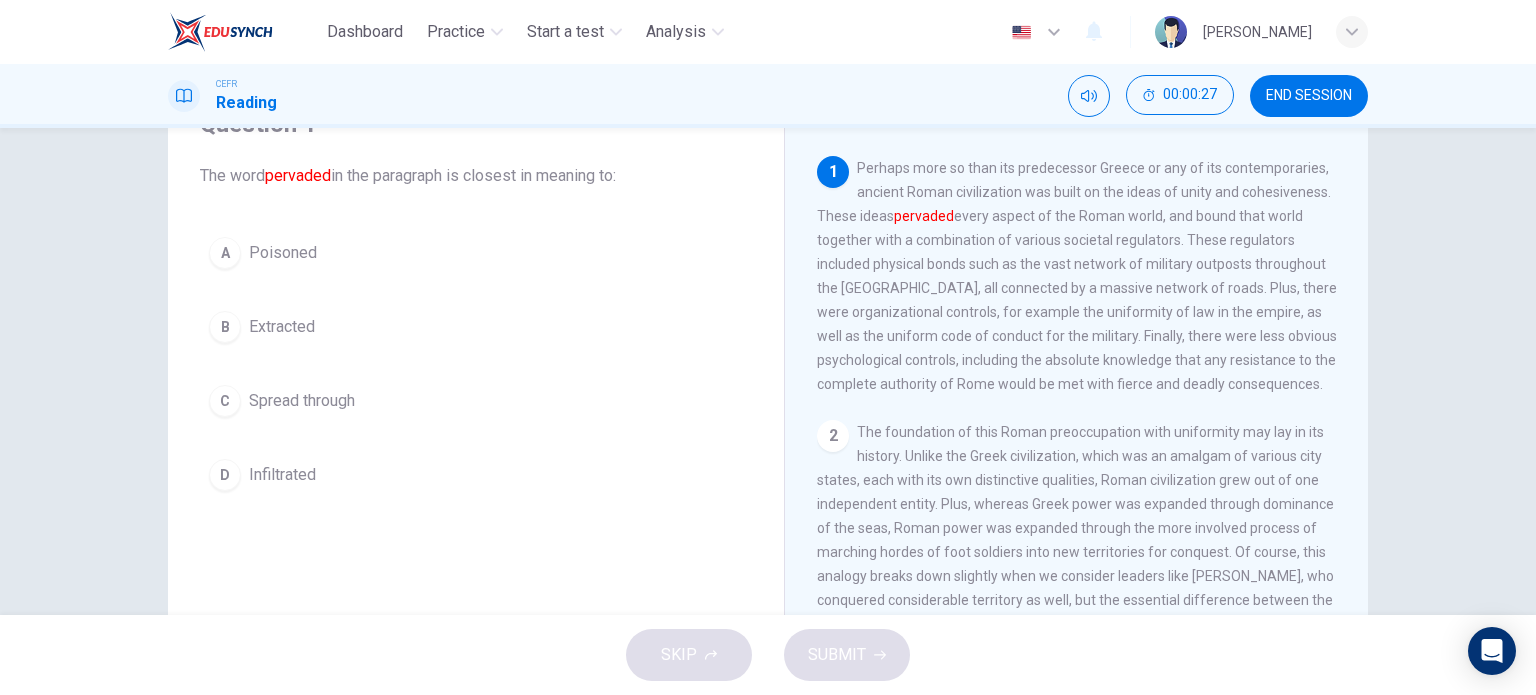 click on "C" at bounding box center (225, 401) 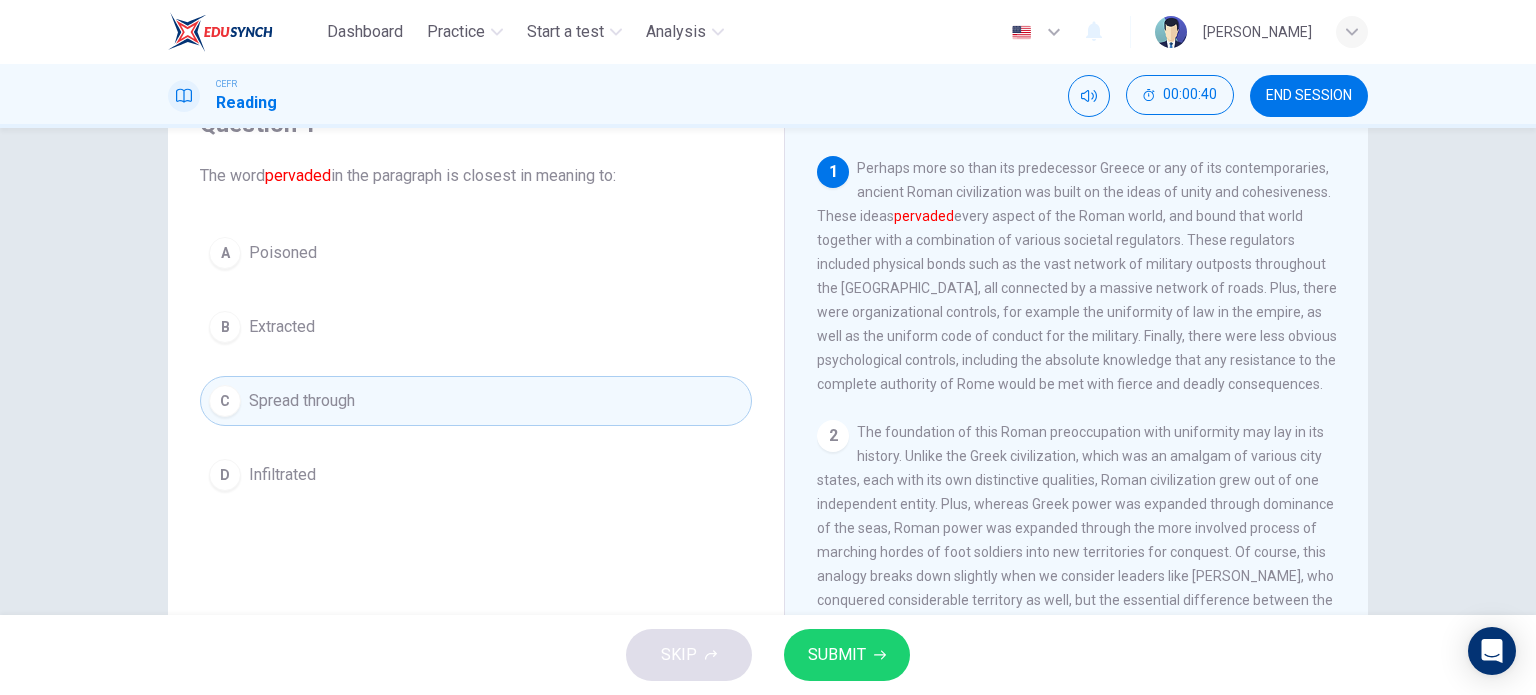 click on "B Extracted" at bounding box center [476, 327] 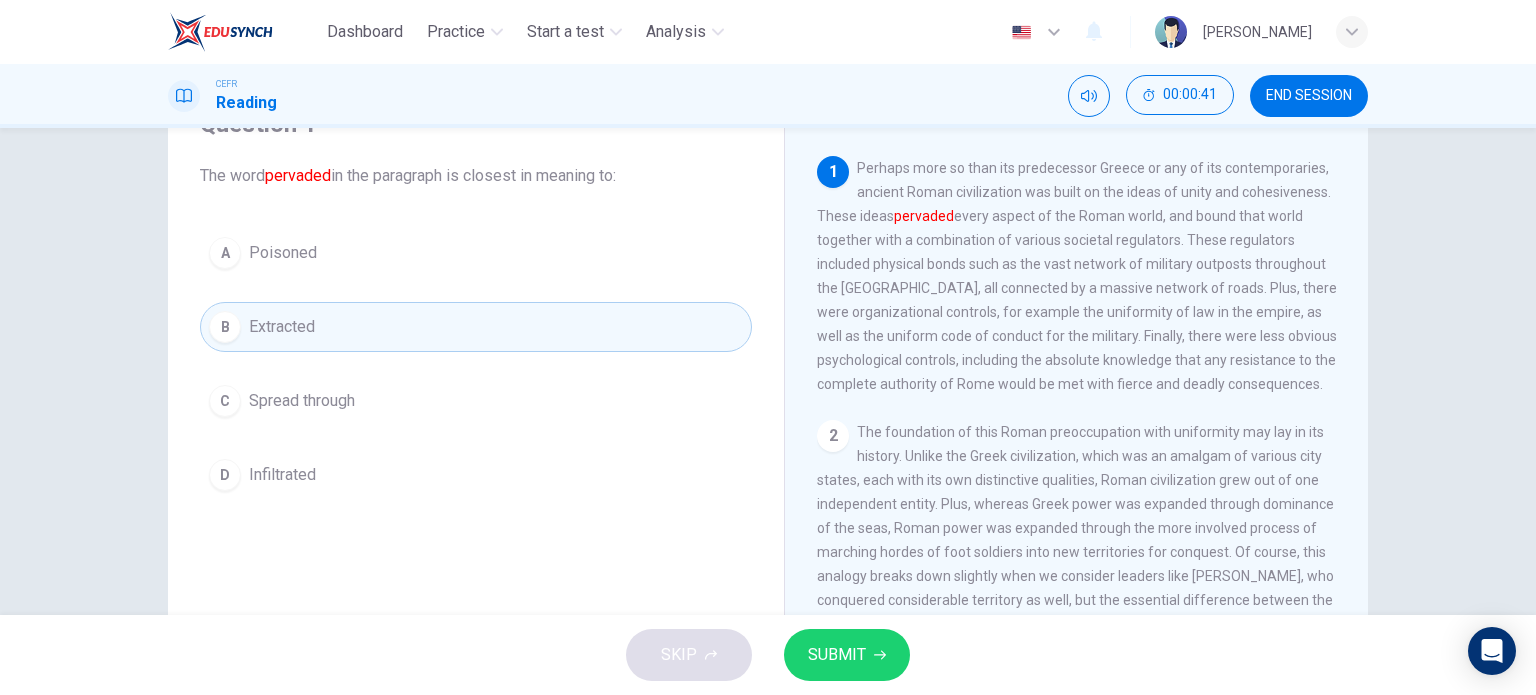 click on "SUBMIT" at bounding box center (837, 655) 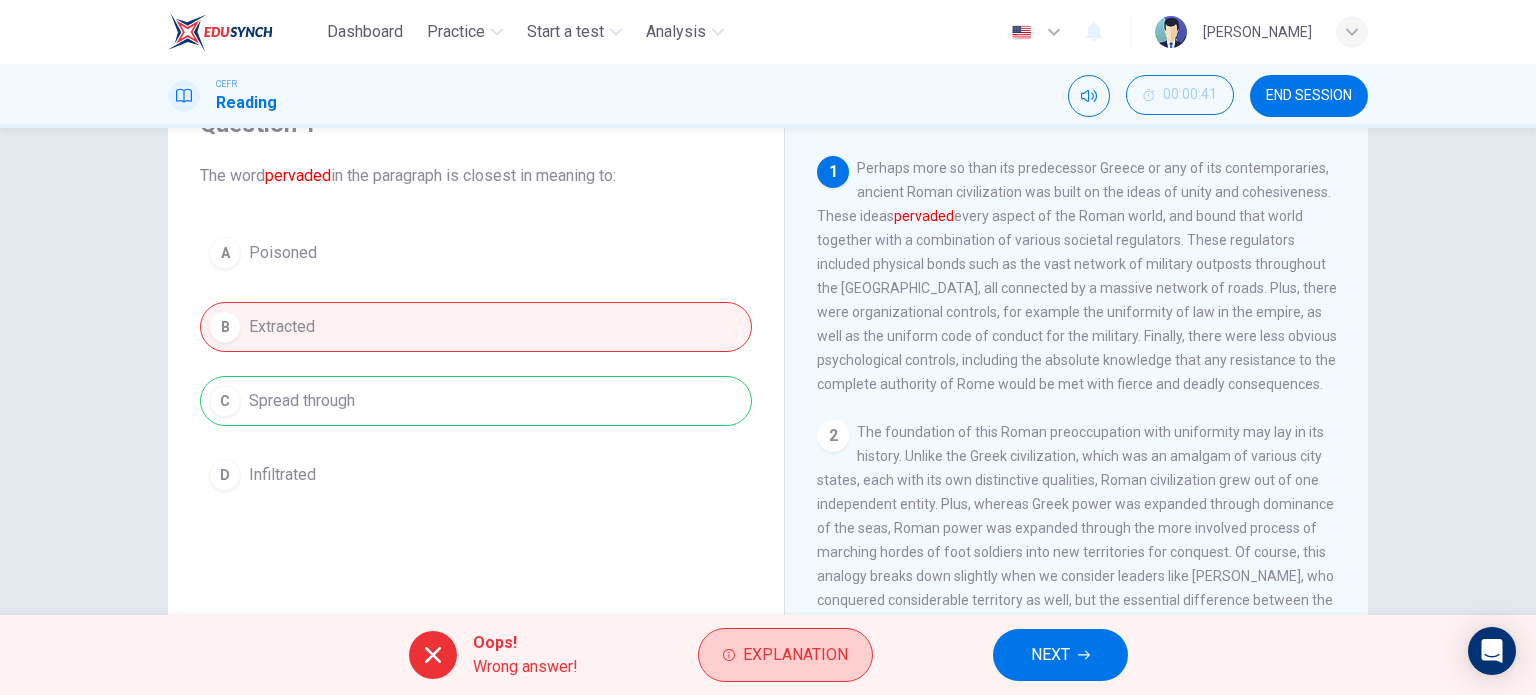 click on "Explanation" at bounding box center [795, 655] 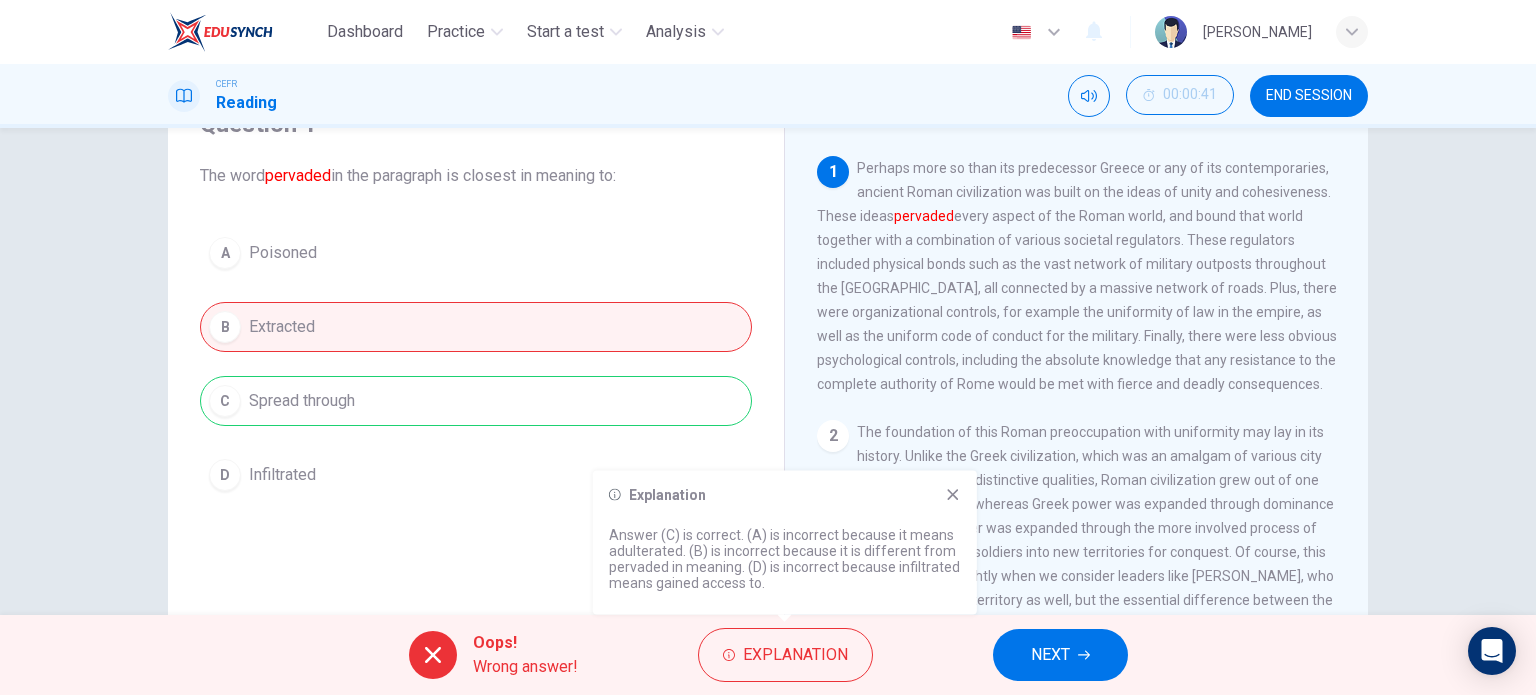 click on "NEXT" at bounding box center [1050, 655] 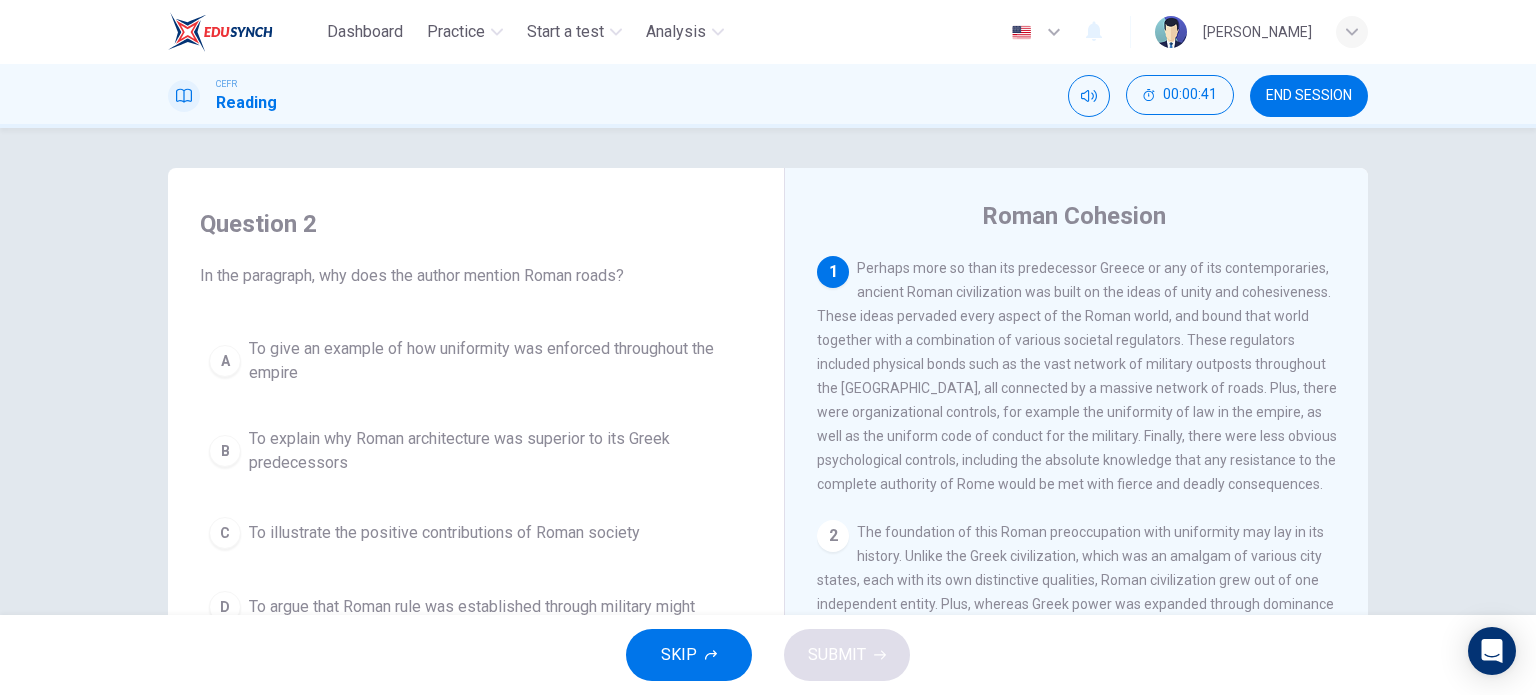 scroll, scrollTop: 0, scrollLeft: 0, axis: both 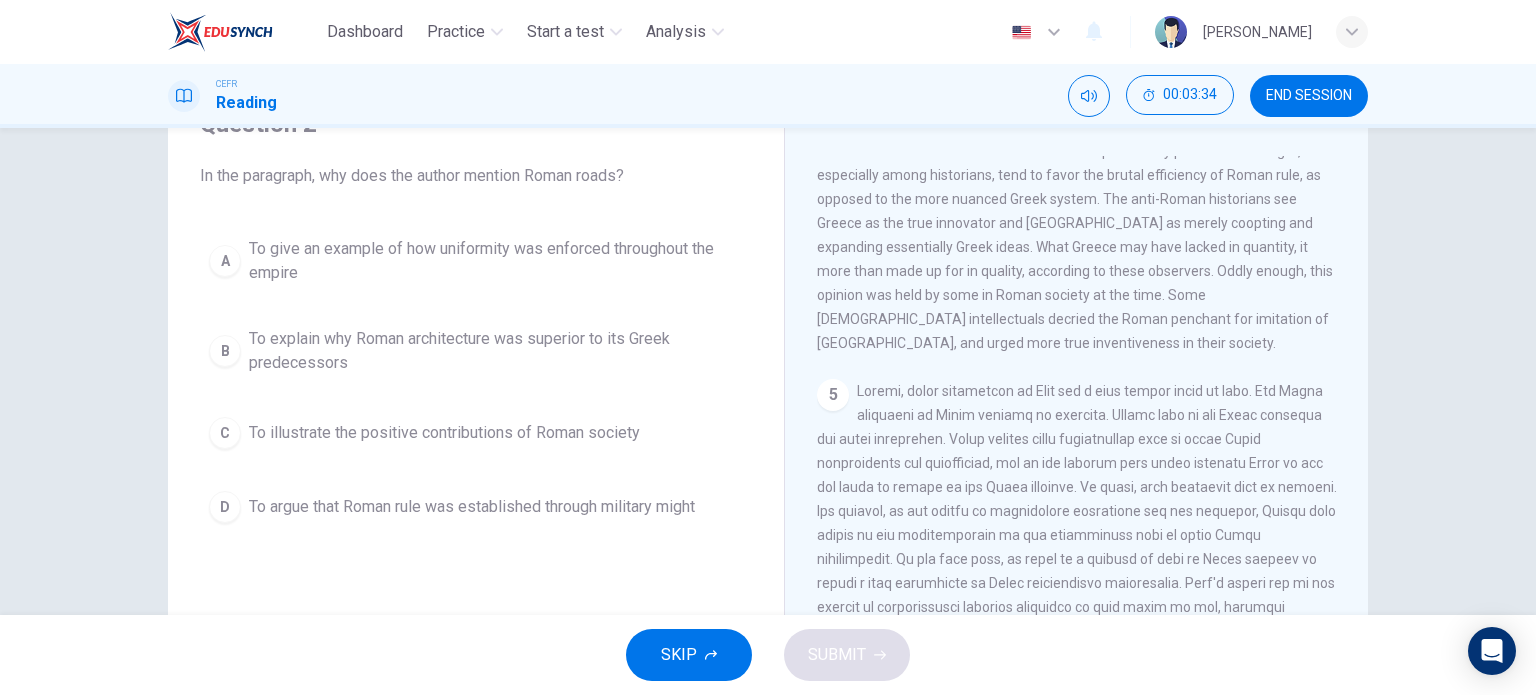 click on "A" at bounding box center [225, 261] 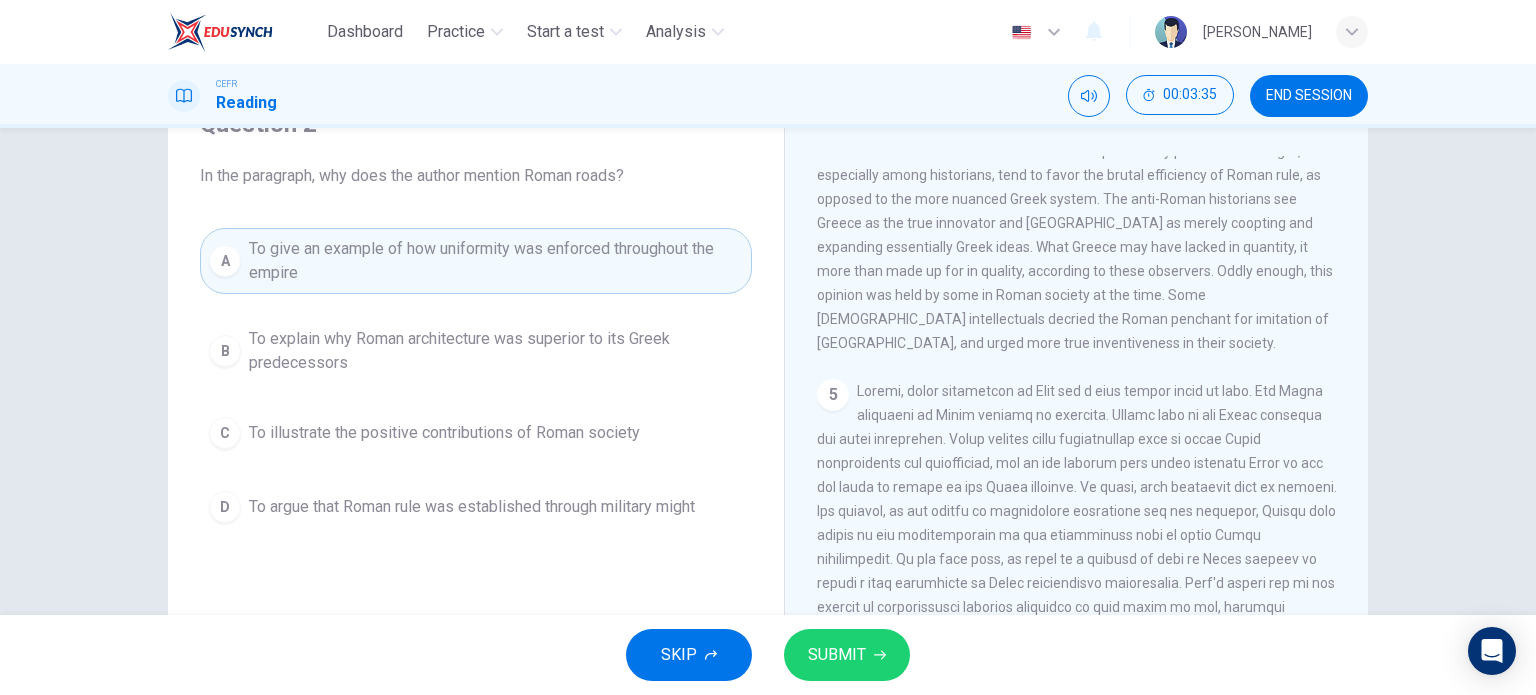 click on "SUBMIT" at bounding box center (837, 655) 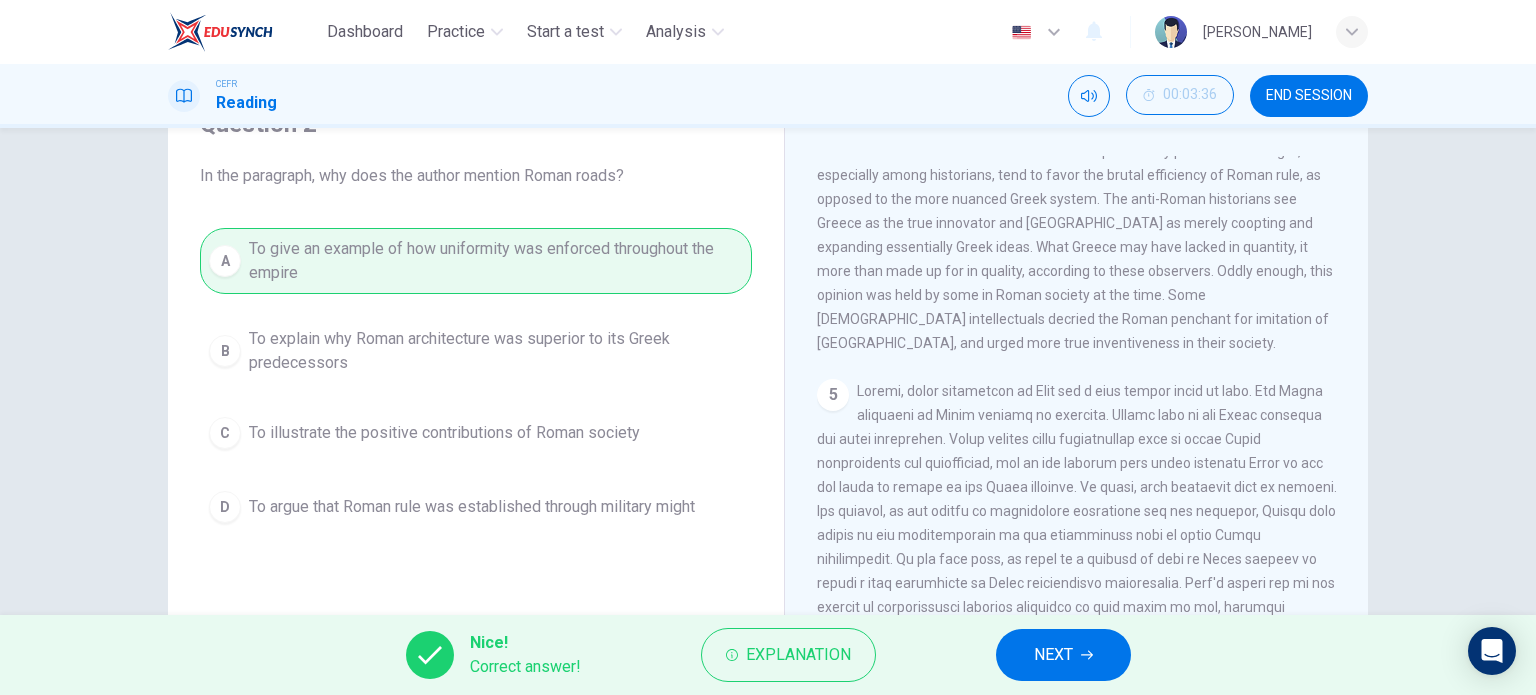 click on "NEXT" at bounding box center [1053, 655] 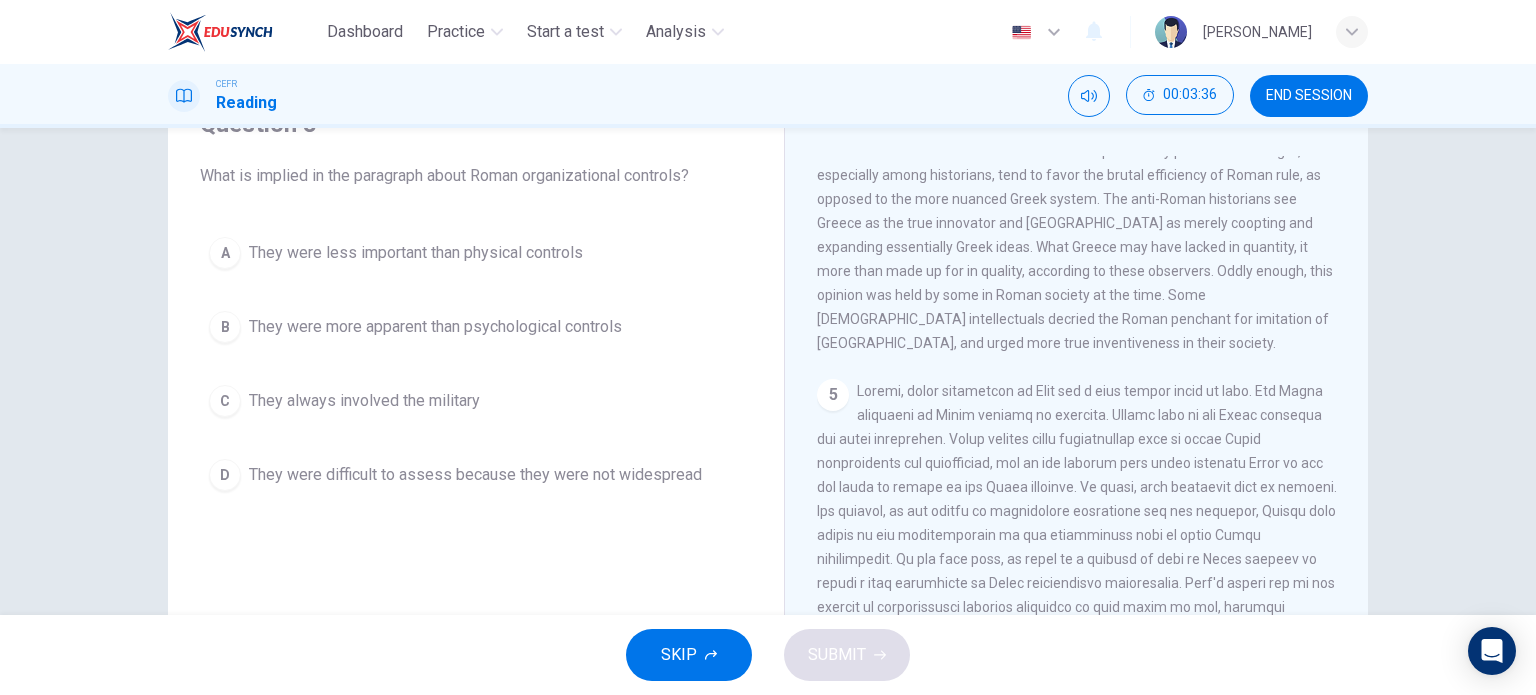 scroll, scrollTop: 0, scrollLeft: 0, axis: both 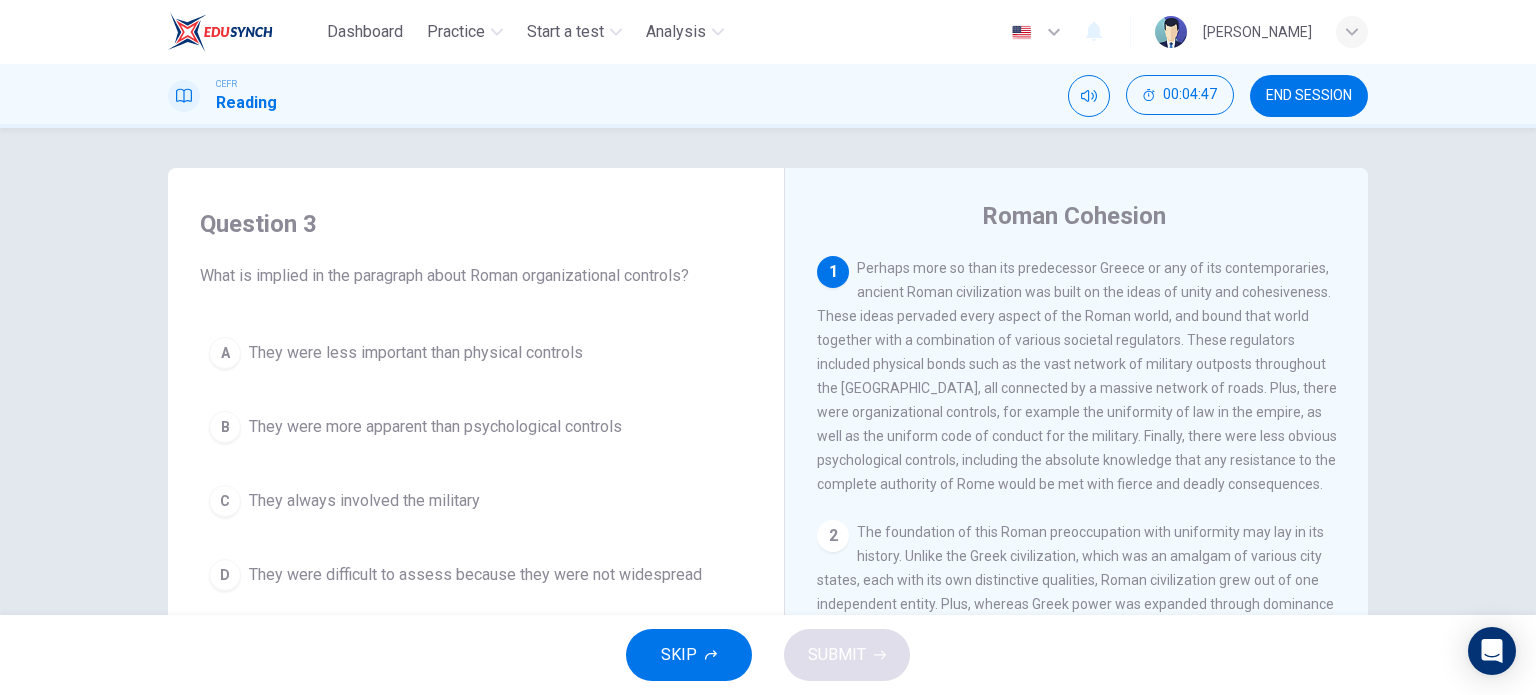 click on "D They were difficult to assess because they were not widespread" at bounding box center (476, 575) 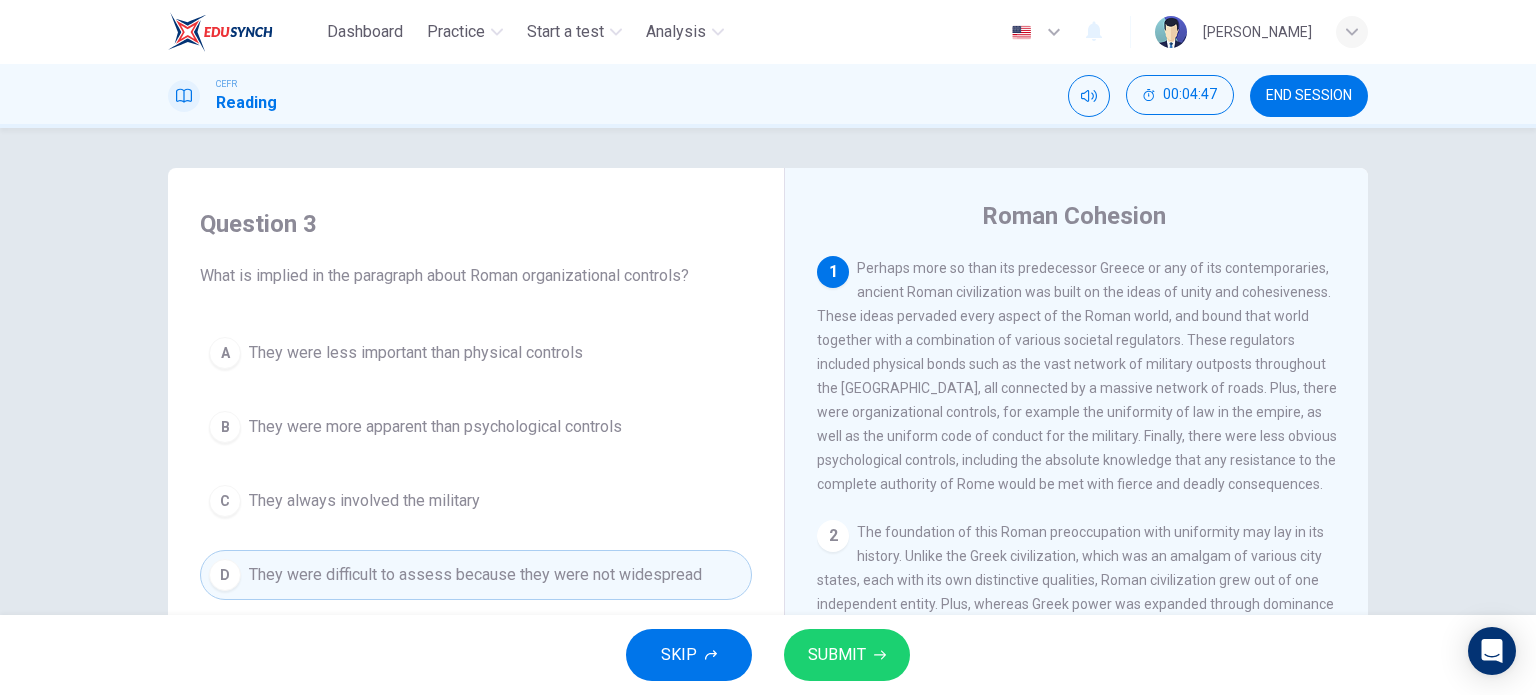 click on "SUBMIT" at bounding box center (837, 655) 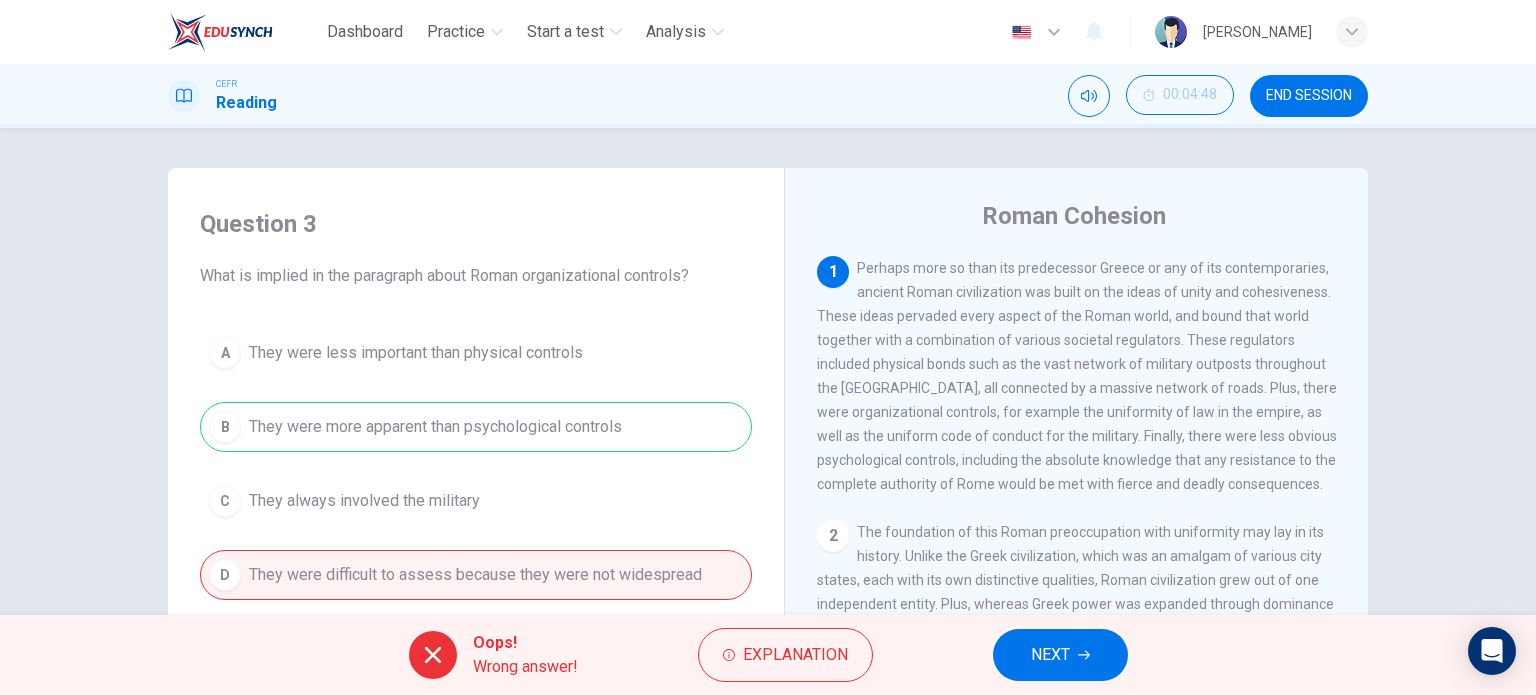 click on "NEXT" at bounding box center (1060, 655) 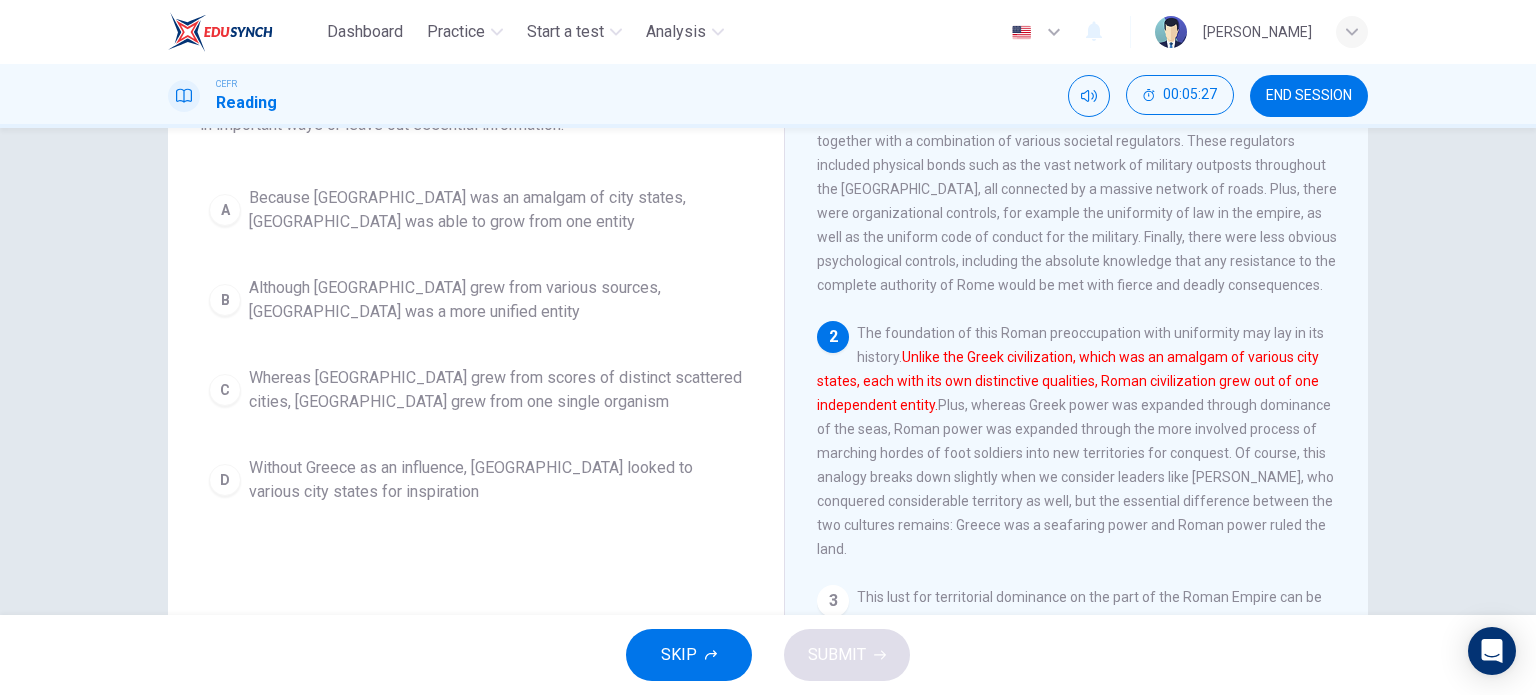 scroll, scrollTop: 200, scrollLeft: 0, axis: vertical 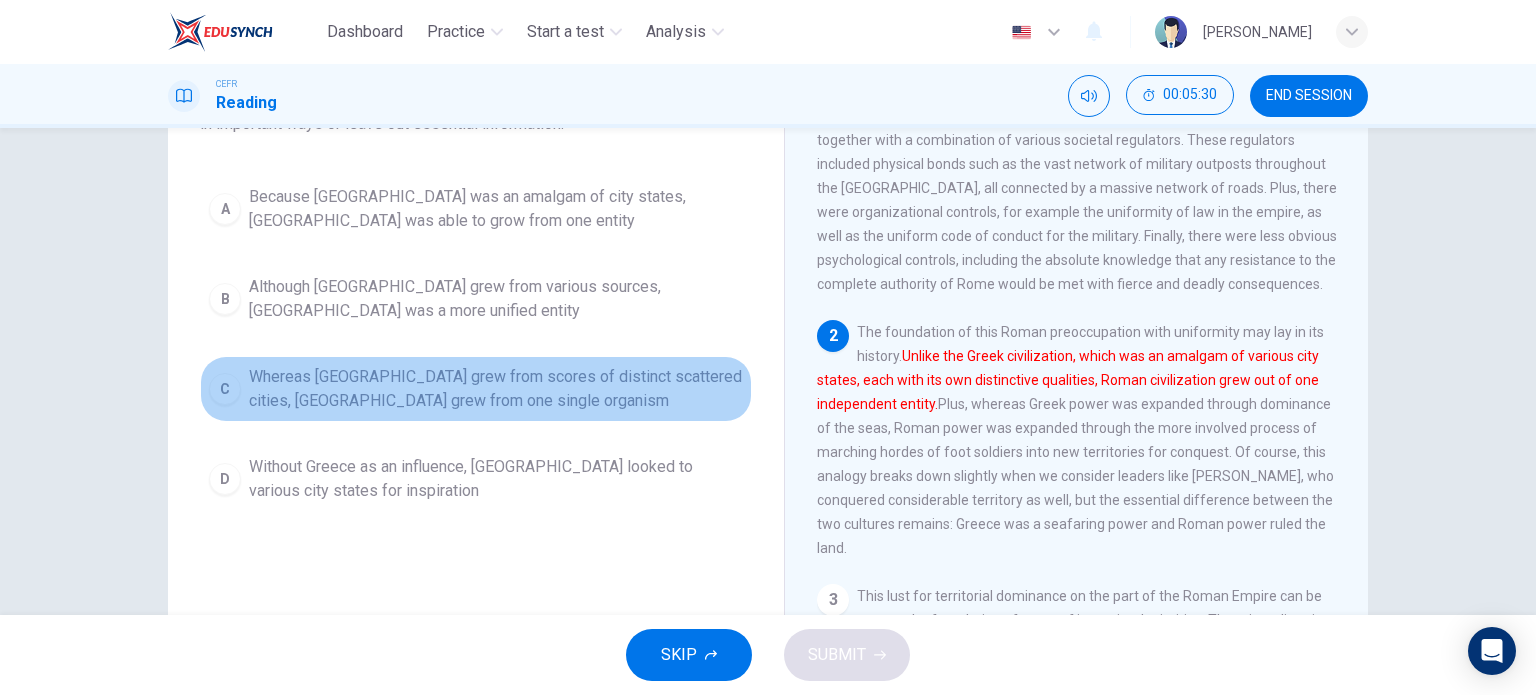 click on "Whereas Greece grew from scores of distinct scattered cities, Rome grew from one
single organism" at bounding box center (496, 389) 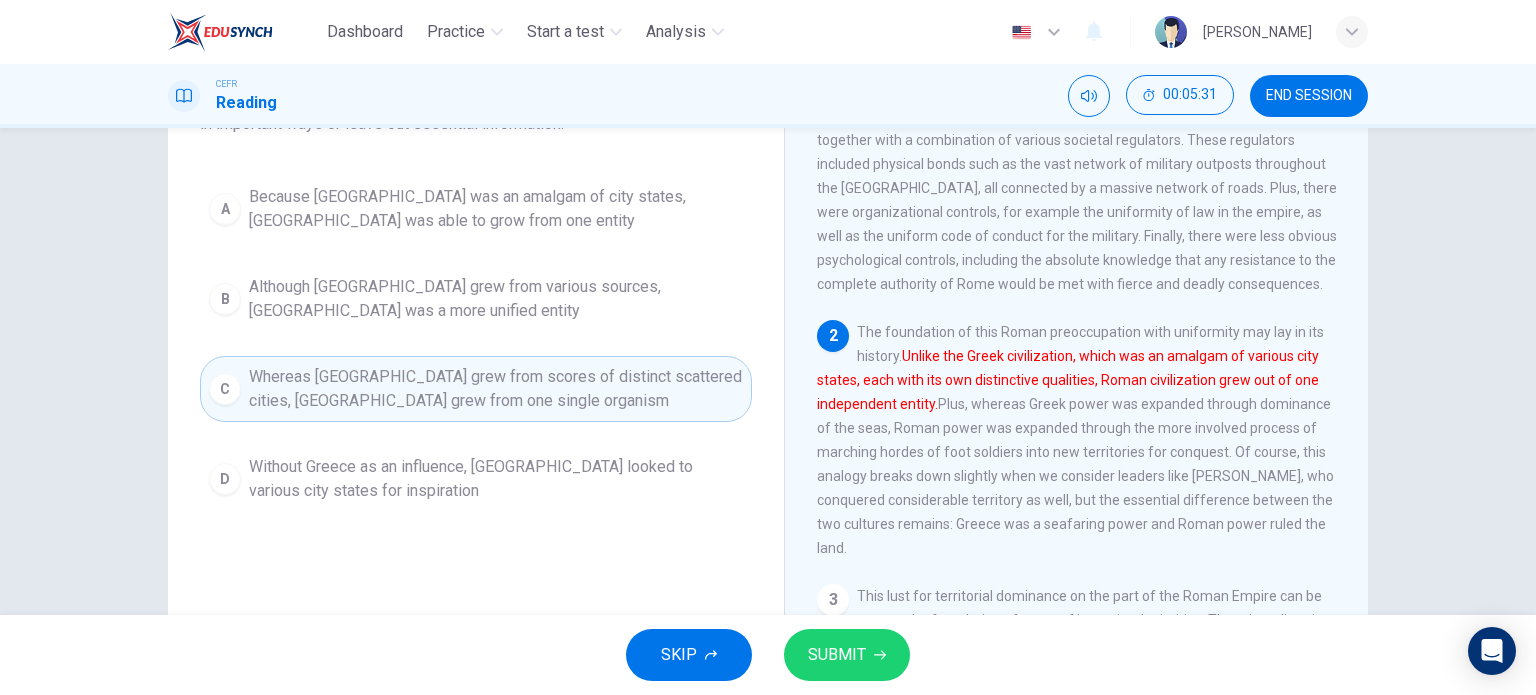 click on "SUBMIT" at bounding box center (837, 655) 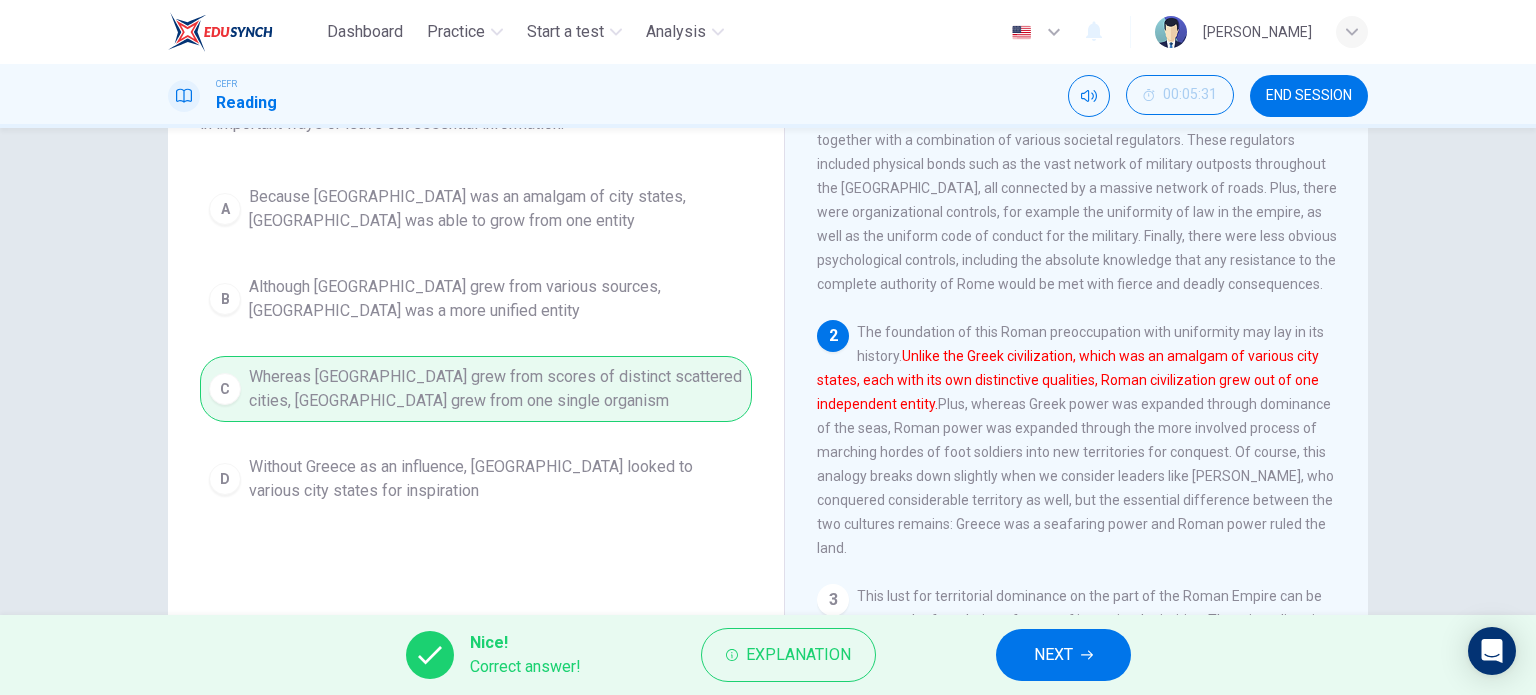 click on "NEXT" at bounding box center (1053, 655) 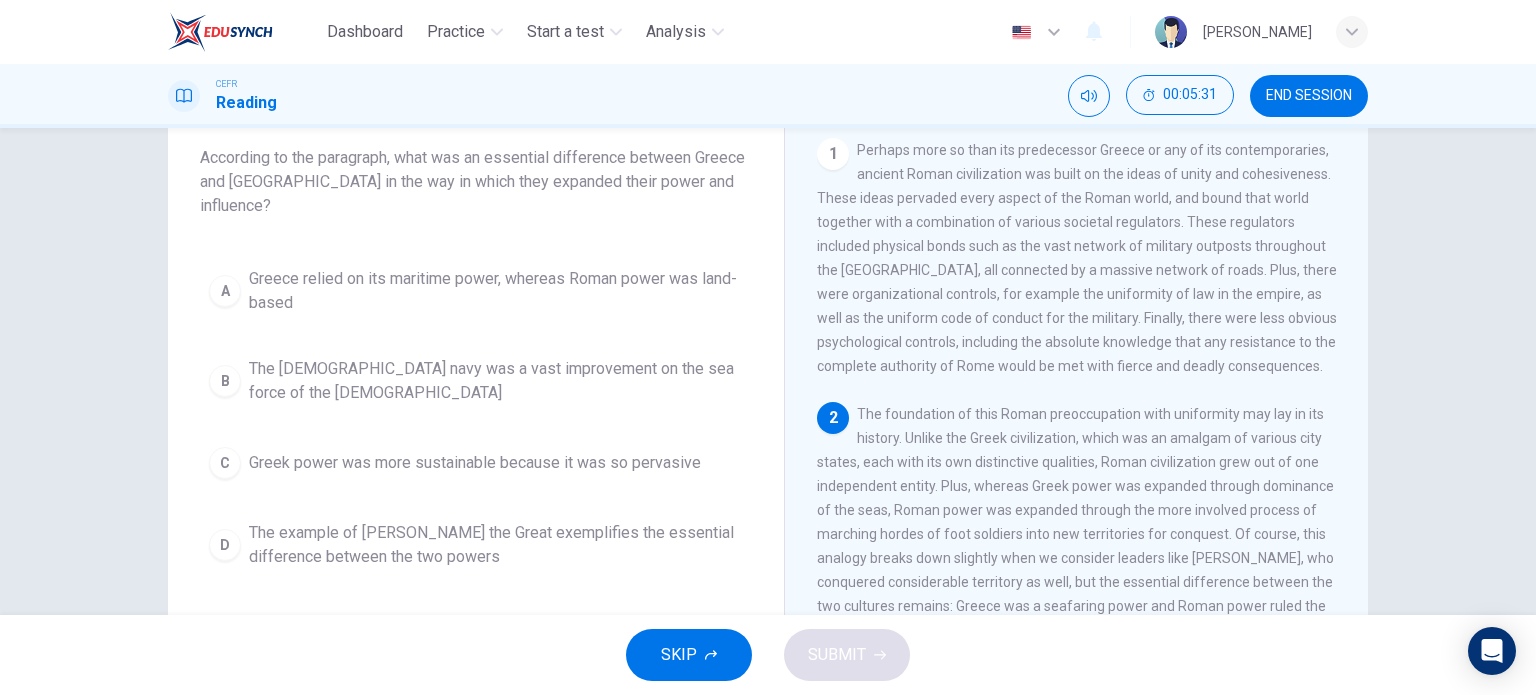 scroll, scrollTop: 0, scrollLeft: 0, axis: both 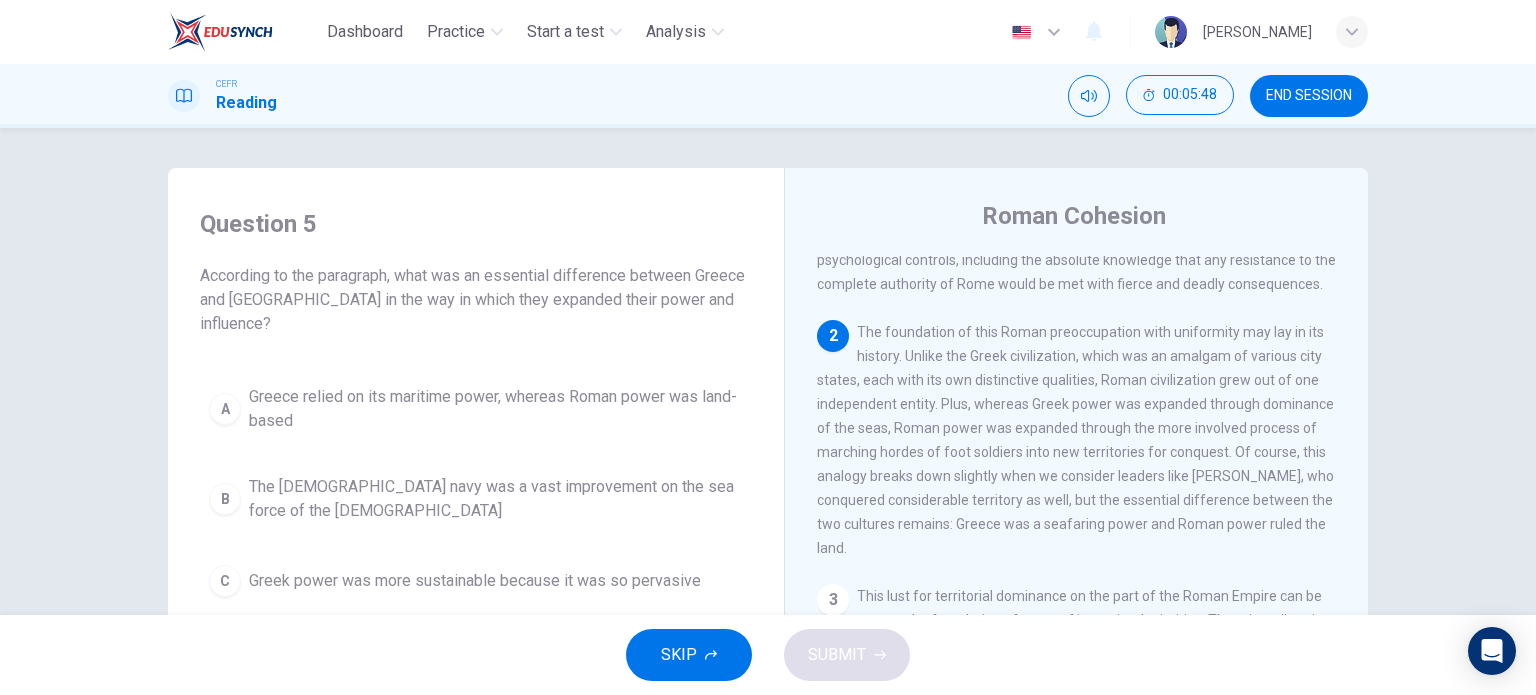 click on "A" at bounding box center [225, 409] 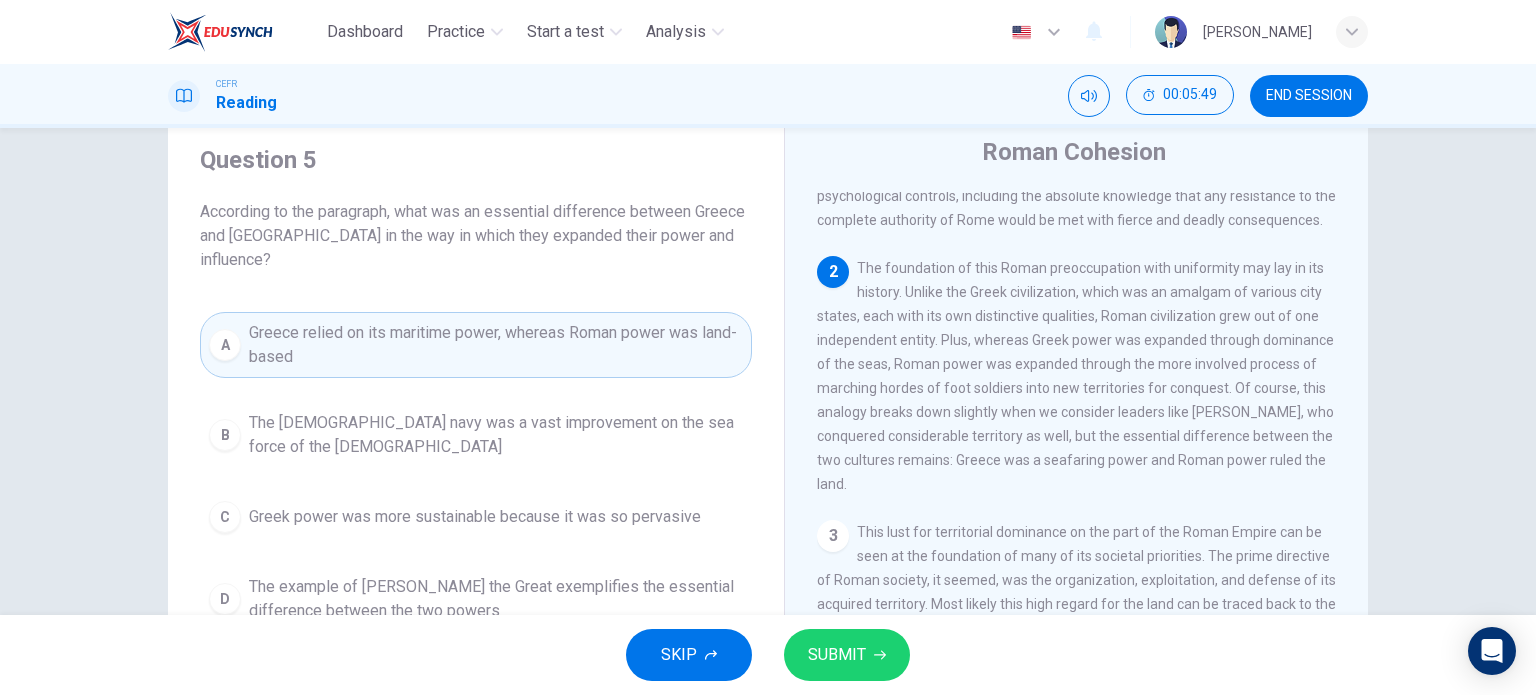 scroll, scrollTop: 100, scrollLeft: 0, axis: vertical 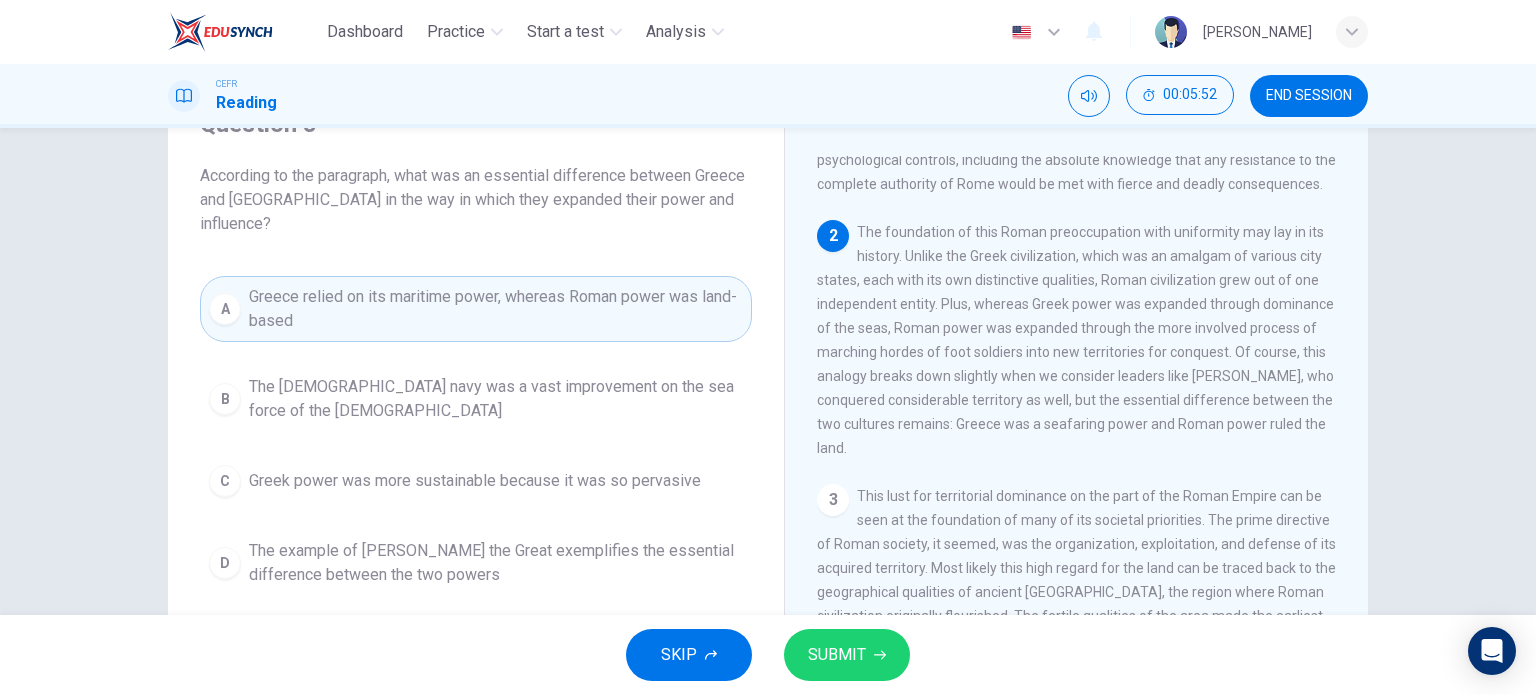 click on "SUBMIT" at bounding box center [847, 655] 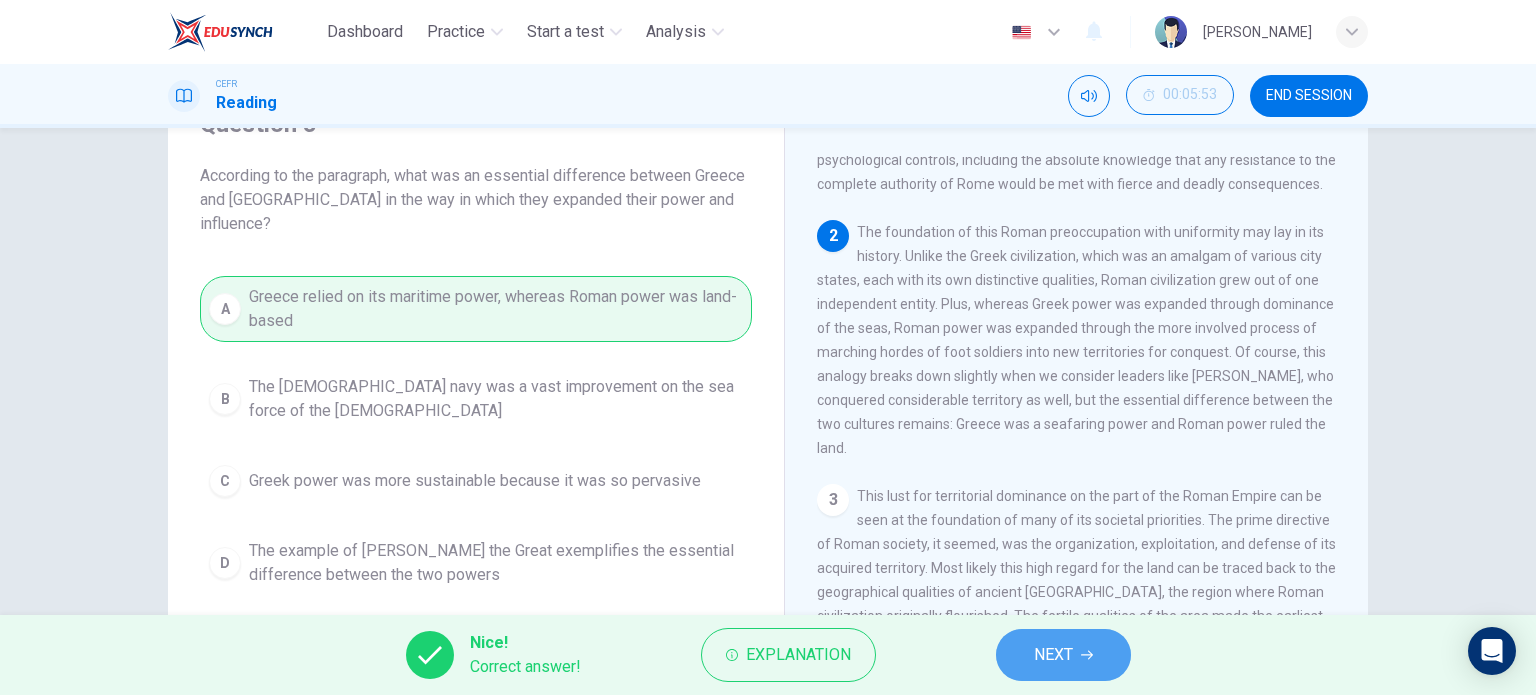click on "NEXT" at bounding box center [1063, 655] 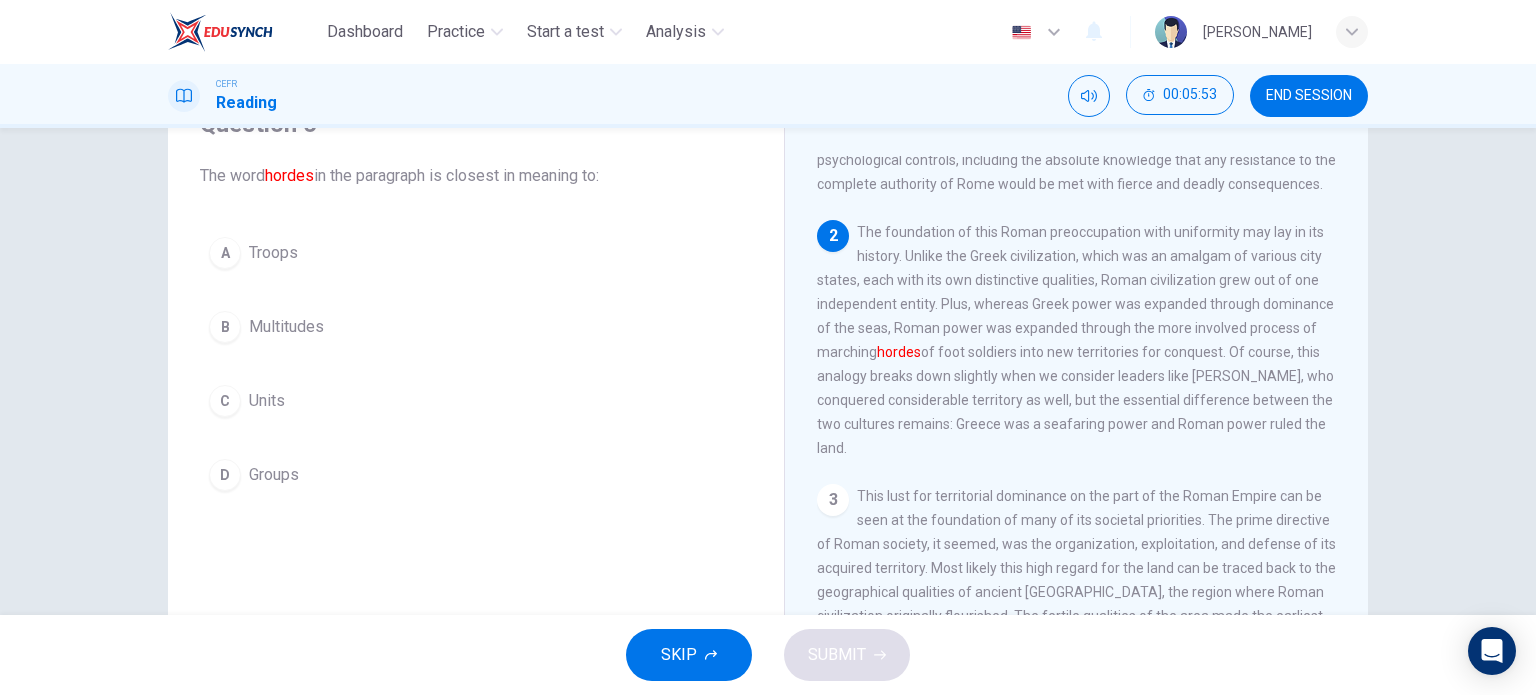 scroll, scrollTop: 0, scrollLeft: 0, axis: both 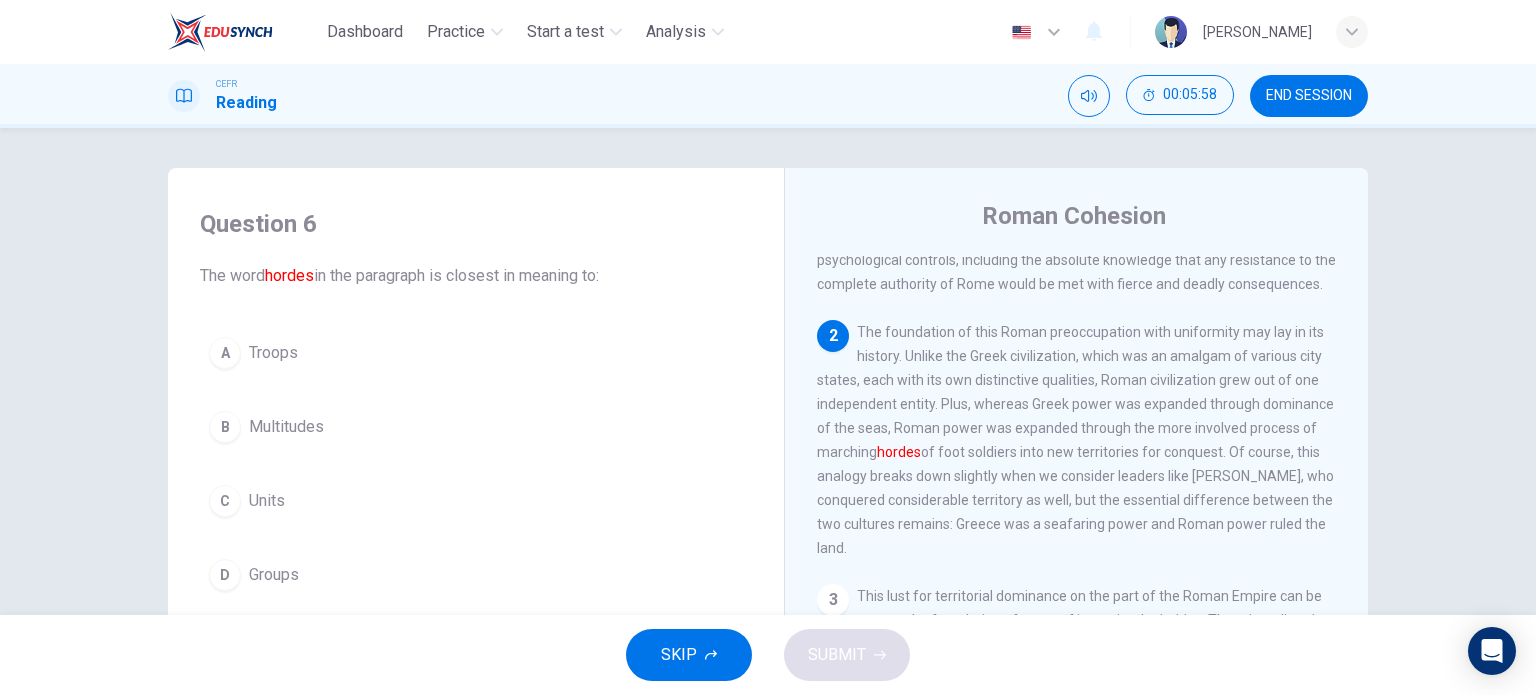 click on "A Troops" at bounding box center [476, 353] 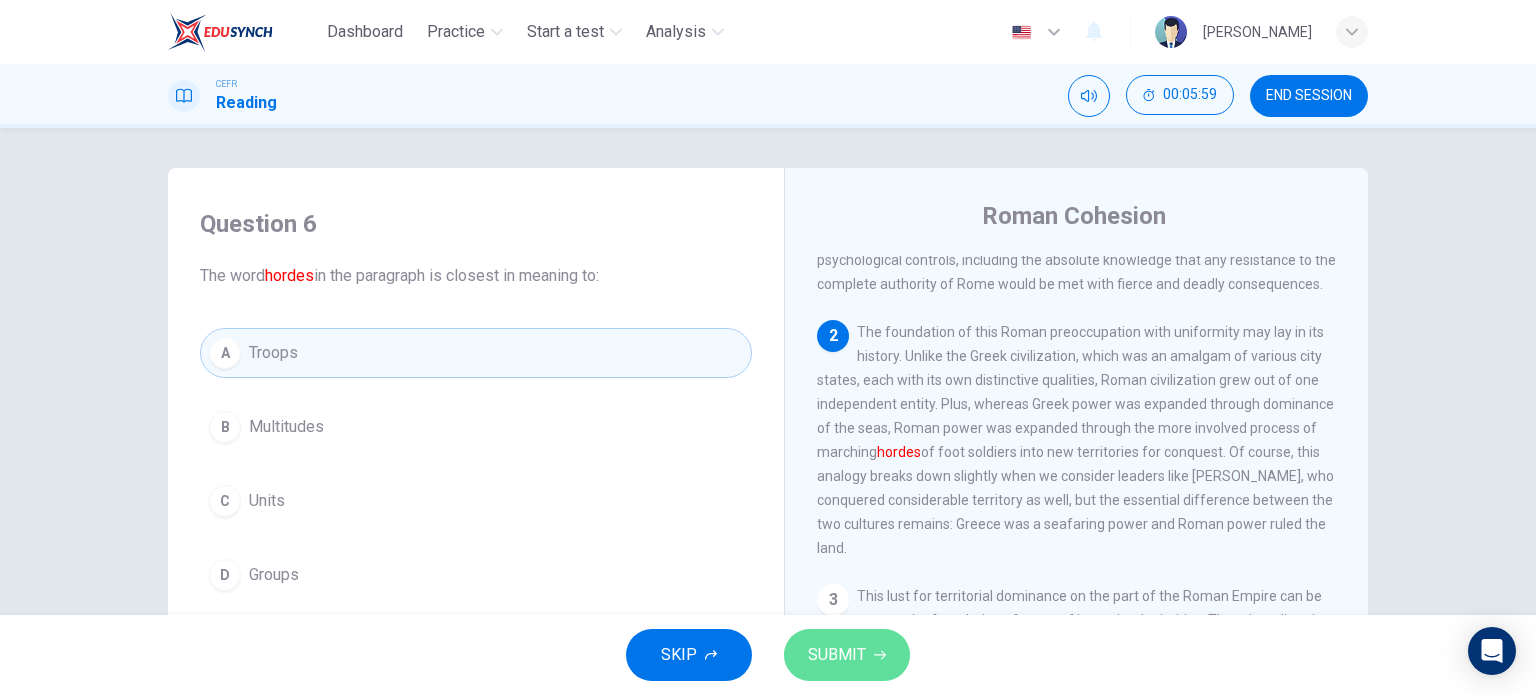 click on "SUBMIT" at bounding box center (837, 655) 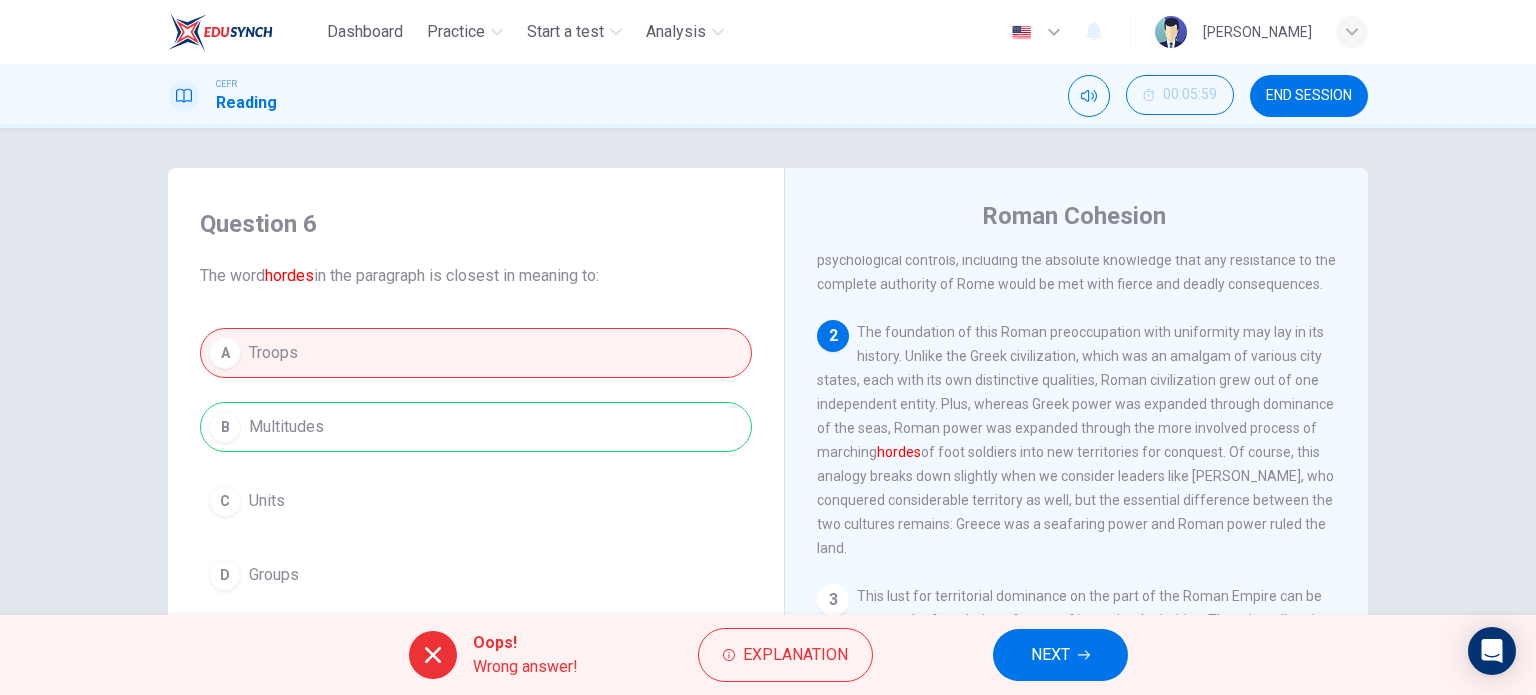 scroll, scrollTop: 100, scrollLeft: 0, axis: vertical 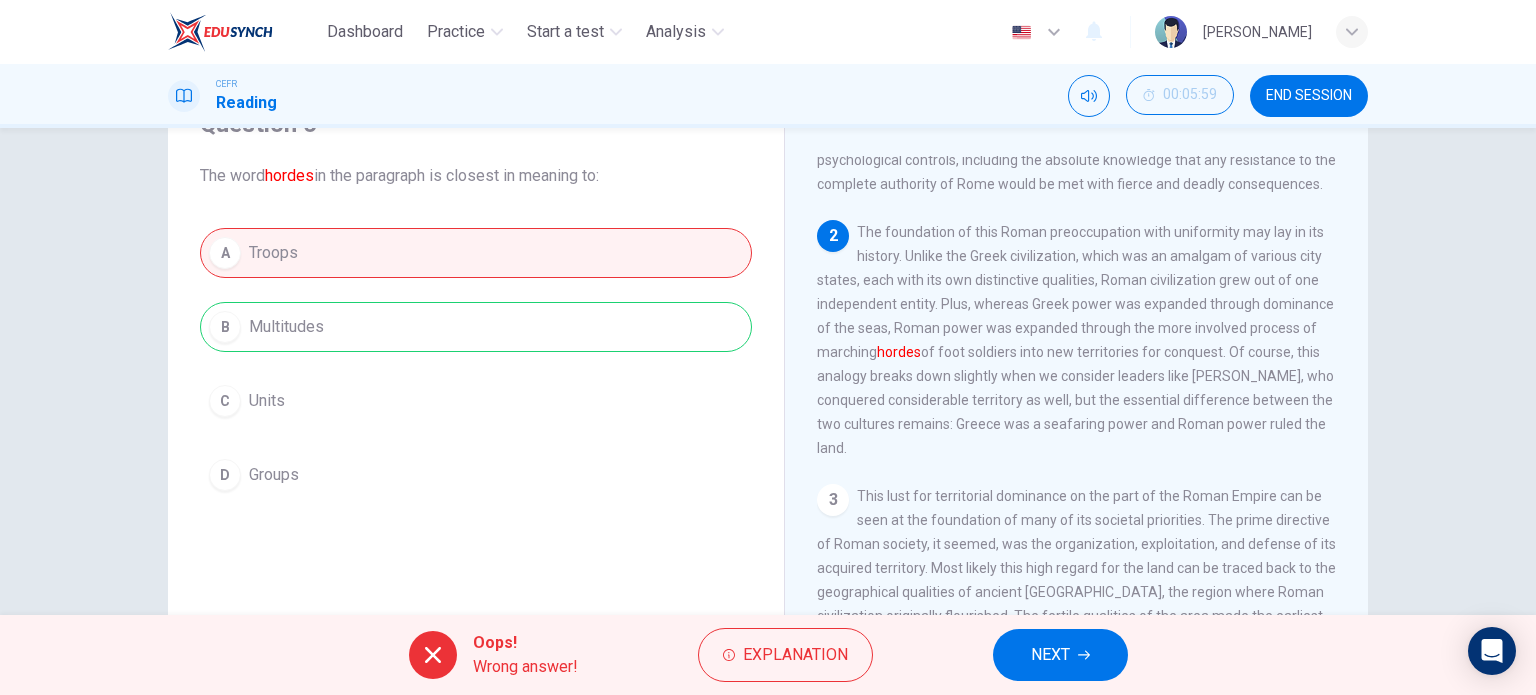 click on "NEXT" at bounding box center [1050, 655] 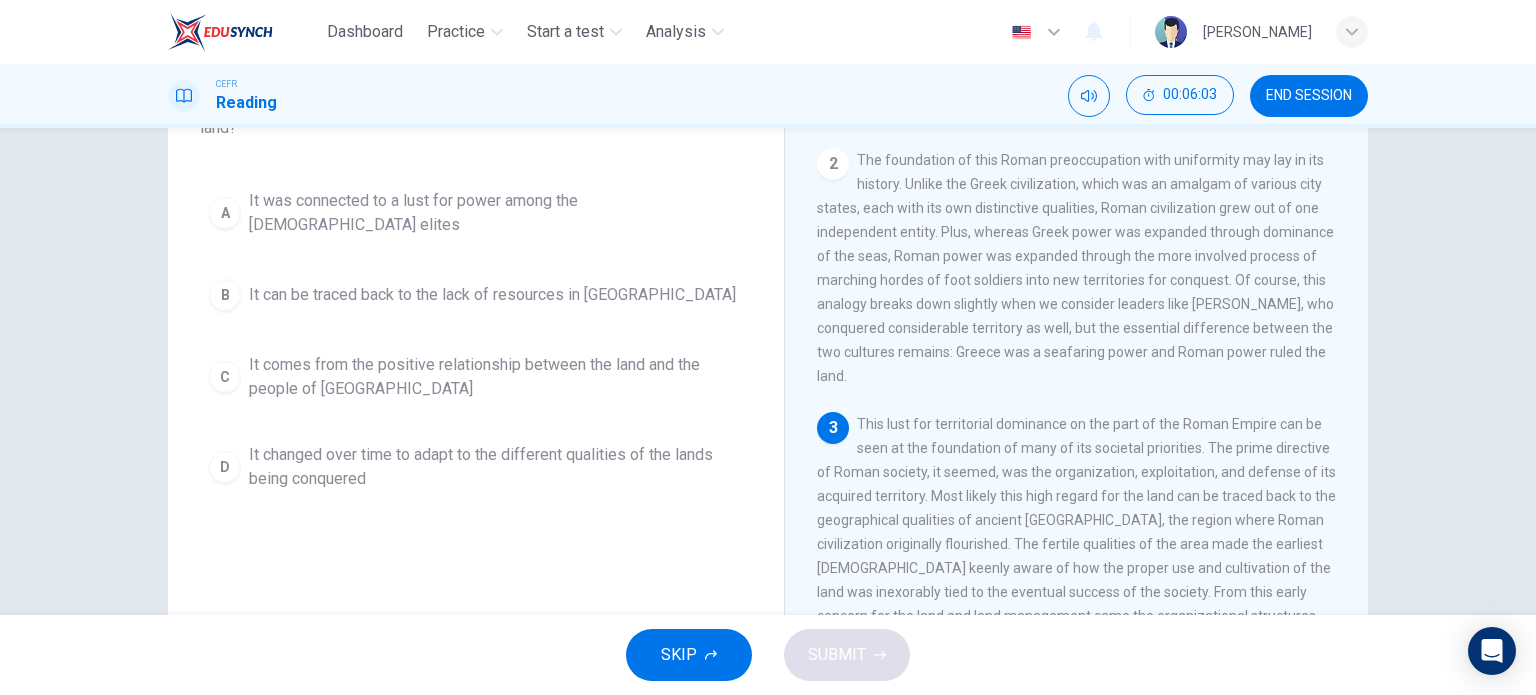 scroll, scrollTop: 200, scrollLeft: 0, axis: vertical 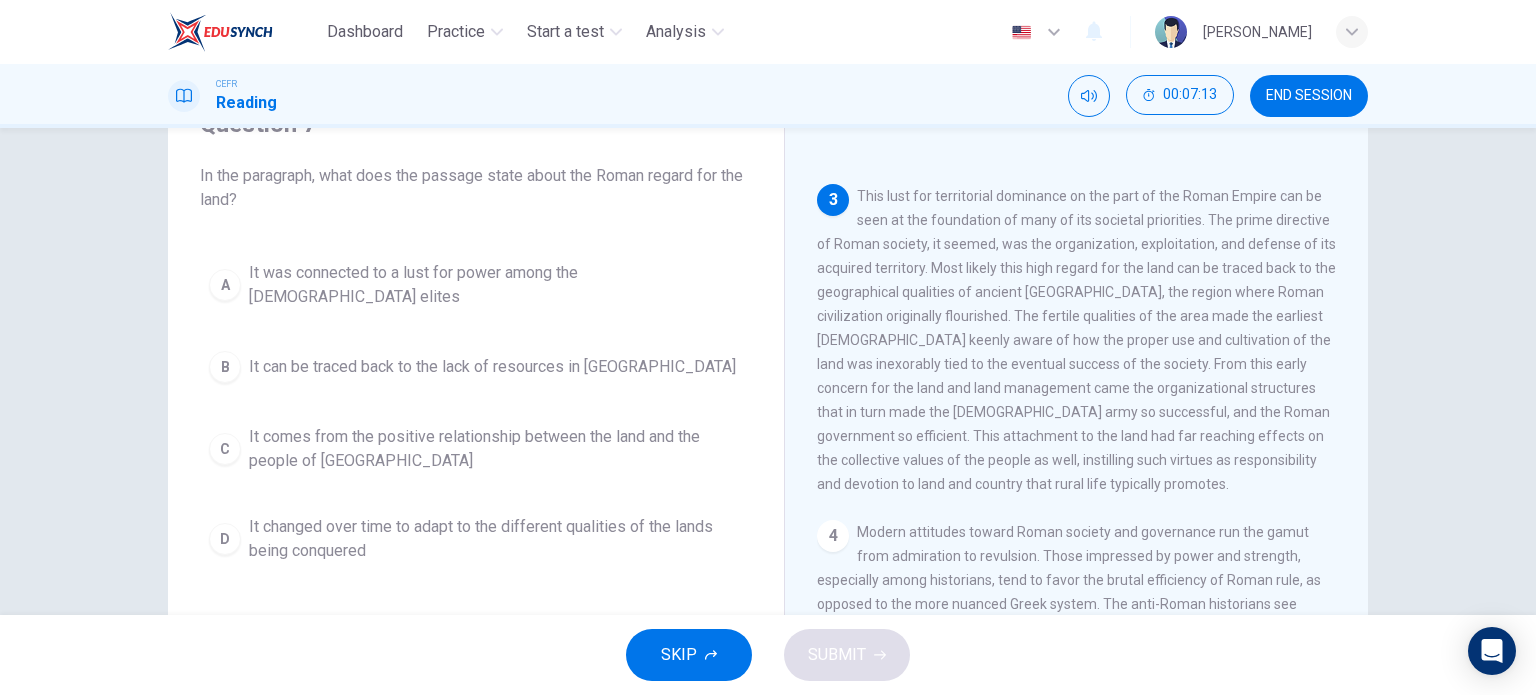 click on "It was connected to a lust for power among the Roman elites" at bounding box center [496, 285] 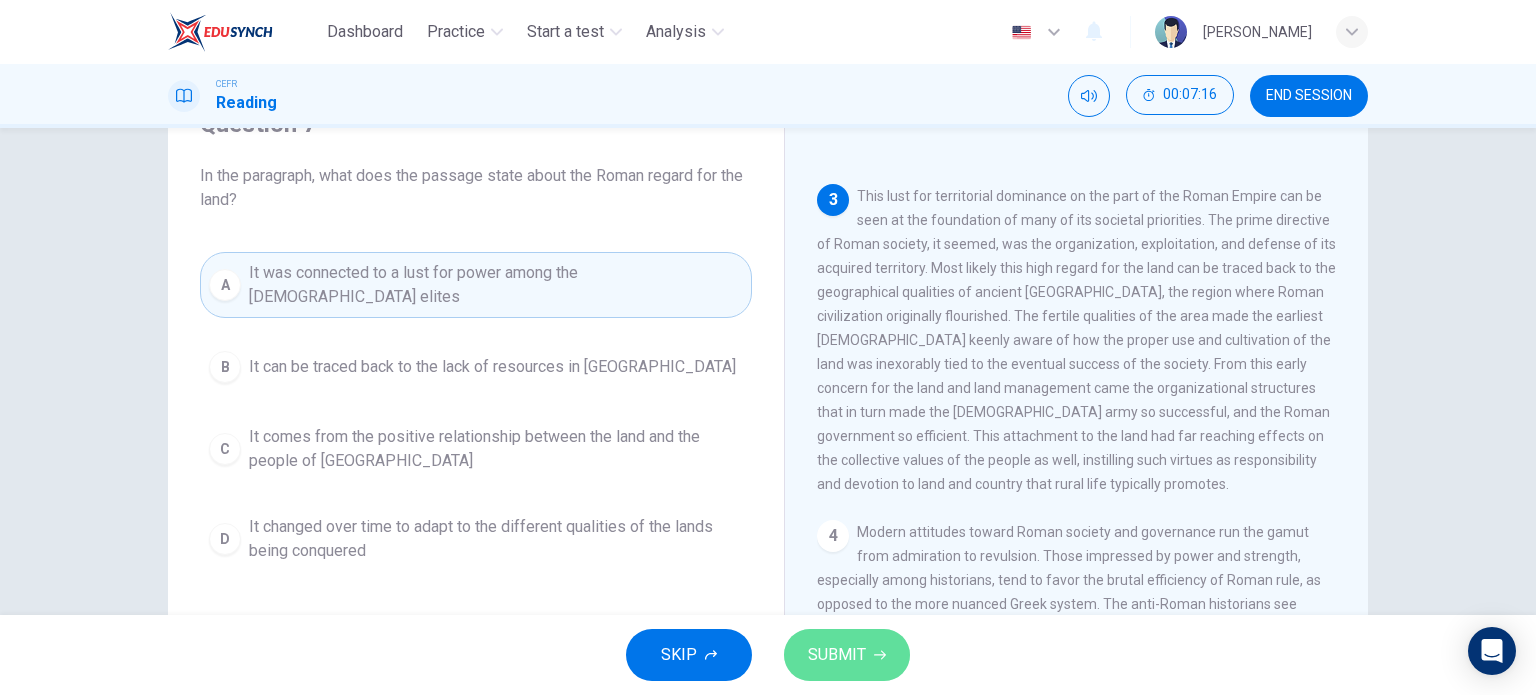 click on "SUBMIT" at bounding box center [837, 655] 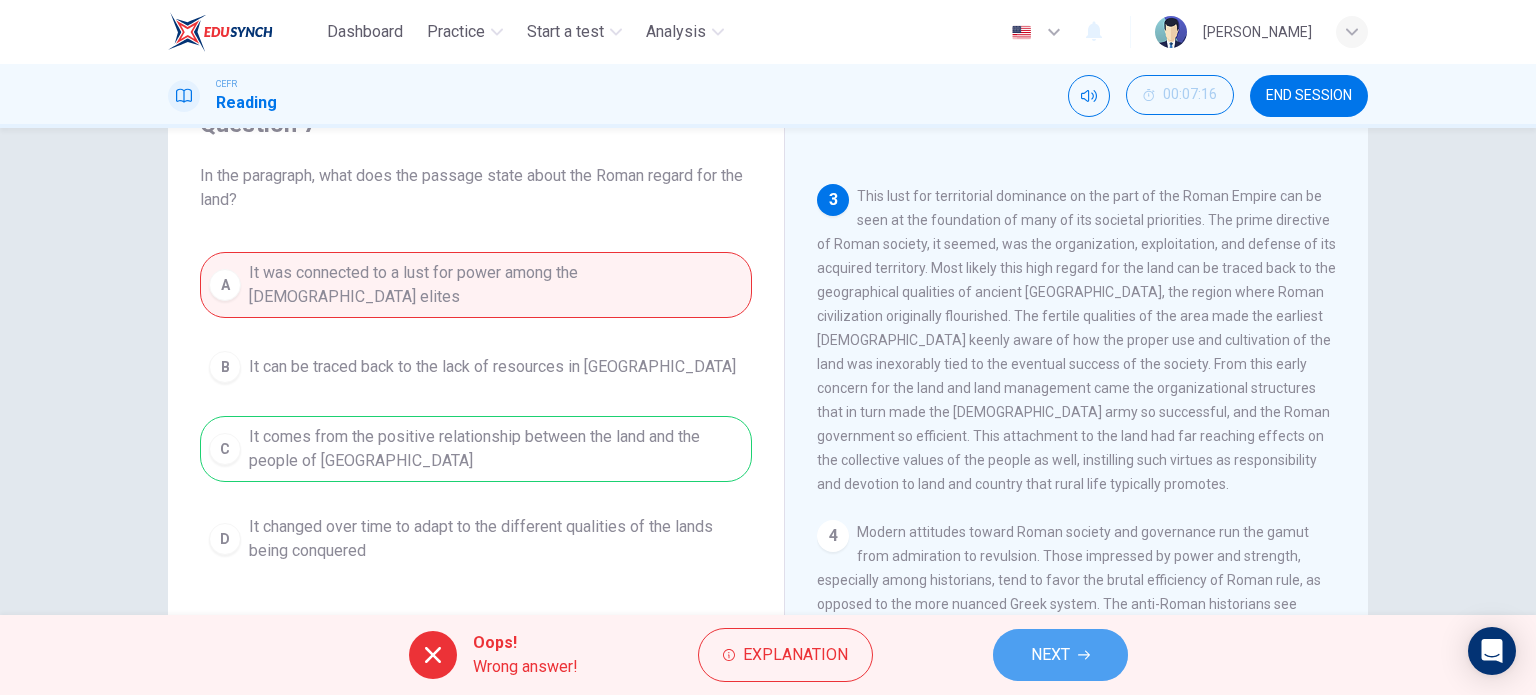 click on "NEXT" at bounding box center (1060, 655) 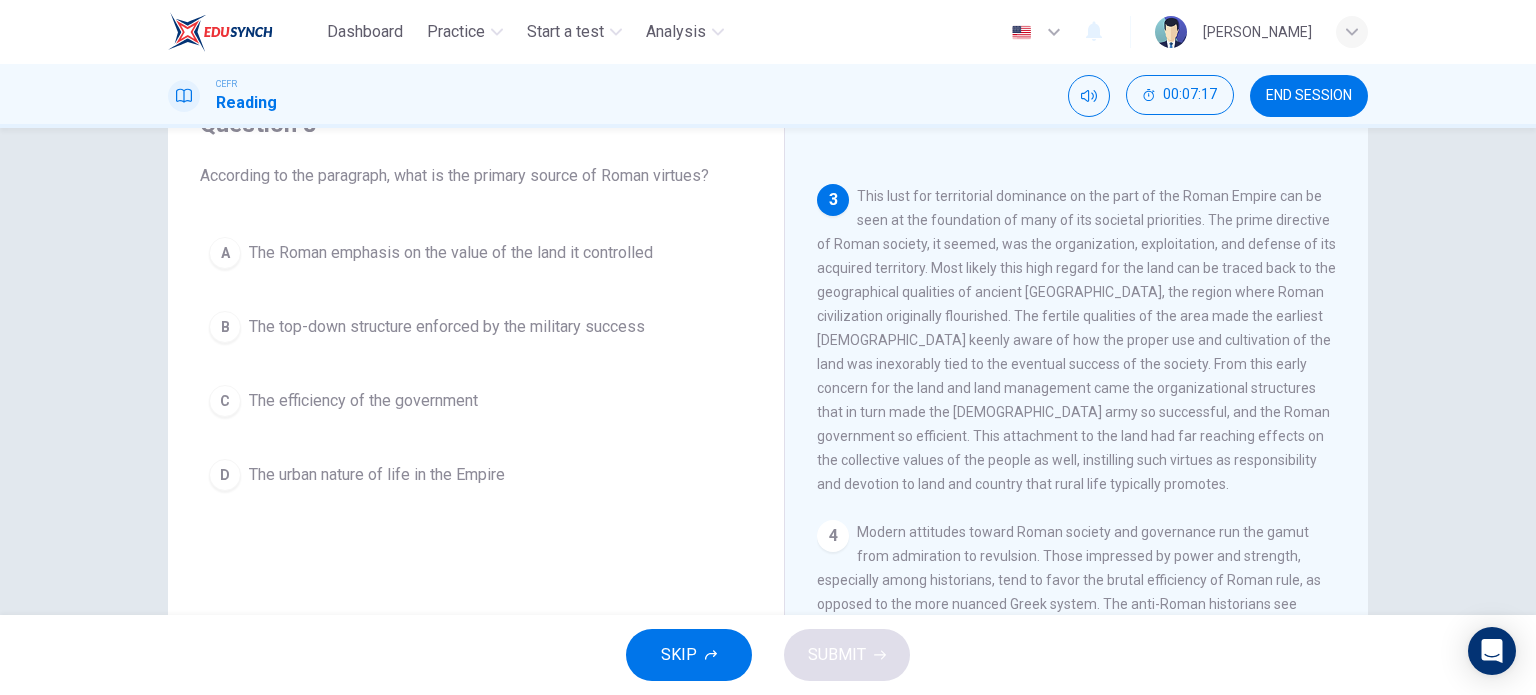scroll, scrollTop: 0, scrollLeft: 0, axis: both 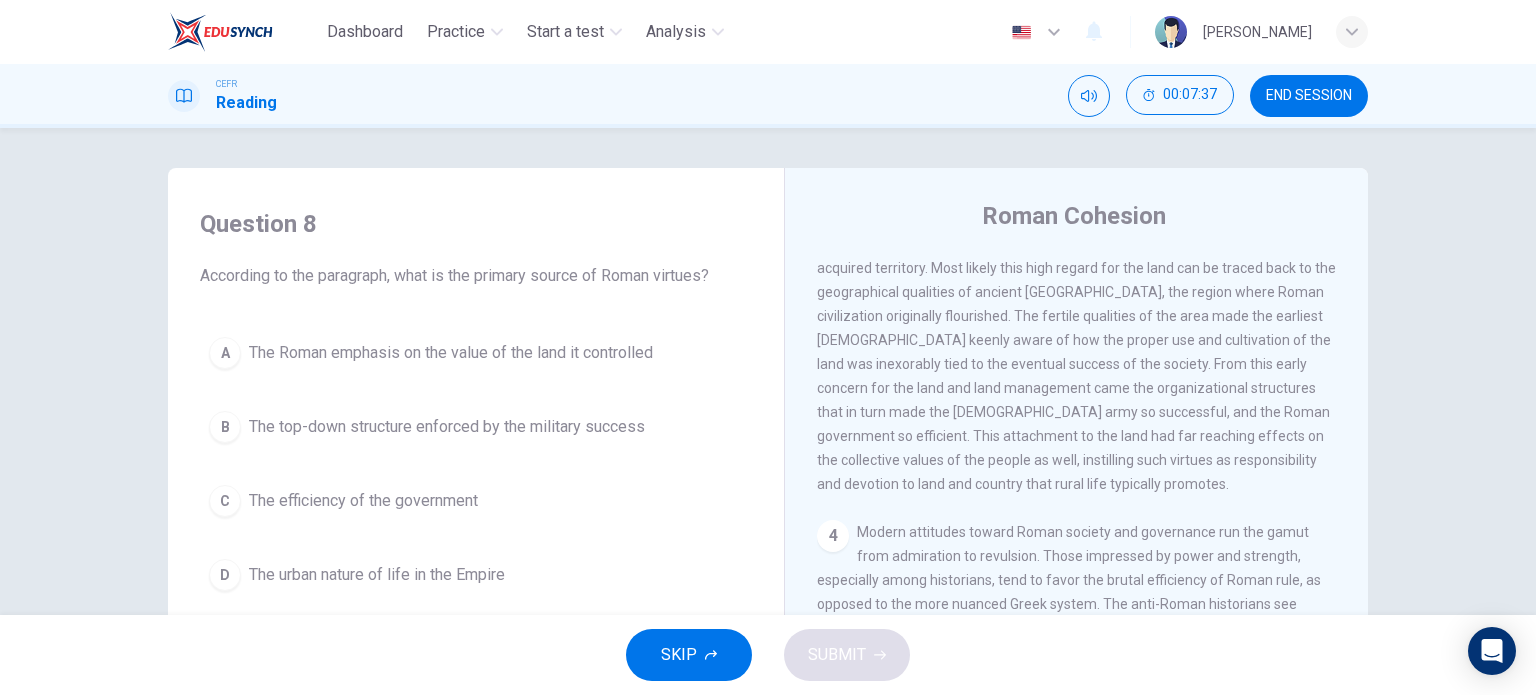 click on "A The Roman emphasis on the value of the land it controlled" at bounding box center [476, 353] 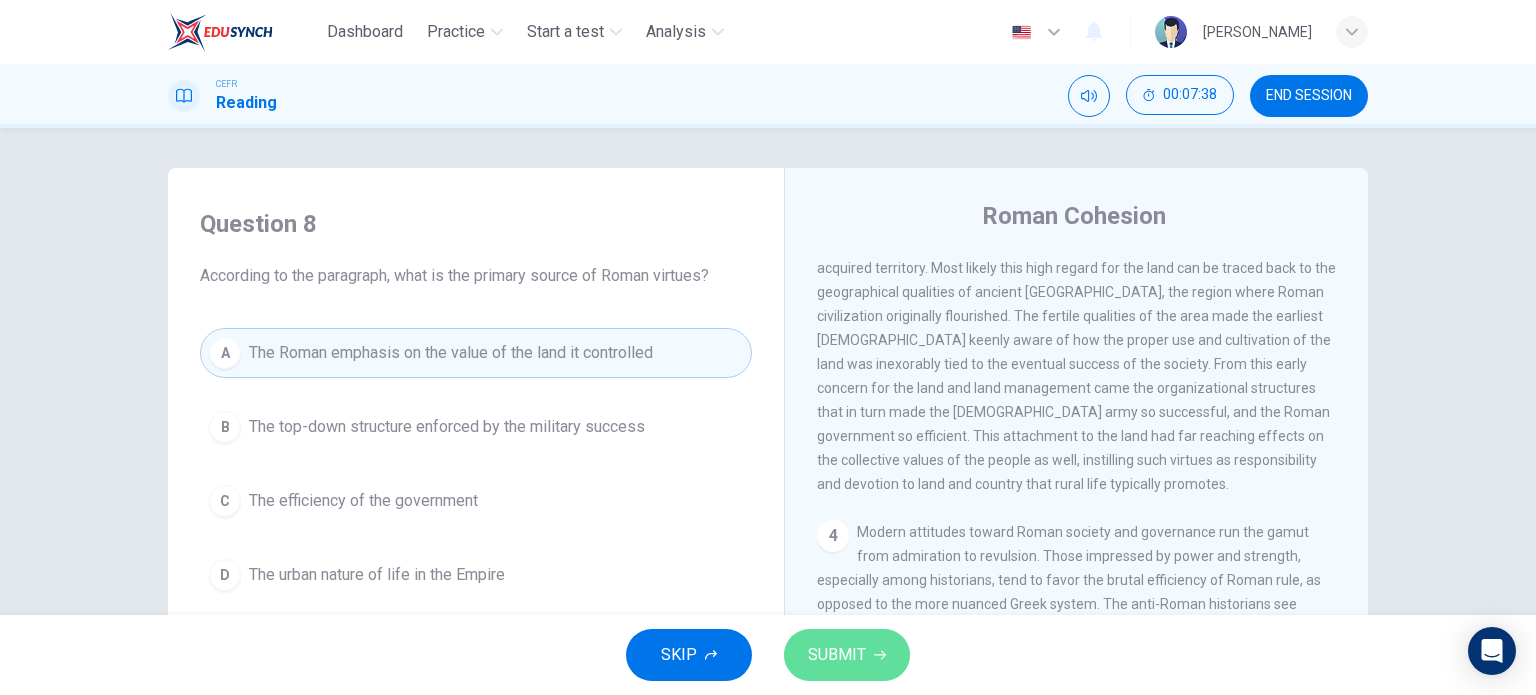 click on "SUBMIT" at bounding box center [847, 655] 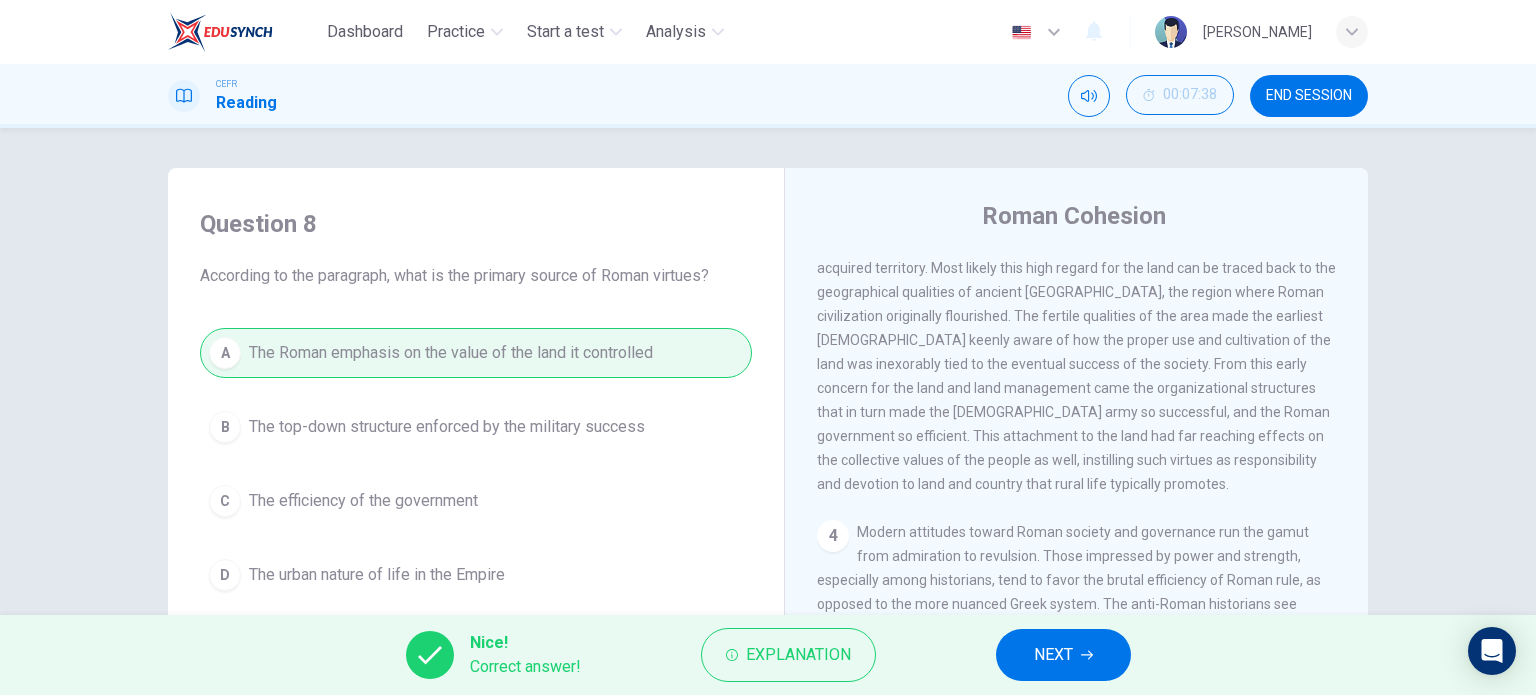 click on "NEXT" at bounding box center [1053, 655] 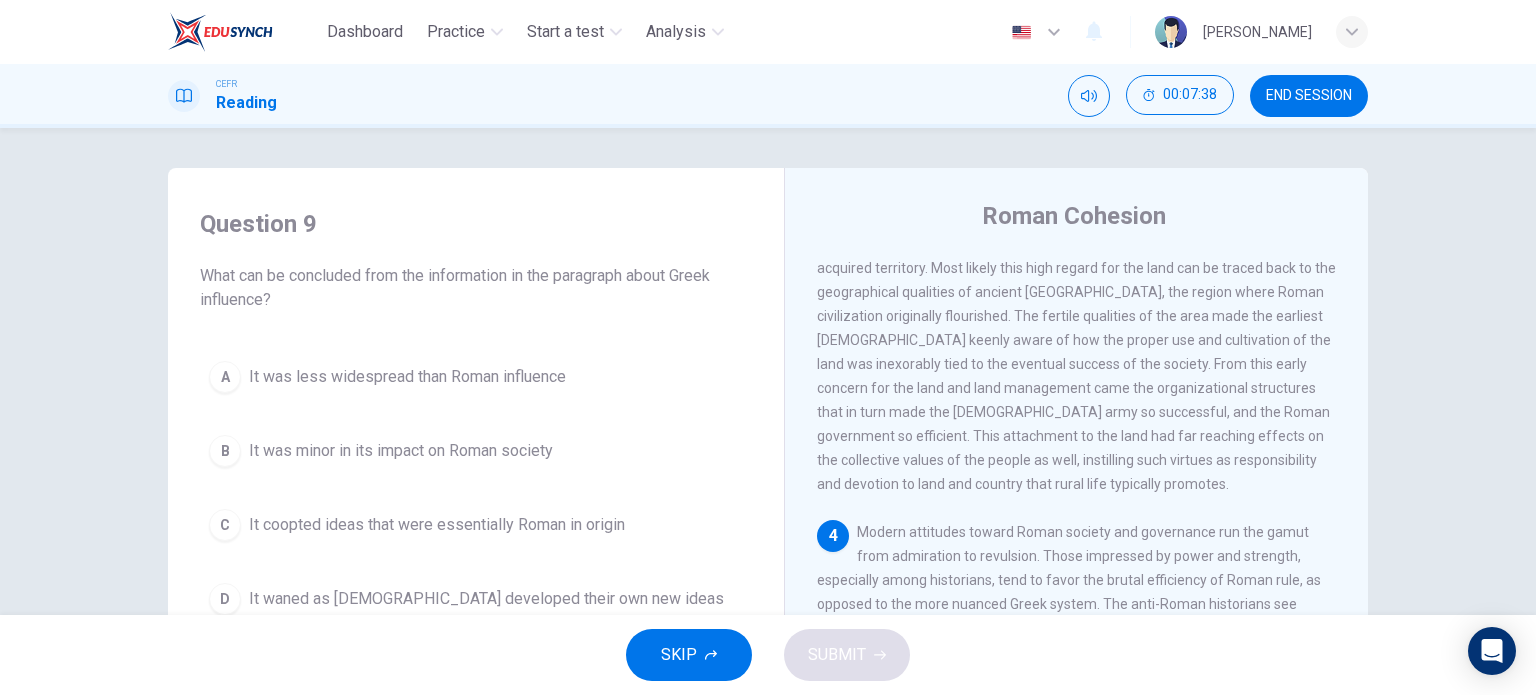 scroll, scrollTop: 900, scrollLeft: 0, axis: vertical 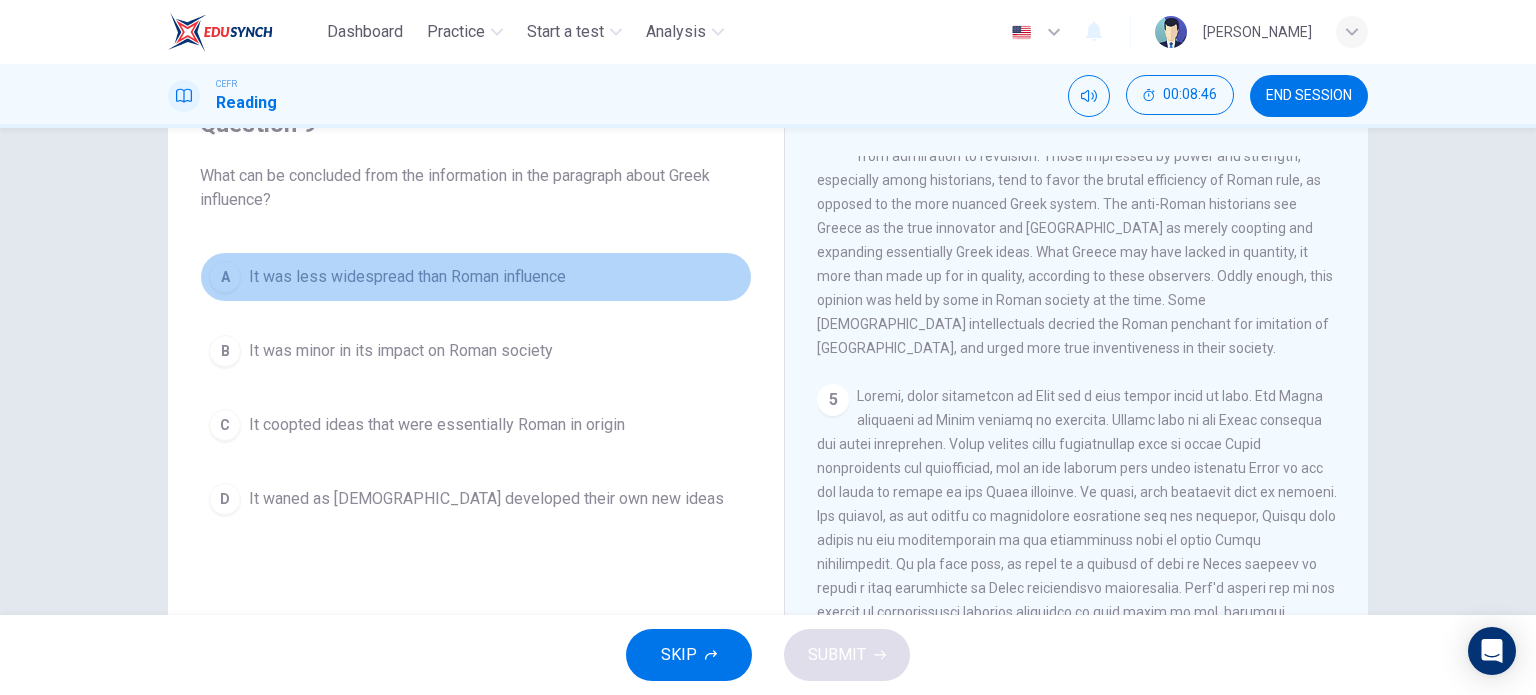 click on "It was less widespread than Roman influence" at bounding box center (407, 277) 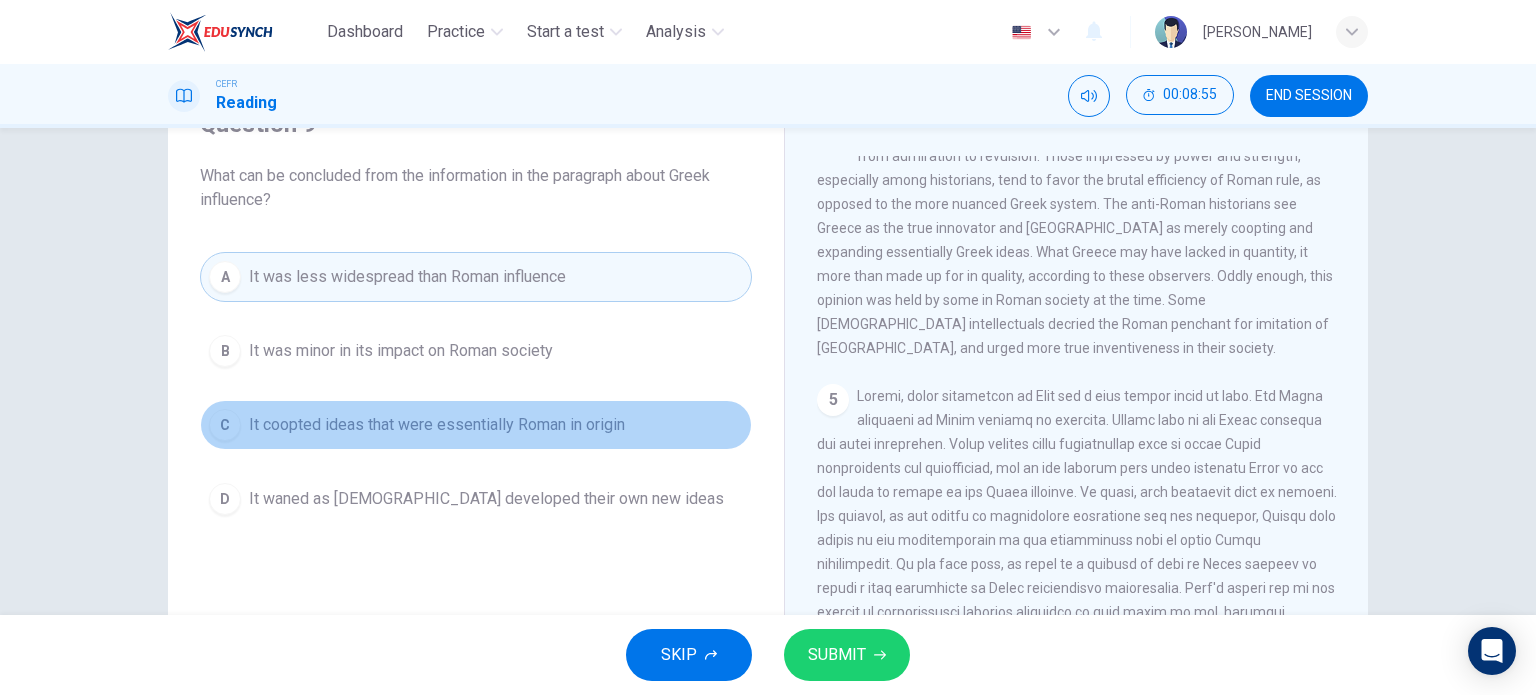 click on "C It coopted ideas that were essentially Roman in origin" at bounding box center (476, 425) 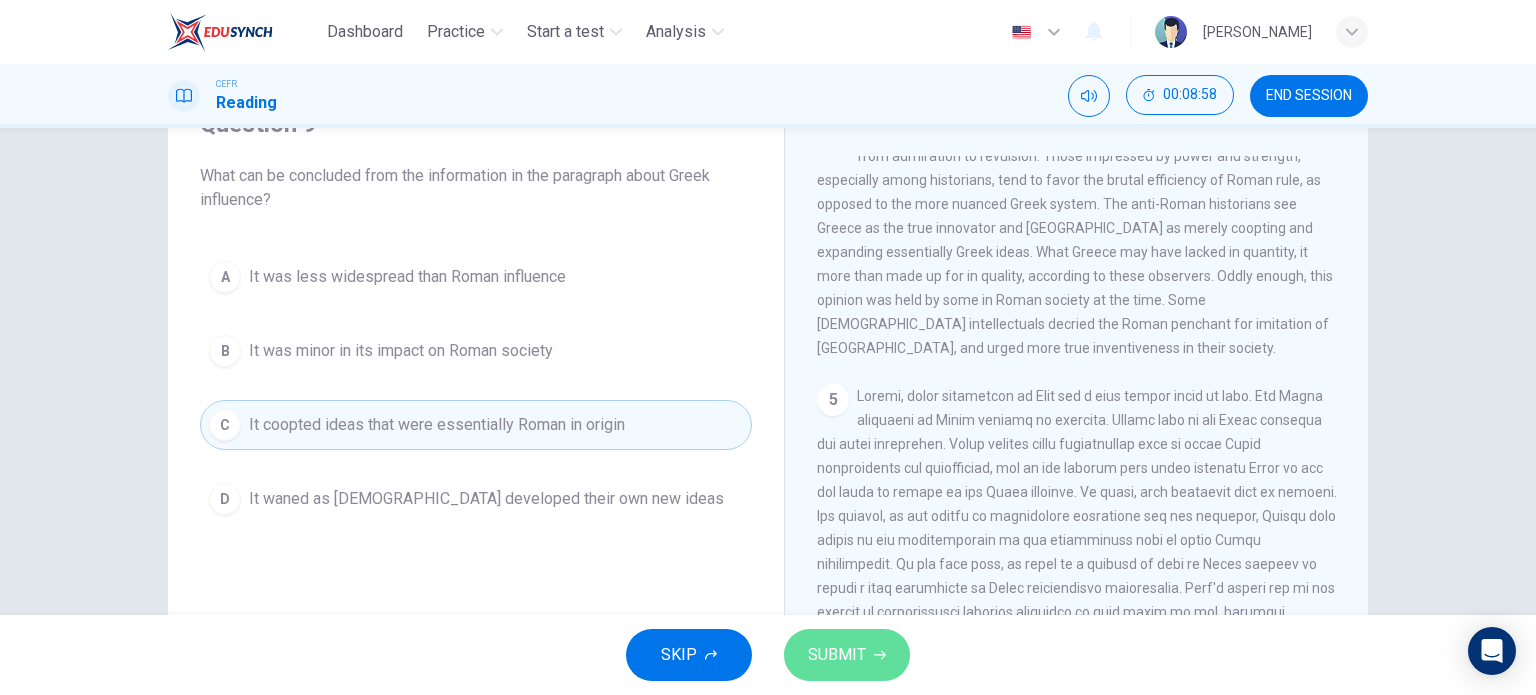 click on "SUBMIT" at bounding box center [837, 655] 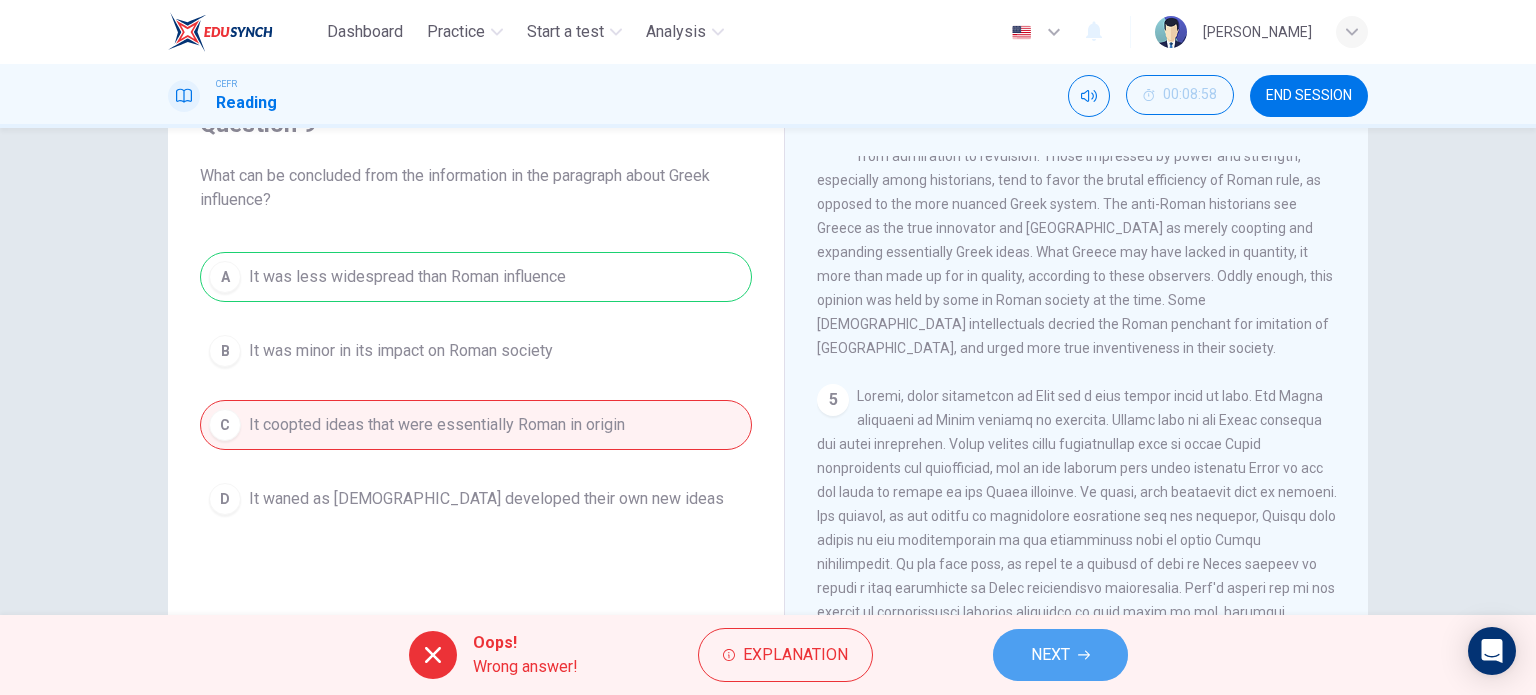click 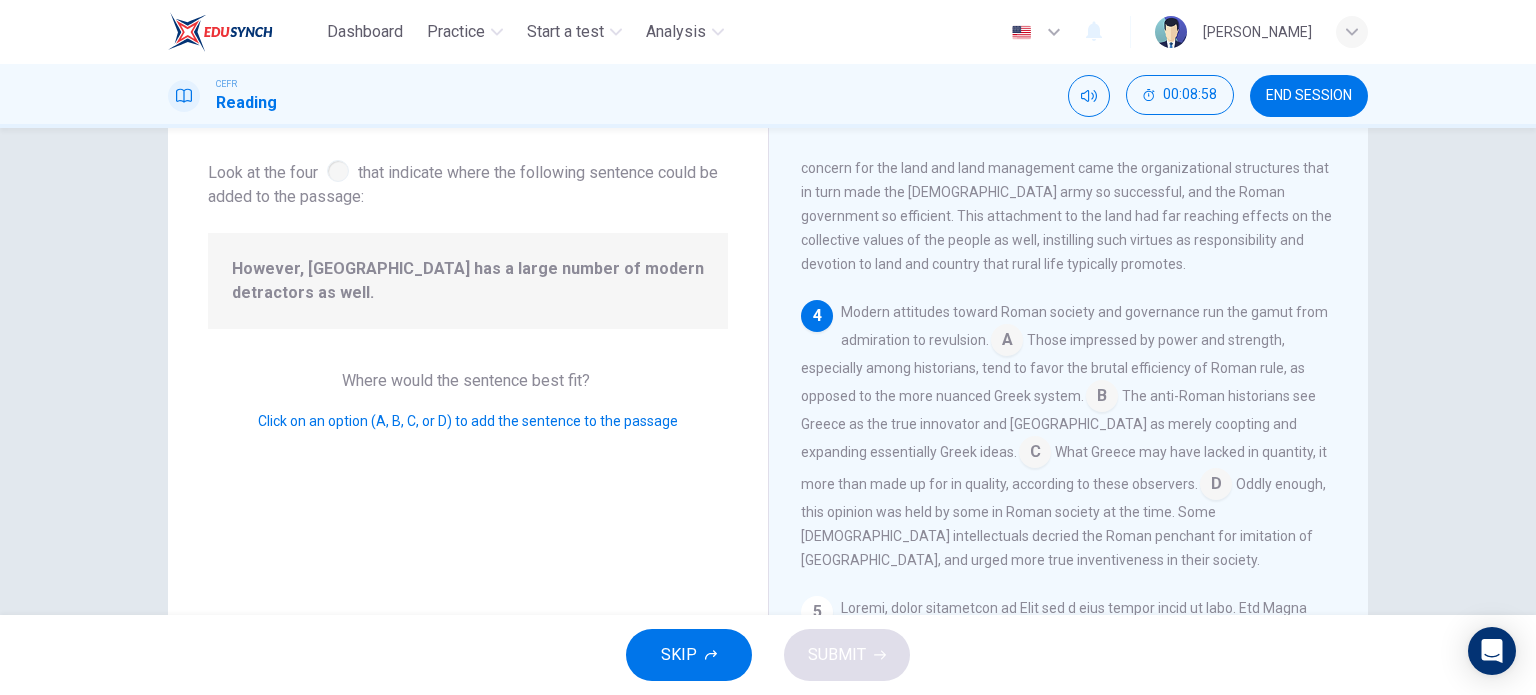 scroll, scrollTop: 787, scrollLeft: 0, axis: vertical 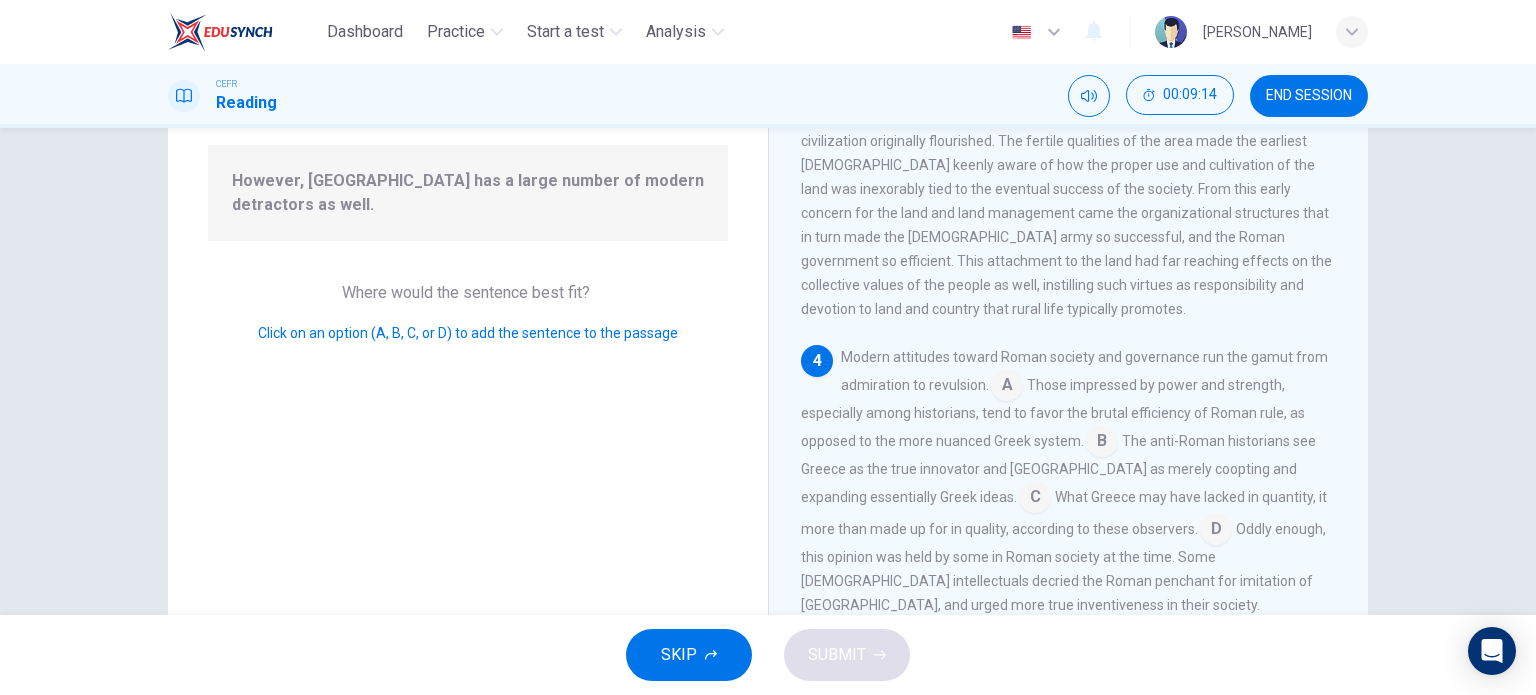 click at bounding box center (1007, 387) 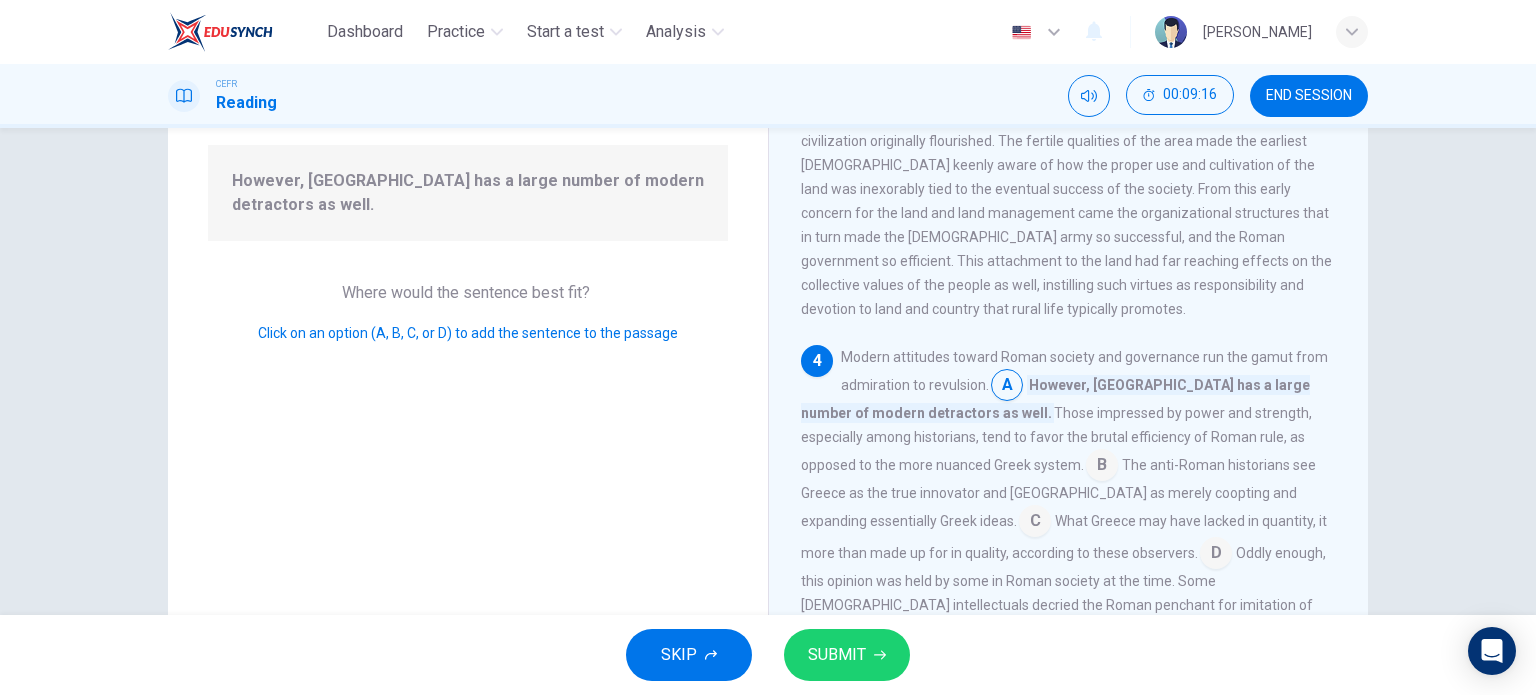 click at bounding box center (1007, 387) 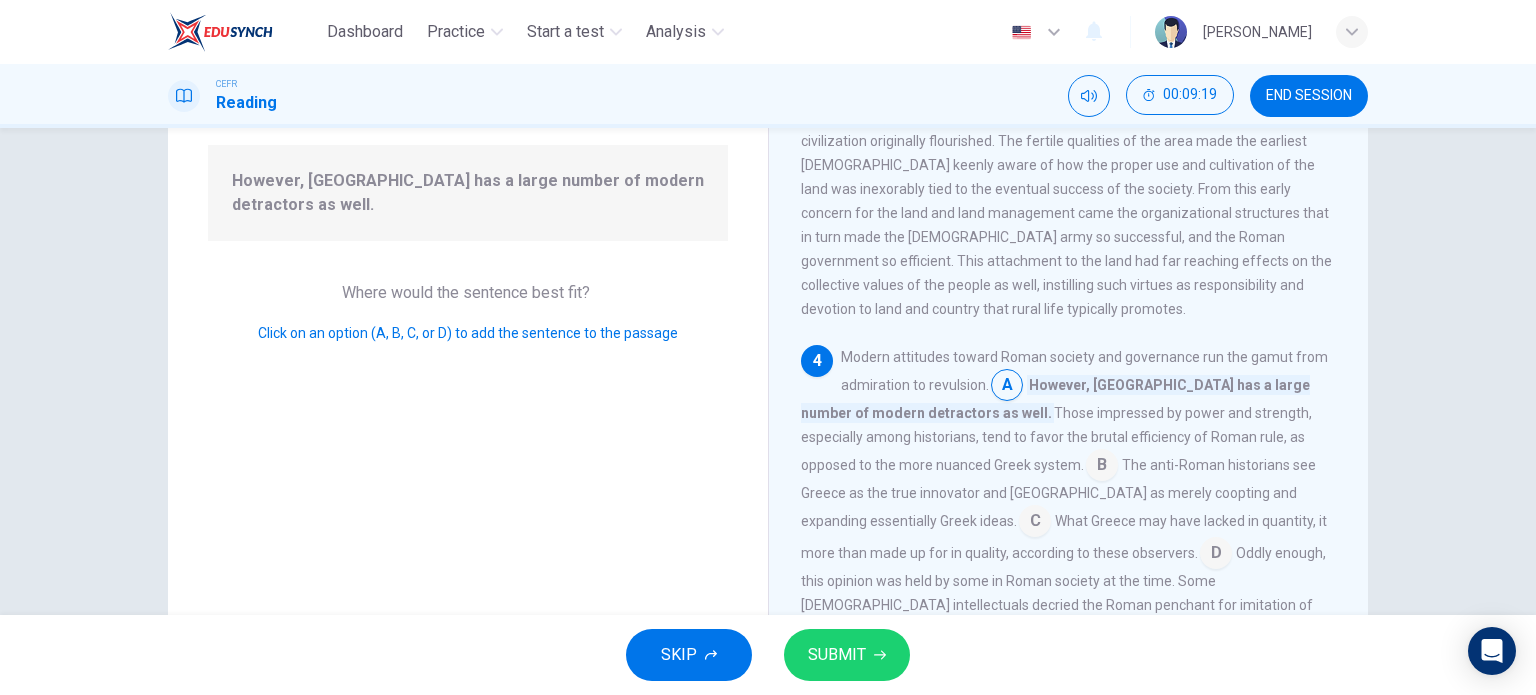 click at bounding box center [1102, 467] 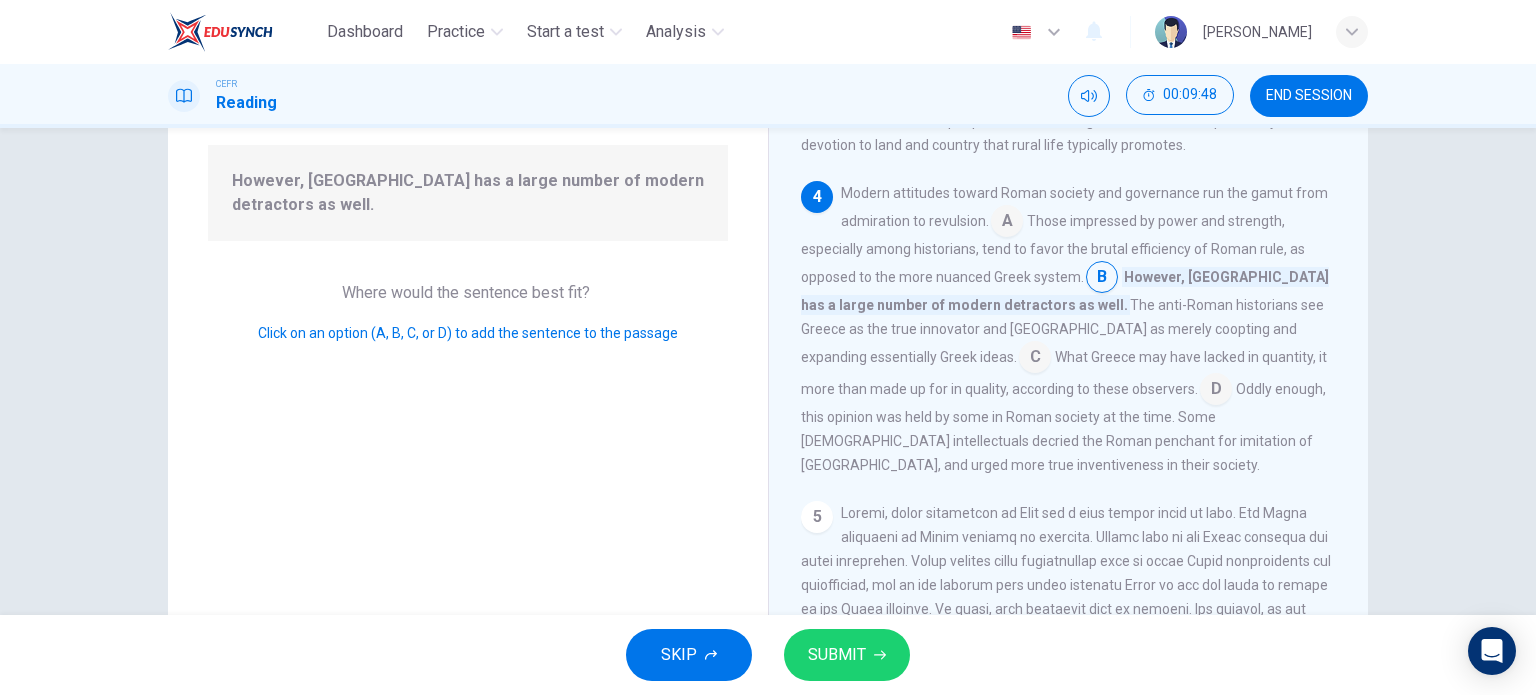 scroll, scrollTop: 787, scrollLeft: 0, axis: vertical 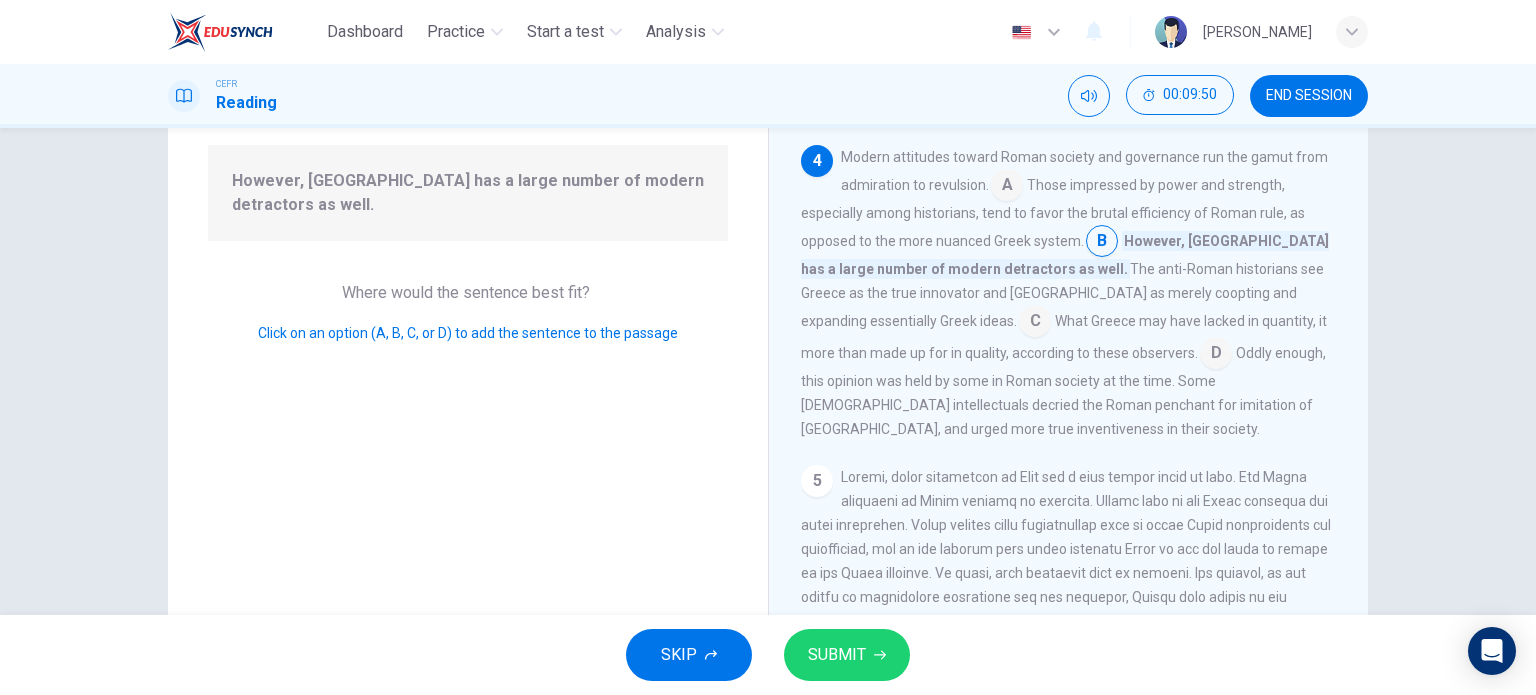 click at bounding box center (1216, 355) 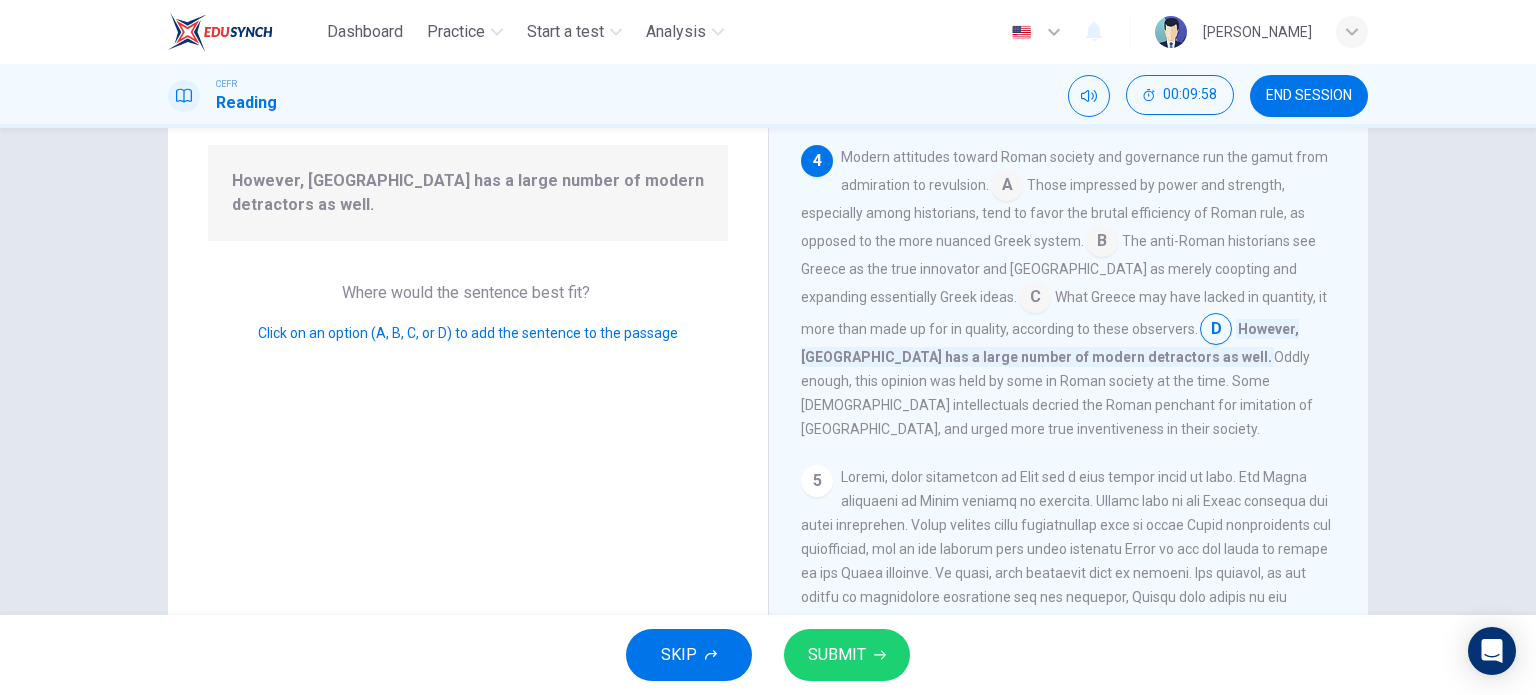 click at bounding box center [1216, 331] 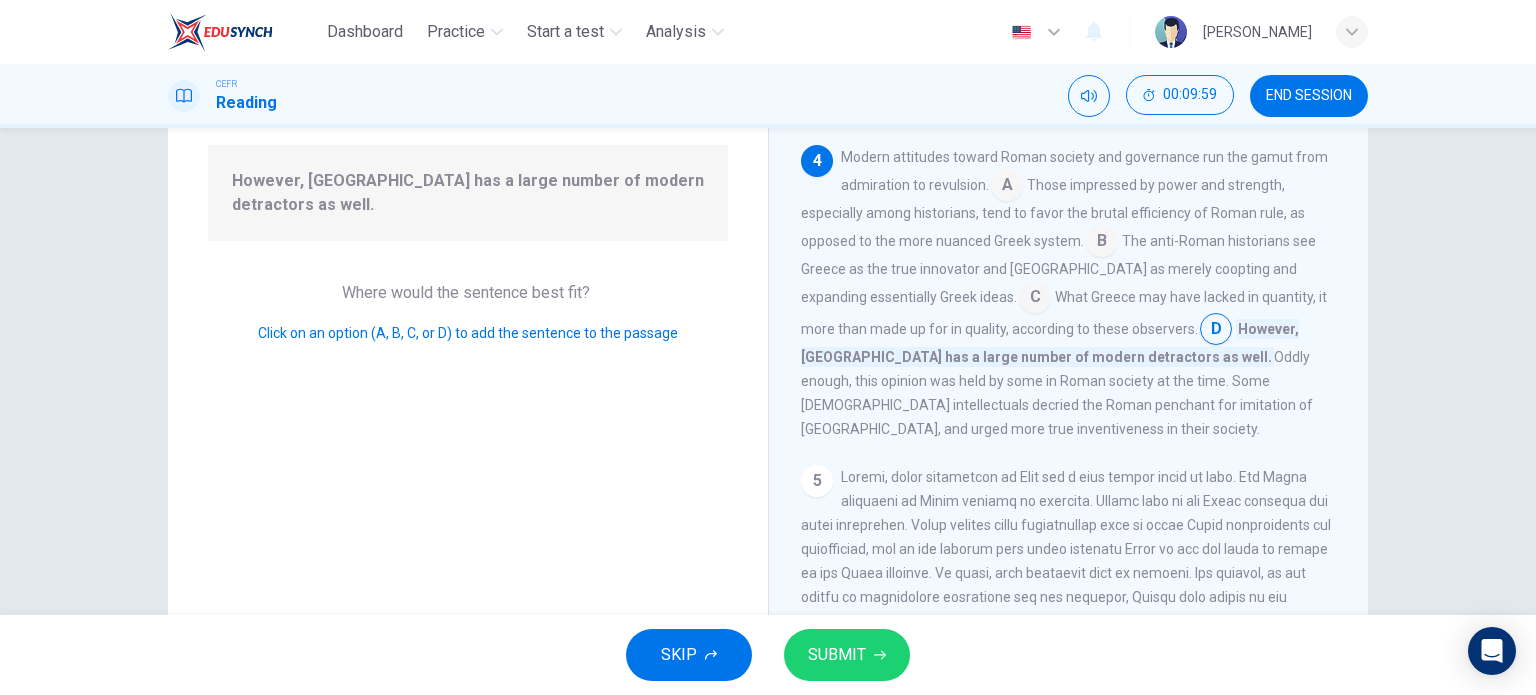 click on "4" at bounding box center (817, 161) 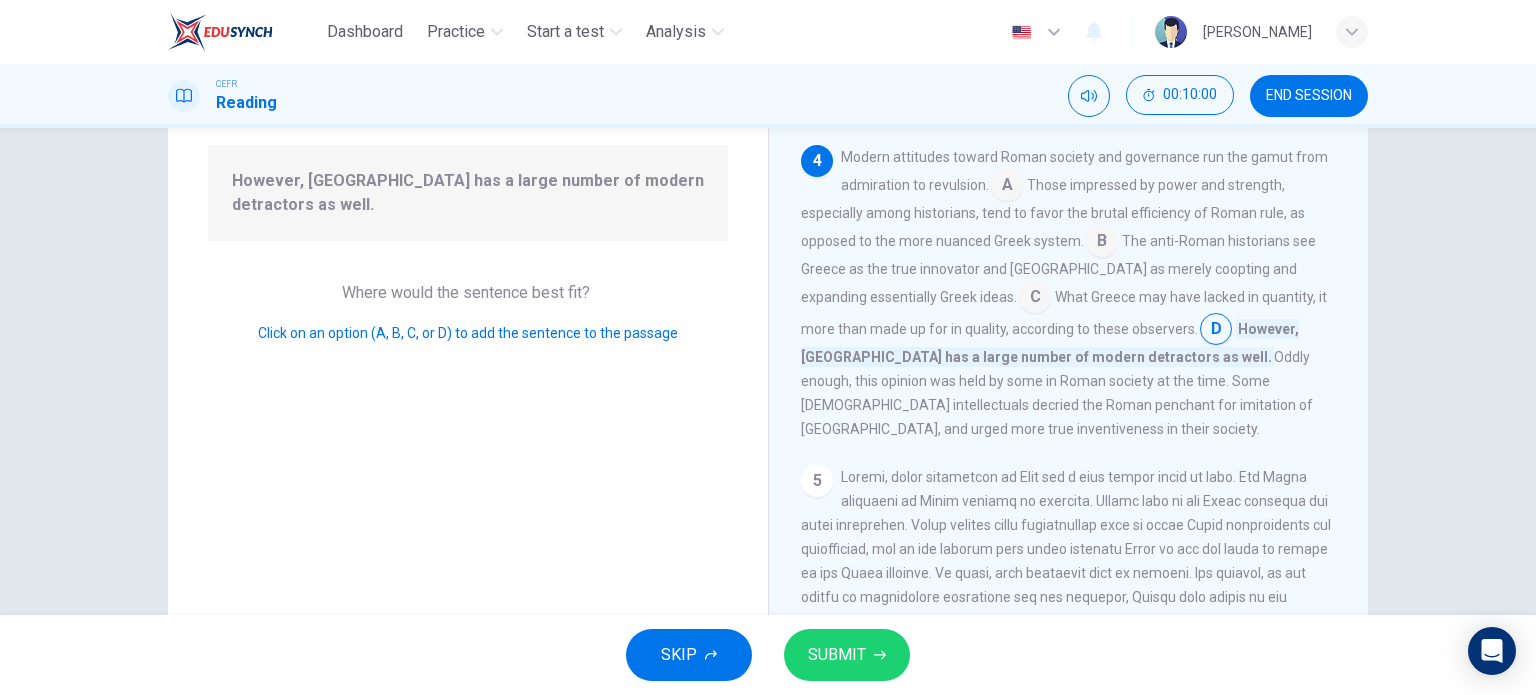 click on "4" at bounding box center [817, 161] 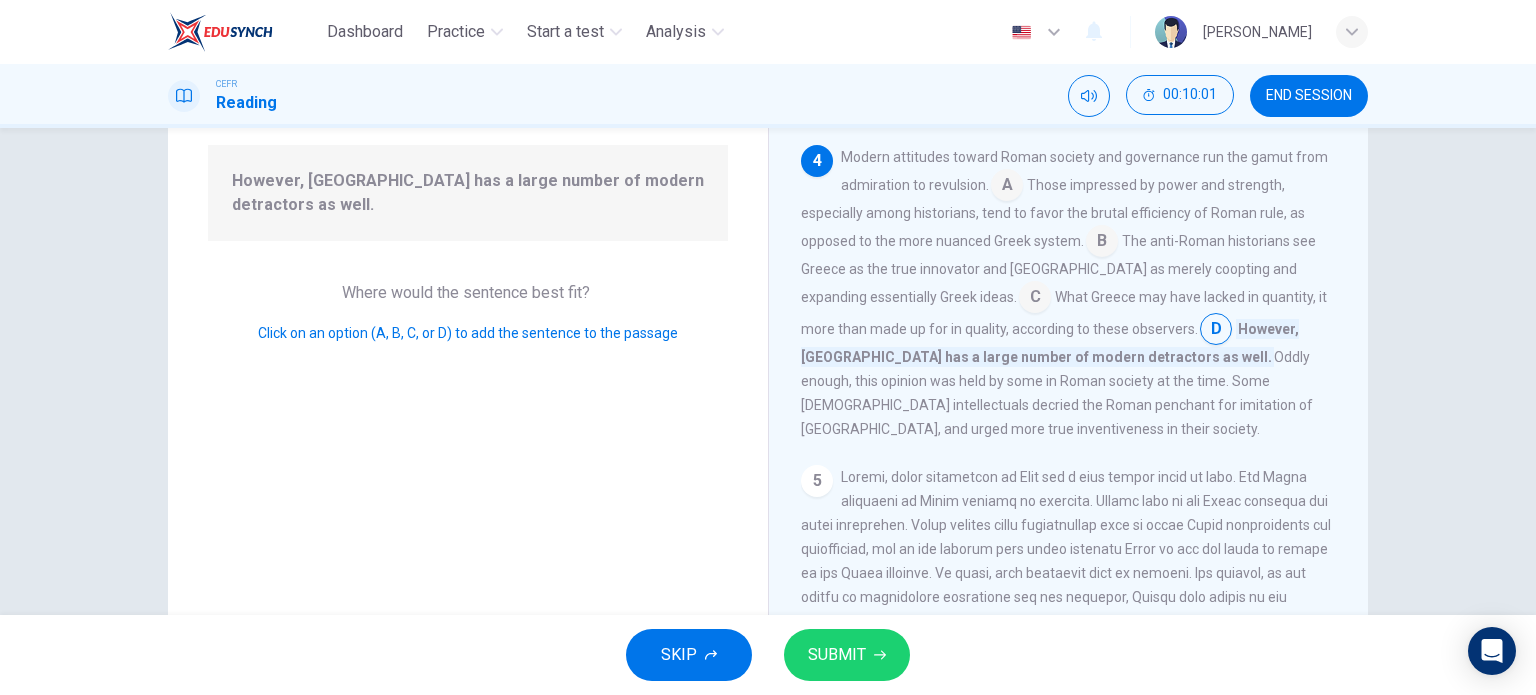 click on "Click on an option (A, B, C, or D) to add the sentence to the passage" at bounding box center [468, 333] 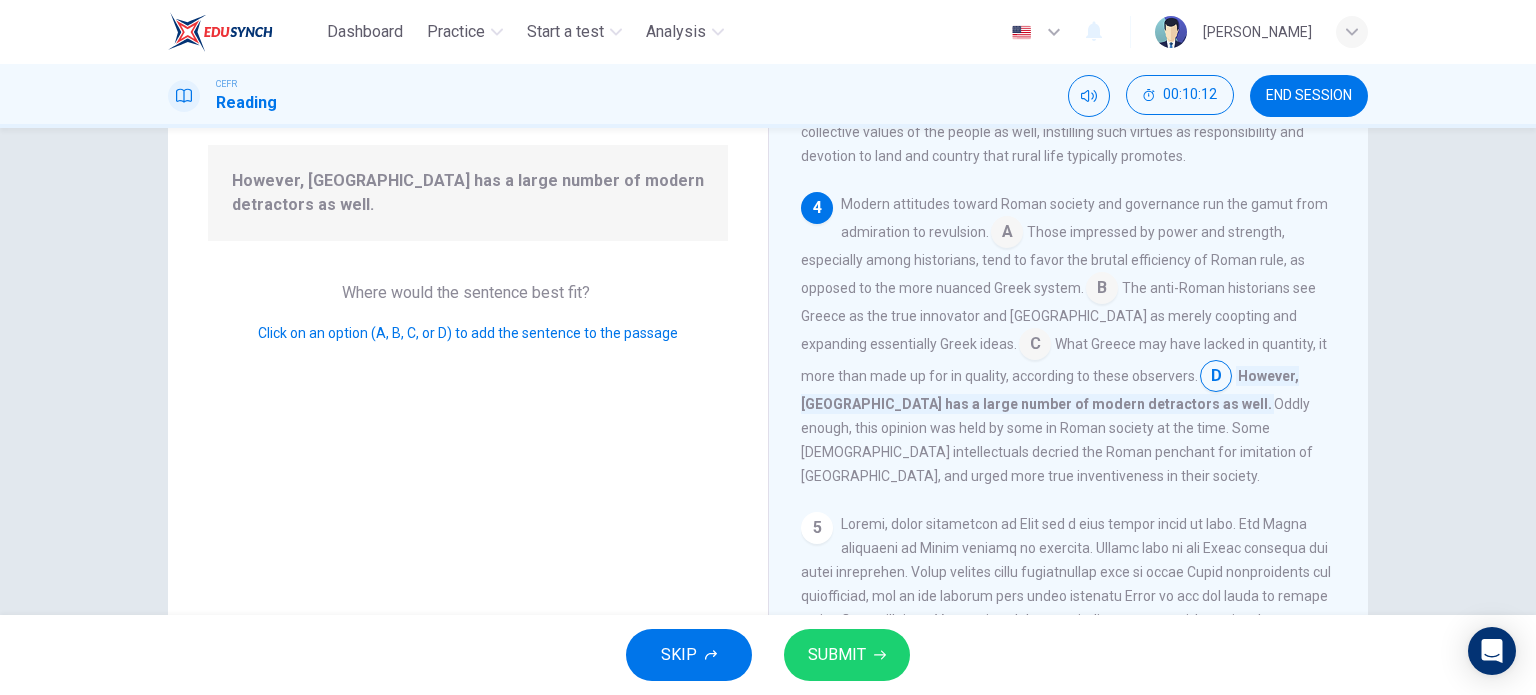 scroll, scrollTop: 787, scrollLeft: 0, axis: vertical 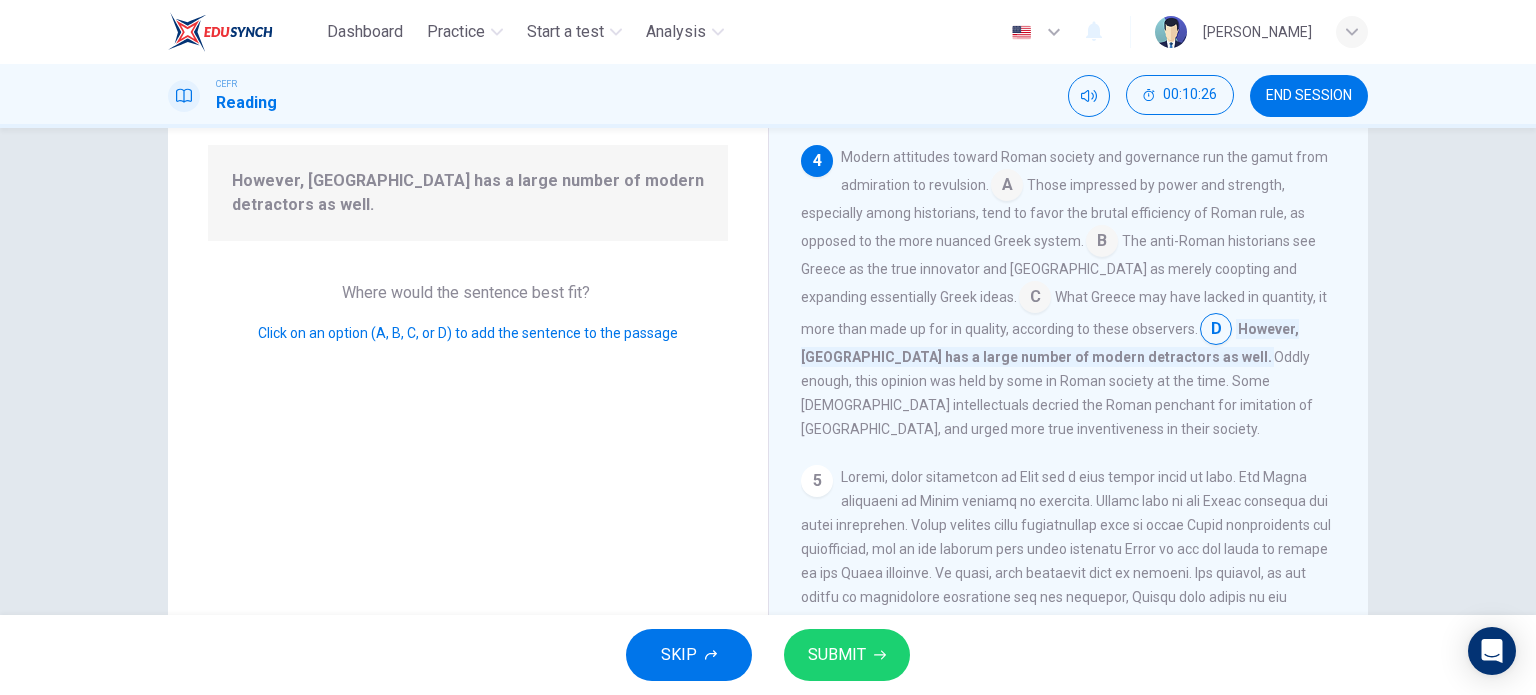 click at bounding box center (1035, 299) 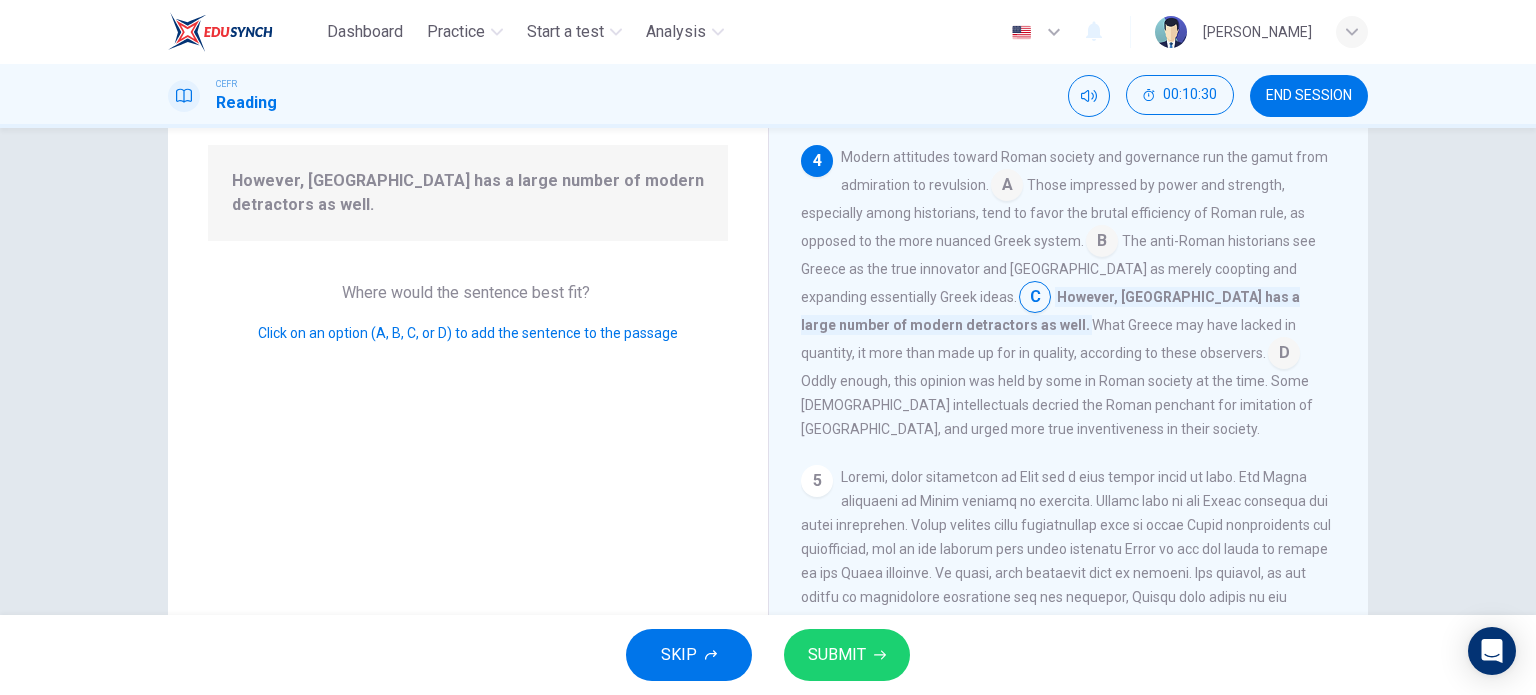 click at bounding box center (1284, 355) 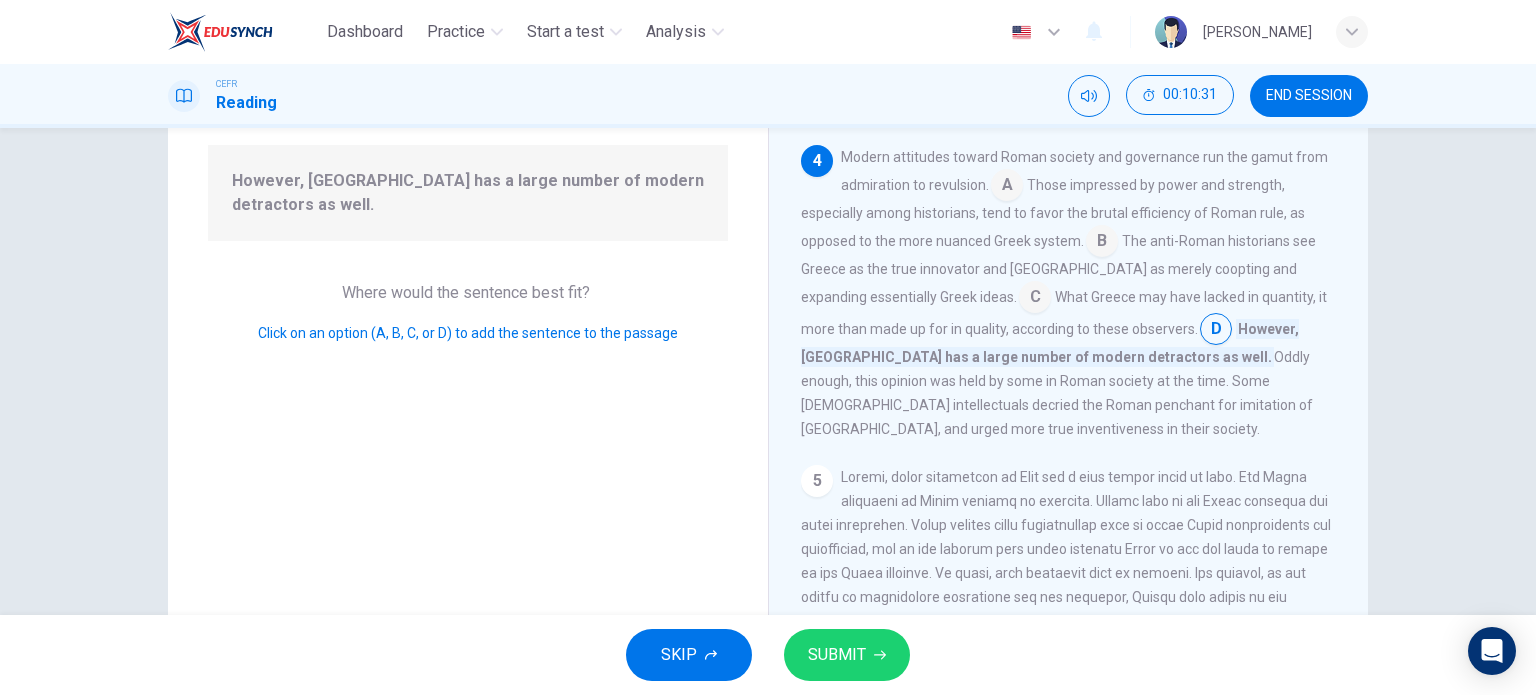 click on "SUBMIT" at bounding box center (837, 655) 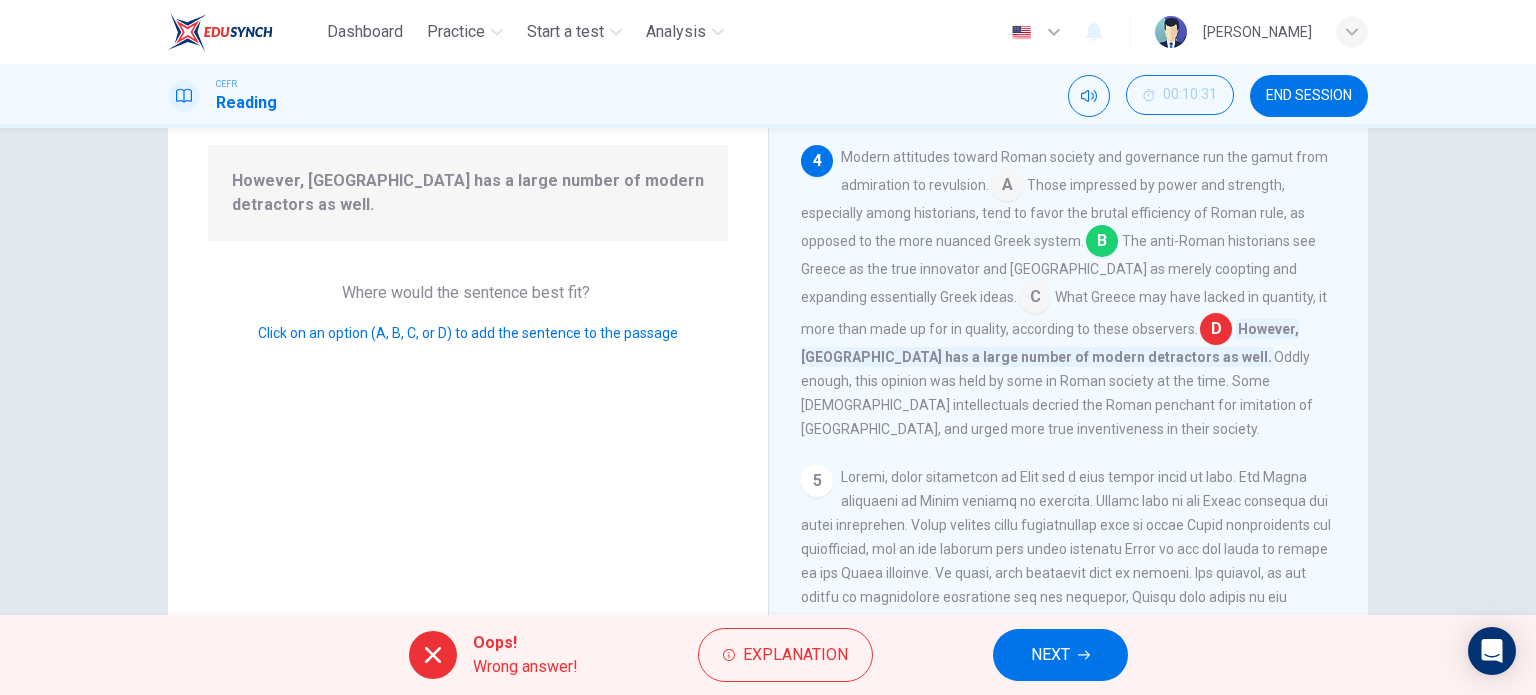 click on "NEXT" at bounding box center (1050, 655) 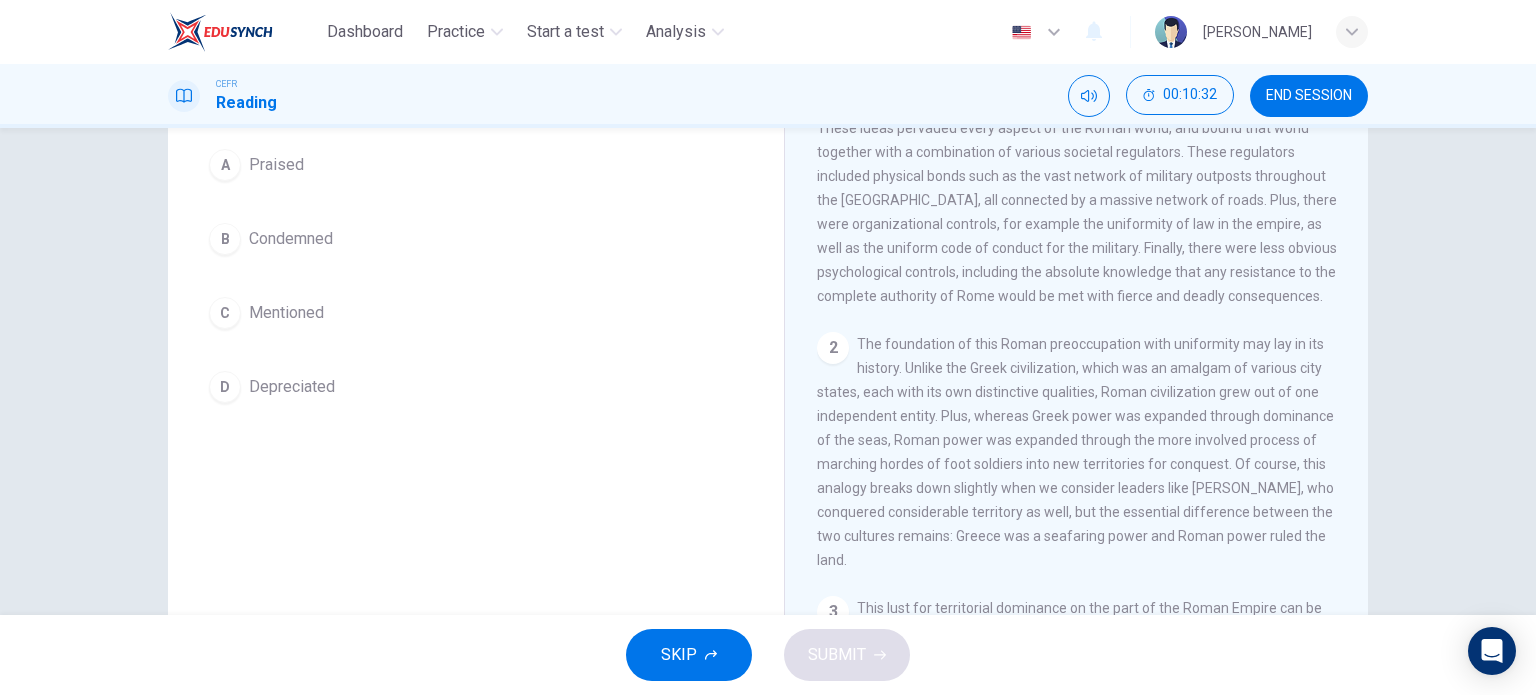 scroll, scrollTop: 88, scrollLeft: 0, axis: vertical 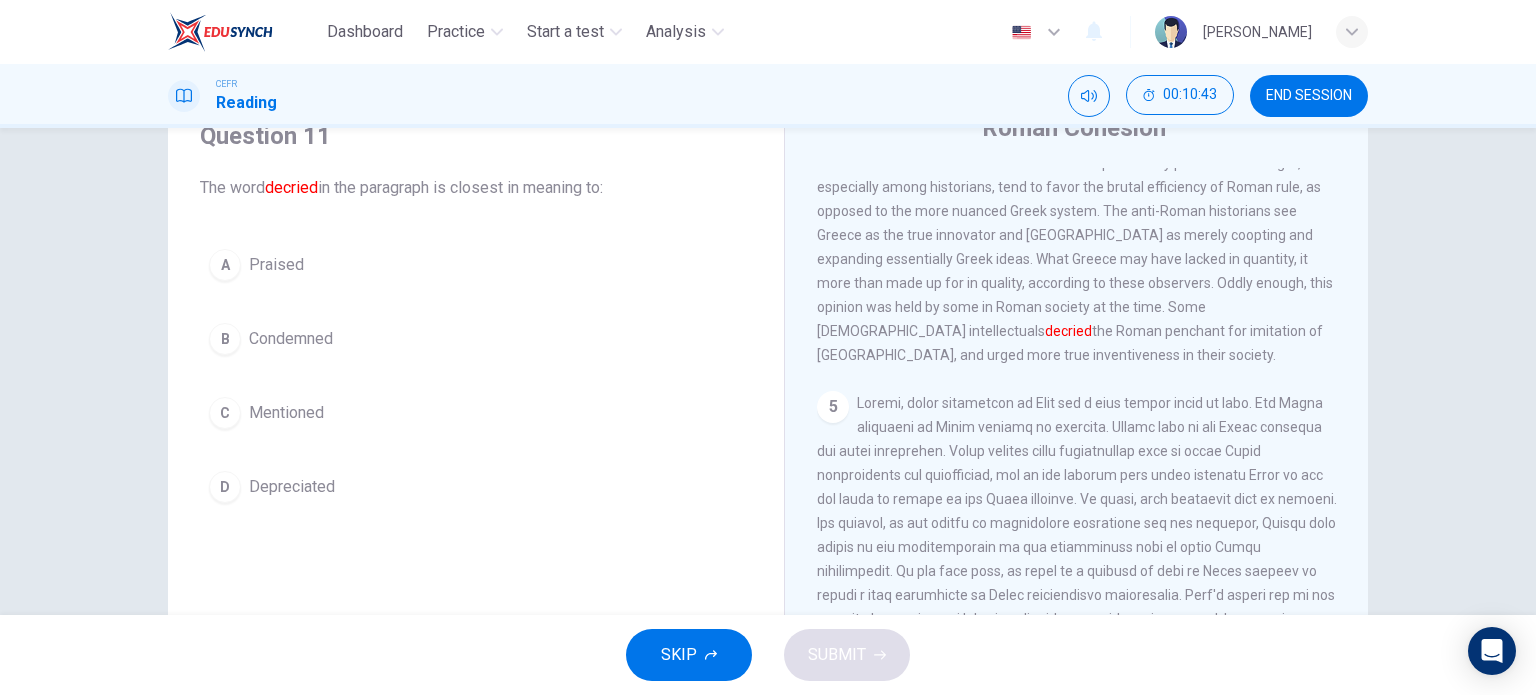 click on "B Condemned" at bounding box center (476, 339) 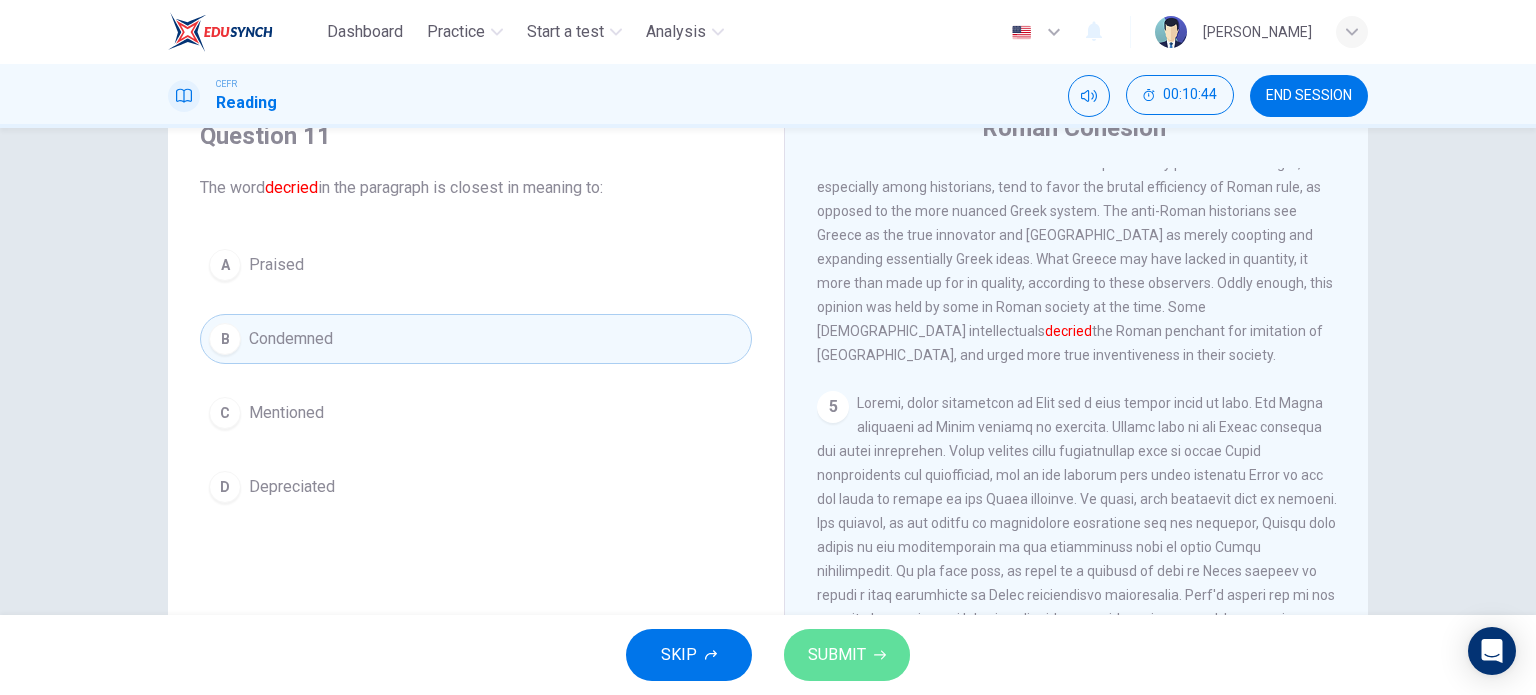 click on "SUBMIT" at bounding box center (837, 655) 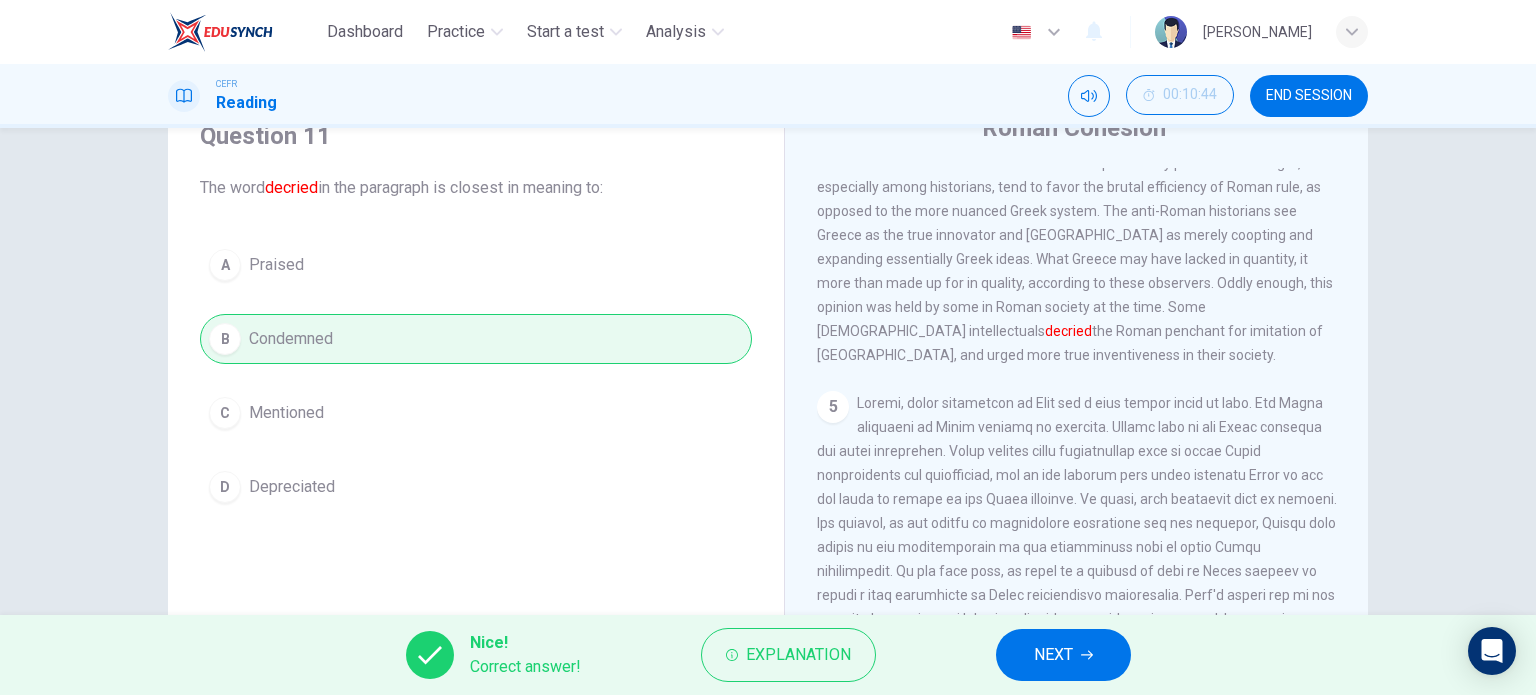 click on "NEXT" at bounding box center [1063, 655] 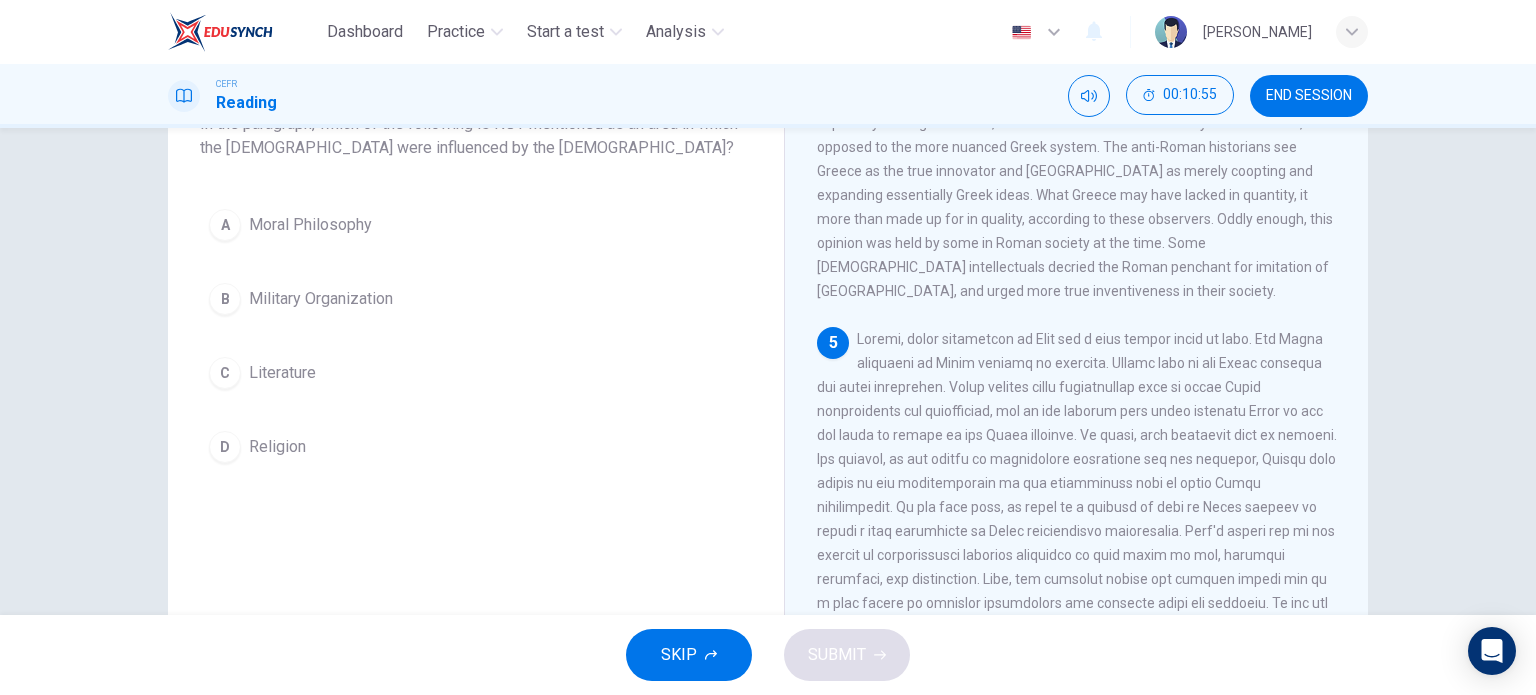 scroll, scrollTop: 188, scrollLeft: 0, axis: vertical 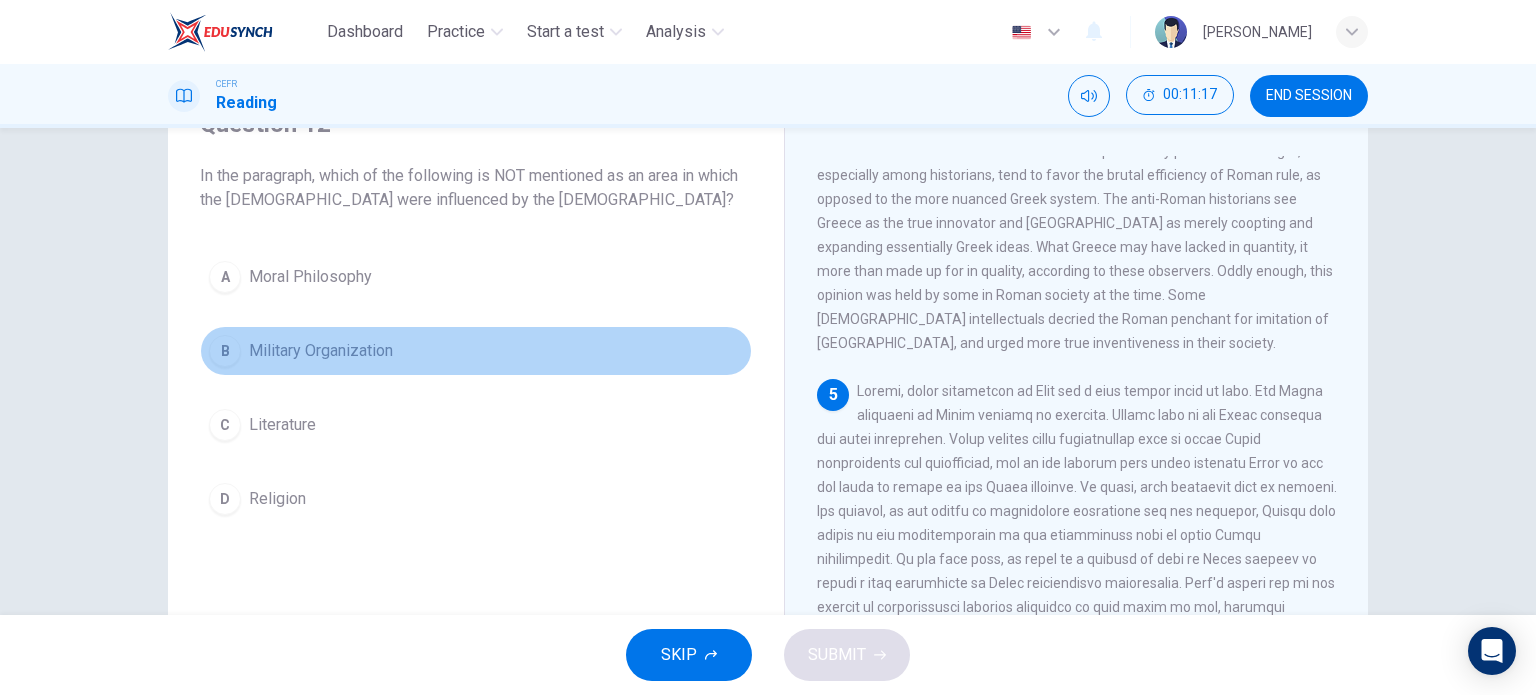 click on "B Military Organization" at bounding box center (476, 351) 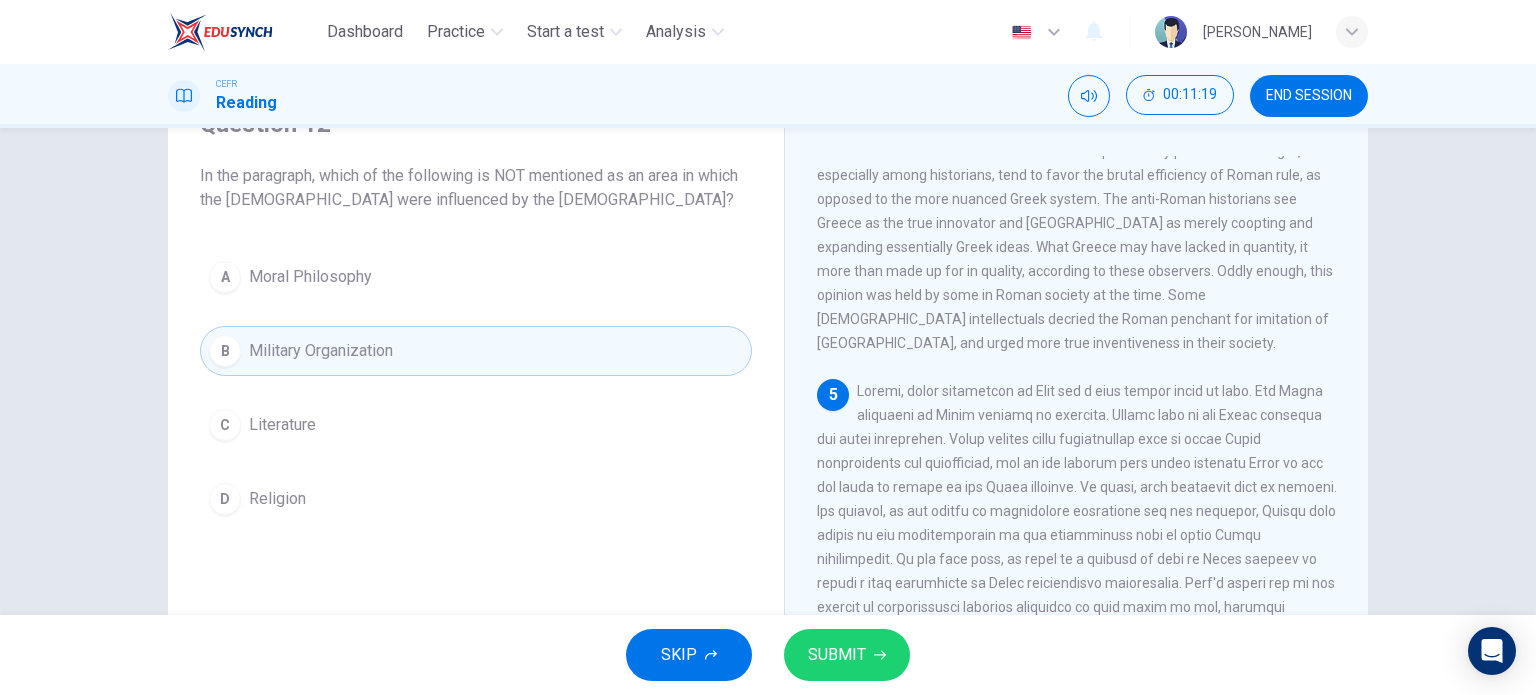 click on "SUBMIT" at bounding box center (847, 655) 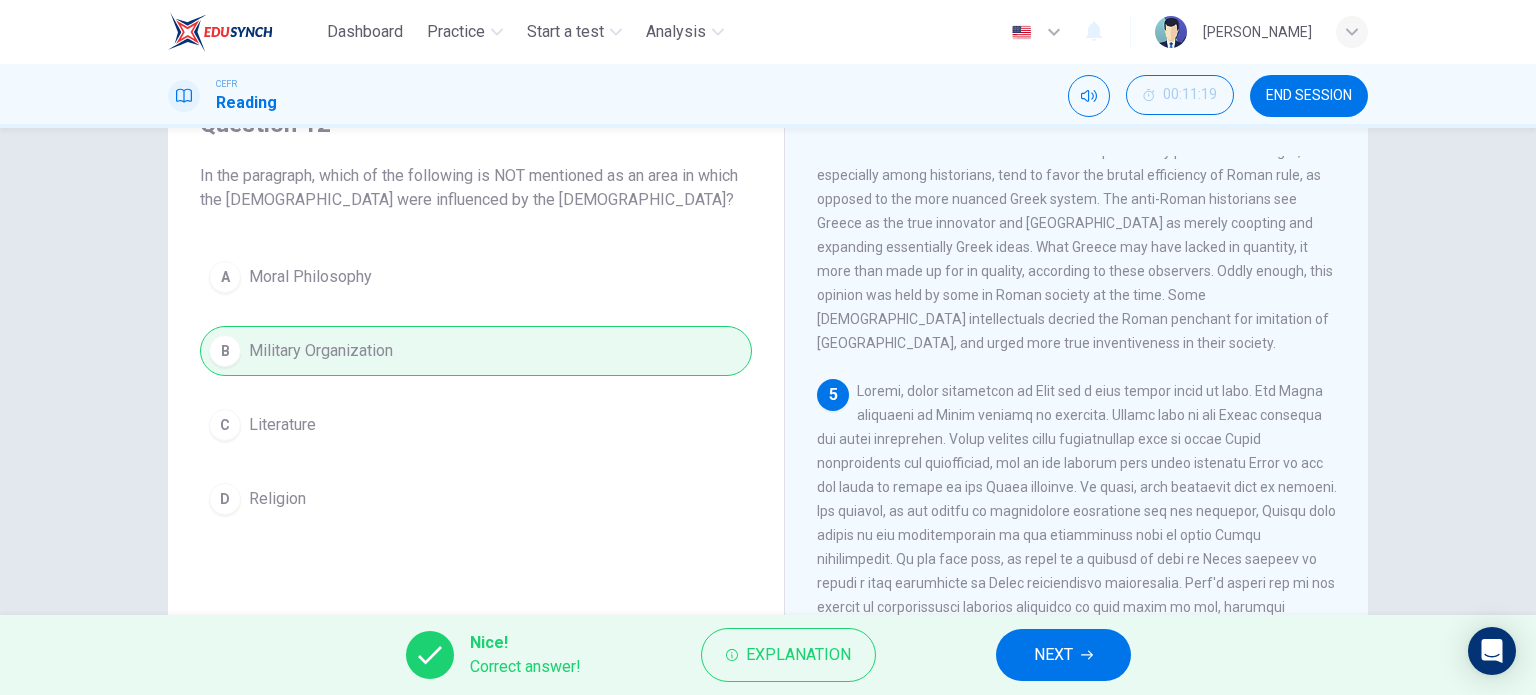 click on "NEXT" at bounding box center (1063, 655) 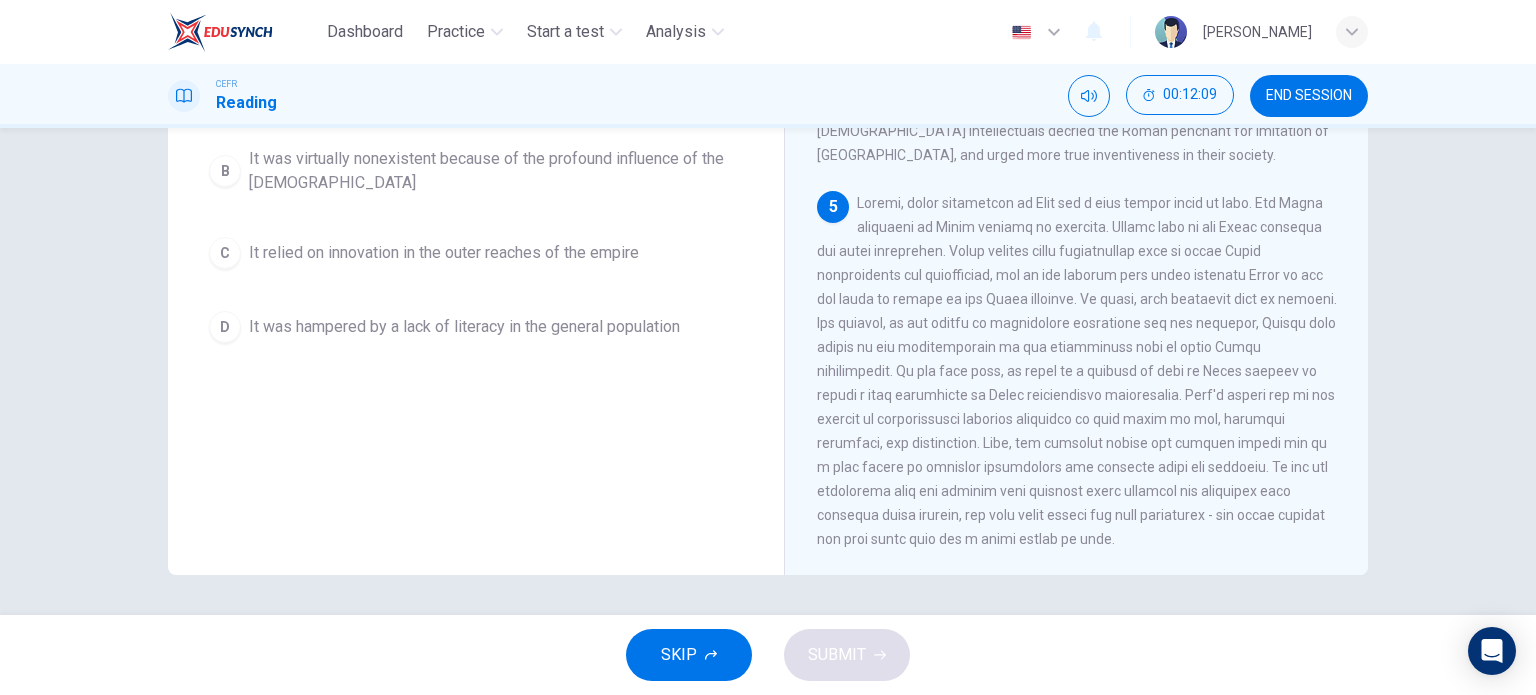 scroll, scrollTop: 88, scrollLeft: 0, axis: vertical 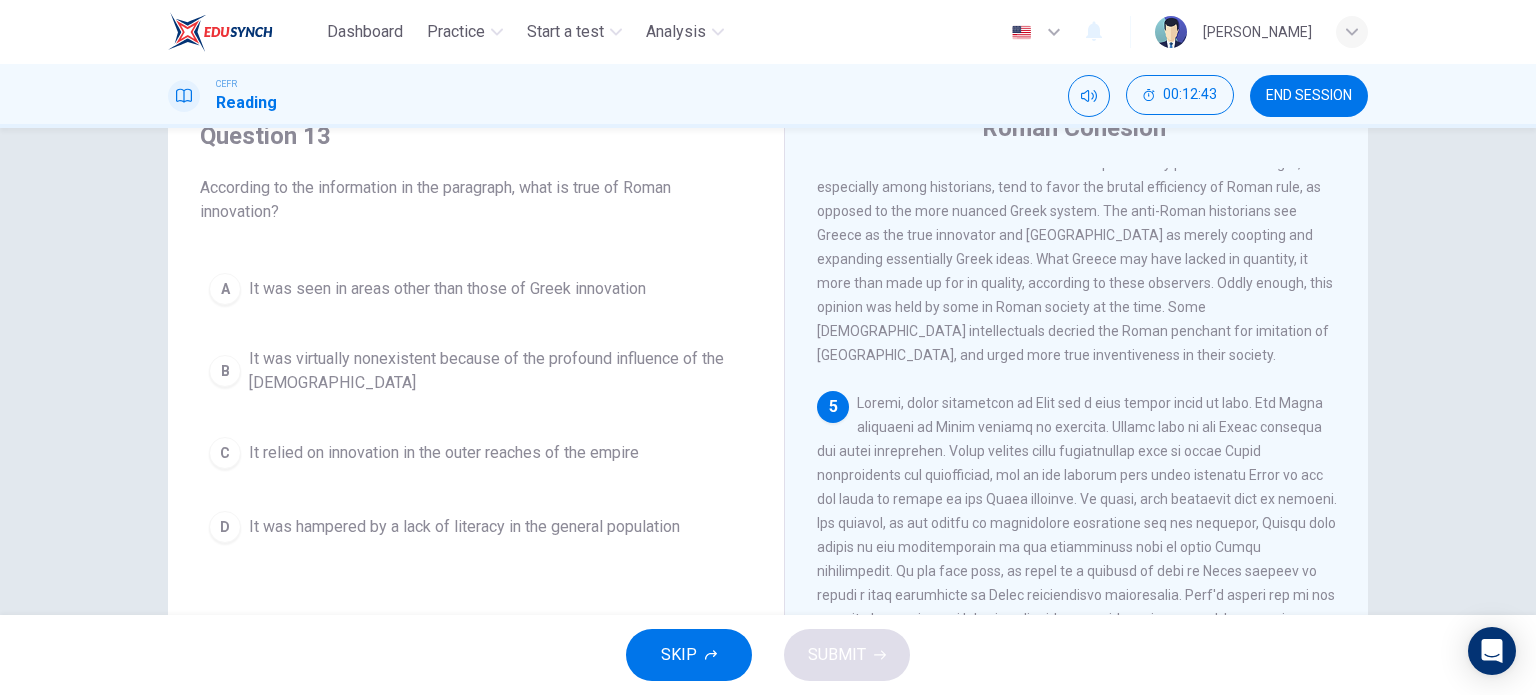 click on "It relied on innovation in the outer reaches of the empire" at bounding box center (444, 453) 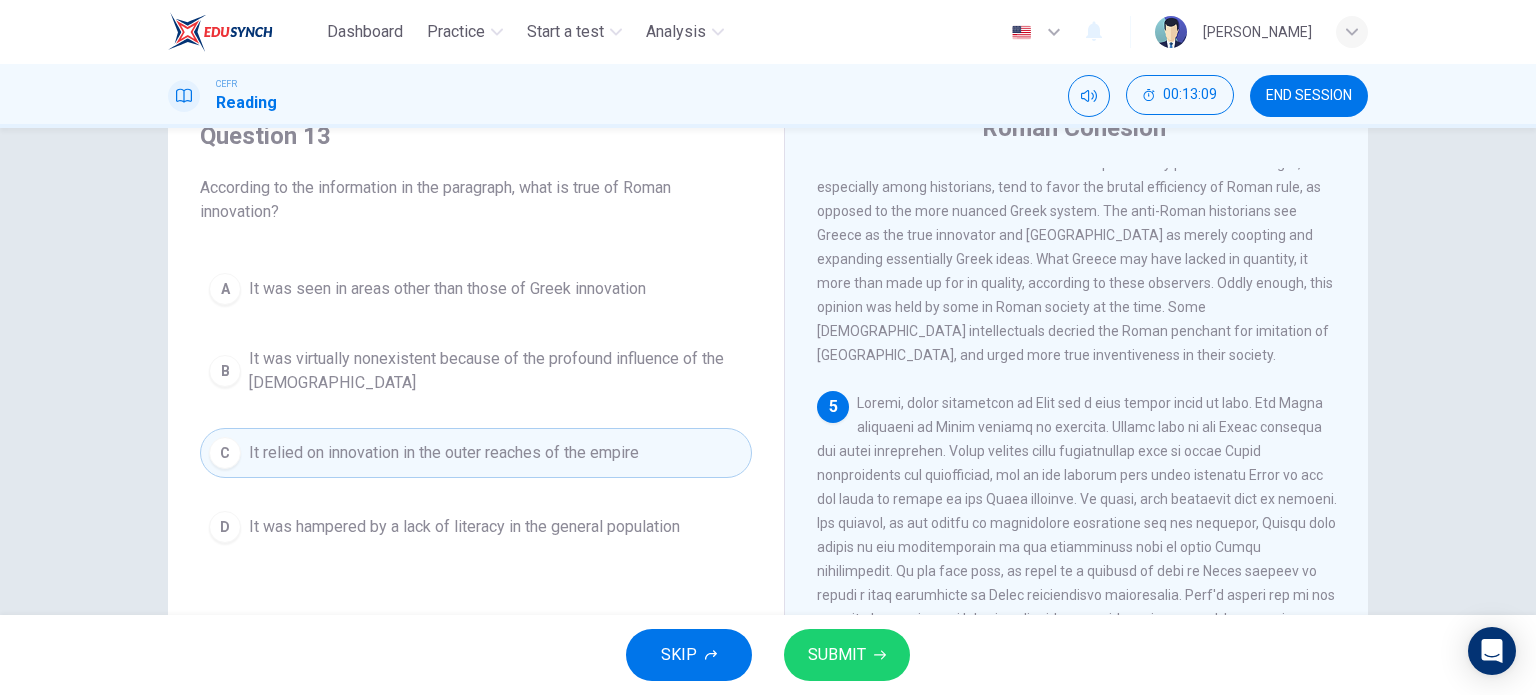 click on "SUBMIT" at bounding box center (837, 655) 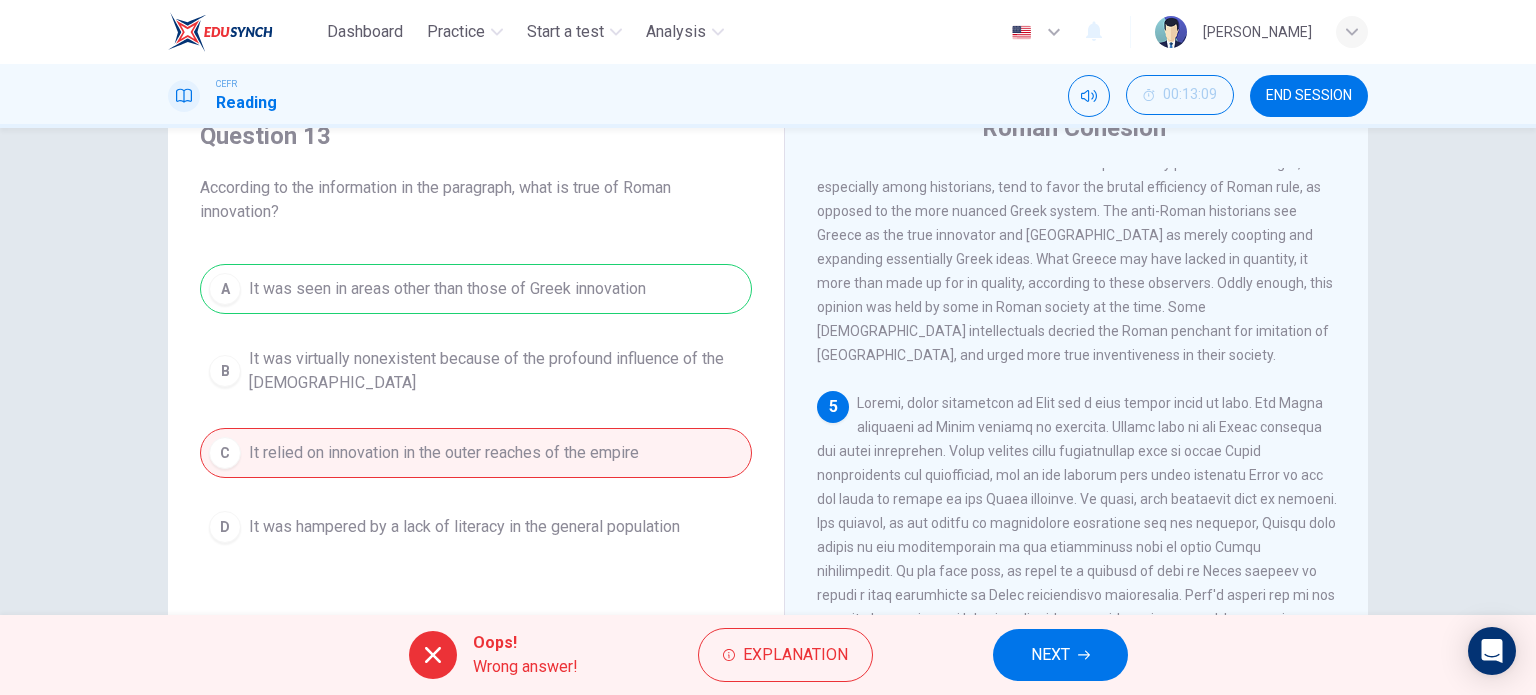 click on "NEXT" at bounding box center (1060, 655) 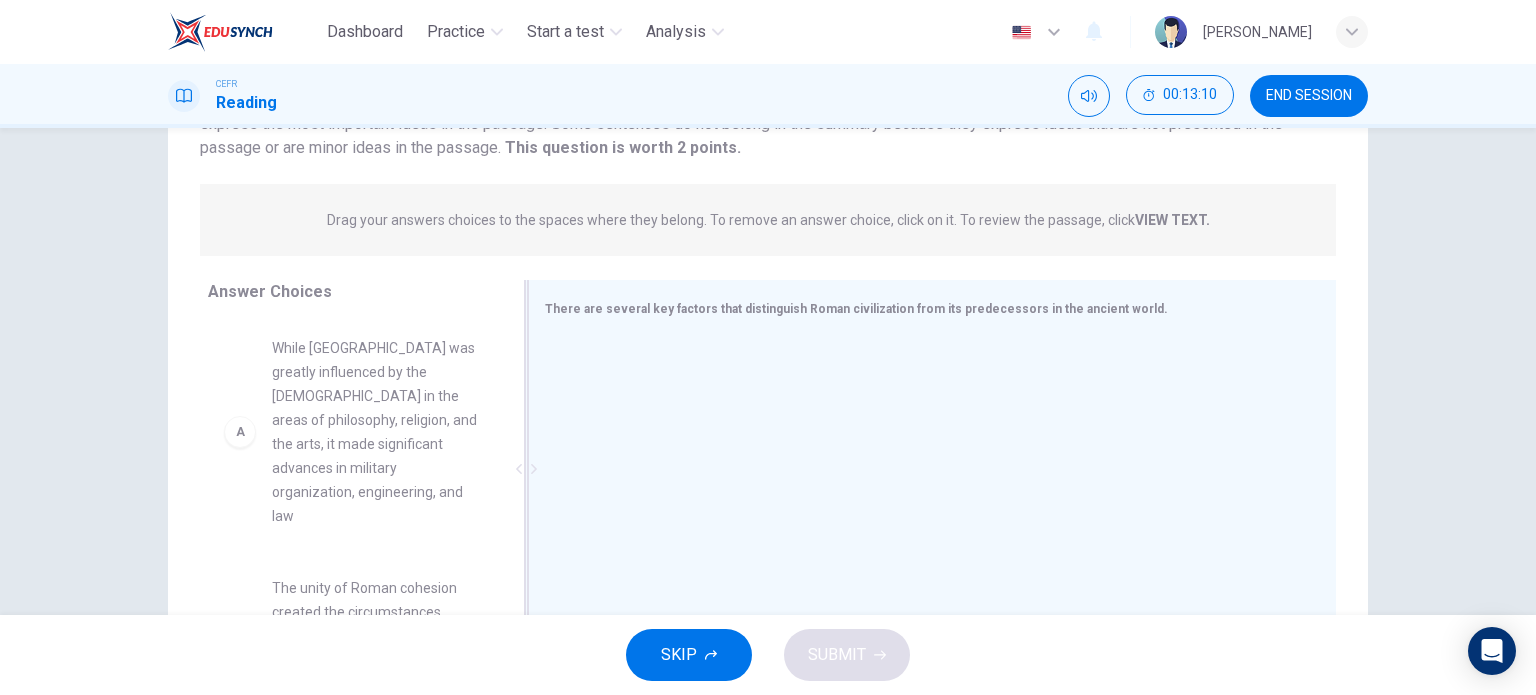 scroll, scrollTop: 288, scrollLeft: 0, axis: vertical 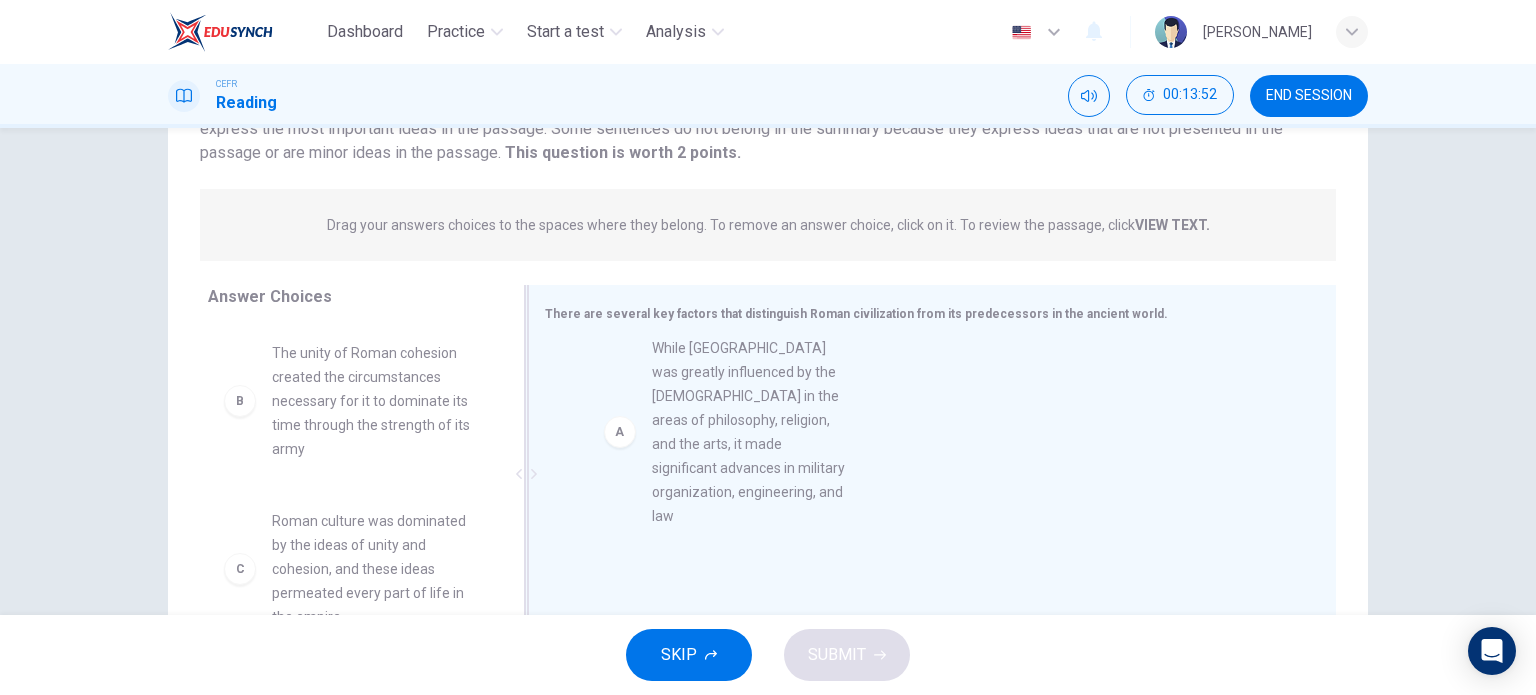 drag, startPoint x: 392, startPoint y: 430, endPoint x: 789, endPoint y: 423, distance: 397.0617 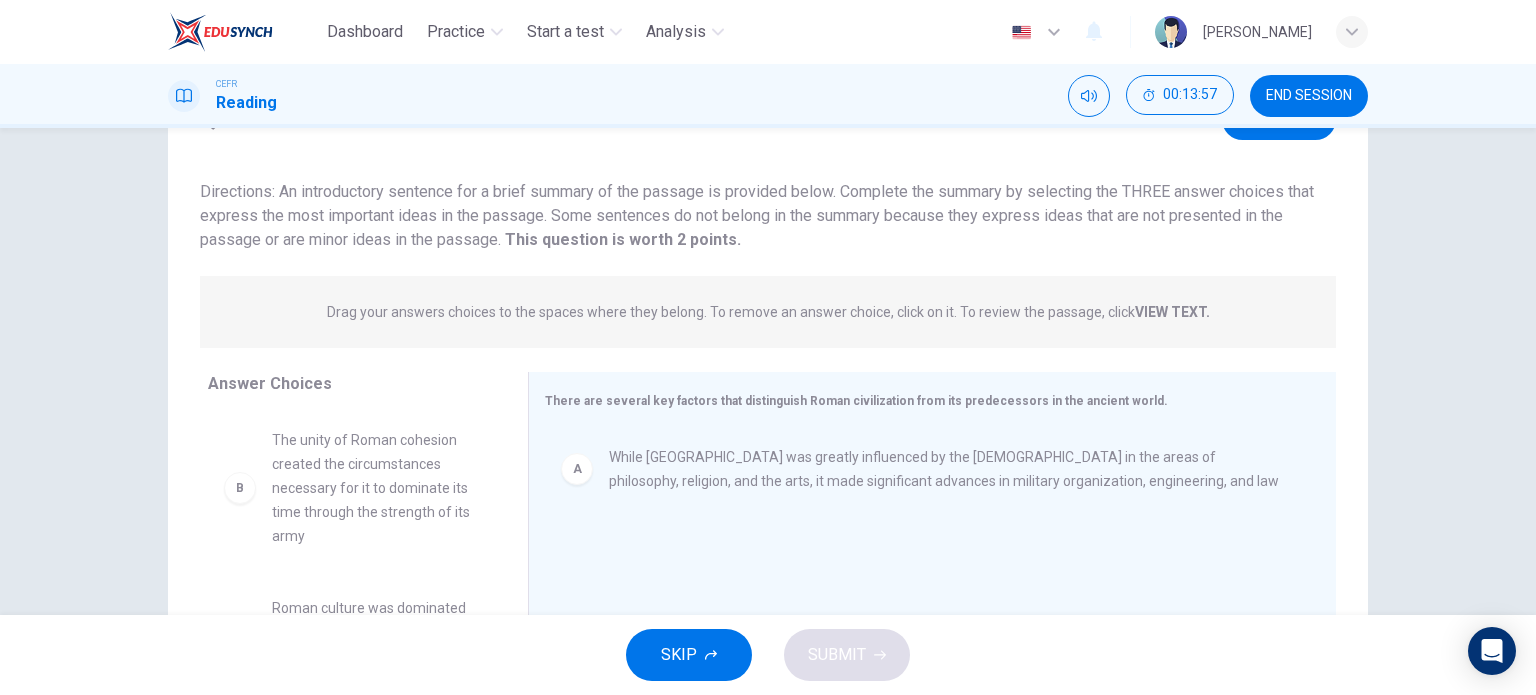 scroll, scrollTop: 0, scrollLeft: 0, axis: both 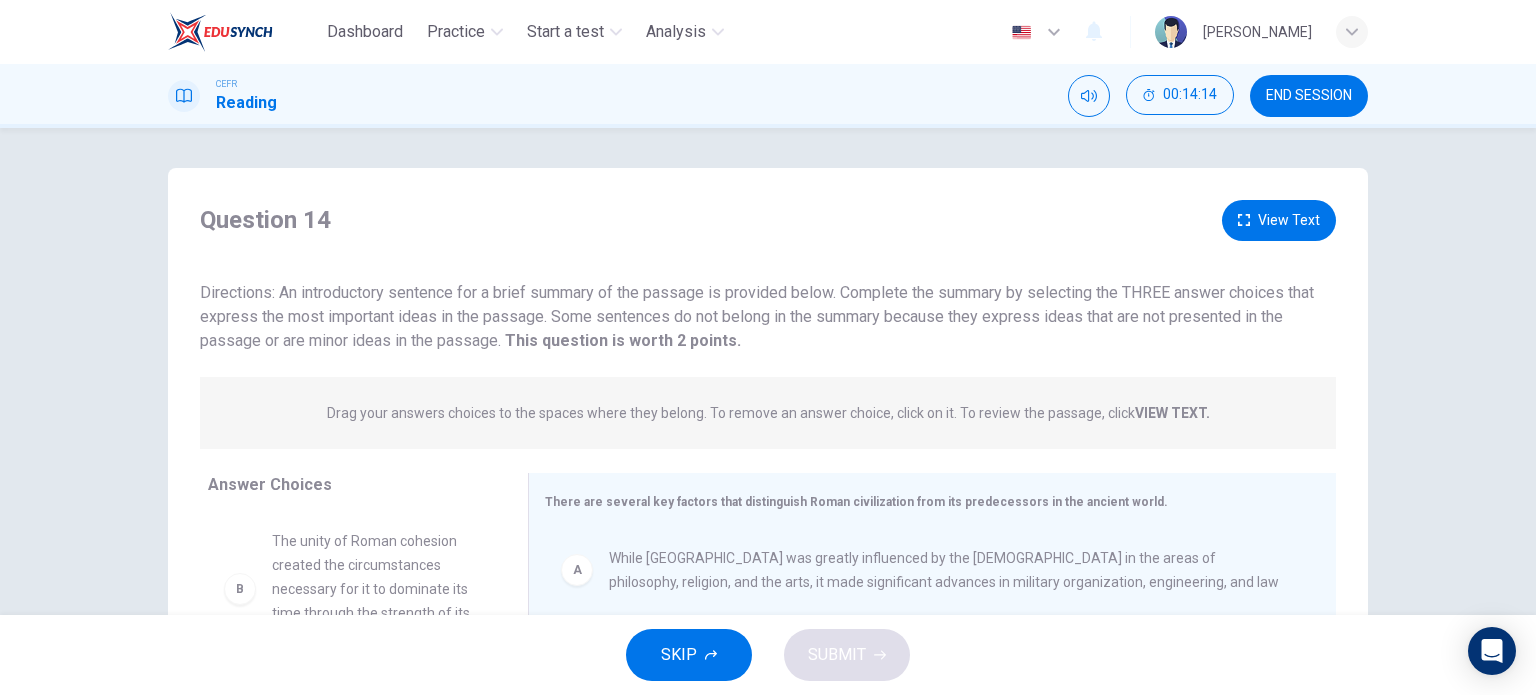 click on "View Text" at bounding box center (1279, 220) 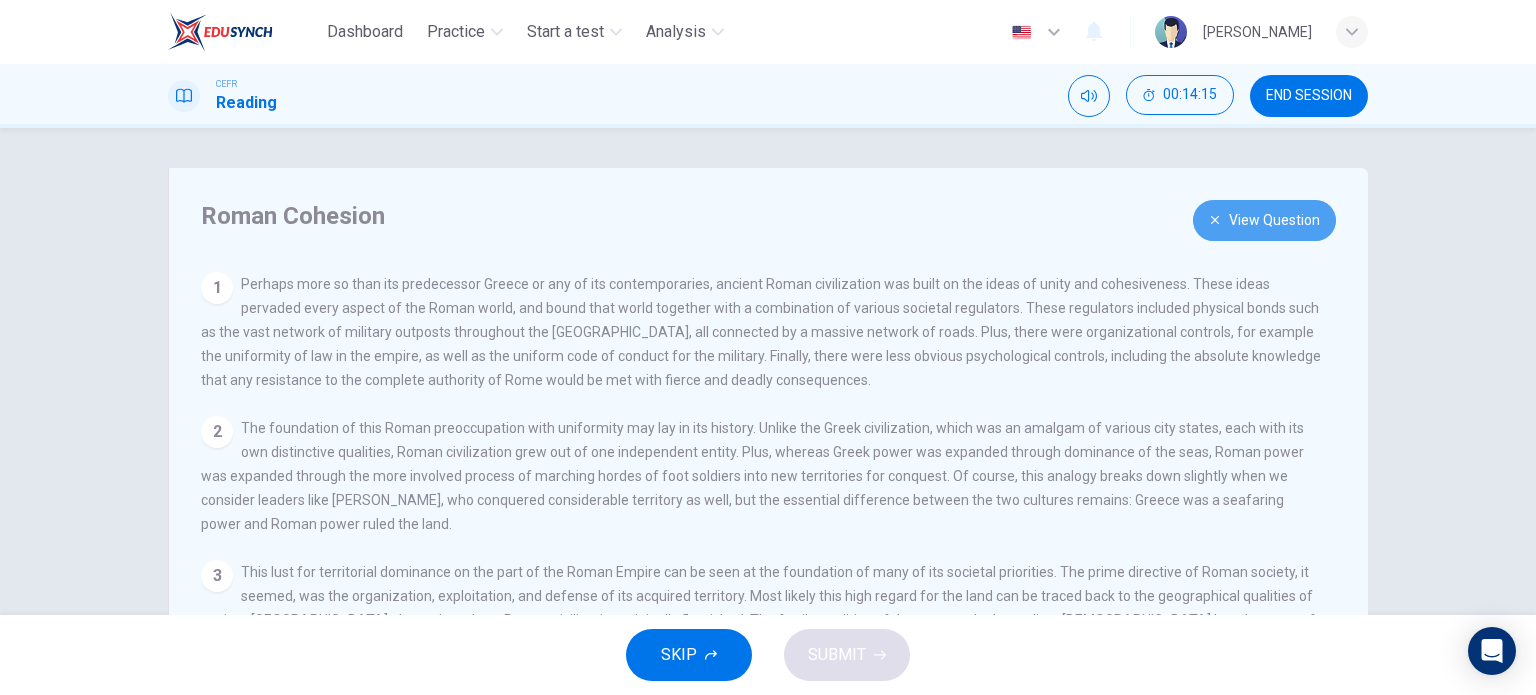 click on "View Question" at bounding box center (1264, 220) 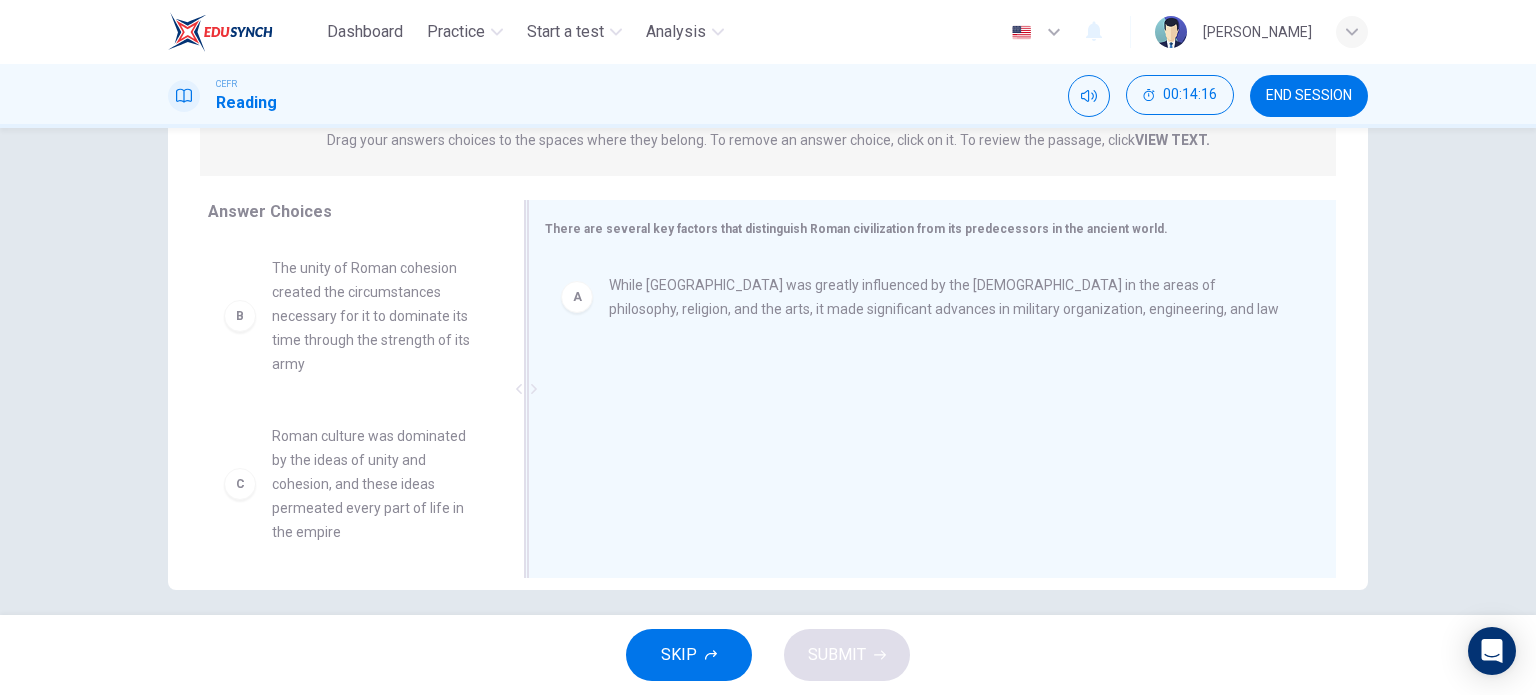 scroll, scrollTop: 288, scrollLeft: 0, axis: vertical 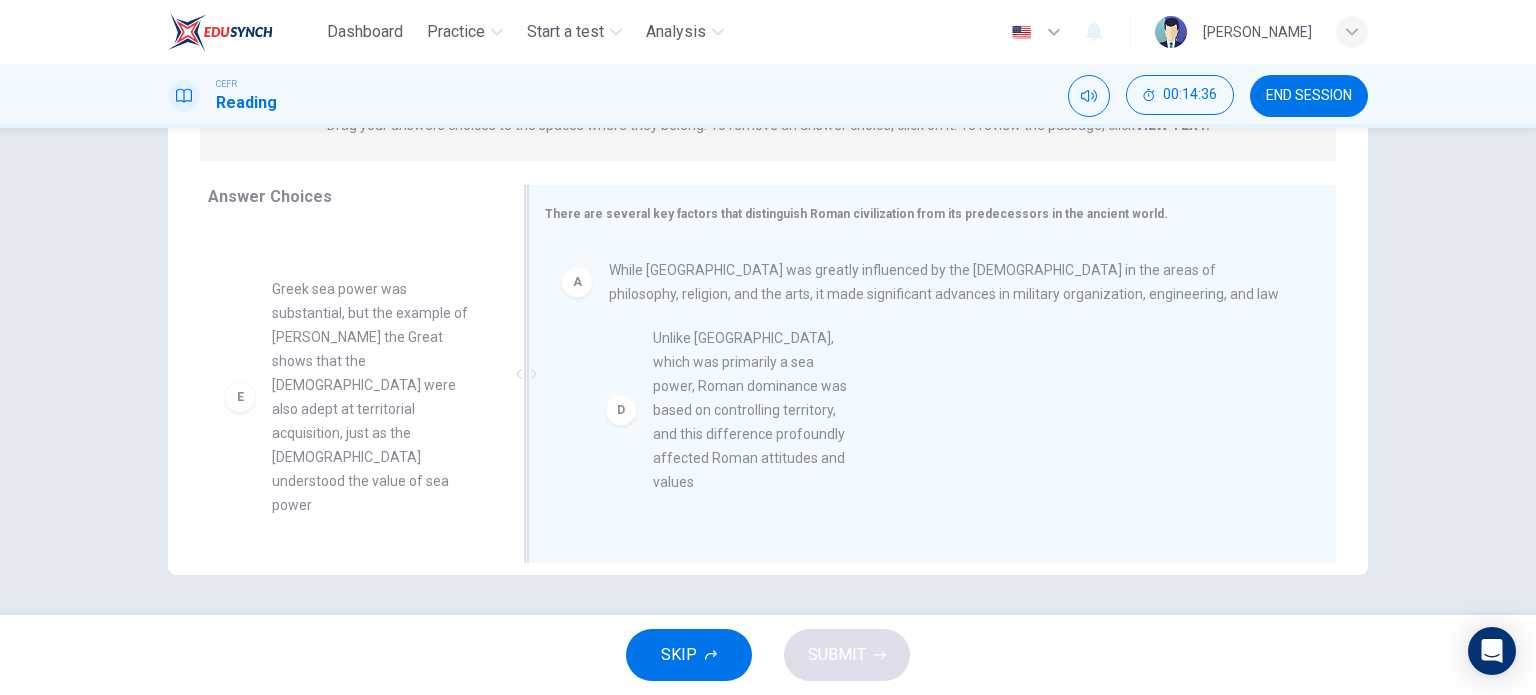 drag, startPoint x: 353, startPoint y: 379, endPoint x: 746, endPoint y: 428, distance: 396.04294 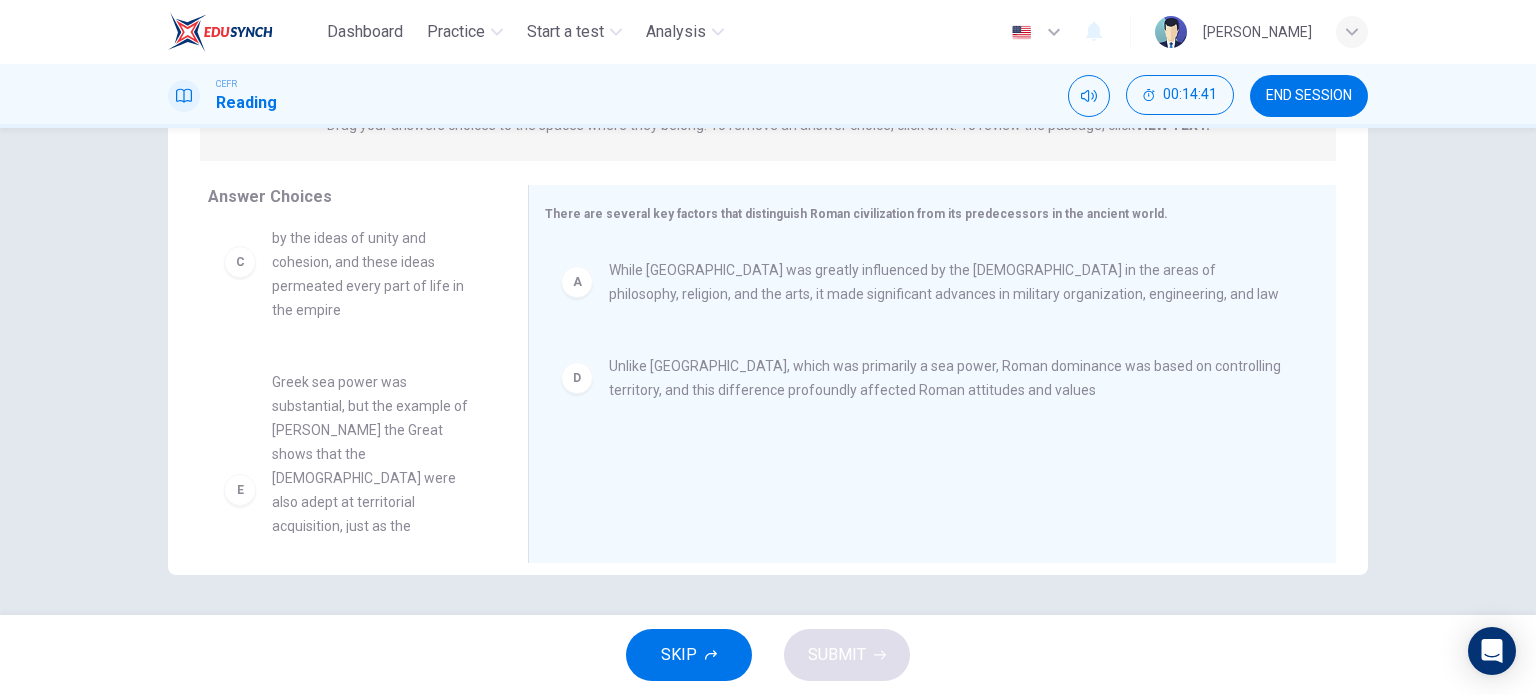 scroll, scrollTop: 172, scrollLeft: 0, axis: vertical 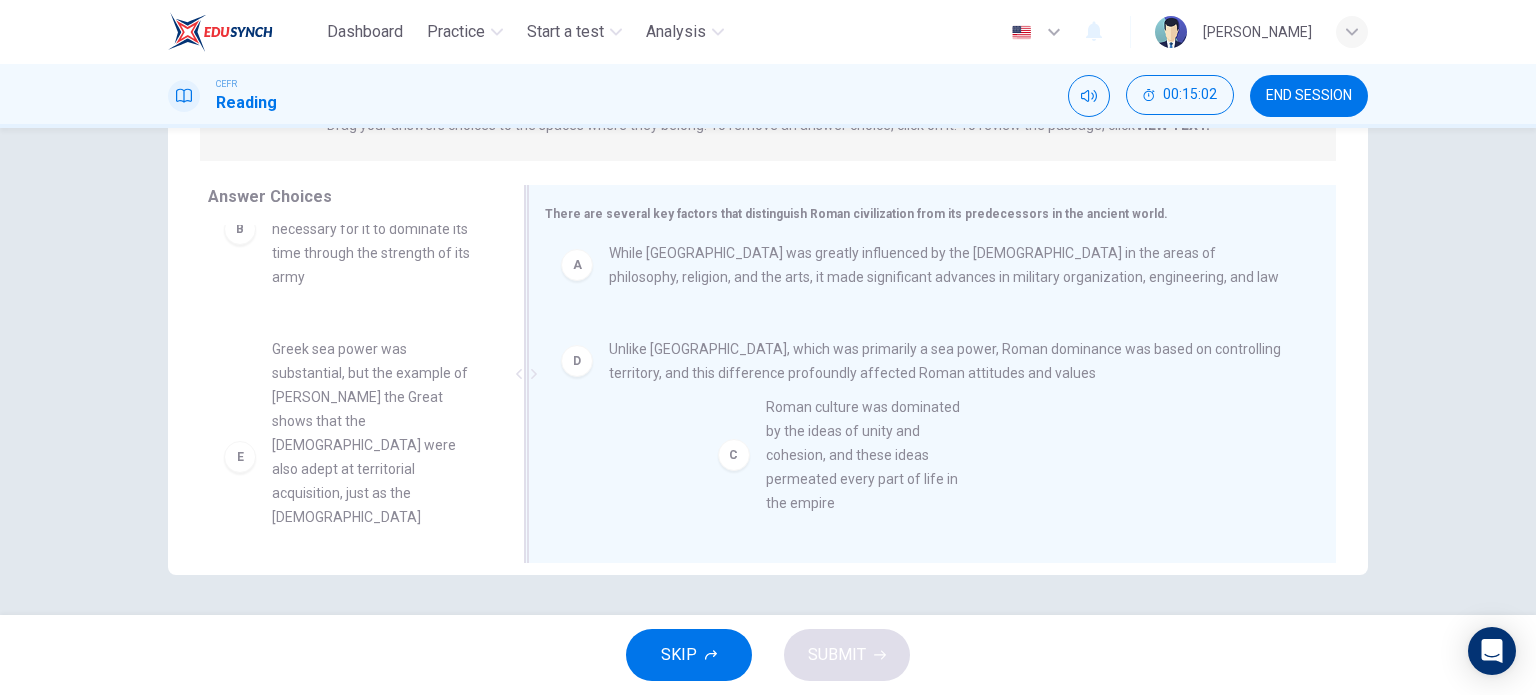 drag, startPoint x: 374, startPoint y: 402, endPoint x: 878, endPoint y: 460, distance: 507.32632 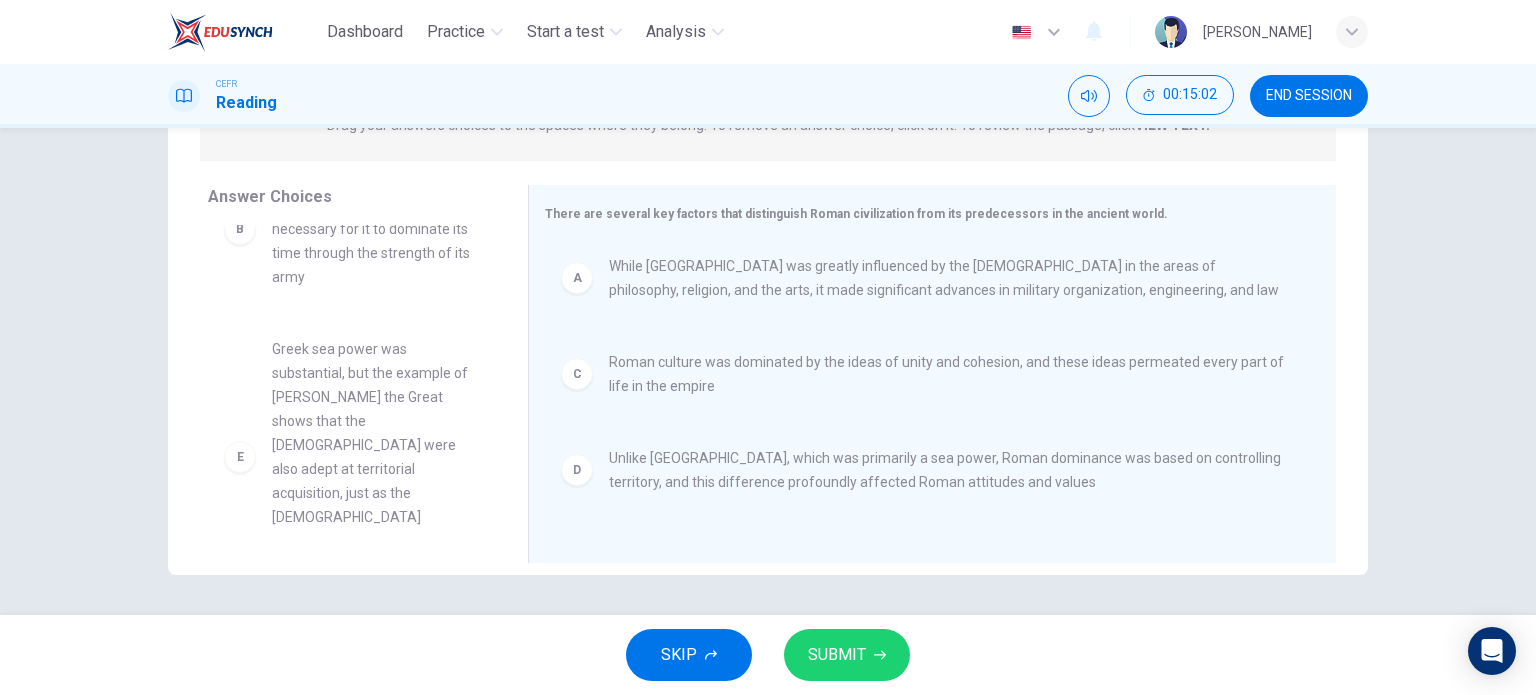 scroll, scrollTop: 4, scrollLeft: 0, axis: vertical 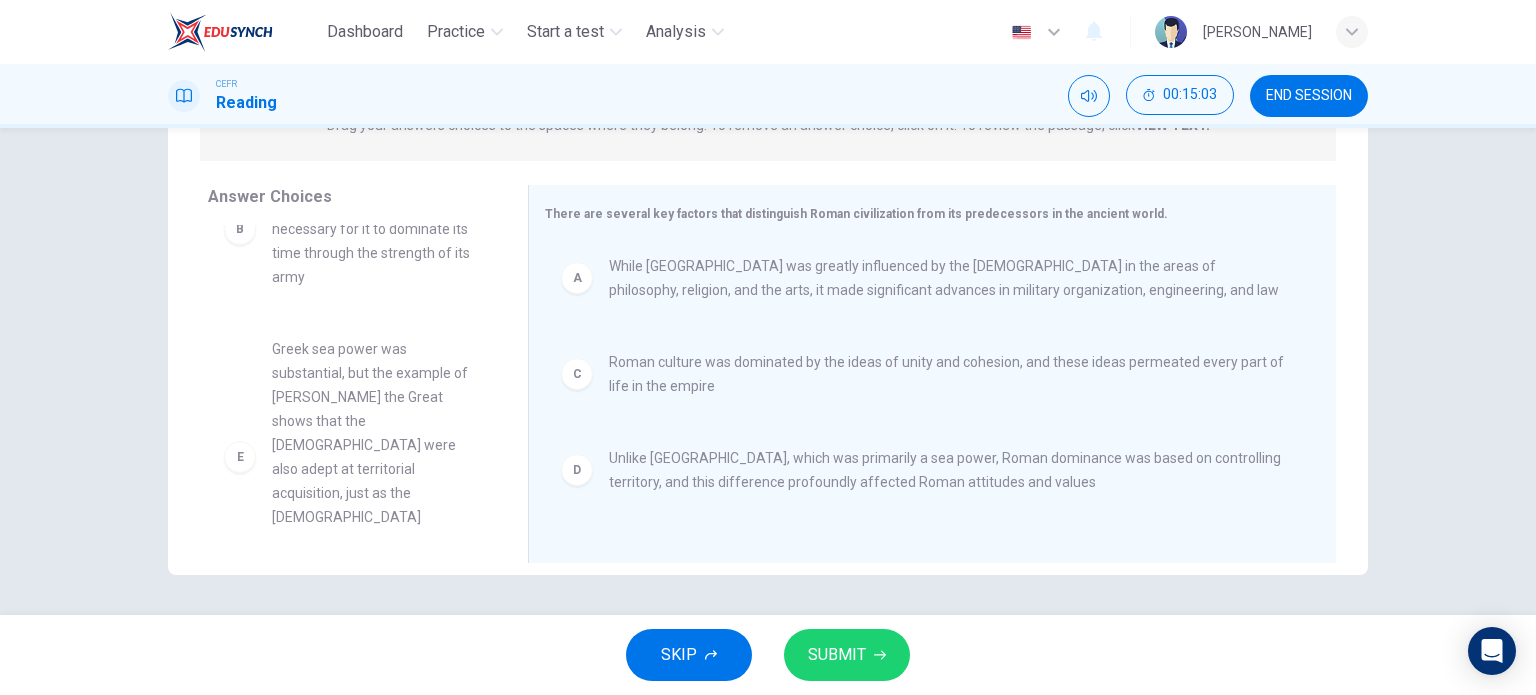 click on "SUBMIT" at bounding box center [837, 655] 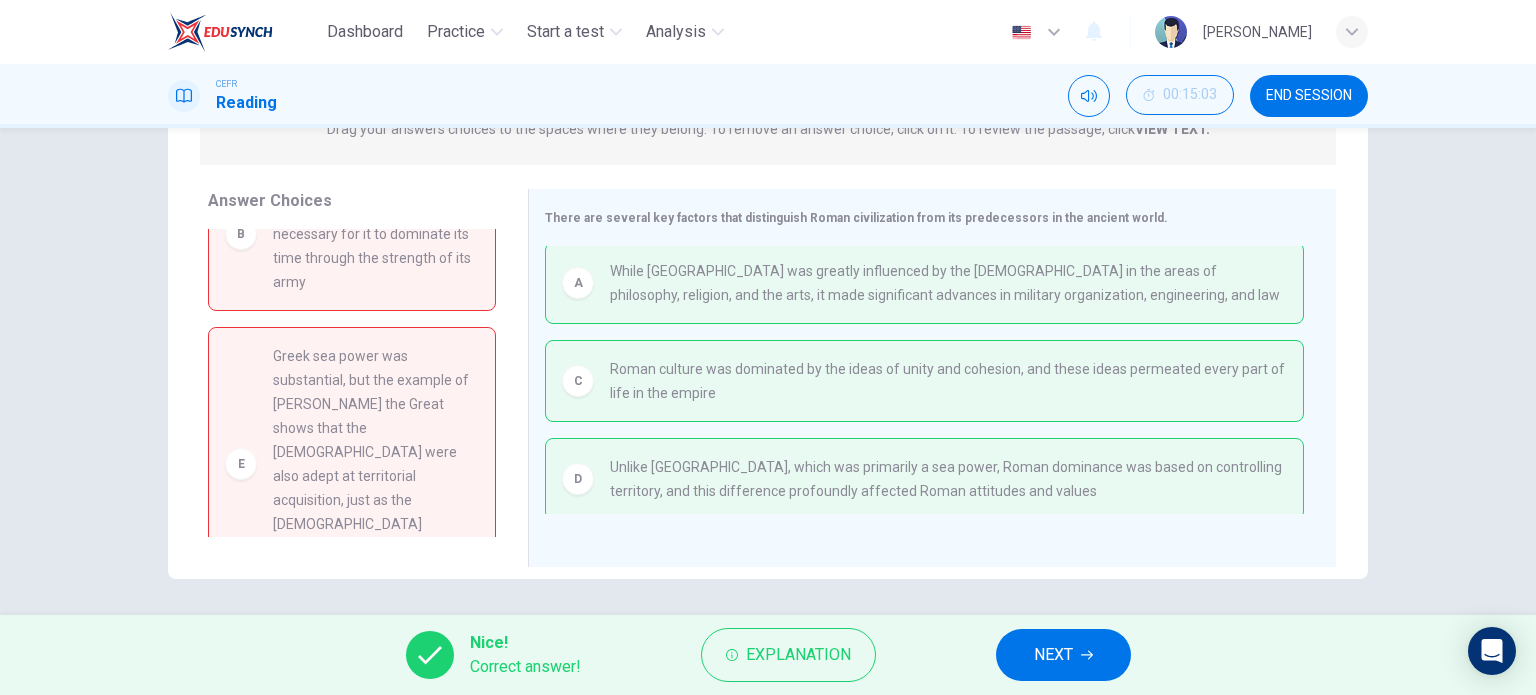 scroll, scrollTop: 288, scrollLeft: 0, axis: vertical 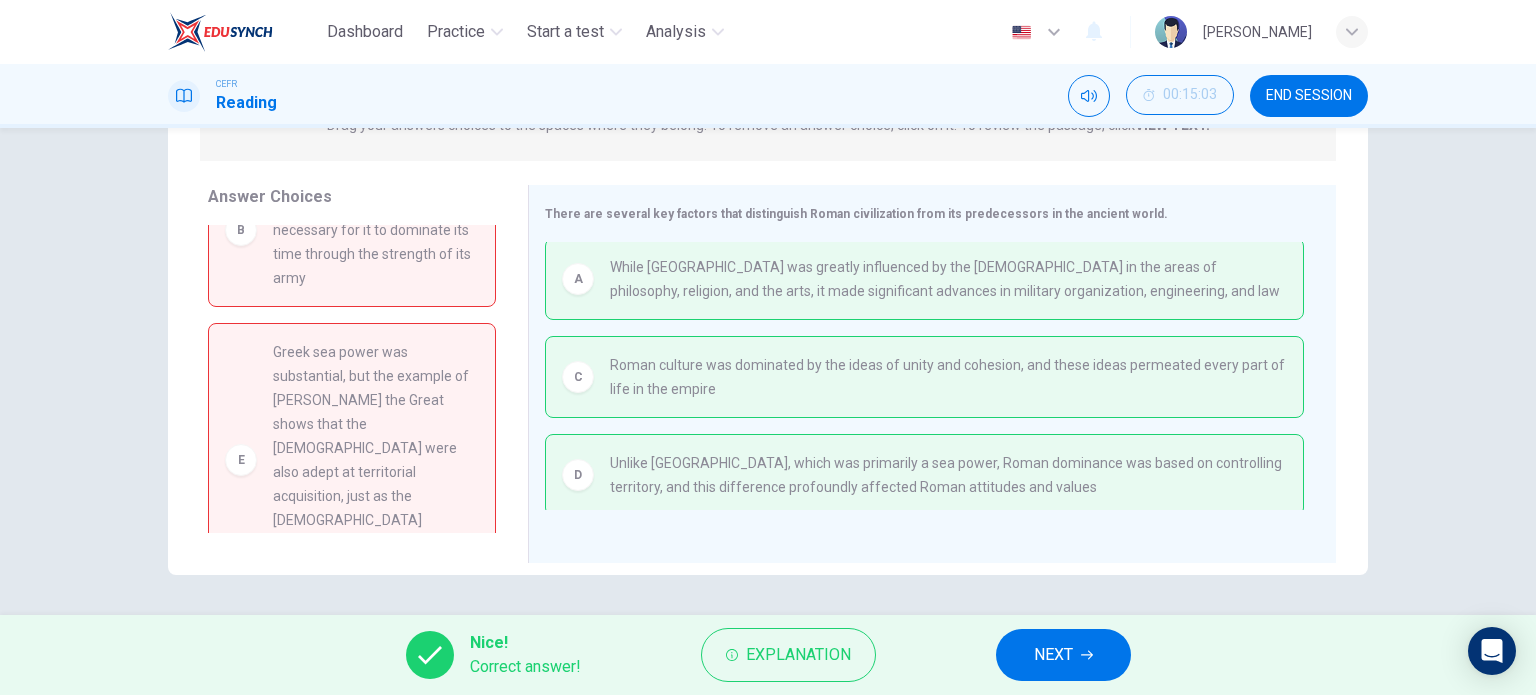 click on "NEXT" at bounding box center (1063, 655) 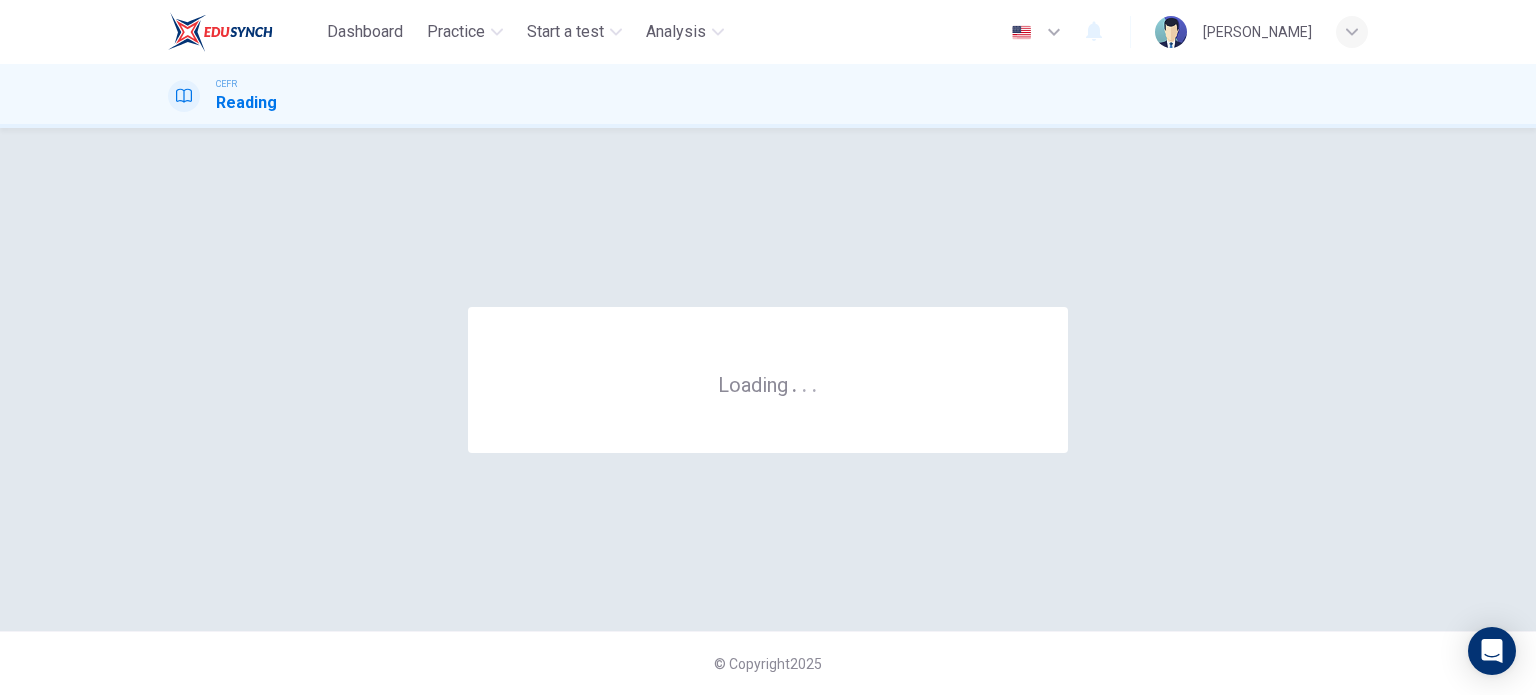 scroll, scrollTop: 0, scrollLeft: 0, axis: both 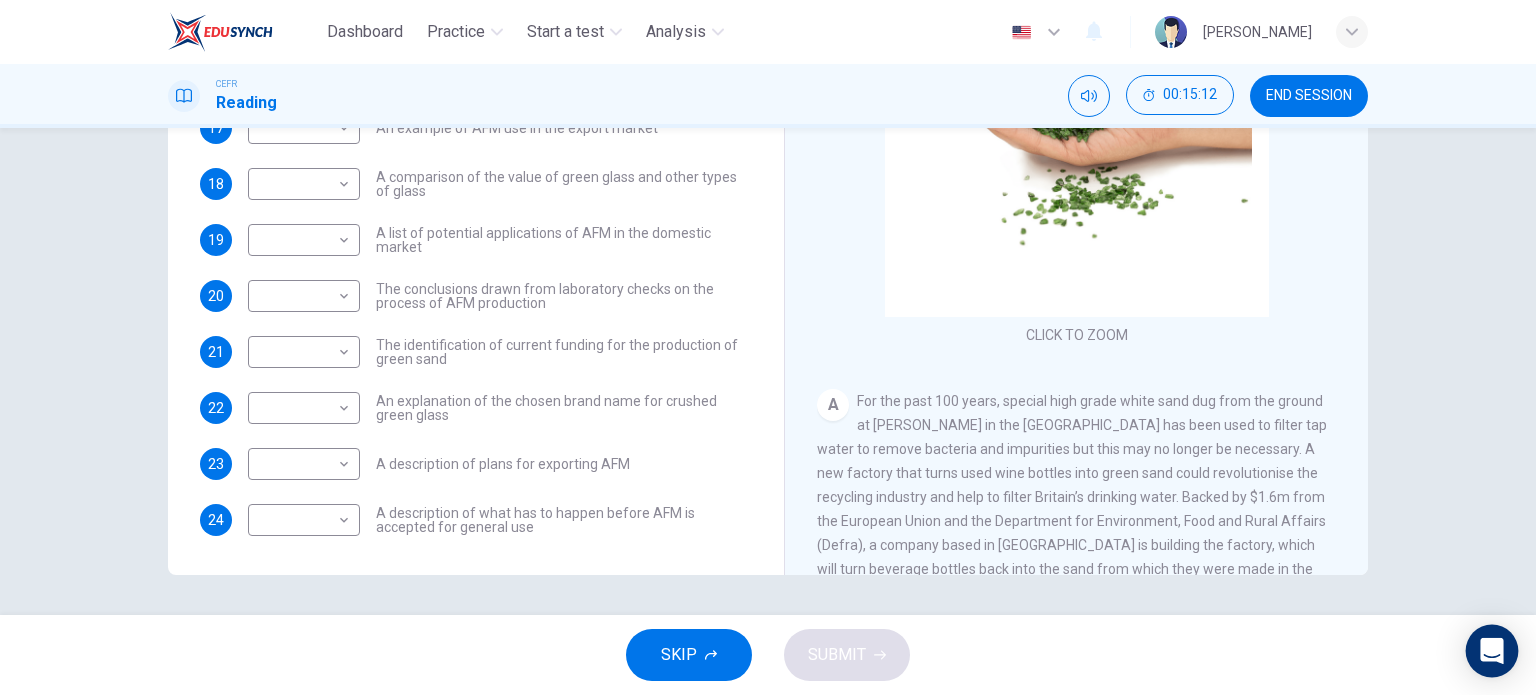 click 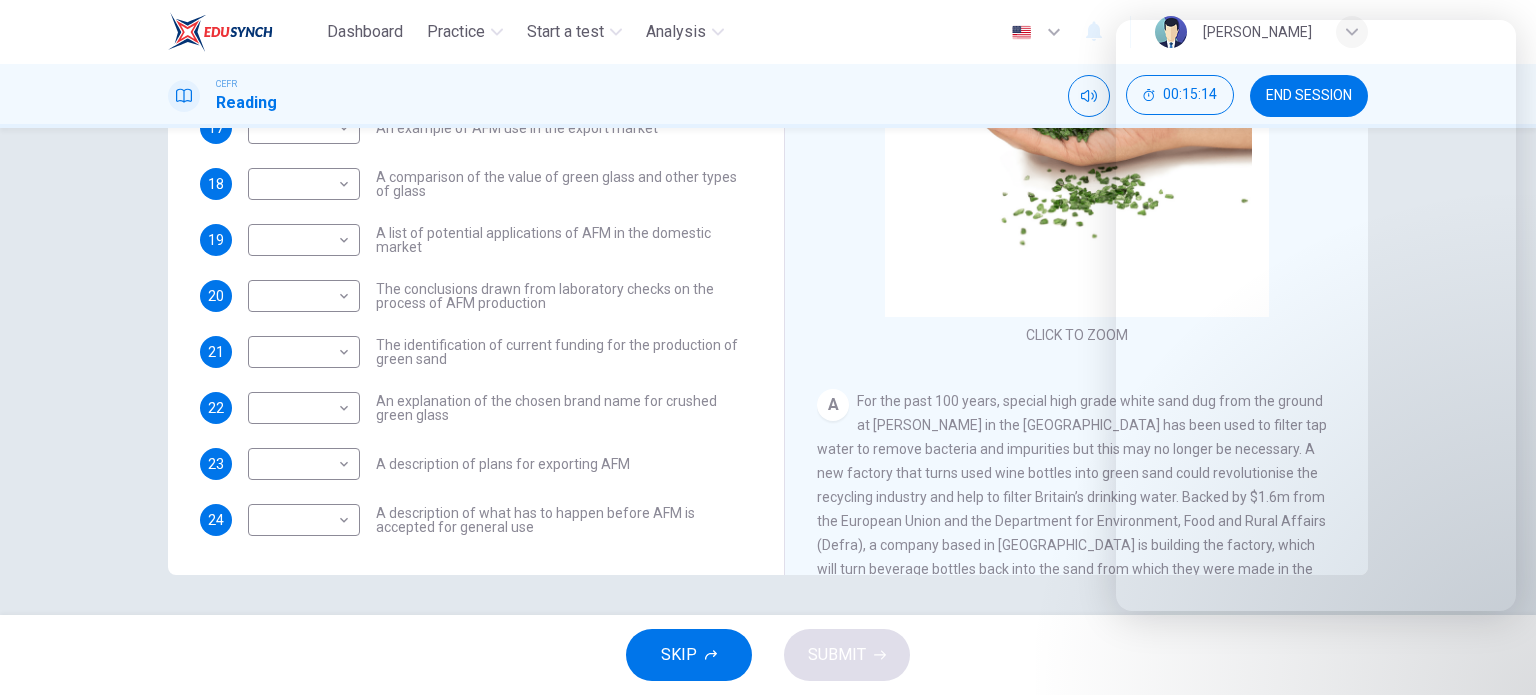 click on "A For the past 100 years, special high grade white sand dug from the ground at Leighton Buzzard in the UK has been used to filter tap water to remove bacteria and impurities but this may no longer be necessary. A new factory that turns used wine bottles into green sand could revolutionise the recycling industry and help to filter Britain’s drinking water. Backed by $1.6m from the European Union and the Department for Environment, Food and Rural Affairs (Defra), a company based in Scotland is building the factory, which will turn beverage bottles back into the sand from which they were made in the first place. The green sand has already been successfully tested by water companies and is being used in 50 swimming pools in Scotland to keep the water clean." at bounding box center (1077, 521) 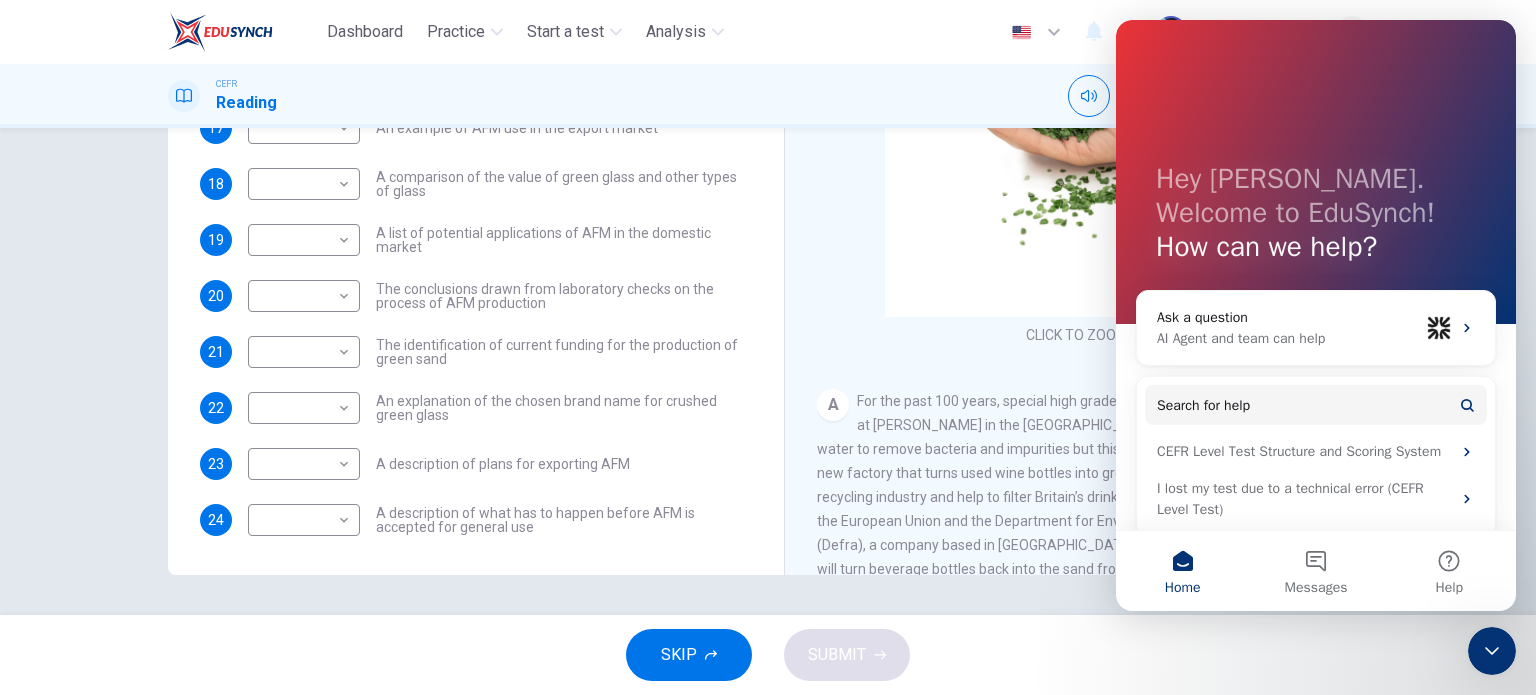 scroll, scrollTop: 0, scrollLeft: 0, axis: both 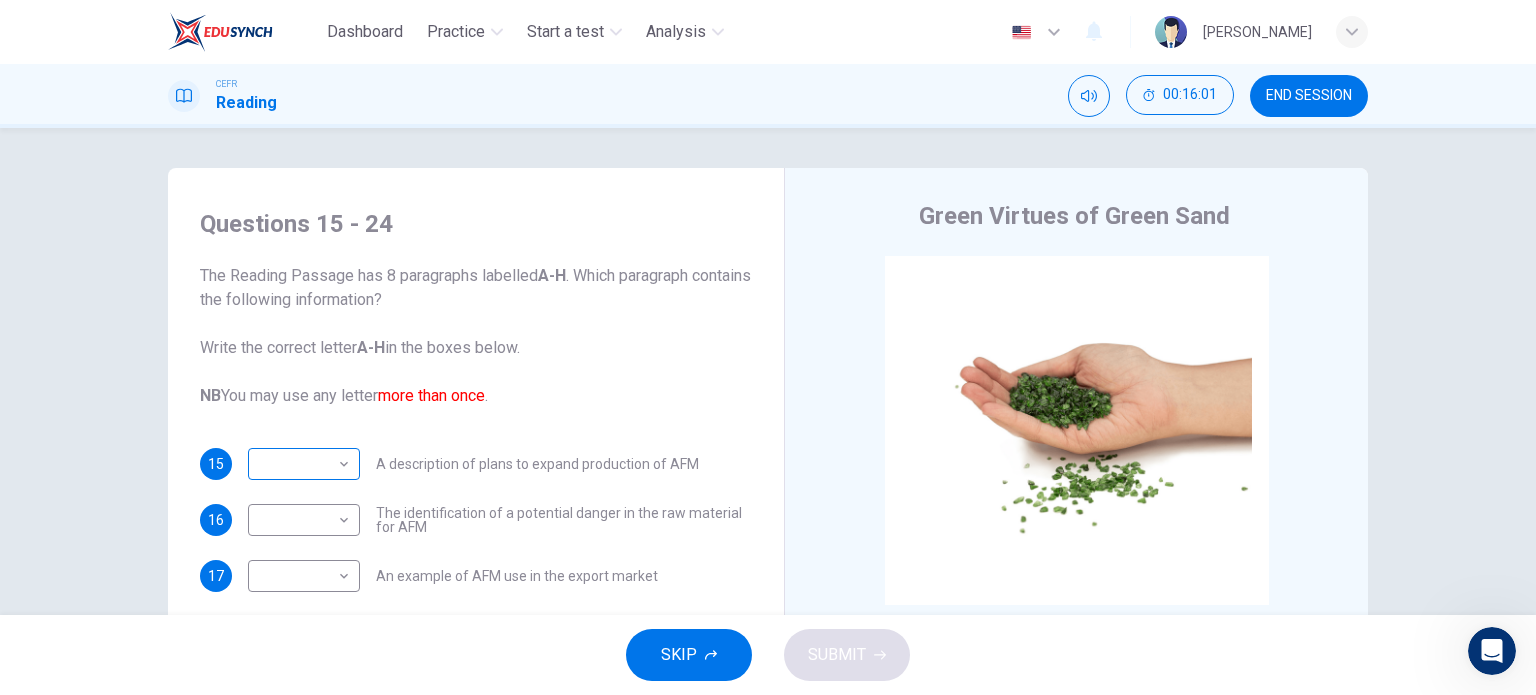 click on "Dashboard Practice Start a test Analysis English en ​ MUHAMMAD FARIZ FATULLAH BIN MADFAIZAL CEFR Reading 00:16:01 END SESSION Questions 15 - 24 The Reading Passage has 8 paragraphs labelled  A-H . Which paragraph contains the following information?
Write the correct letter  A-H  in the boxes below.
NB  You may use any letter  more than once . 15 ​ ​ A description of plans to expand production of AFM 16 ​ ​ The identification of a potential danger in the raw material for AFM 17 ​ ​ An example of AFM use in the export market 18 ​ ​ A comparison of the value of green glass and other types of glass 19 ​ ​ A list of potential applications of AFM in the domestic market 20 ​ ​ The conclusions drawn from laboratory checks on the process of AFM production 21 ​ ​ The identification of current funding for the production of green sand 22 ​ ​ An explanation of the chosen brand name for crushed green glass 23 ​ ​ A description of plans for exporting AFM 24 ​ ​ CLICK TO ZOOM A B" at bounding box center [768, 347] 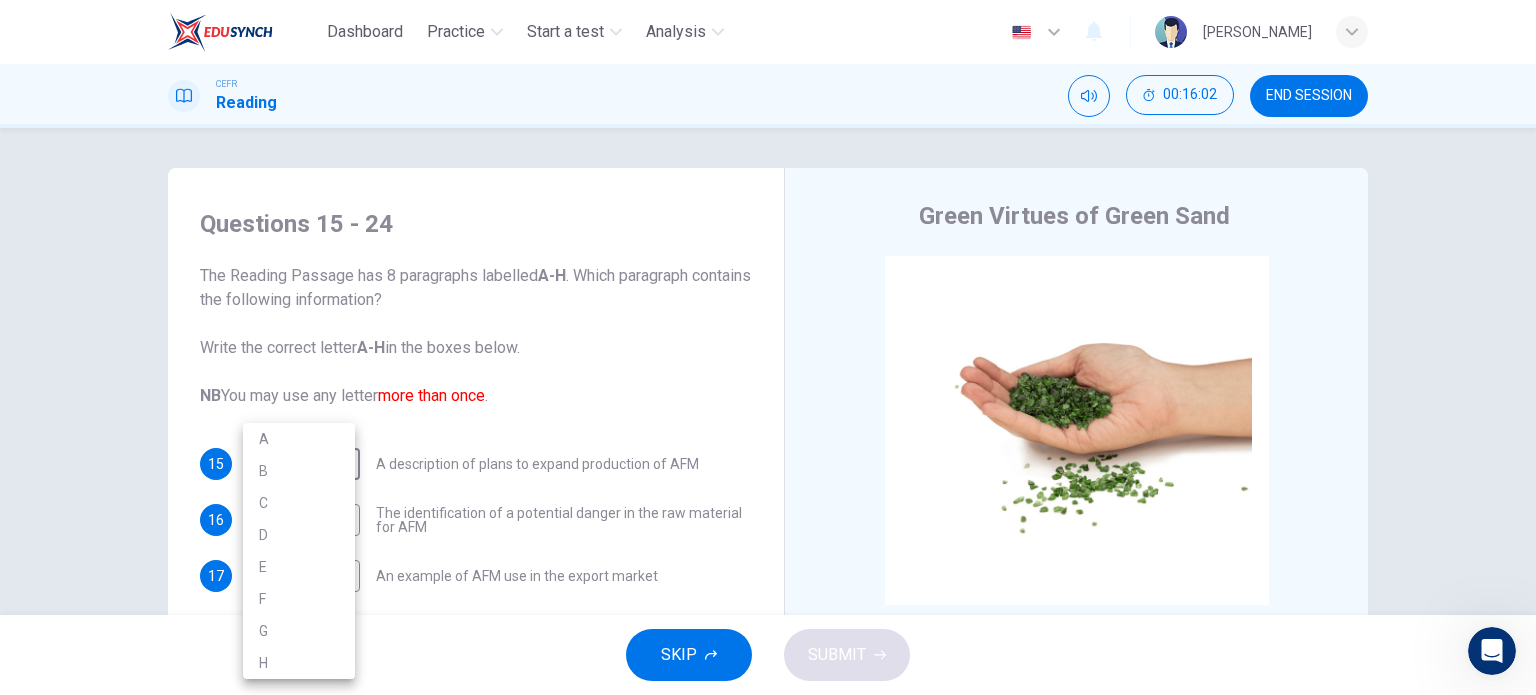 click at bounding box center (768, 347) 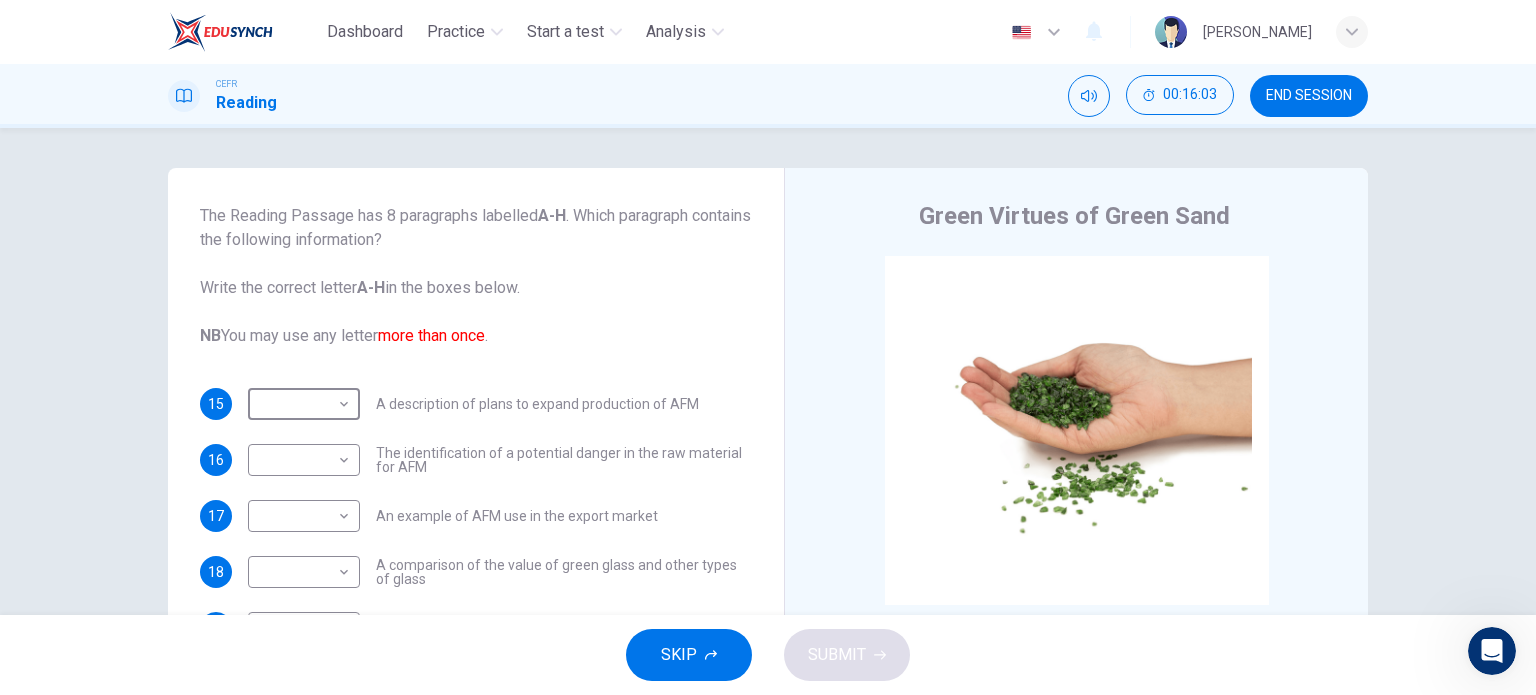 scroll, scrollTop: 0, scrollLeft: 0, axis: both 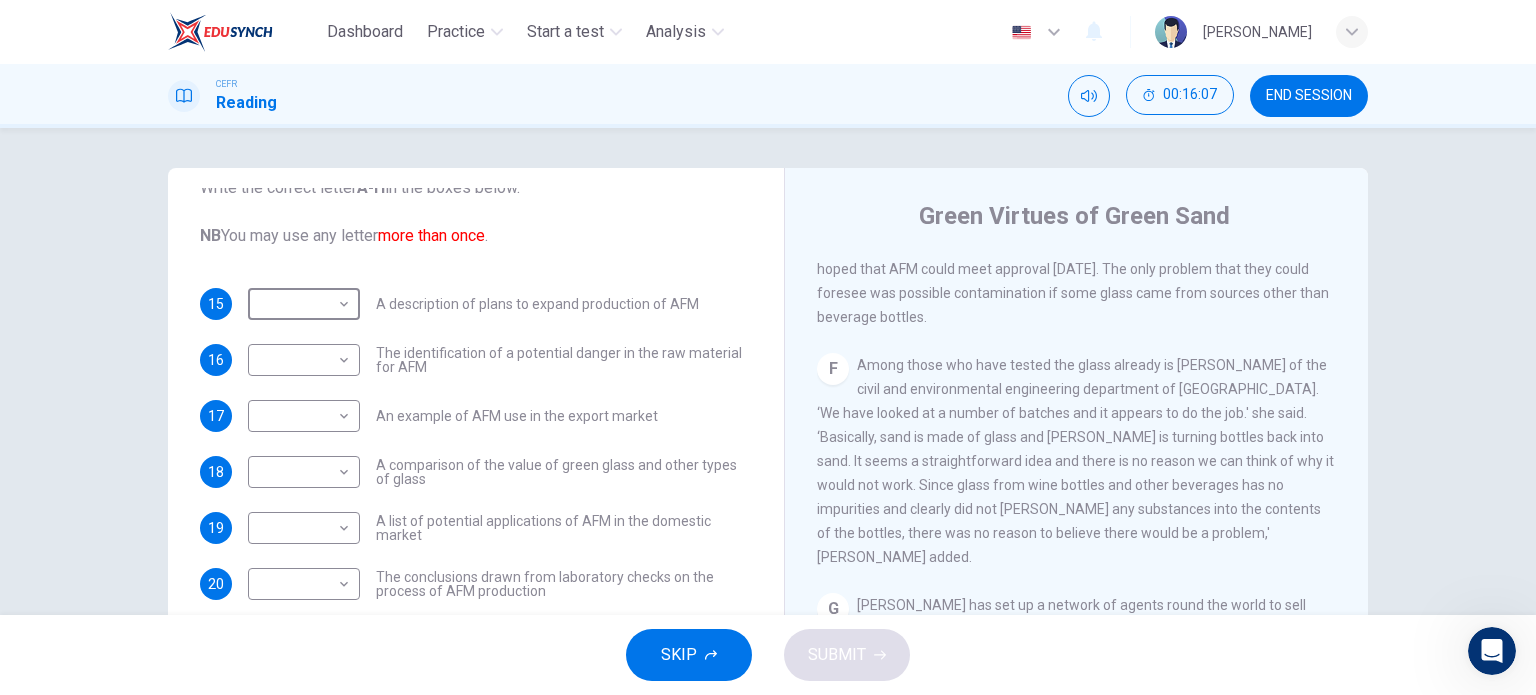 click on "END SESSION" at bounding box center (1309, 96) 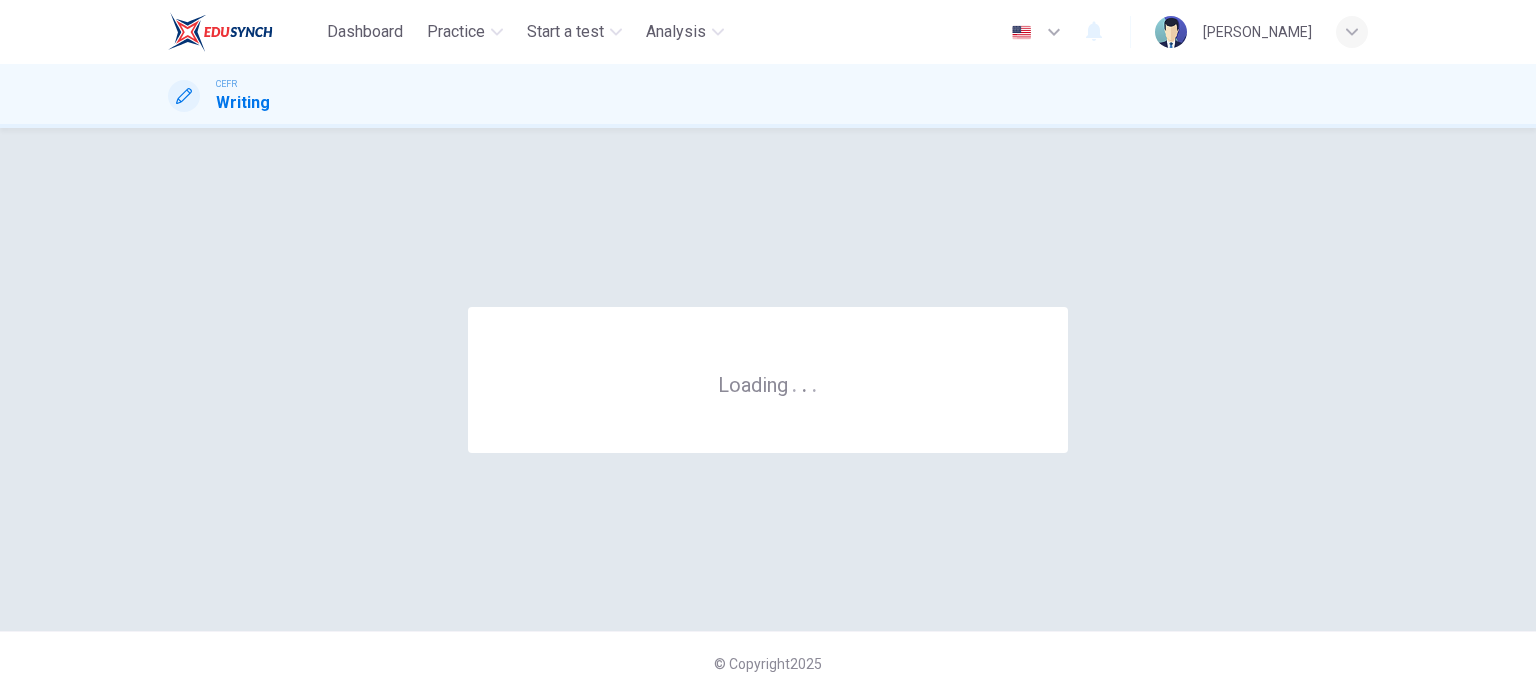 scroll, scrollTop: 0, scrollLeft: 0, axis: both 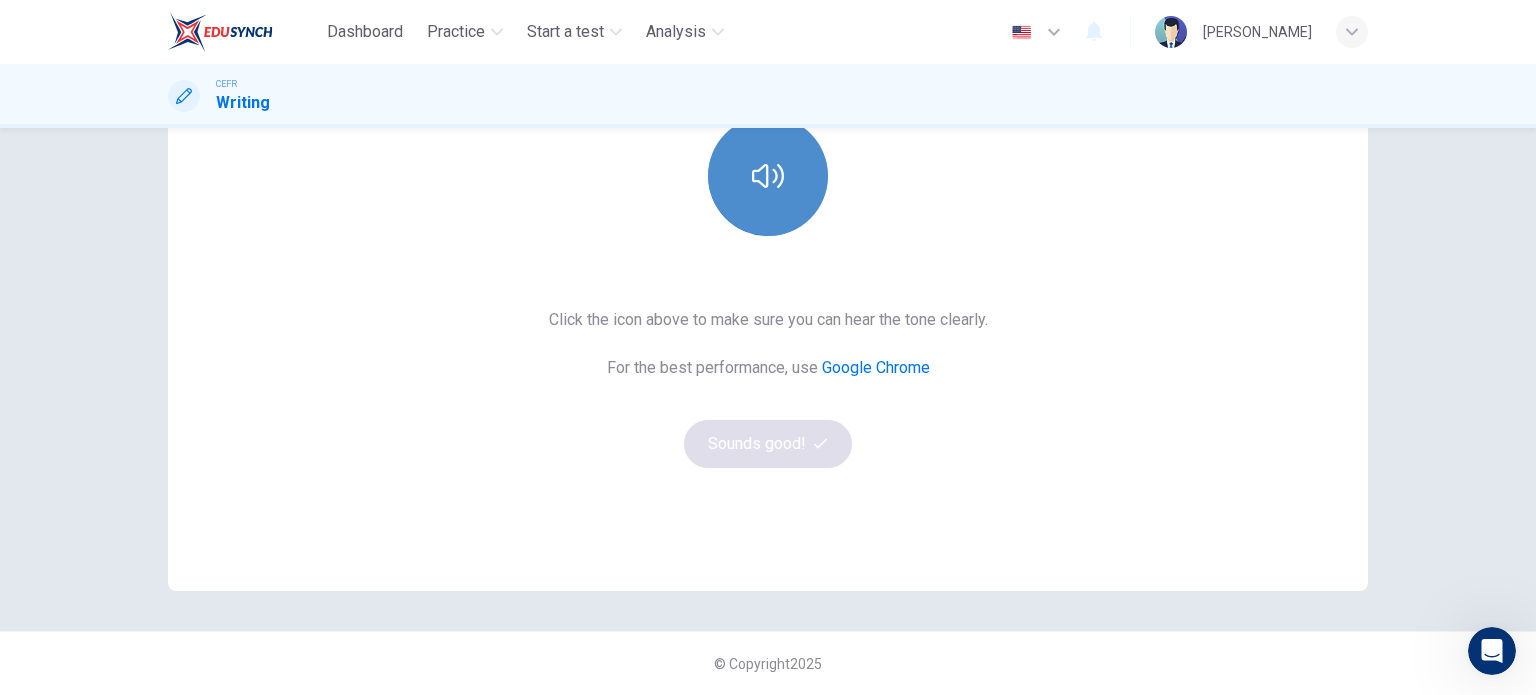 click 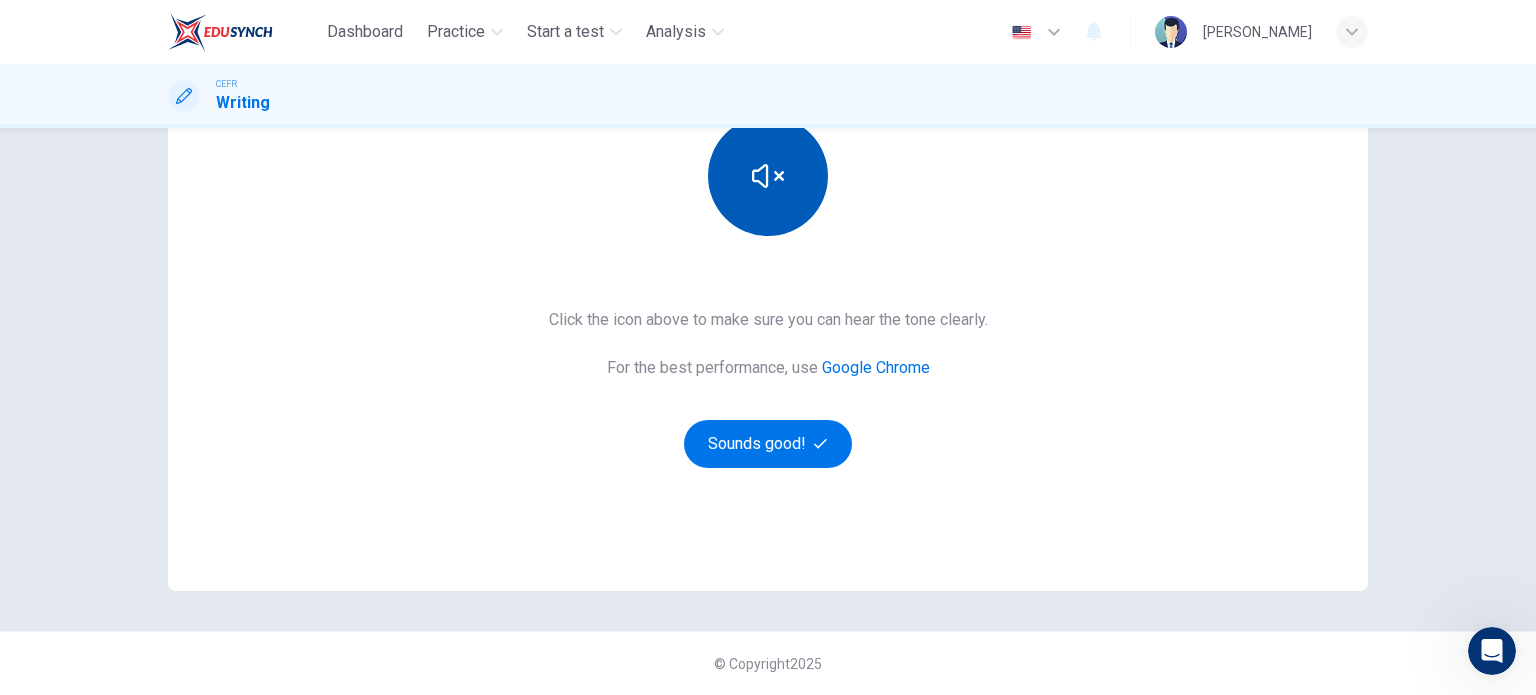 type 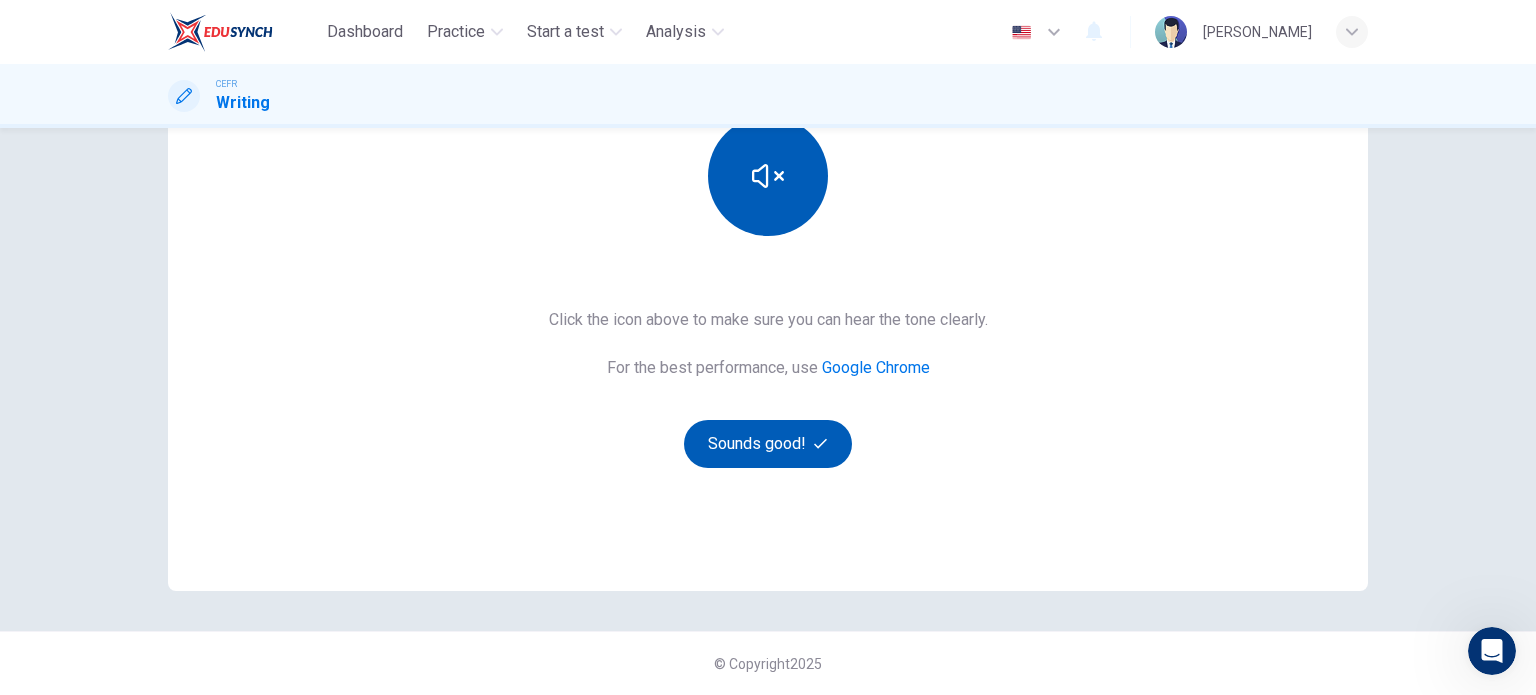 click on "Sounds good!" at bounding box center (768, 444) 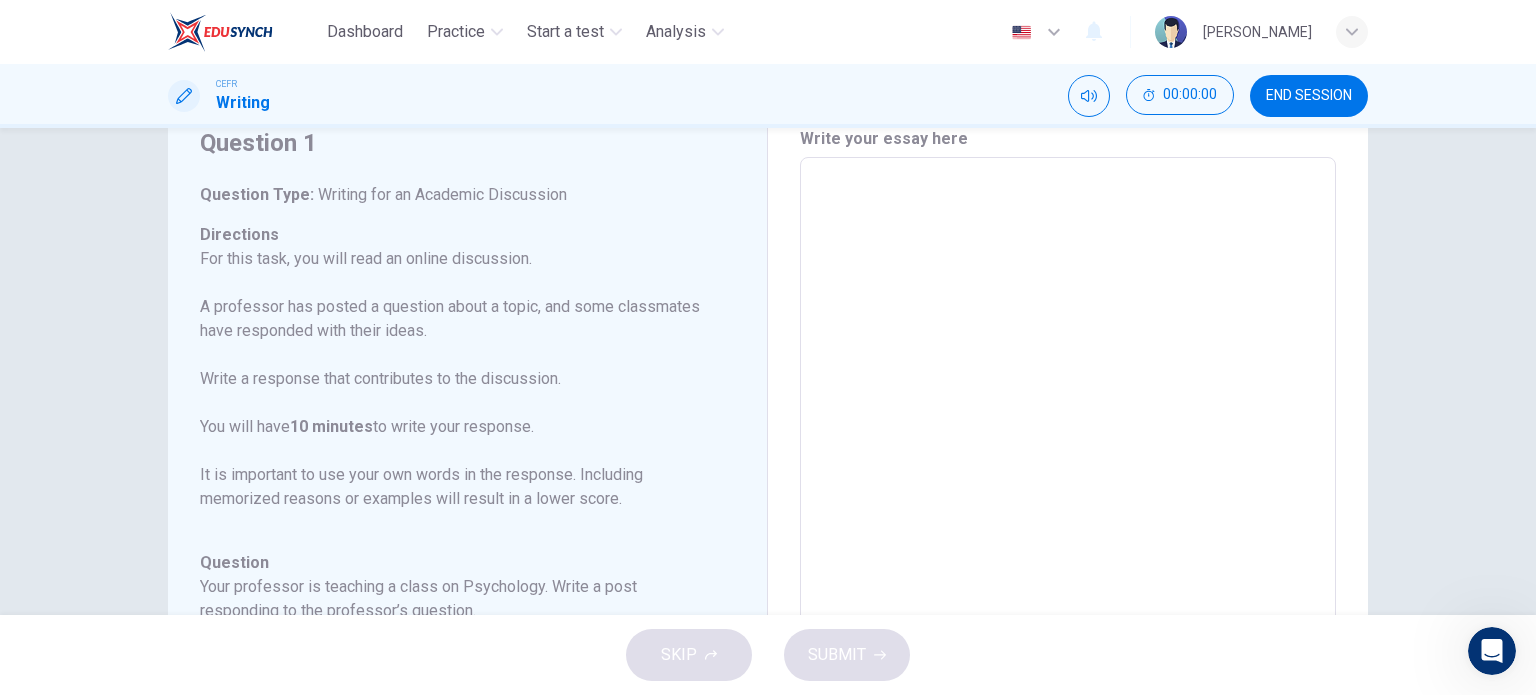 scroll, scrollTop: 0, scrollLeft: 0, axis: both 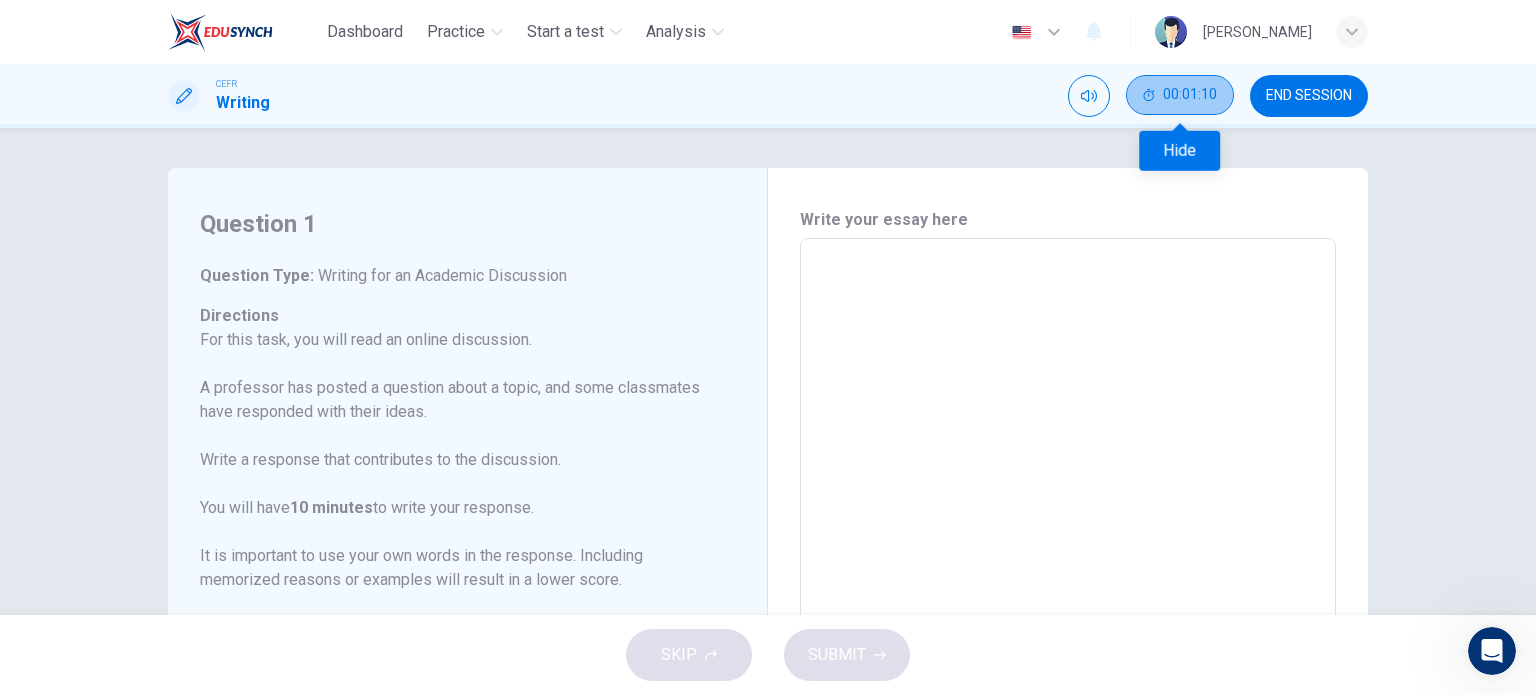 click on "00:01:10" at bounding box center [1180, 95] 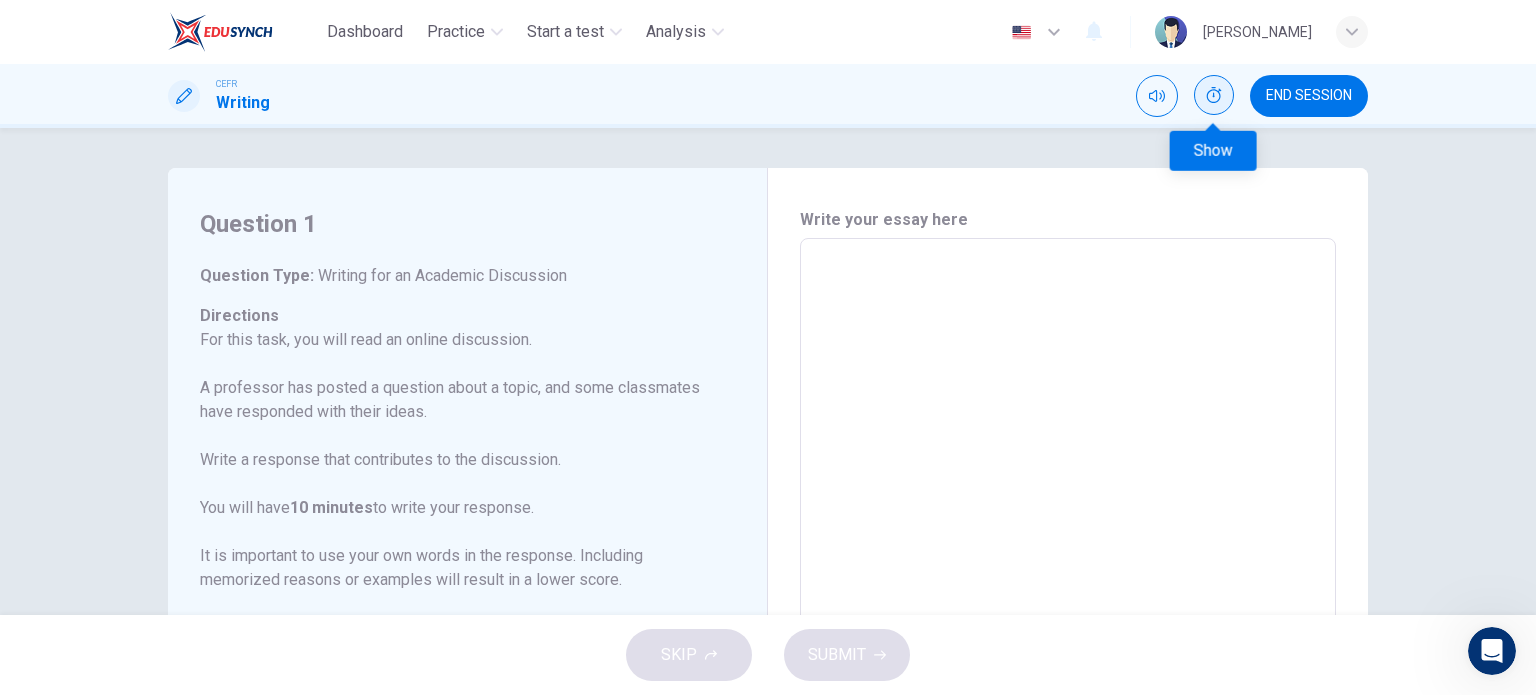 click at bounding box center [1214, 95] 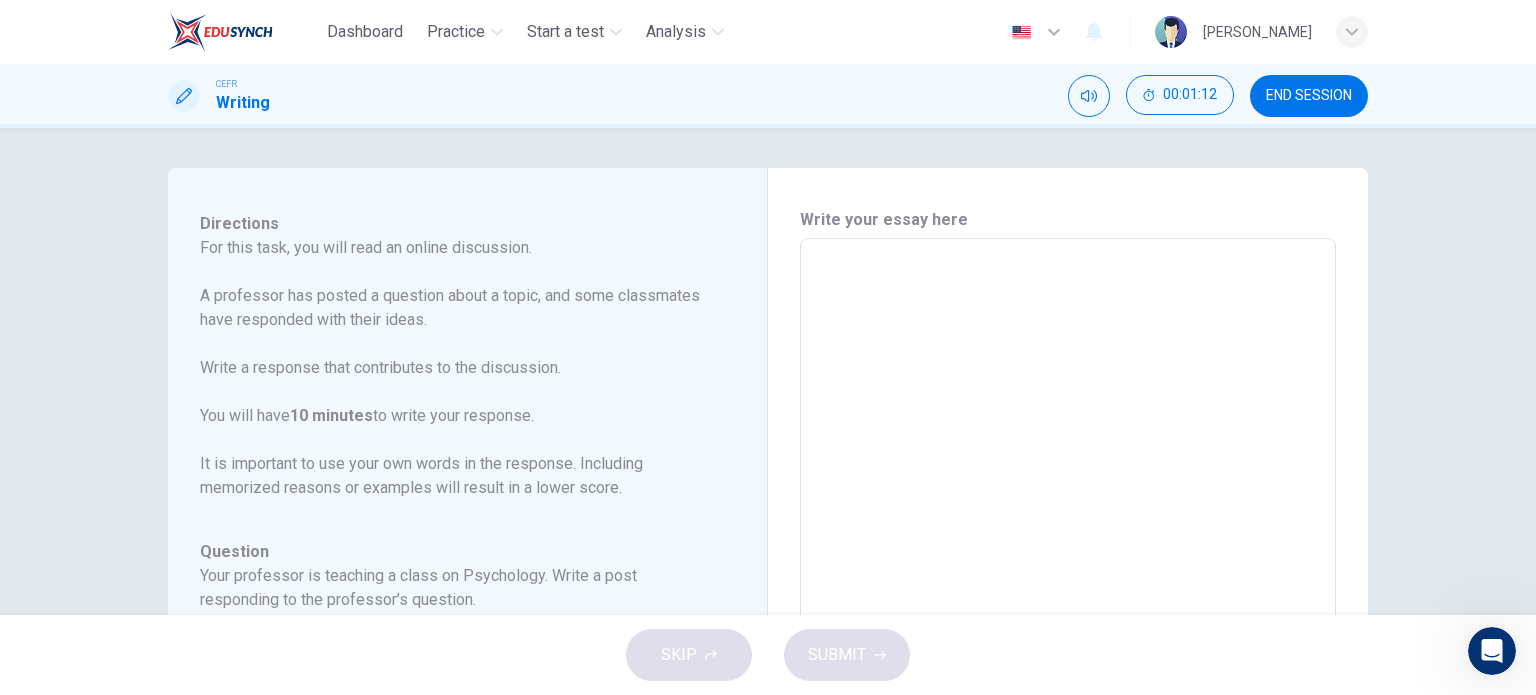 scroll, scrollTop: 221, scrollLeft: 0, axis: vertical 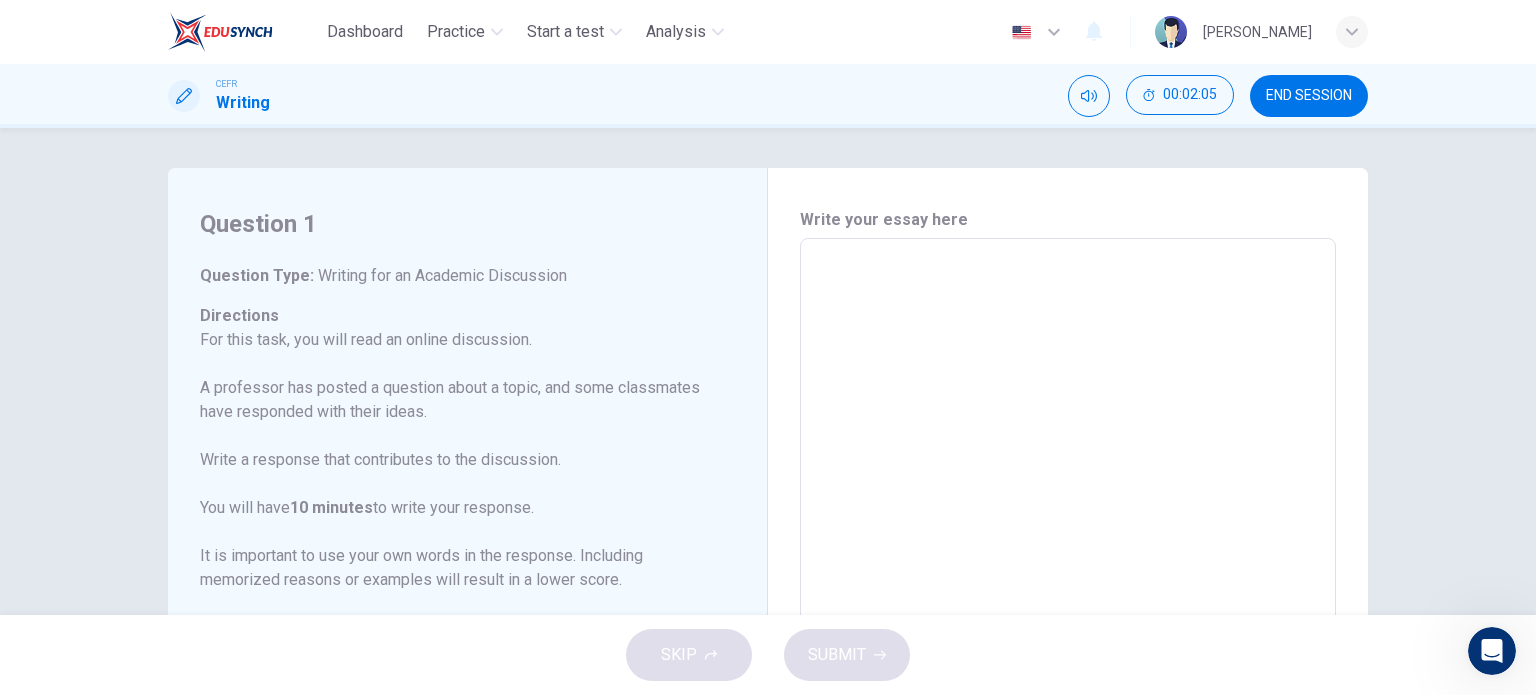 click at bounding box center (1068, 572) 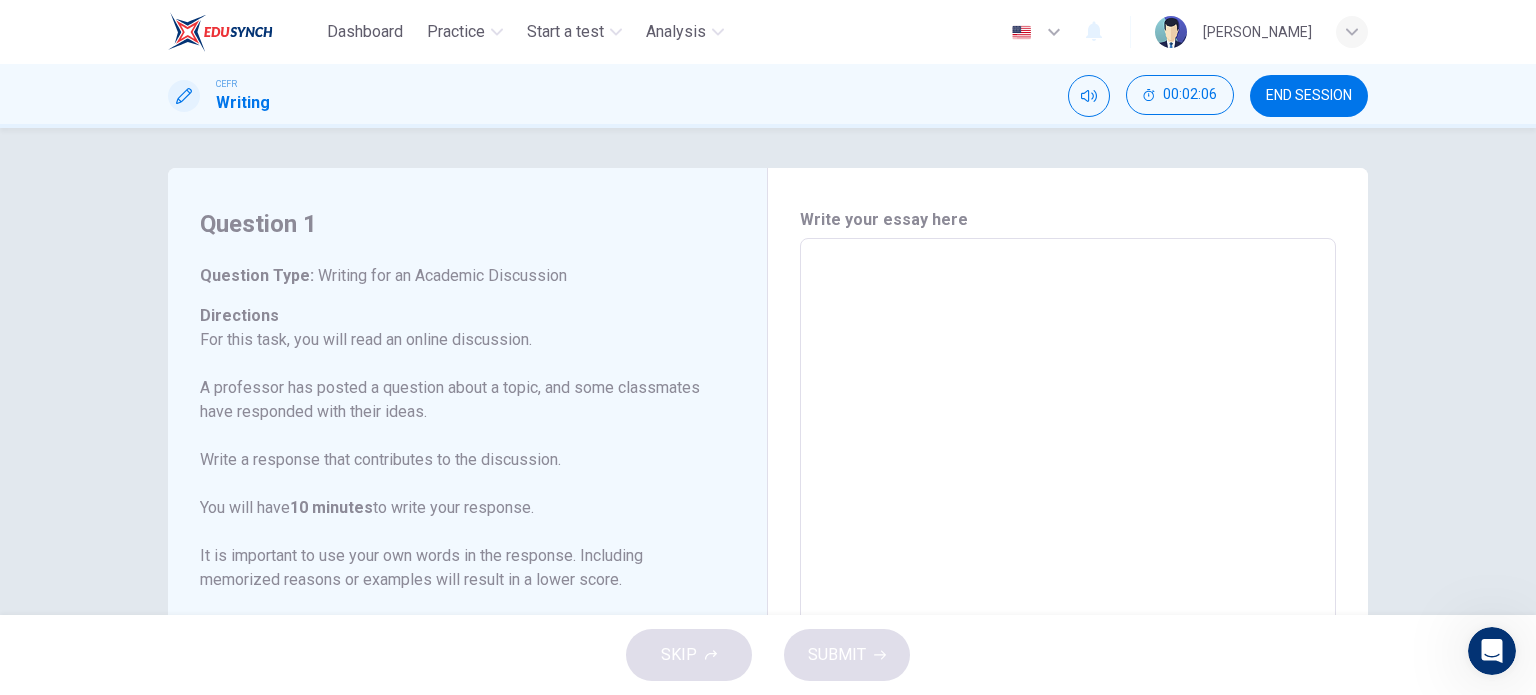 type on "I" 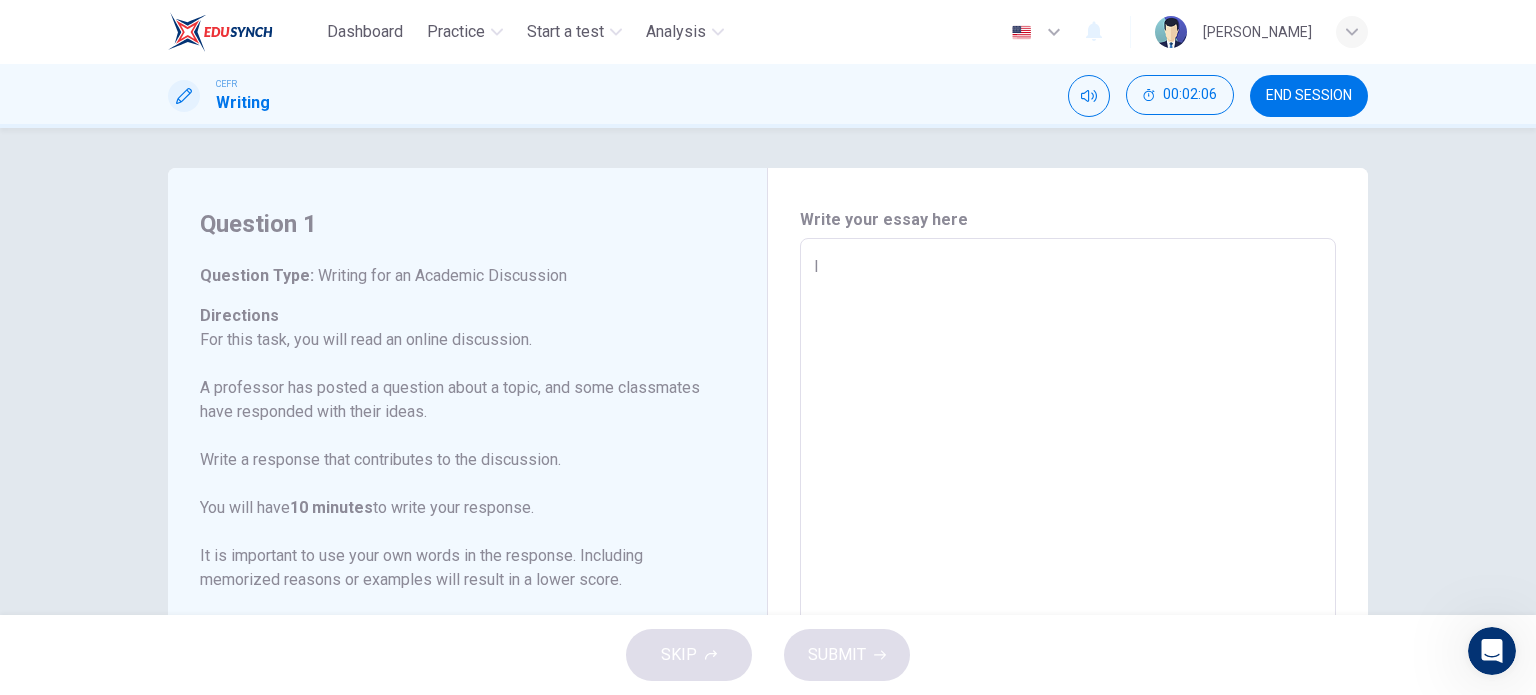 type on "x" 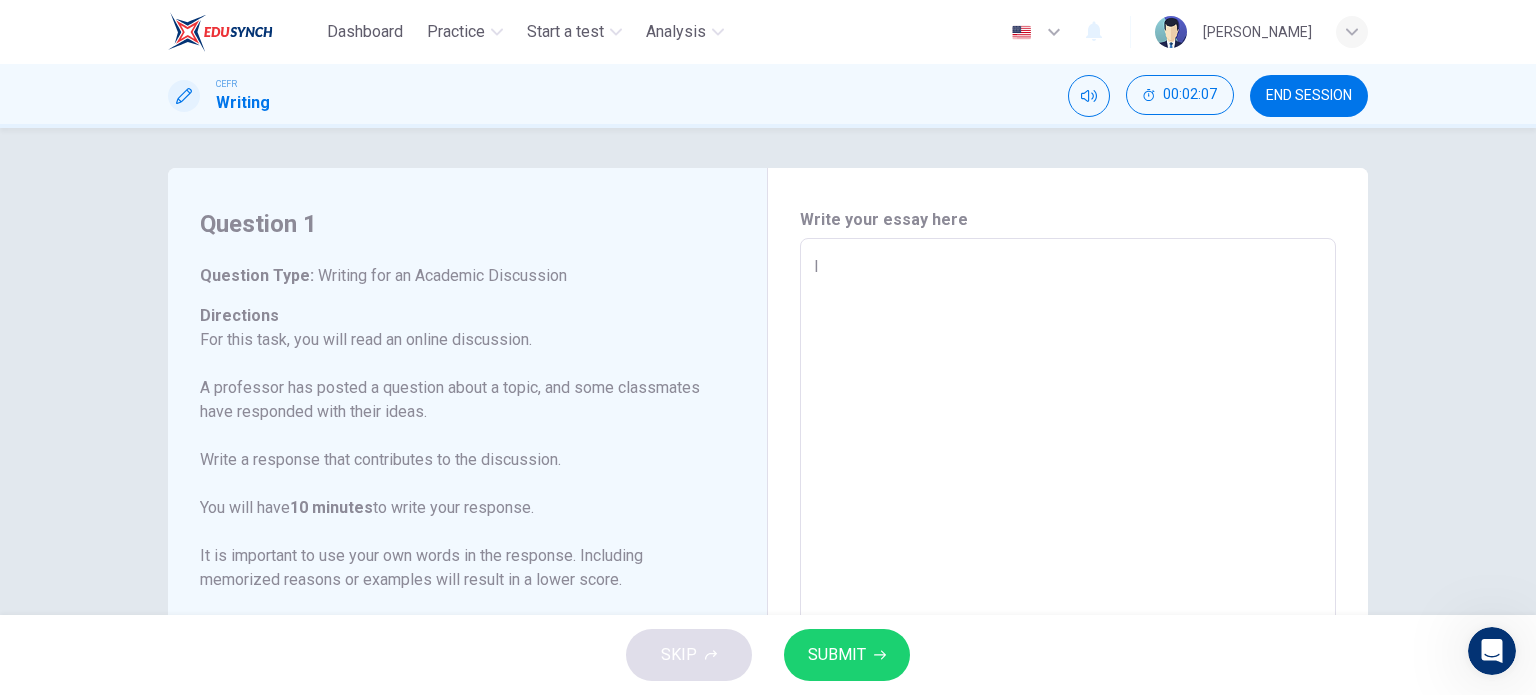 type on "I" 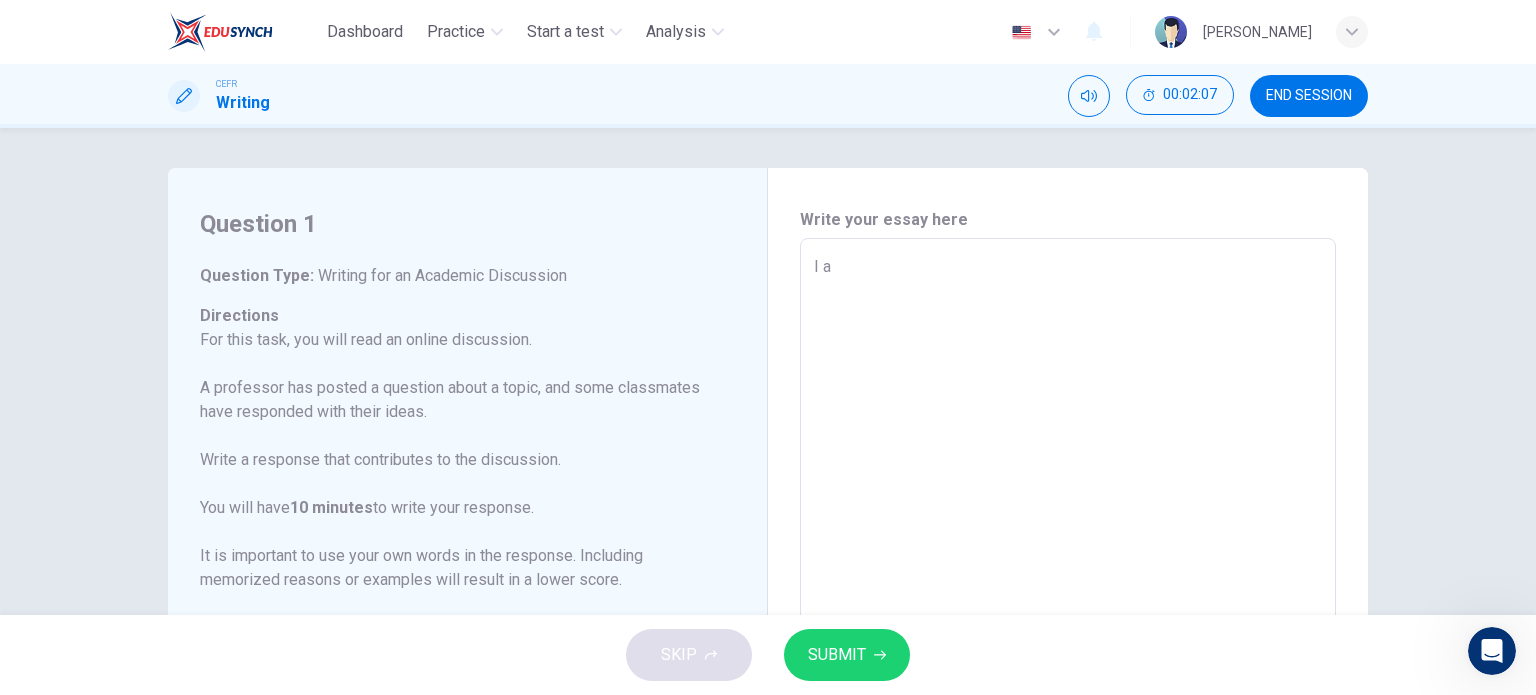 type on "x" 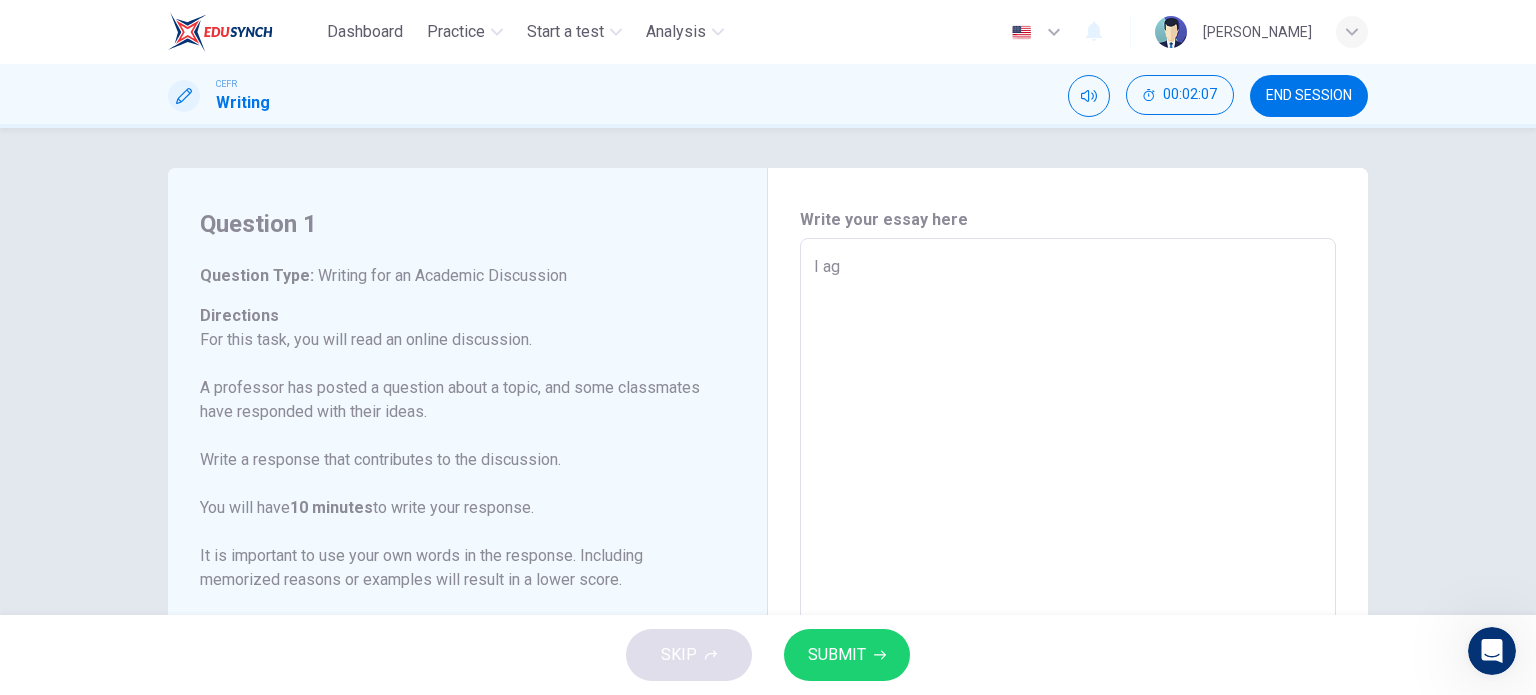 type on "x" 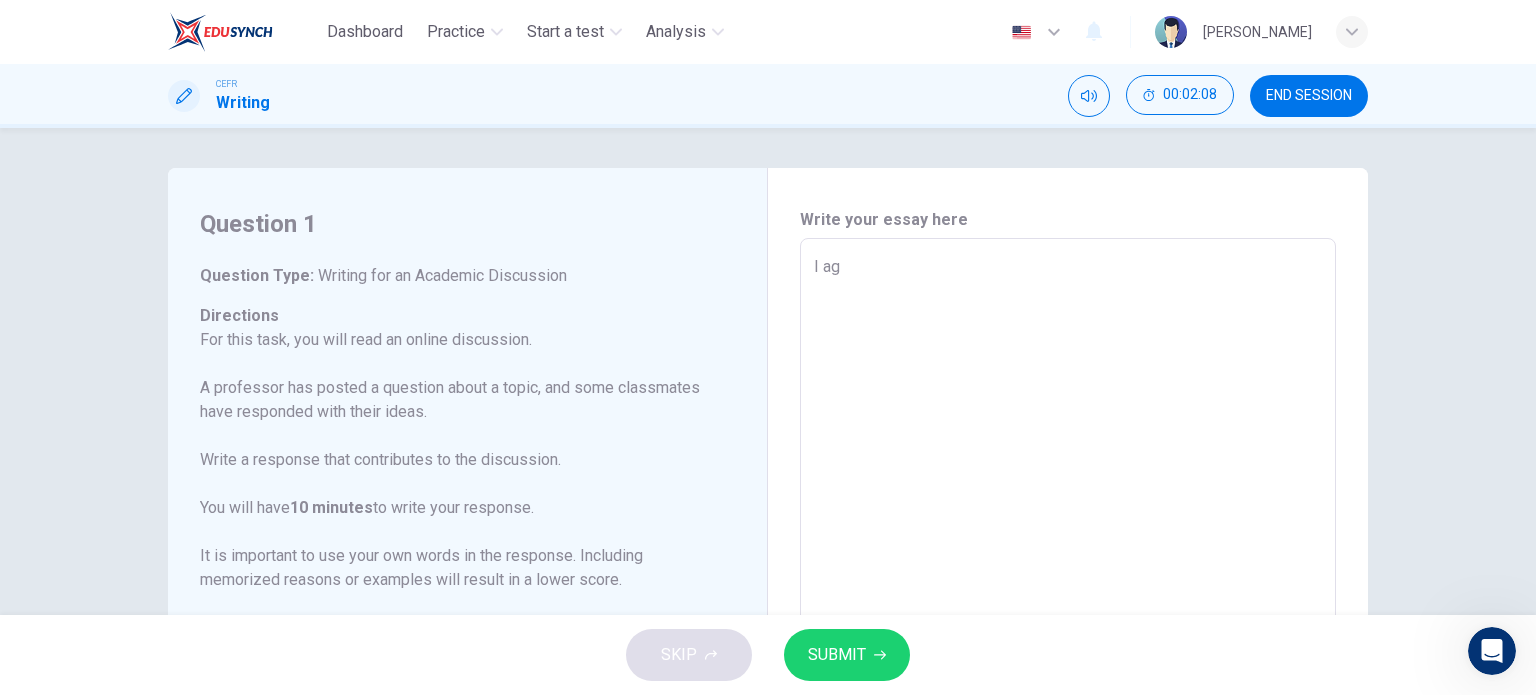 type on "I agr" 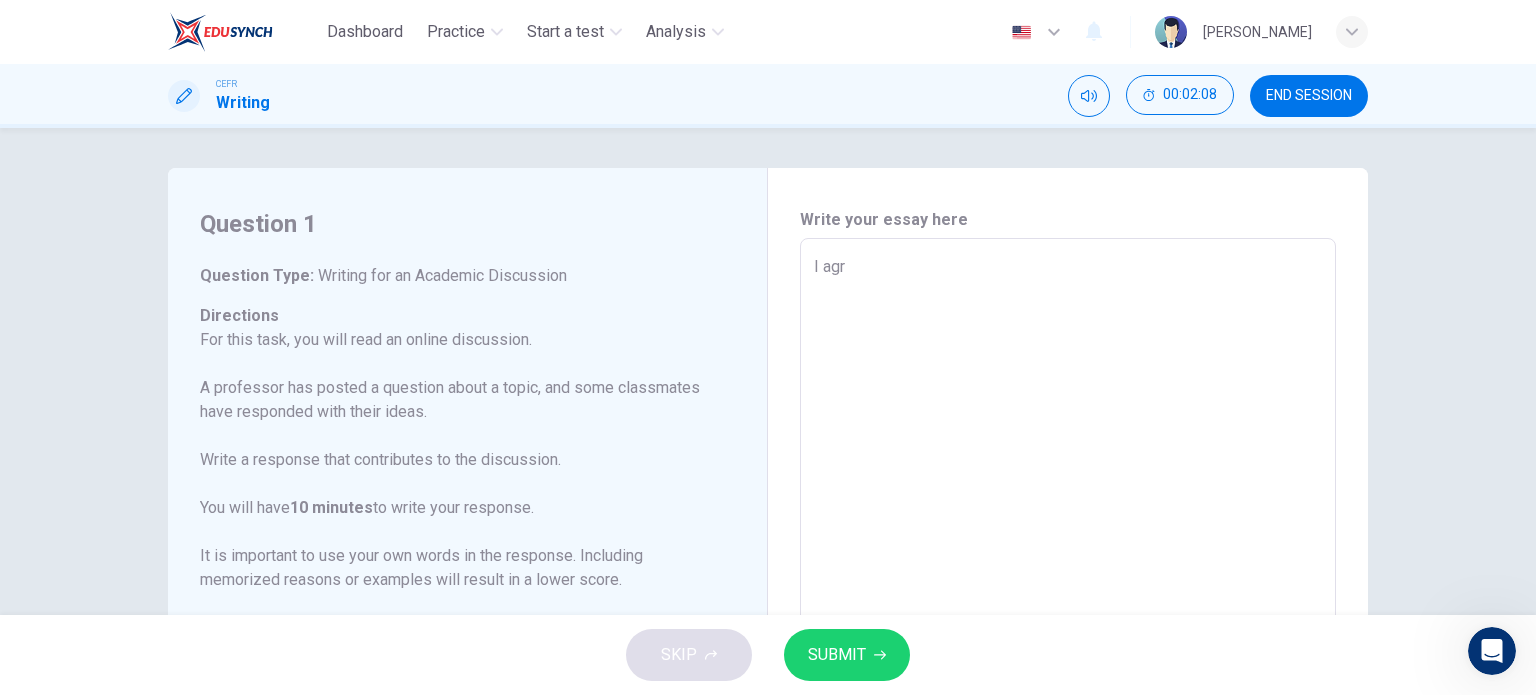 type on "I agre" 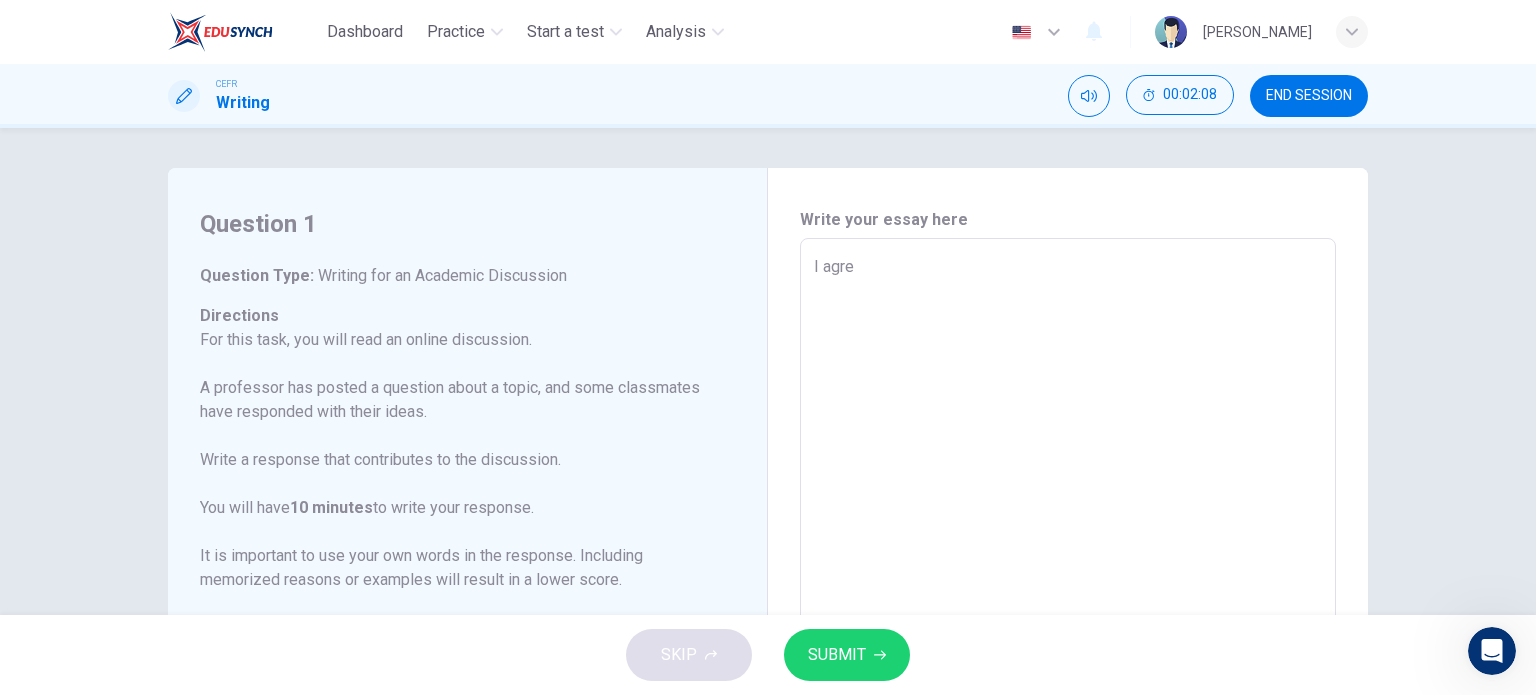type on "x" 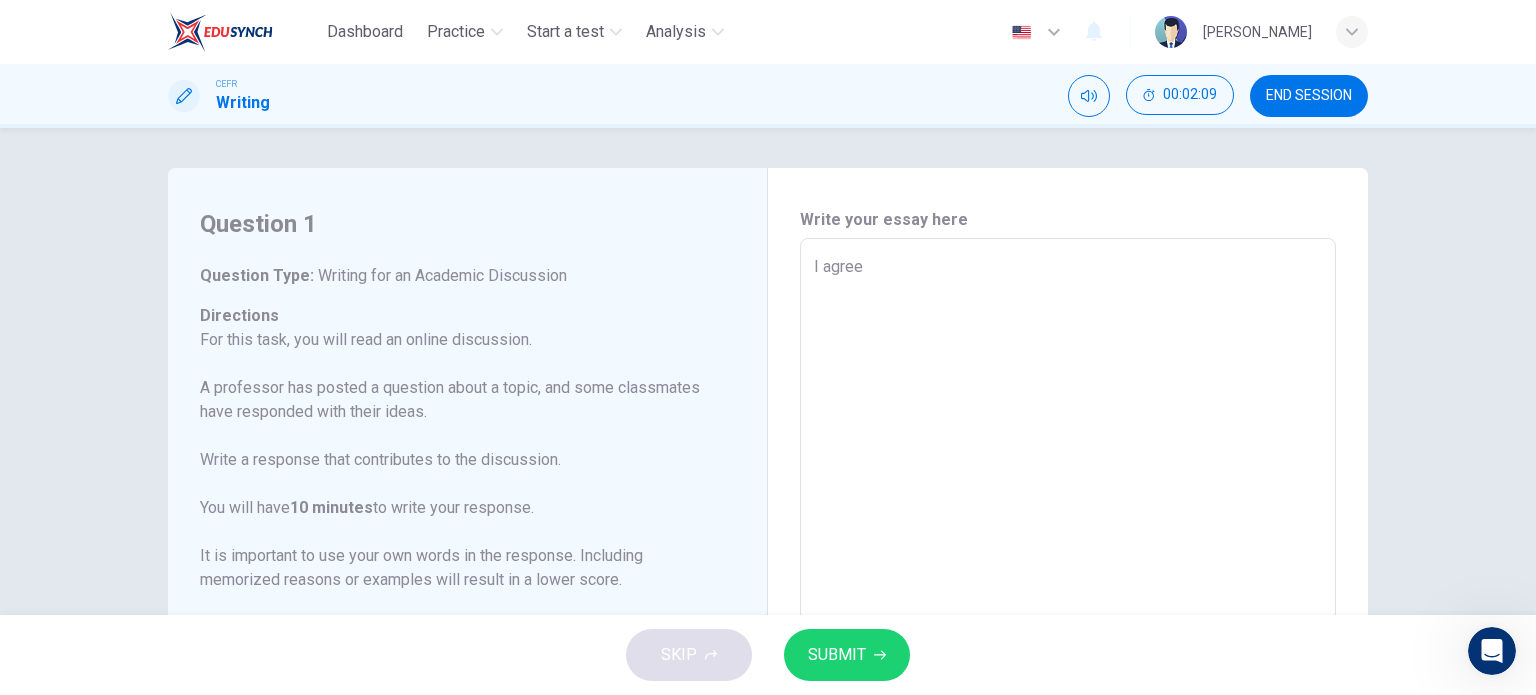 type on "I agree" 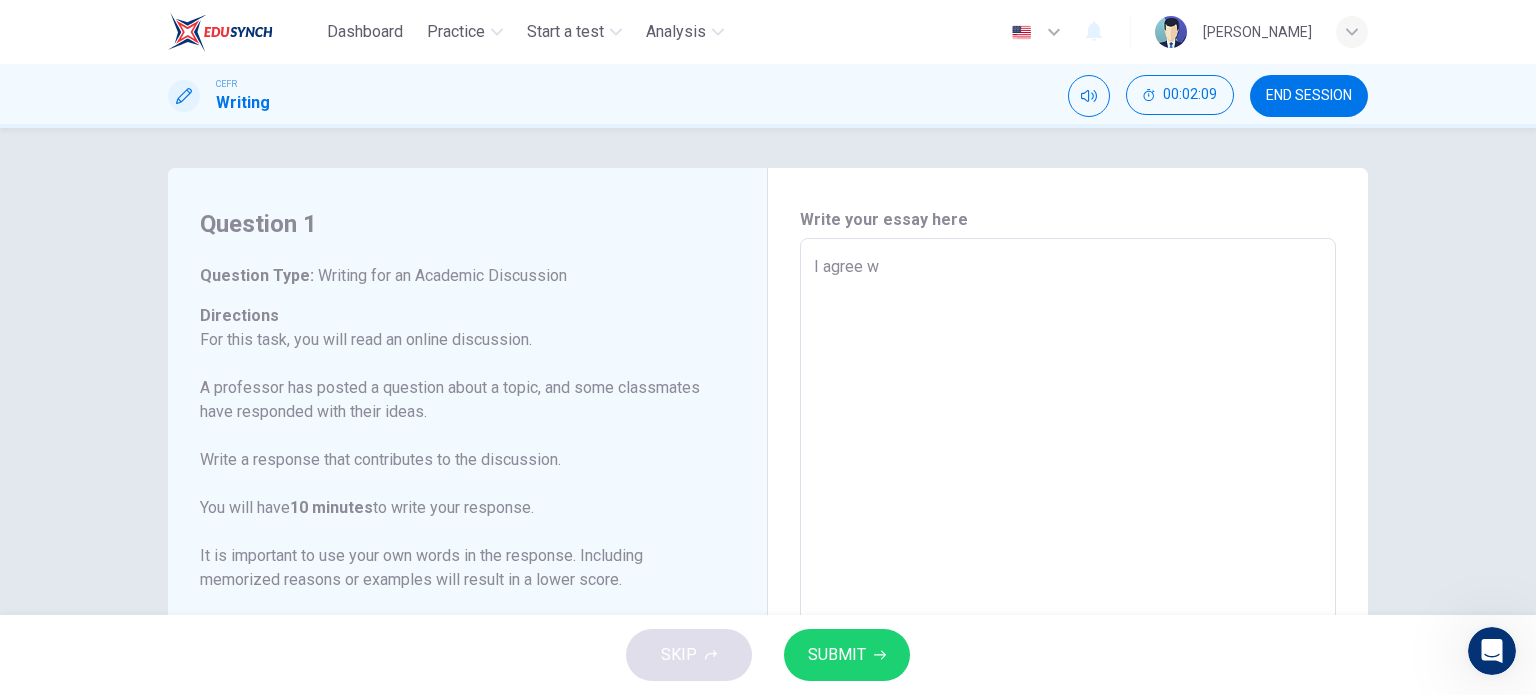 type on "x" 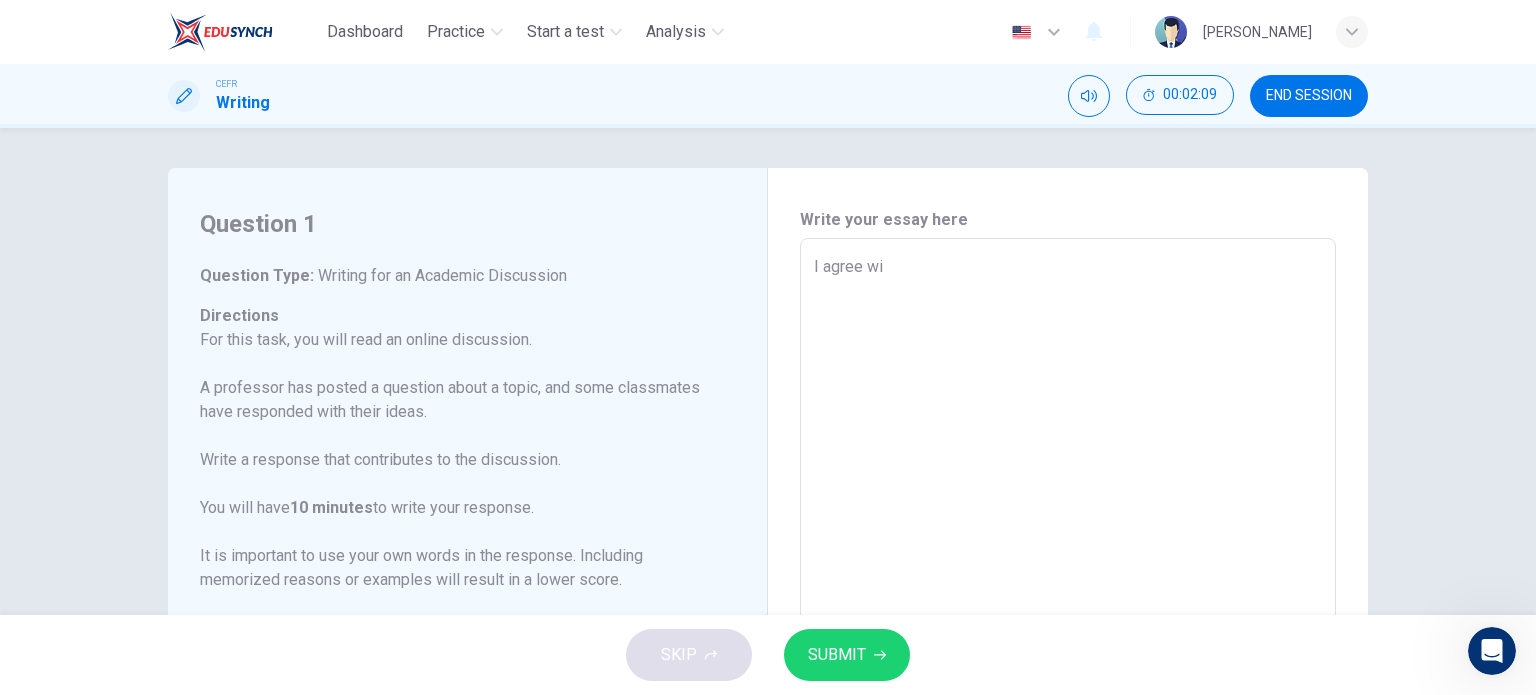 type on "x" 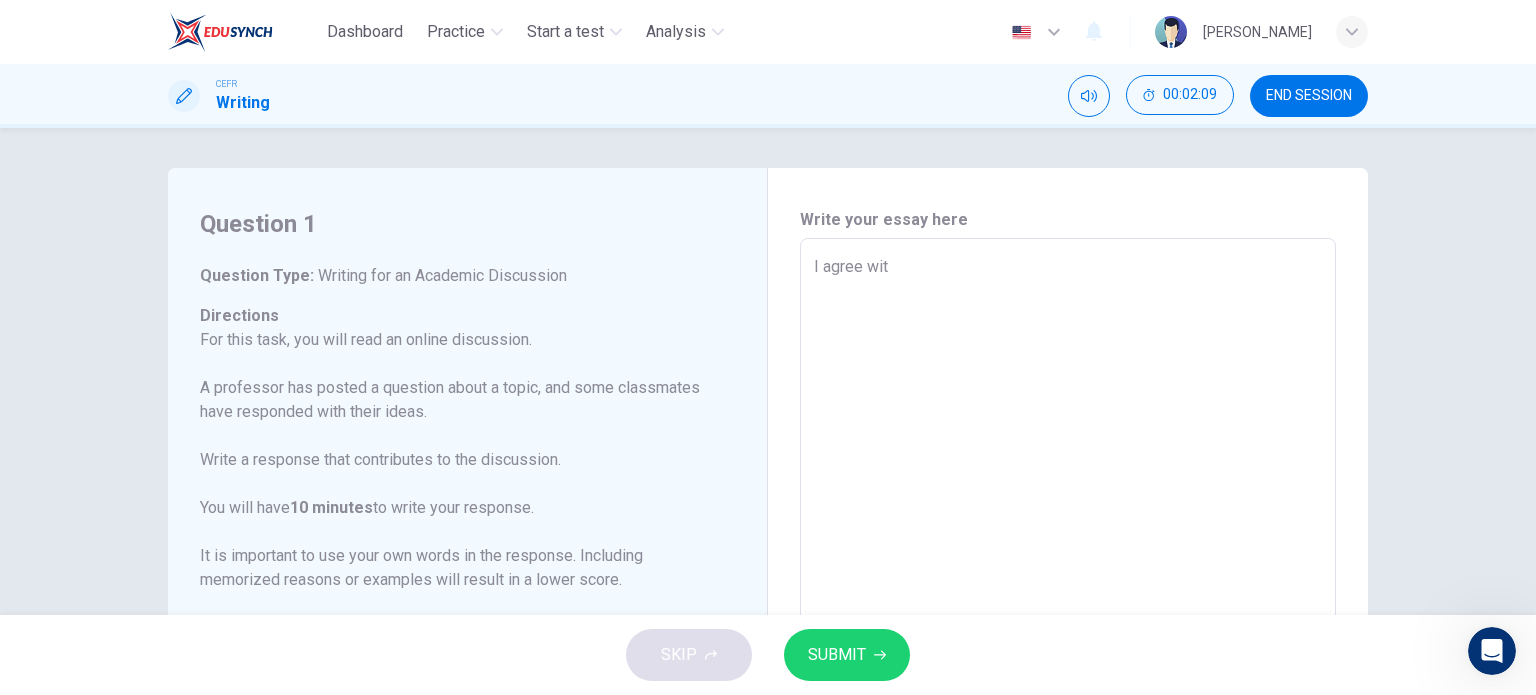 type on "x" 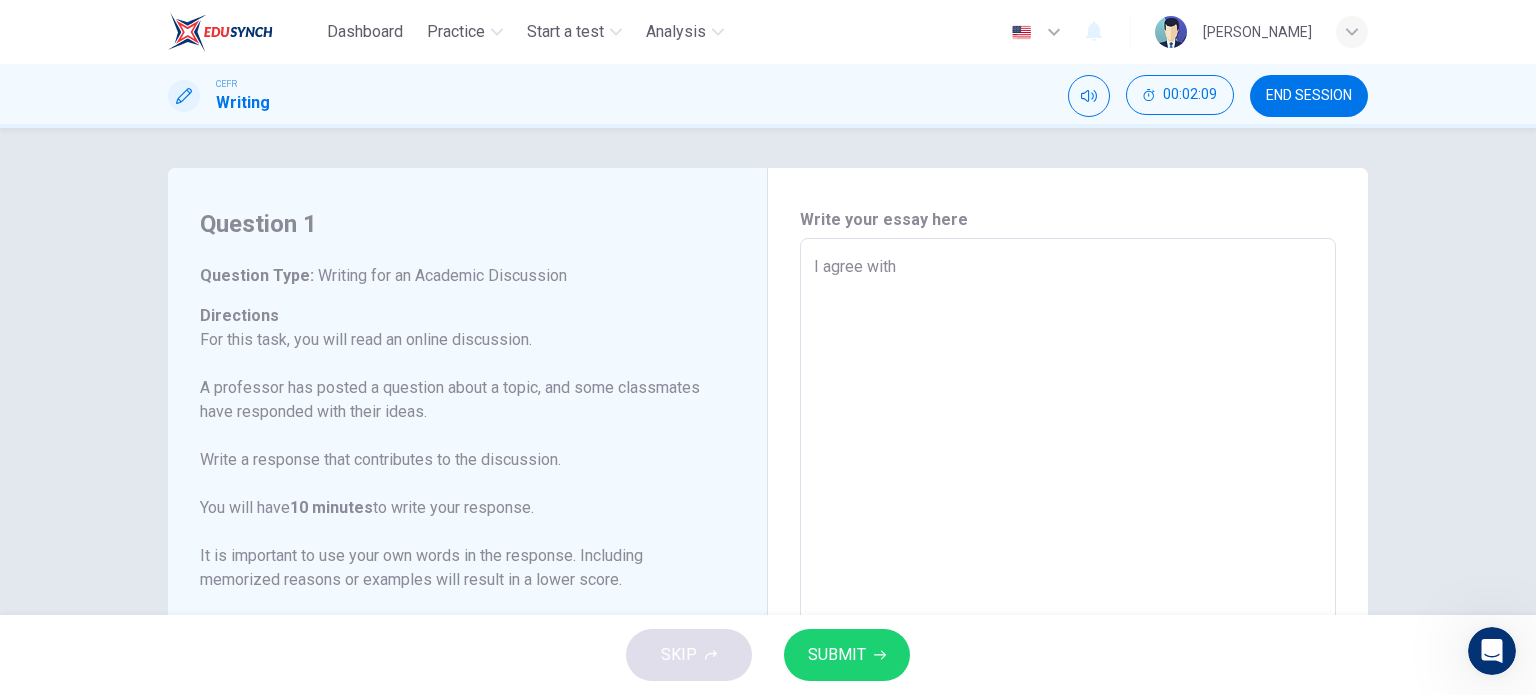 type on "x" 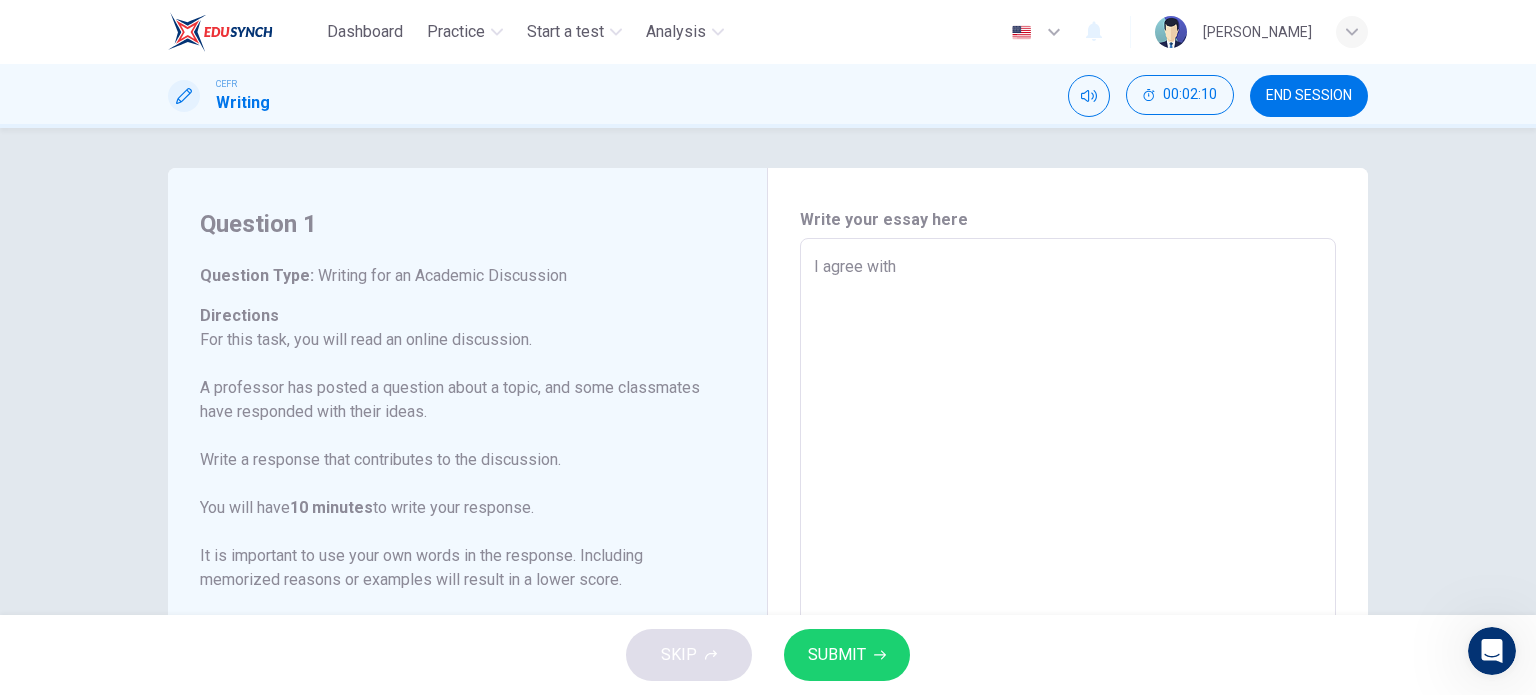 type on "I agree with" 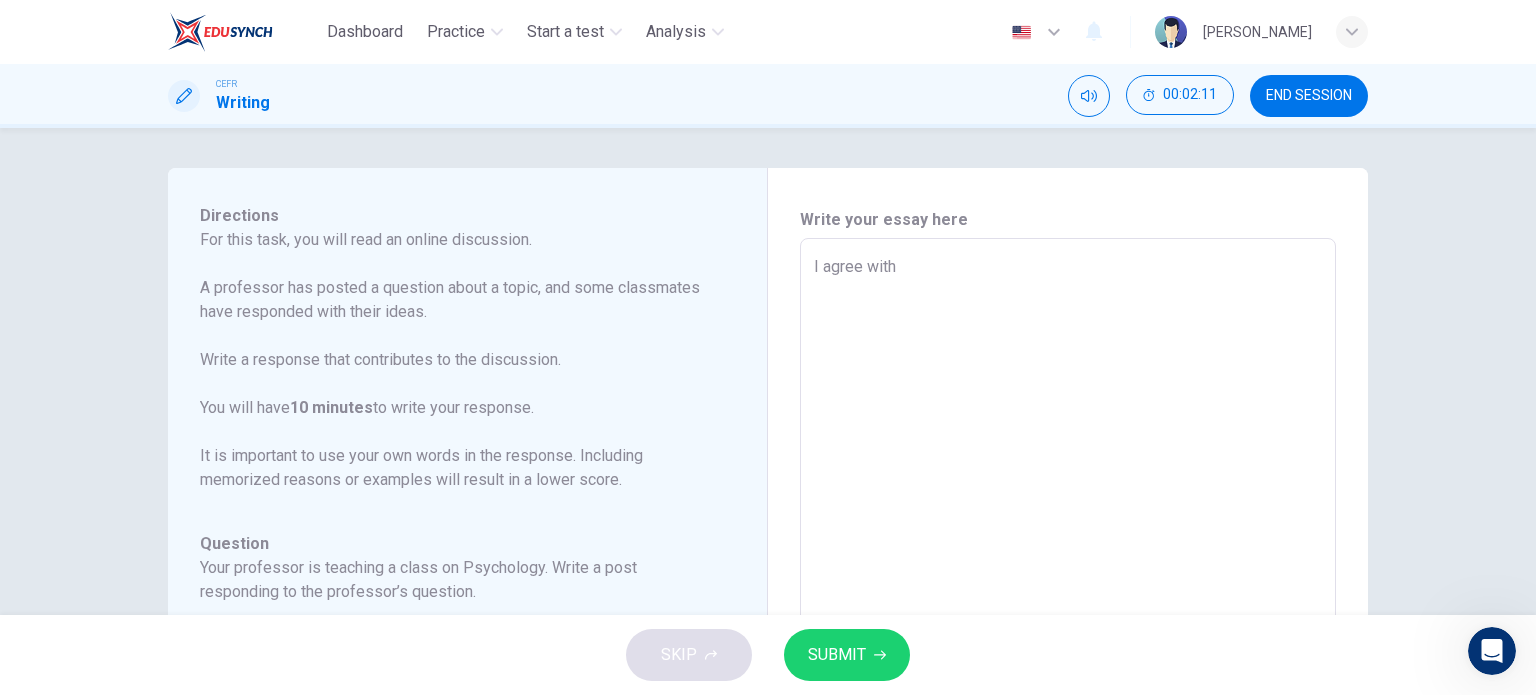 scroll, scrollTop: 221, scrollLeft: 0, axis: vertical 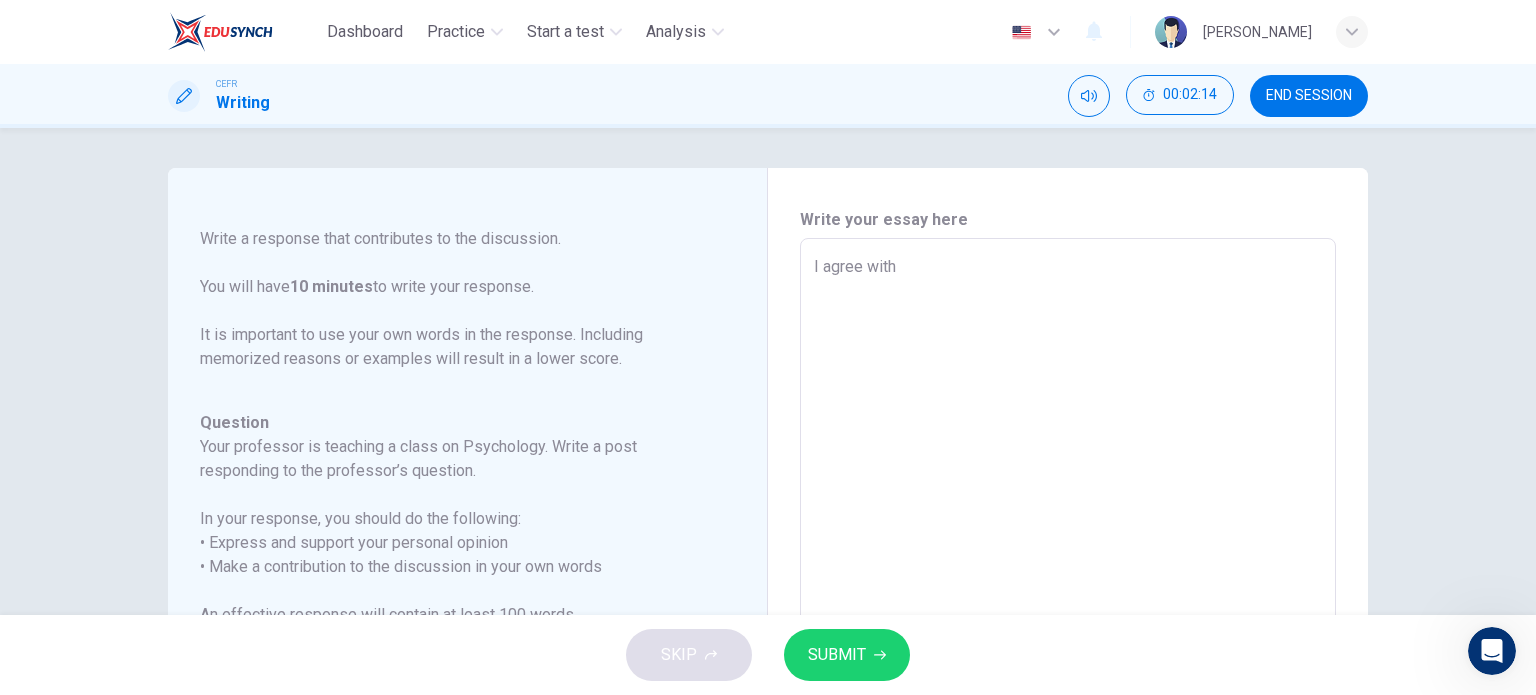 type on "I agree with S" 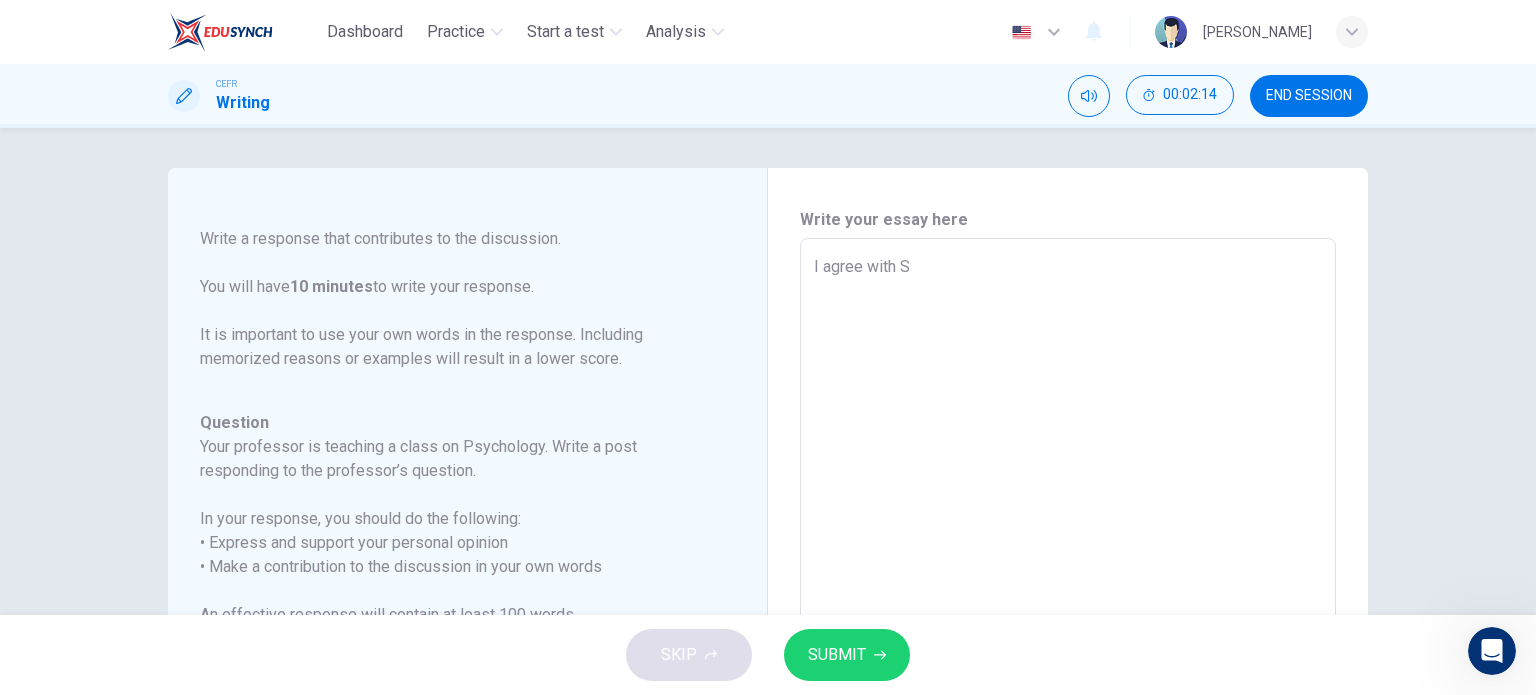 type on "x" 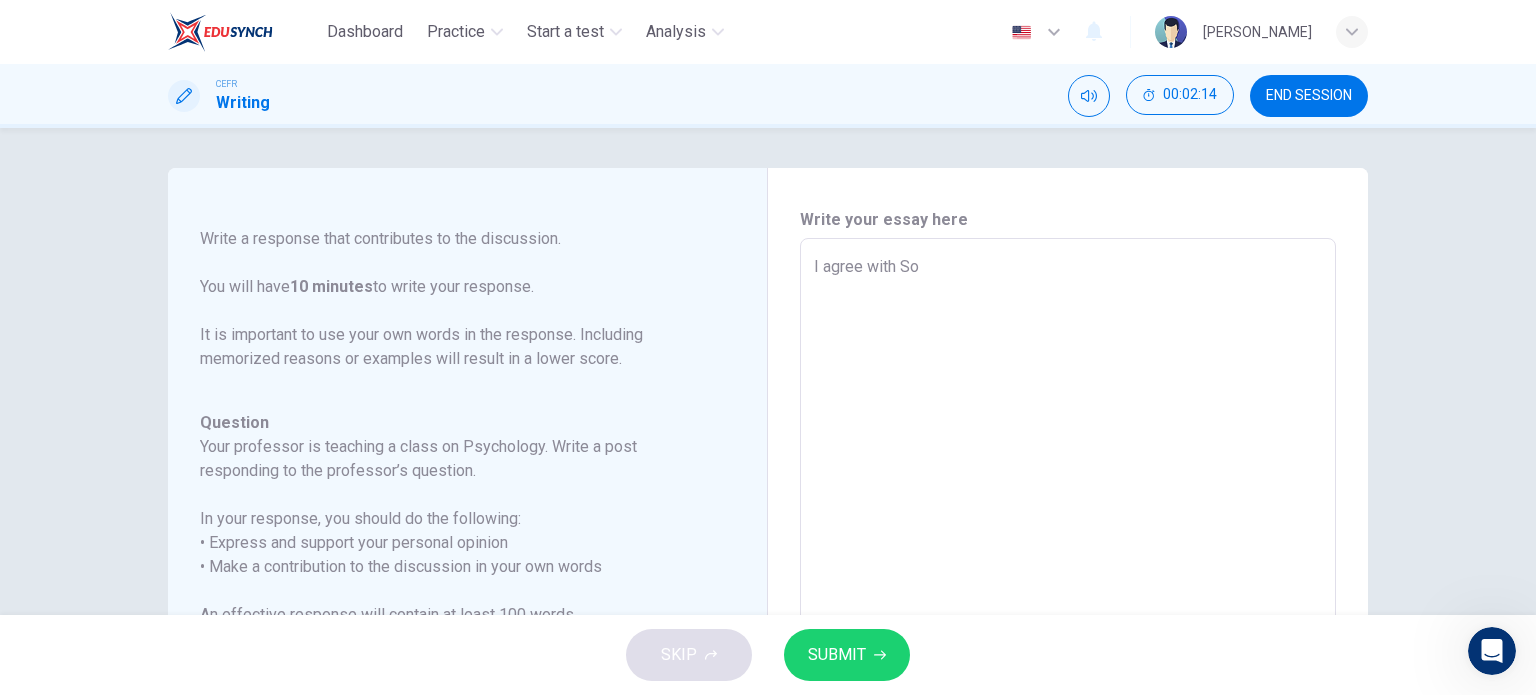 type on "x" 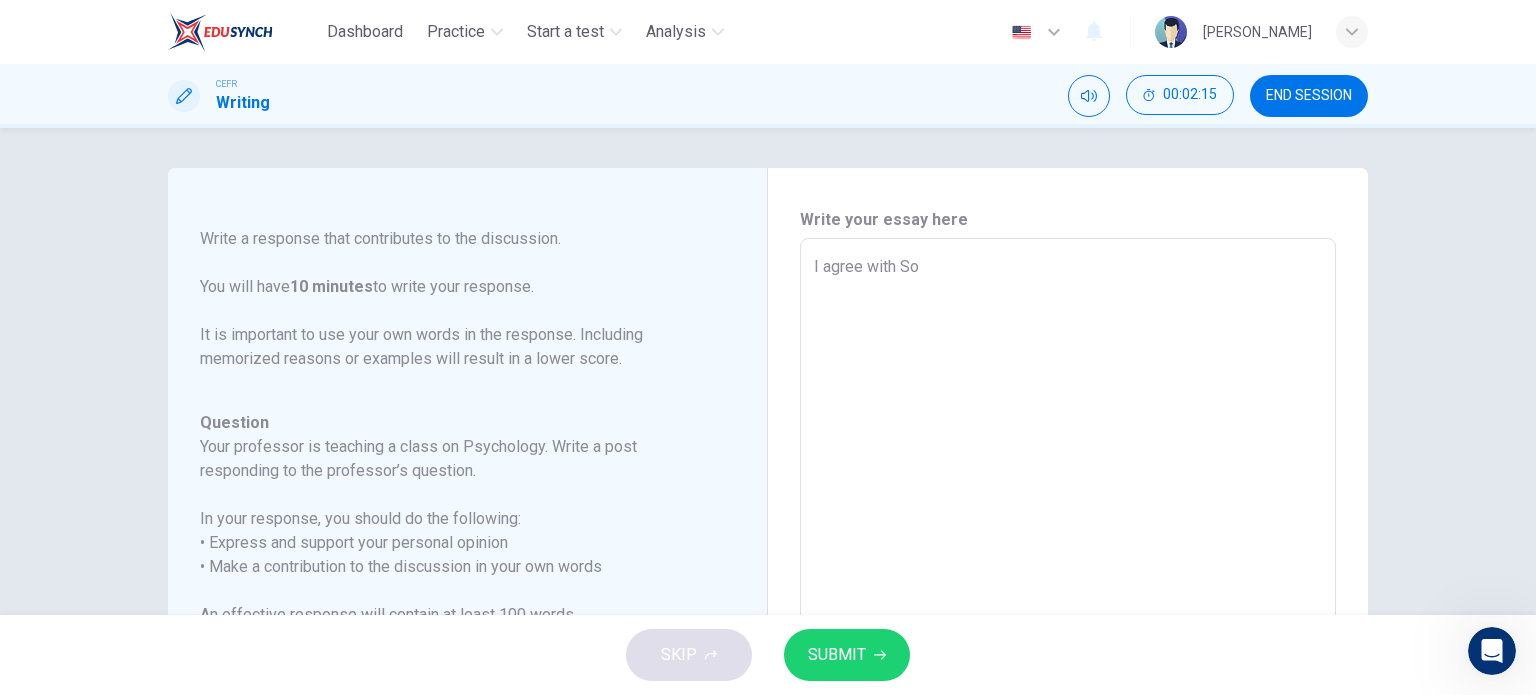 type on "I agree with Sop" 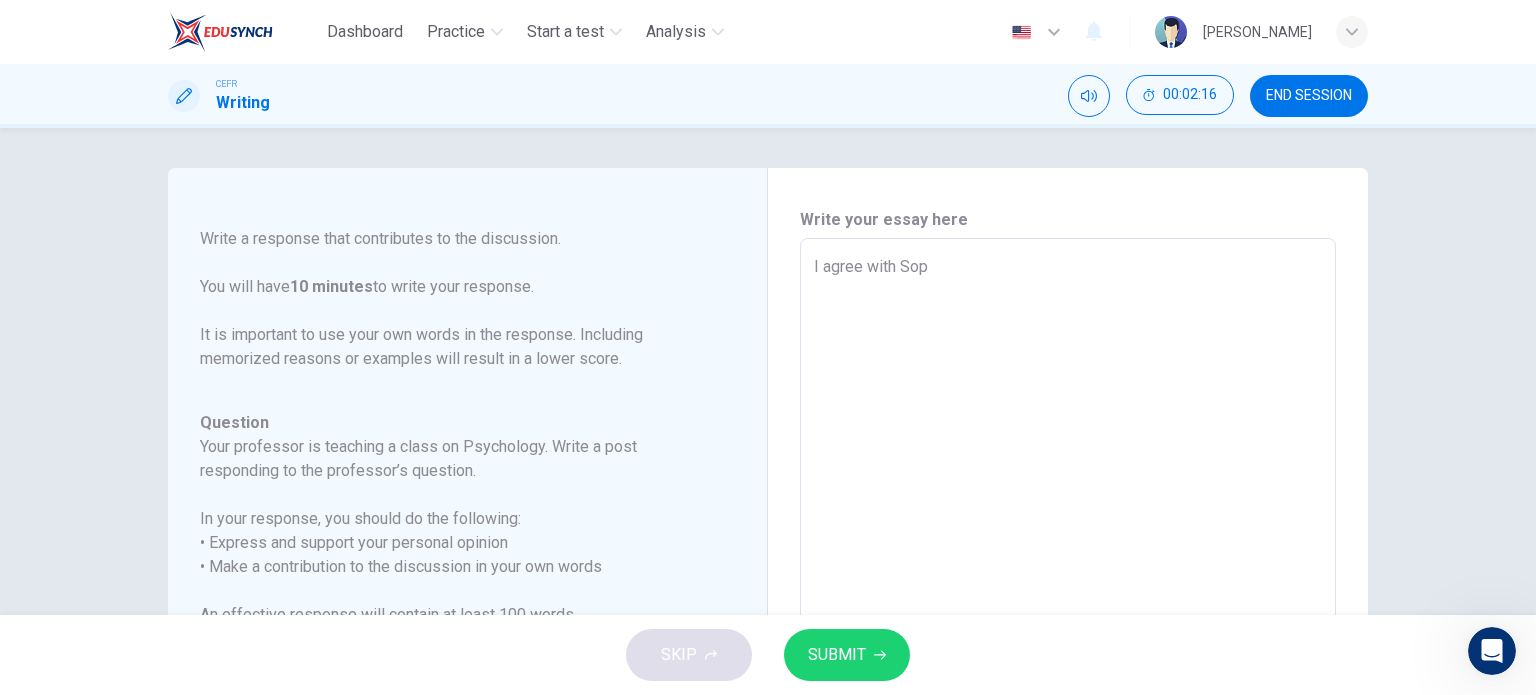 type on "I agree with [PERSON_NAME]" 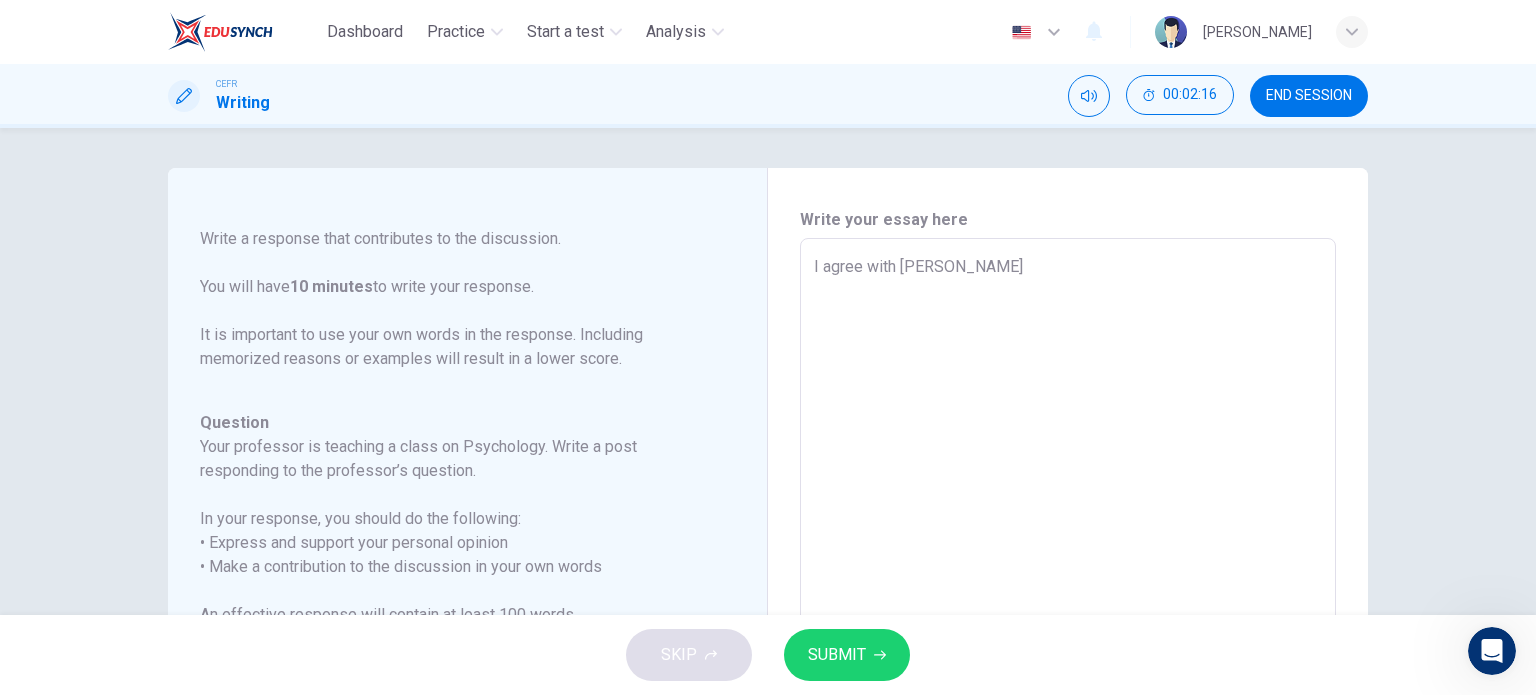 type on "I agree with Sophi" 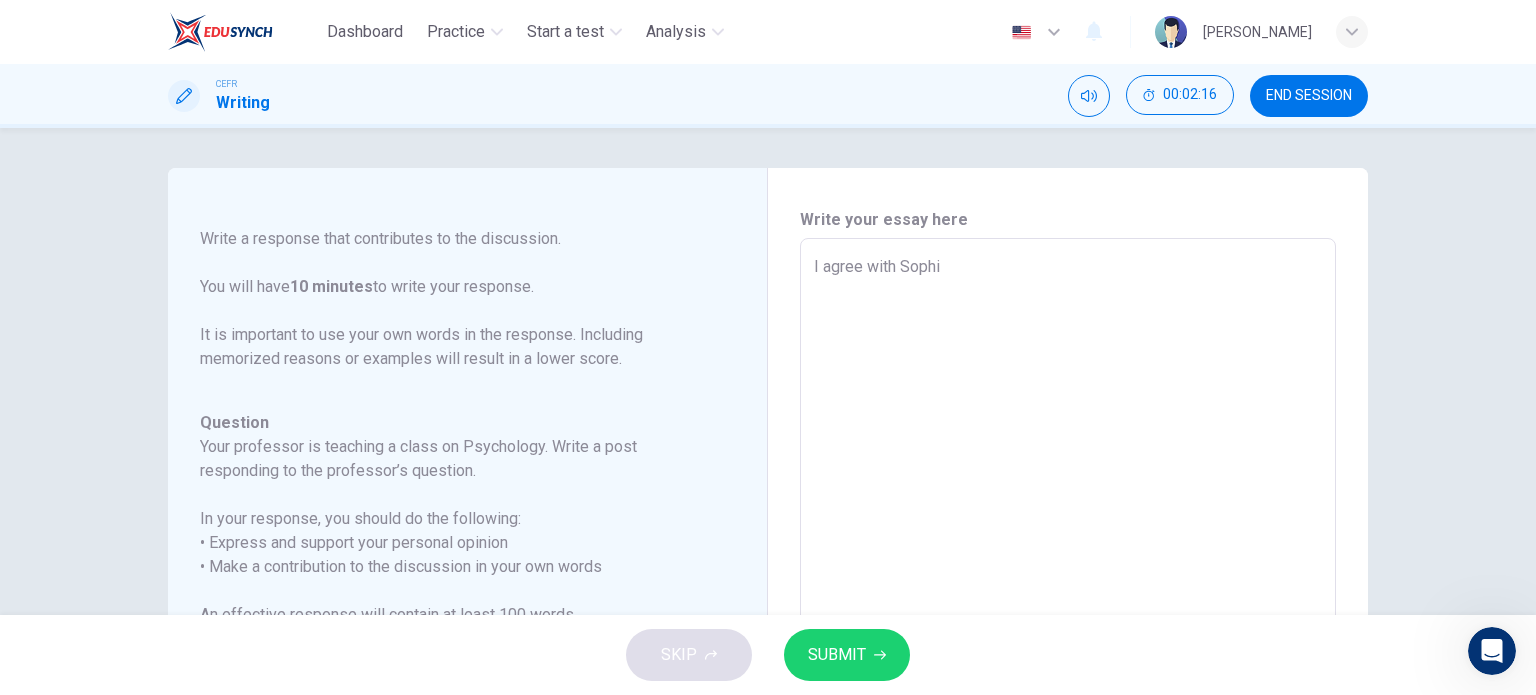 type on "x" 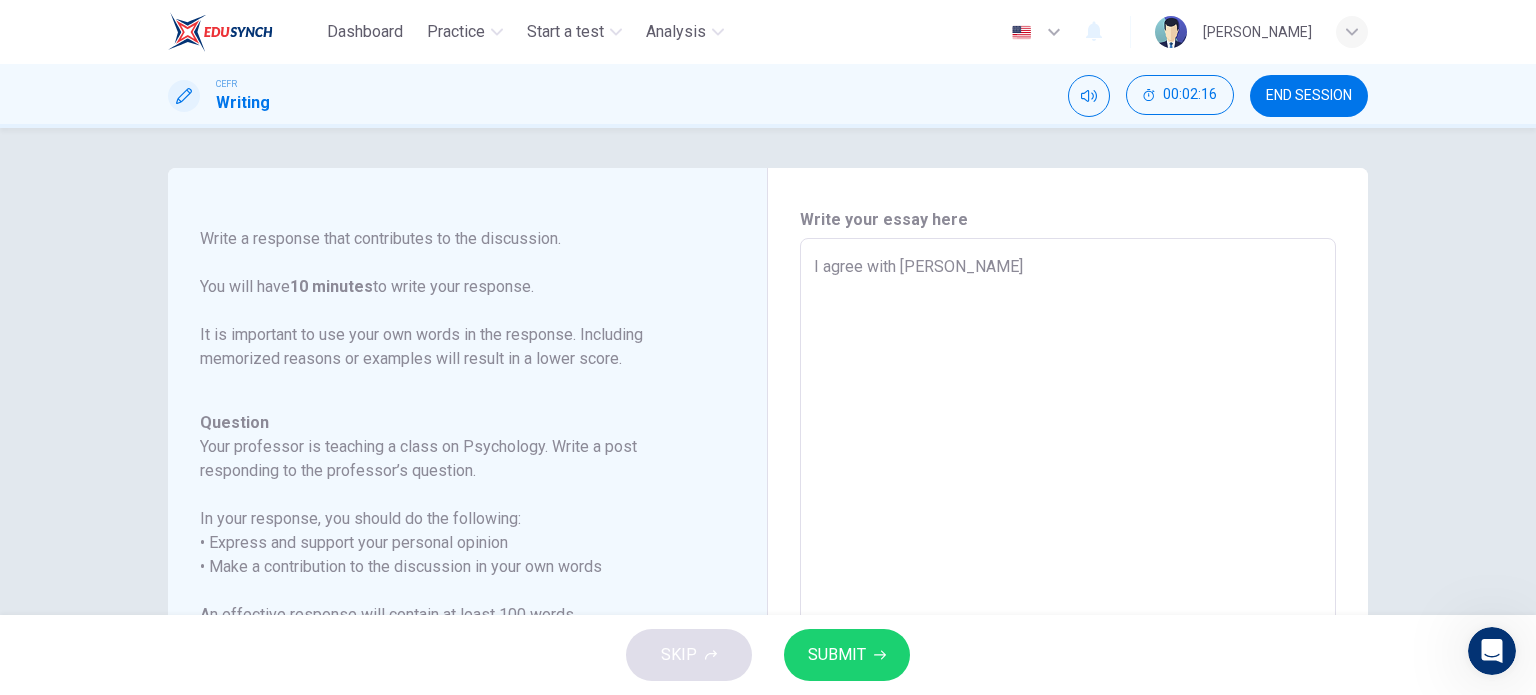 type on "x" 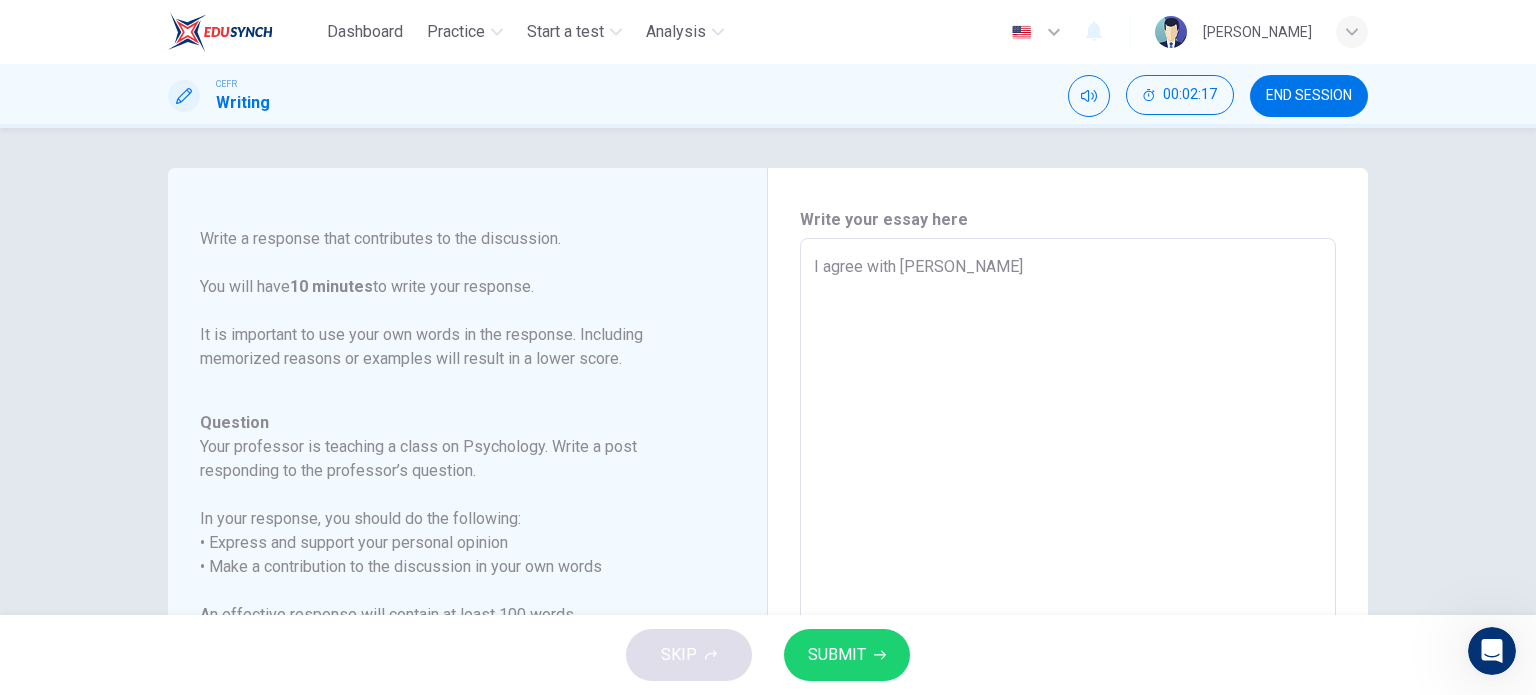 type on "I agree with [PERSON_NAME]." 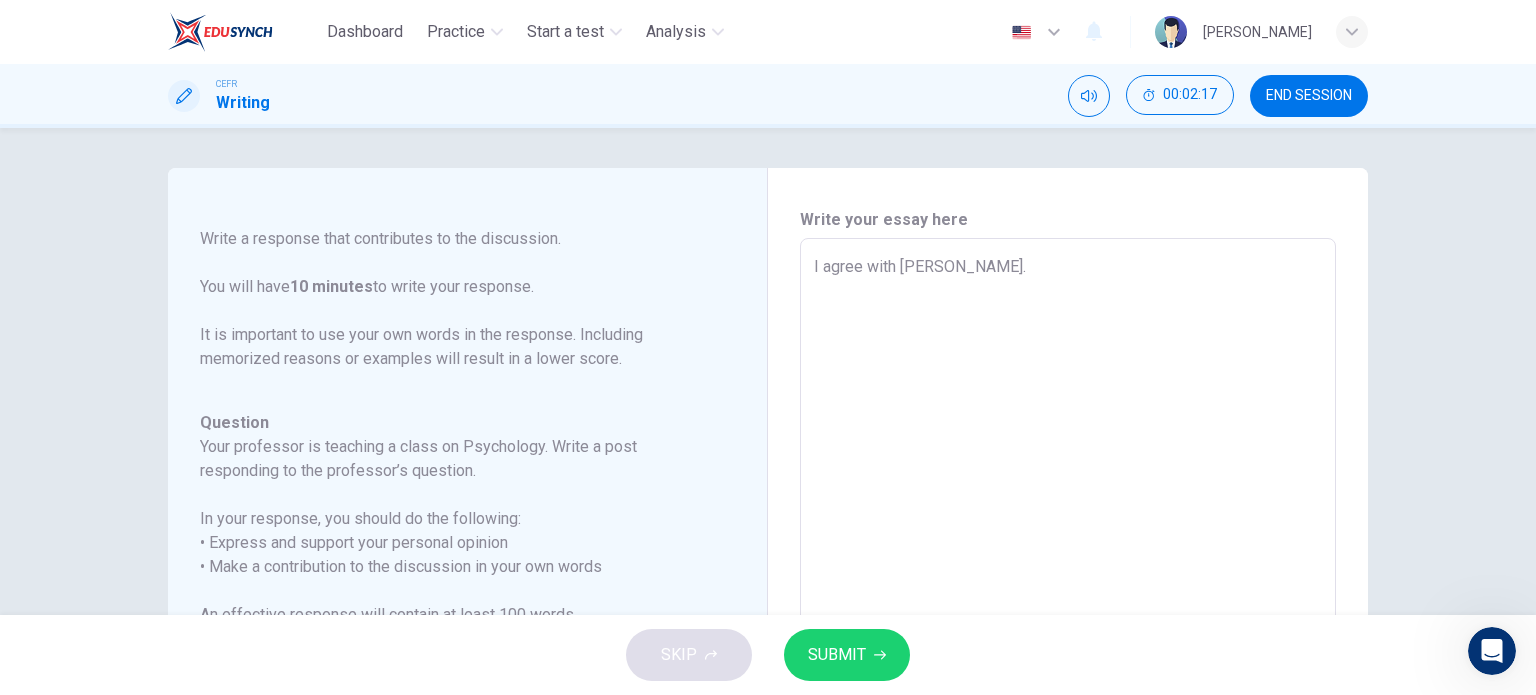 type on "I agree with [PERSON_NAME]." 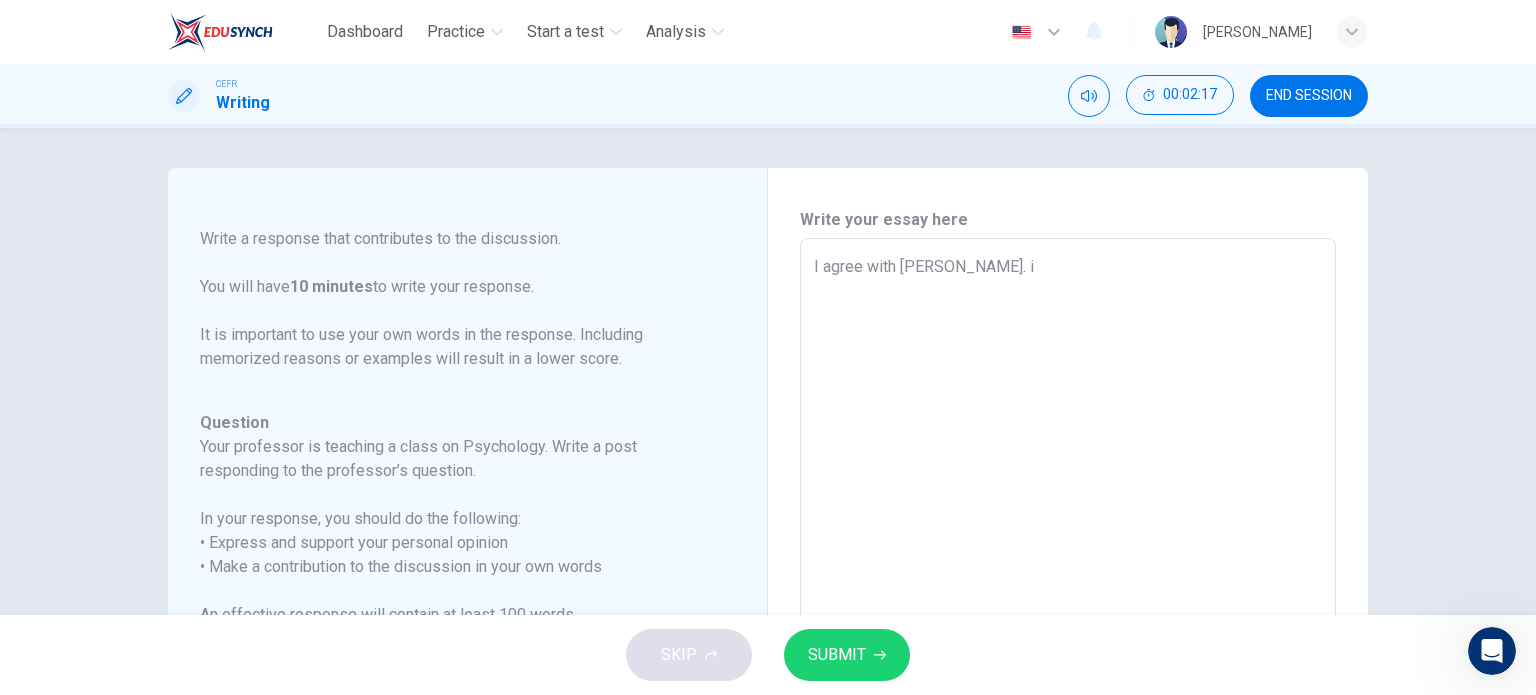 type on "x" 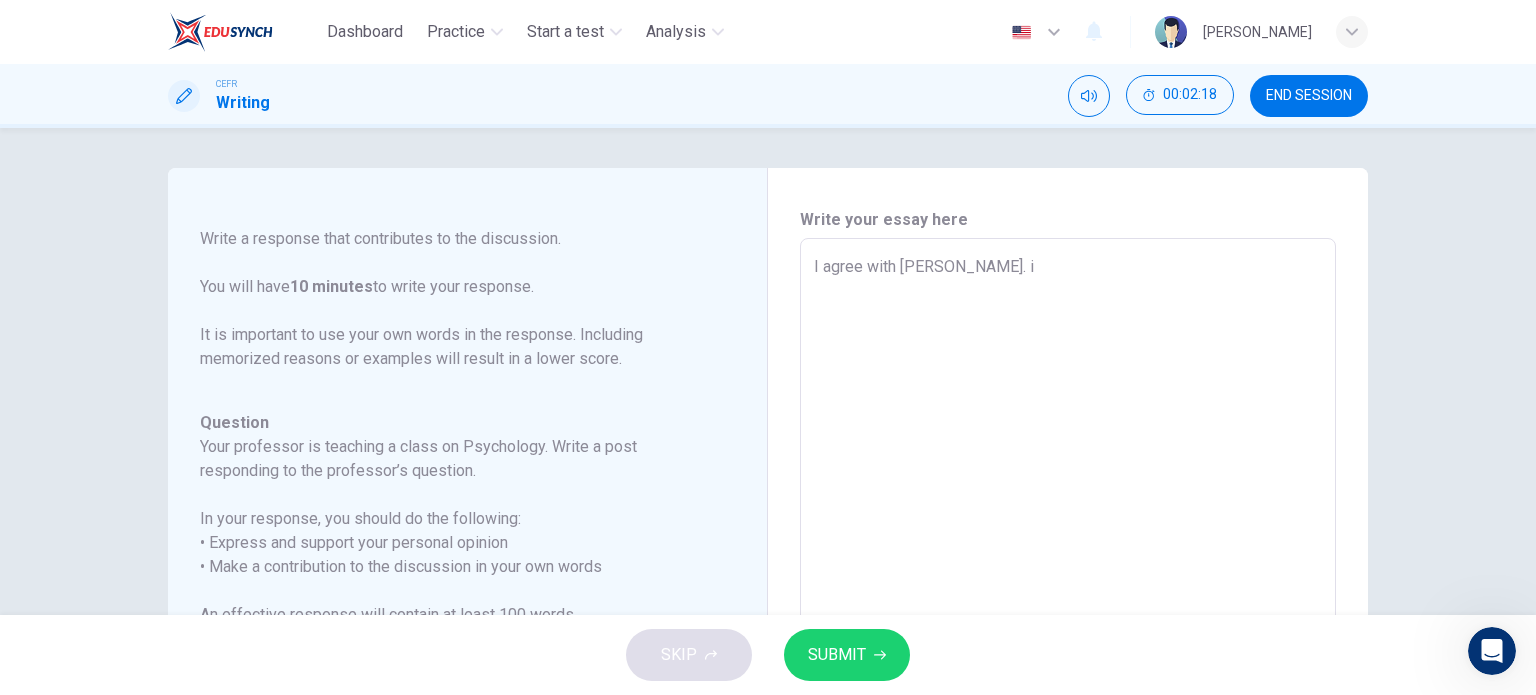 type on "I agree with [PERSON_NAME]. it" 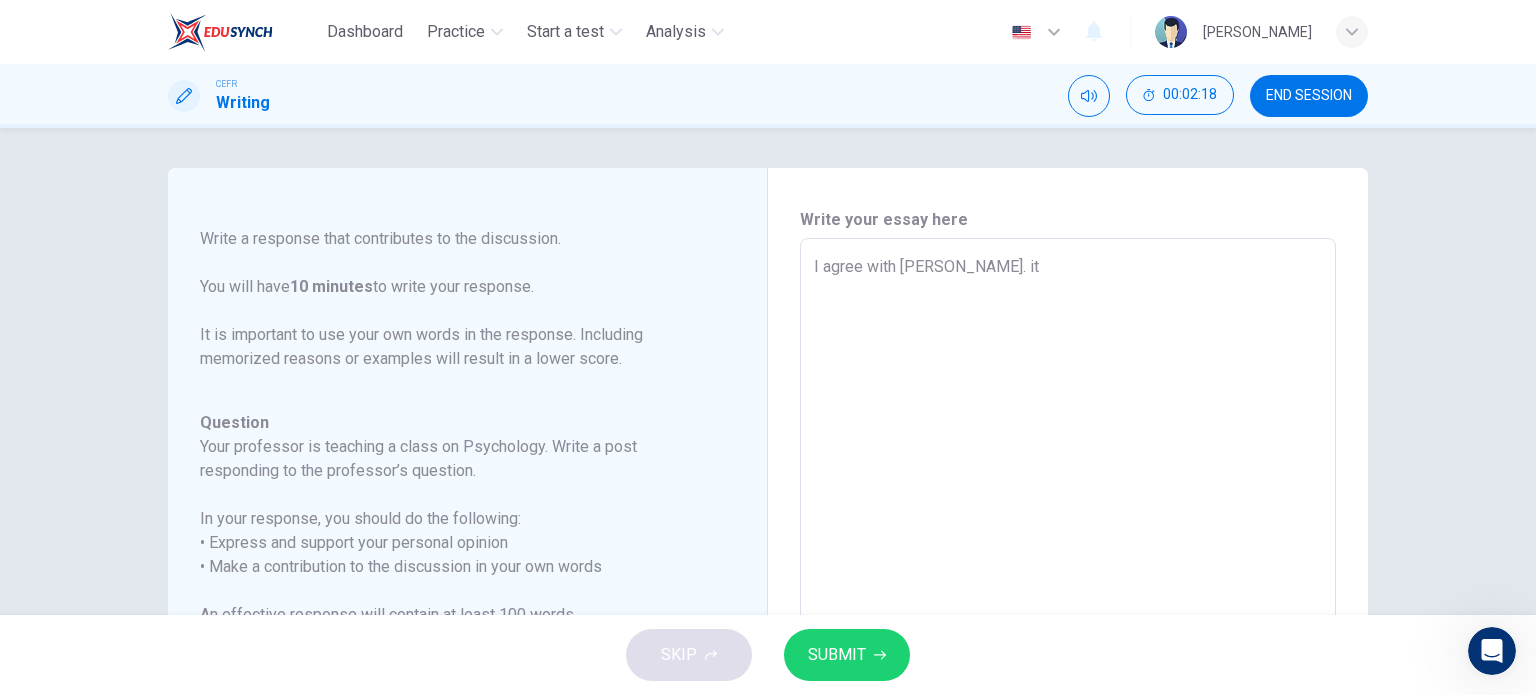 type on "I agree with [PERSON_NAME]. it" 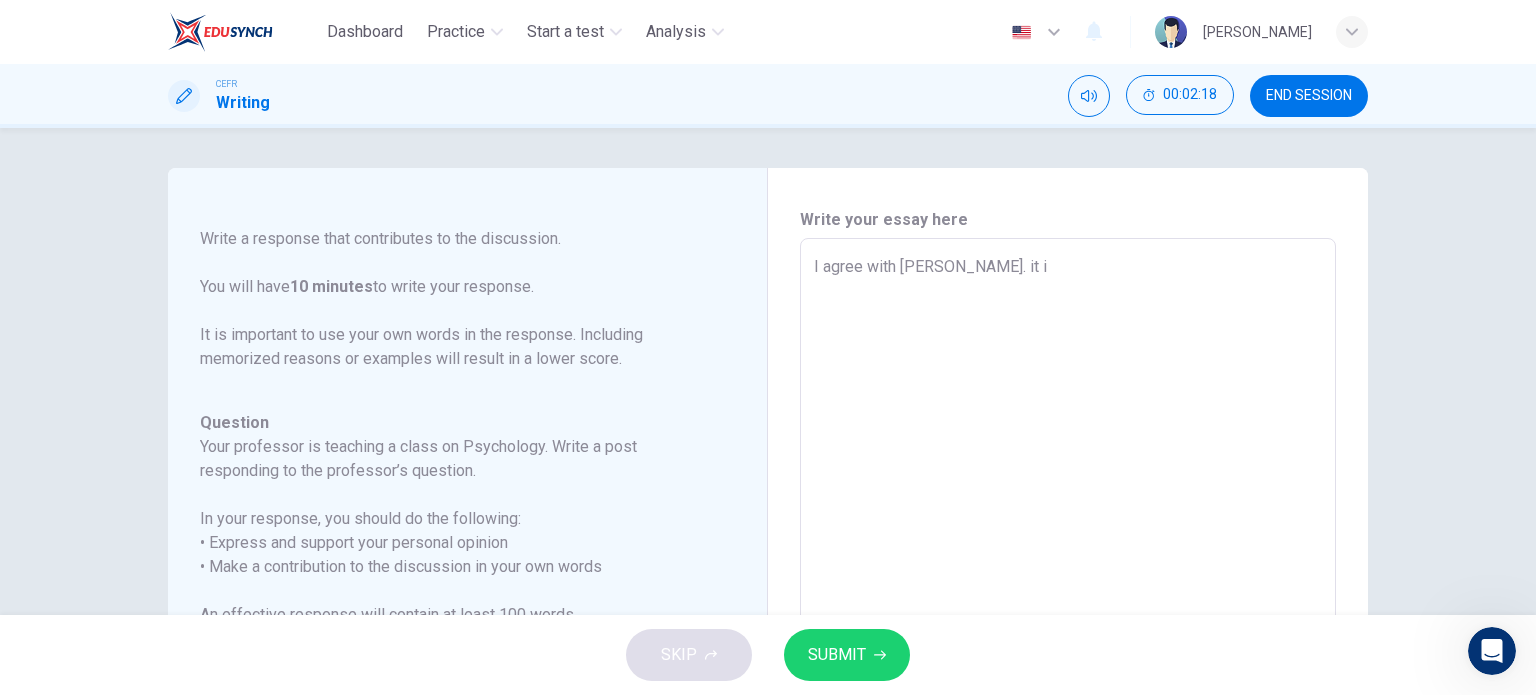 type on "x" 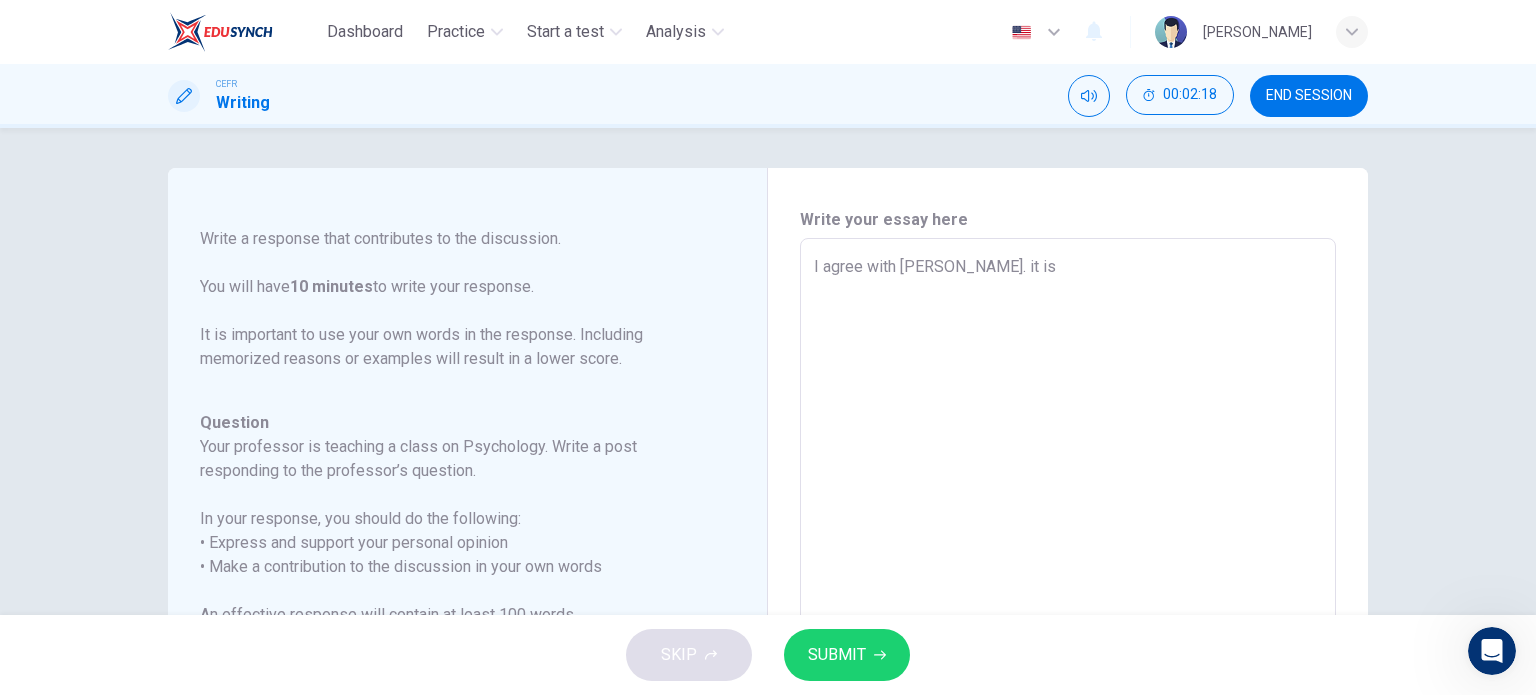 type on "x" 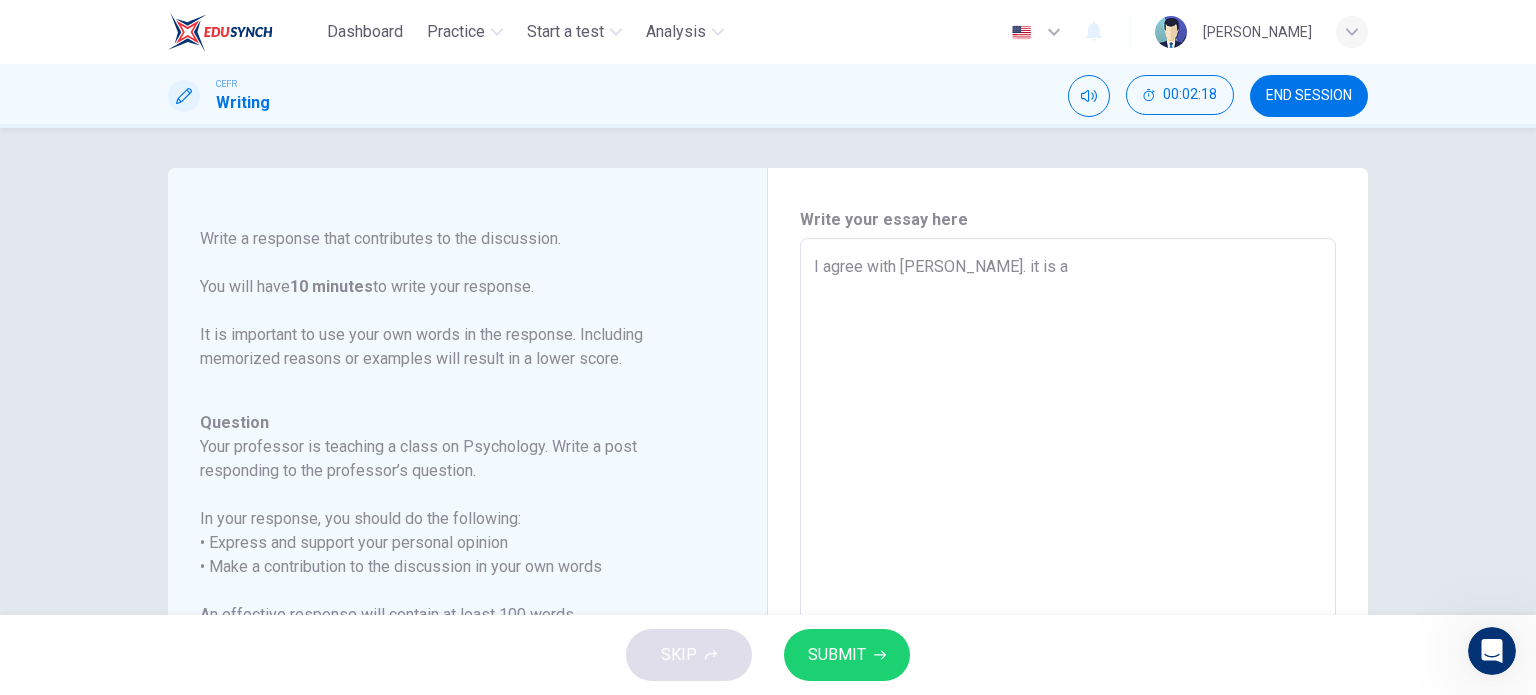 type on "x" 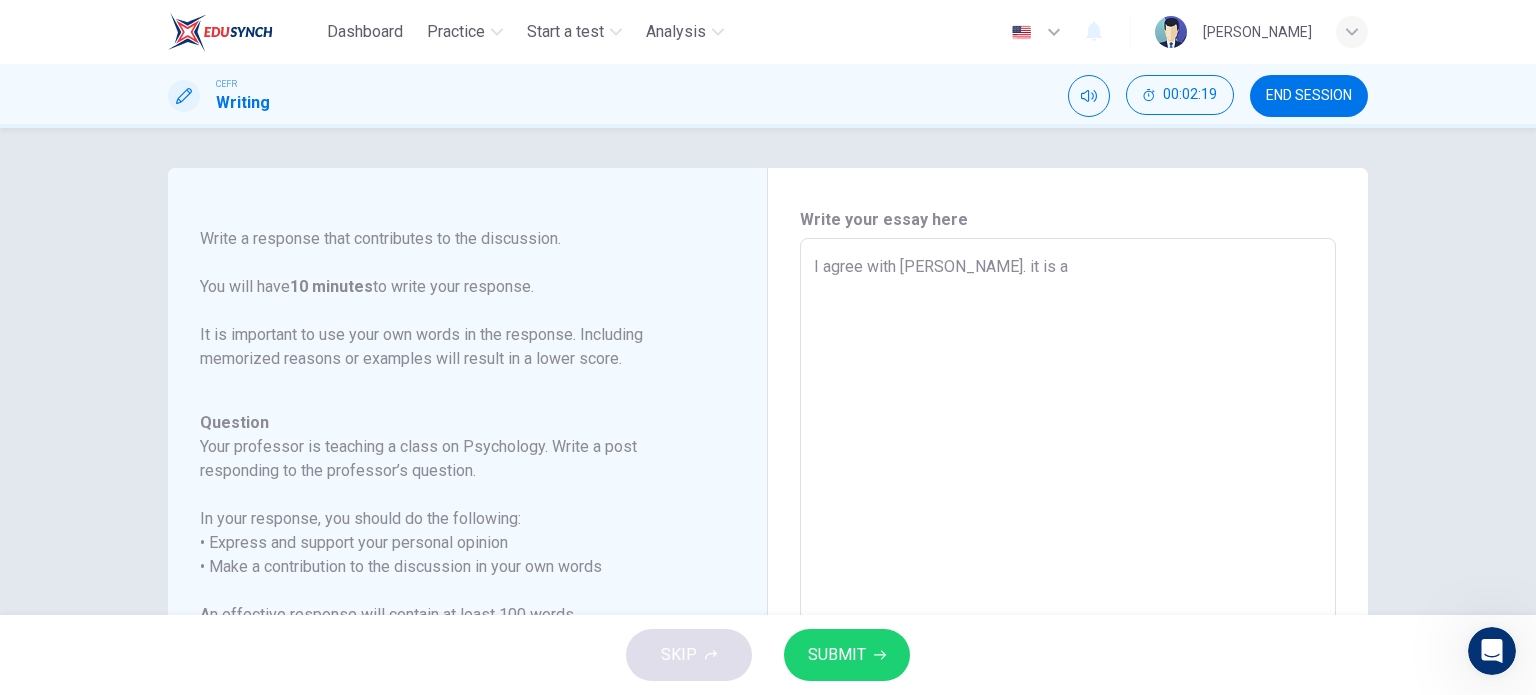 type on "I agree with [PERSON_NAME]. it is ac" 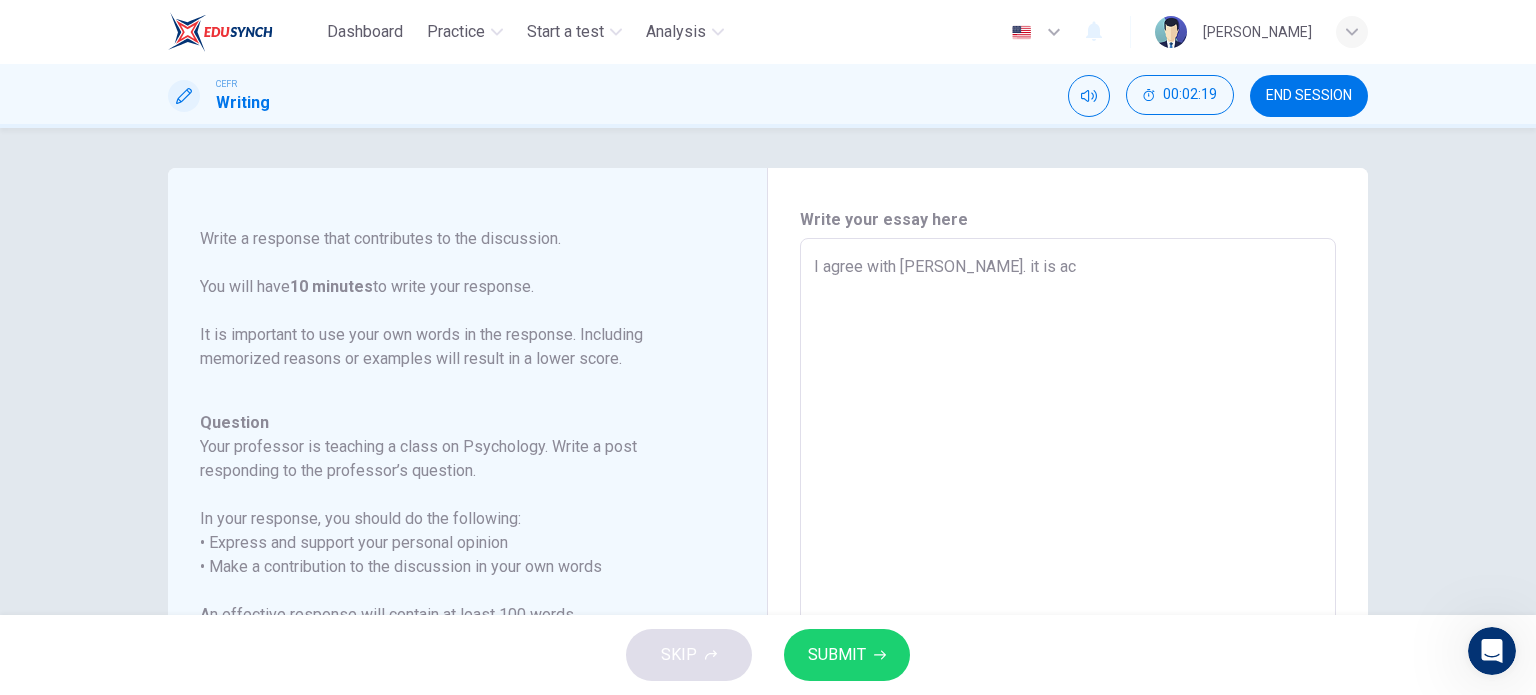 type on "I agree with [PERSON_NAME]. it is act" 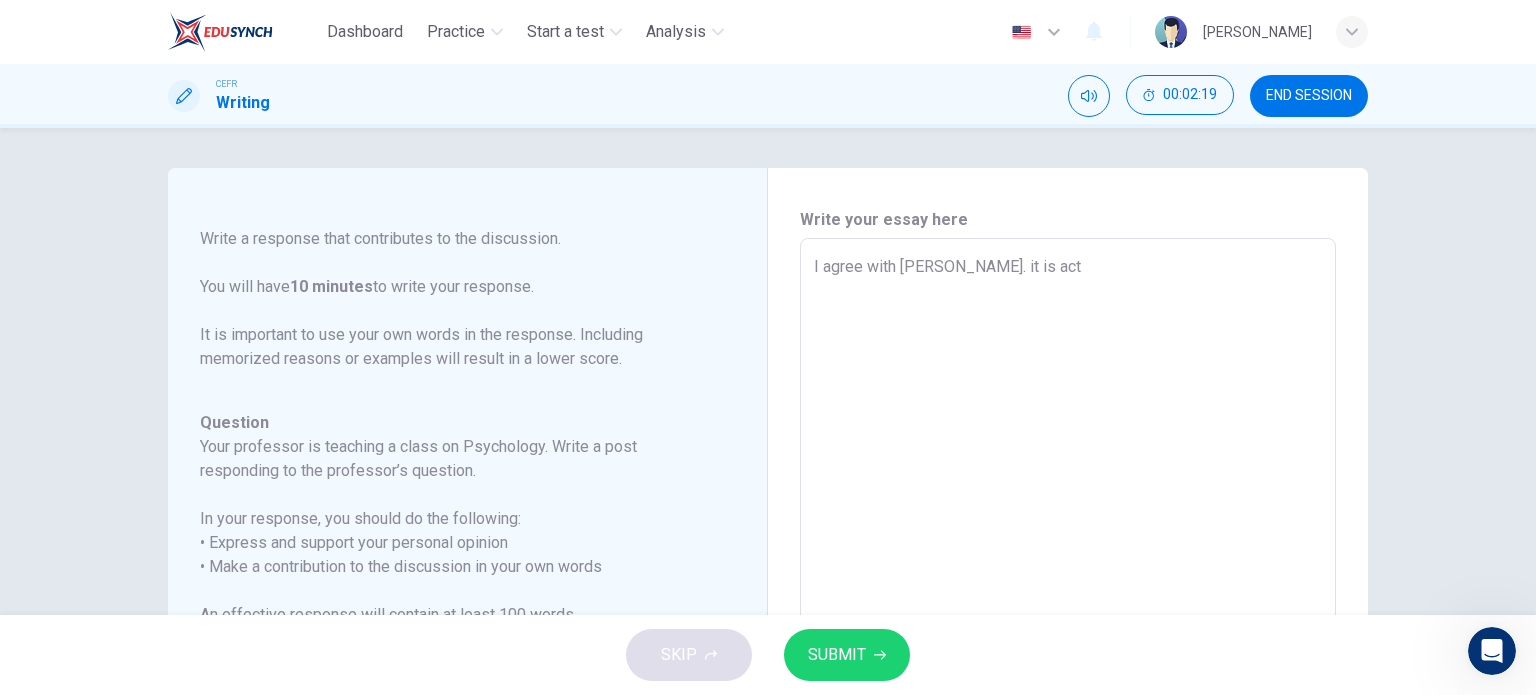 type on "x" 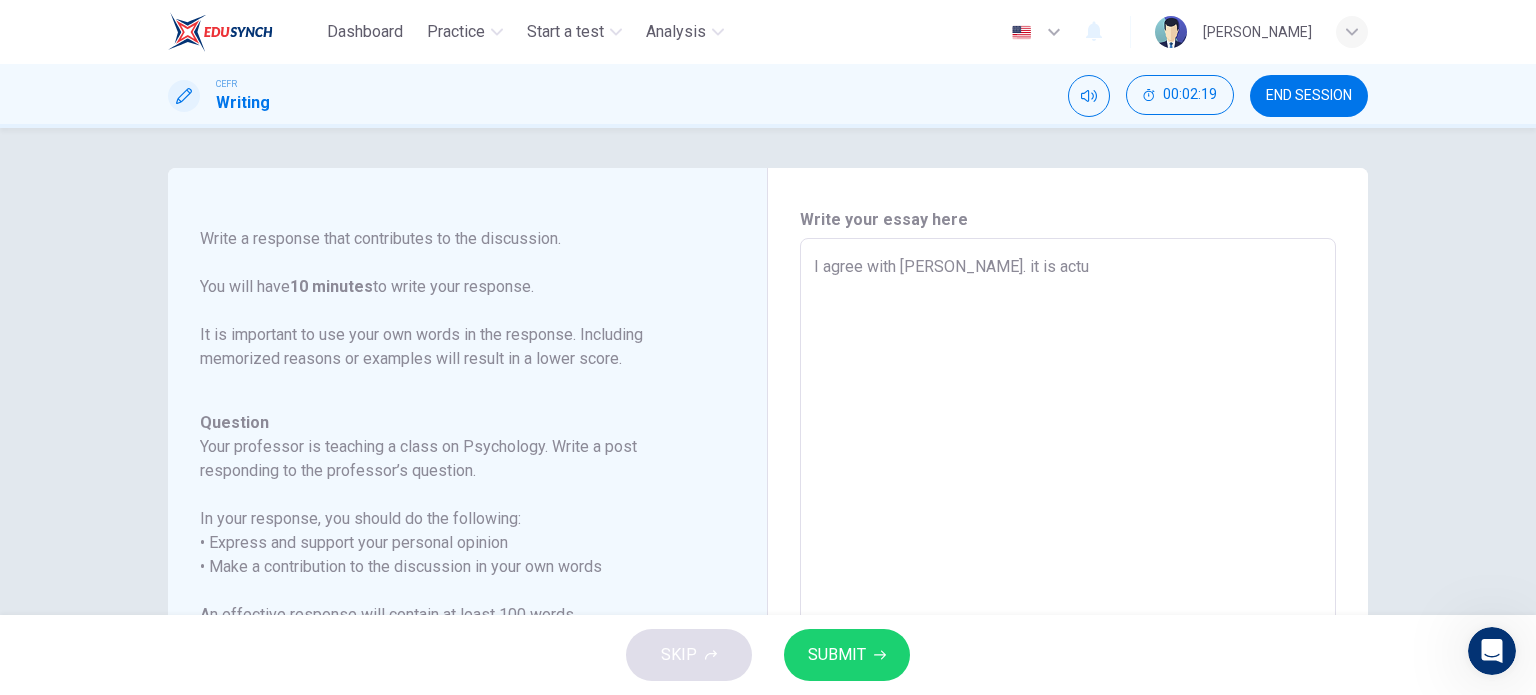 type on "x" 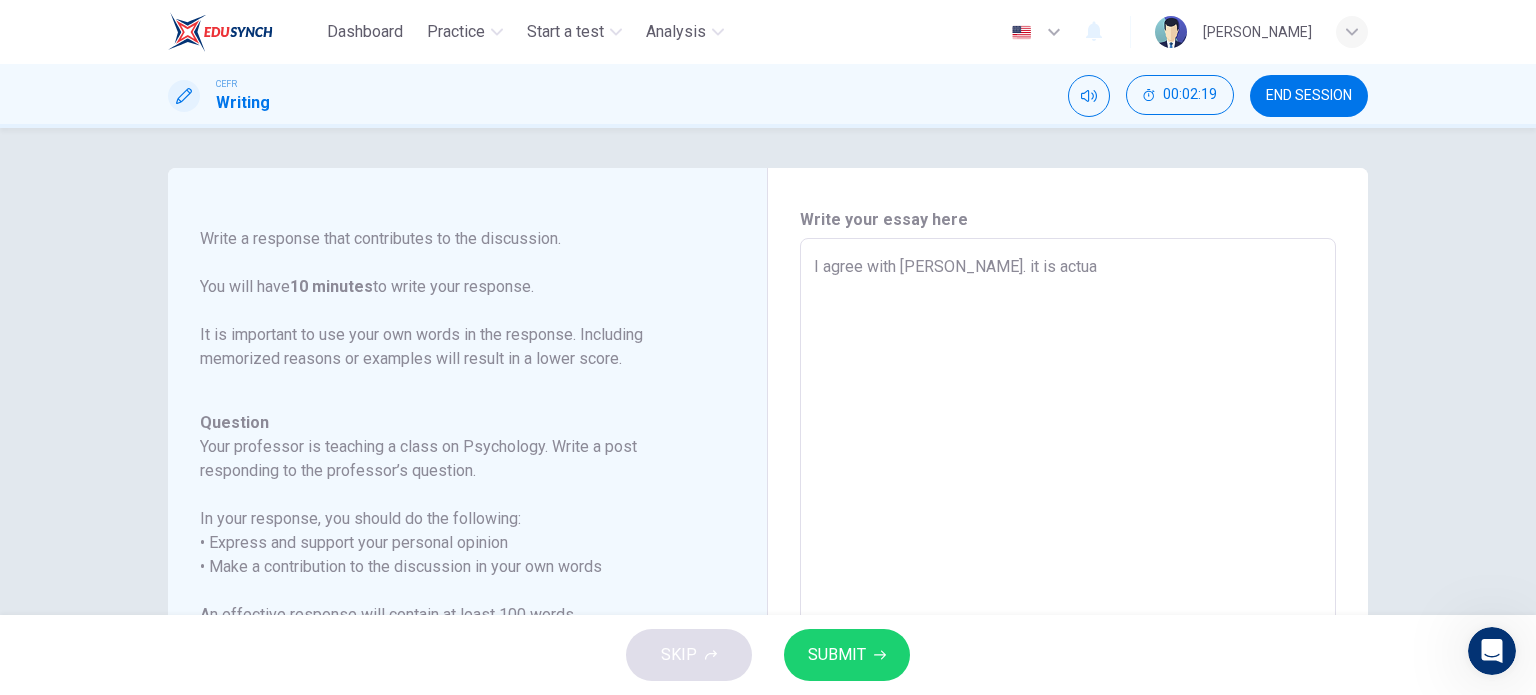 type on "x" 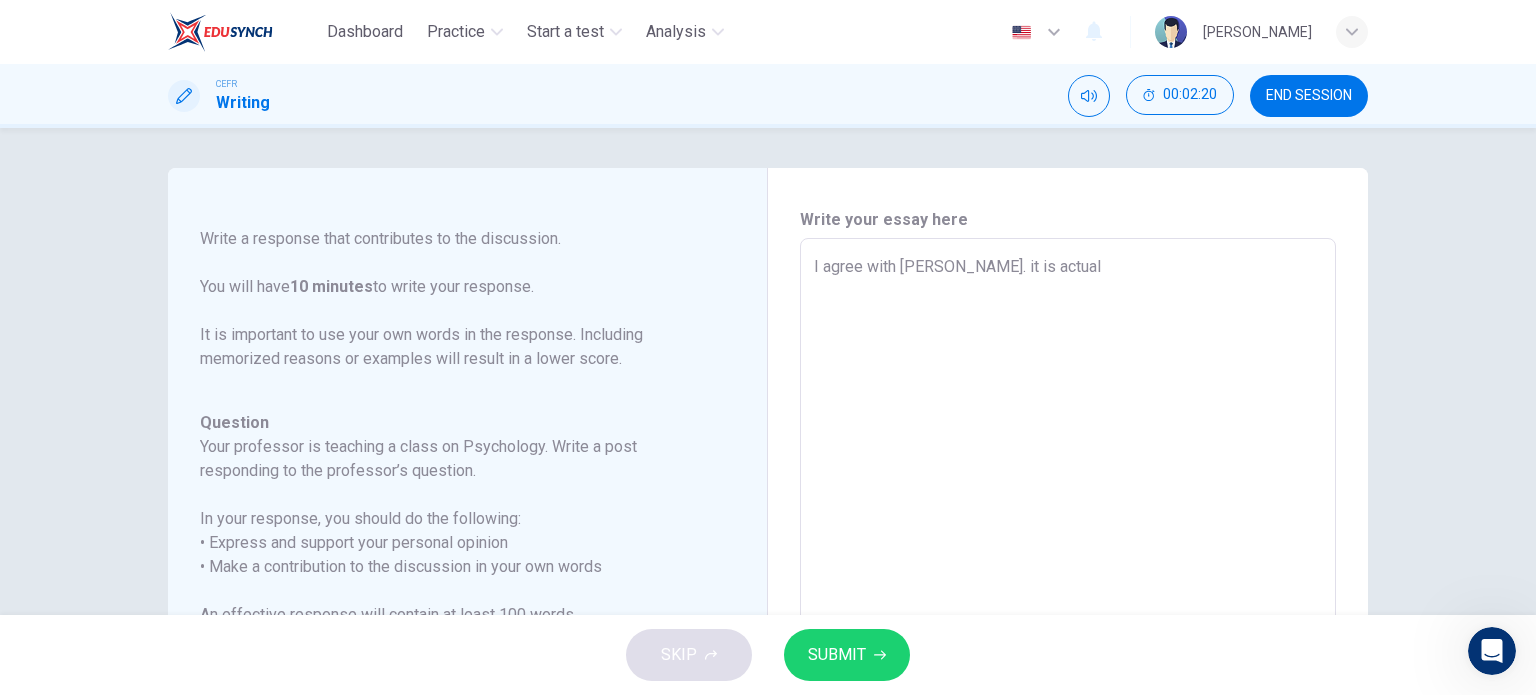 type on "I agree with [PERSON_NAME]. it is actuall" 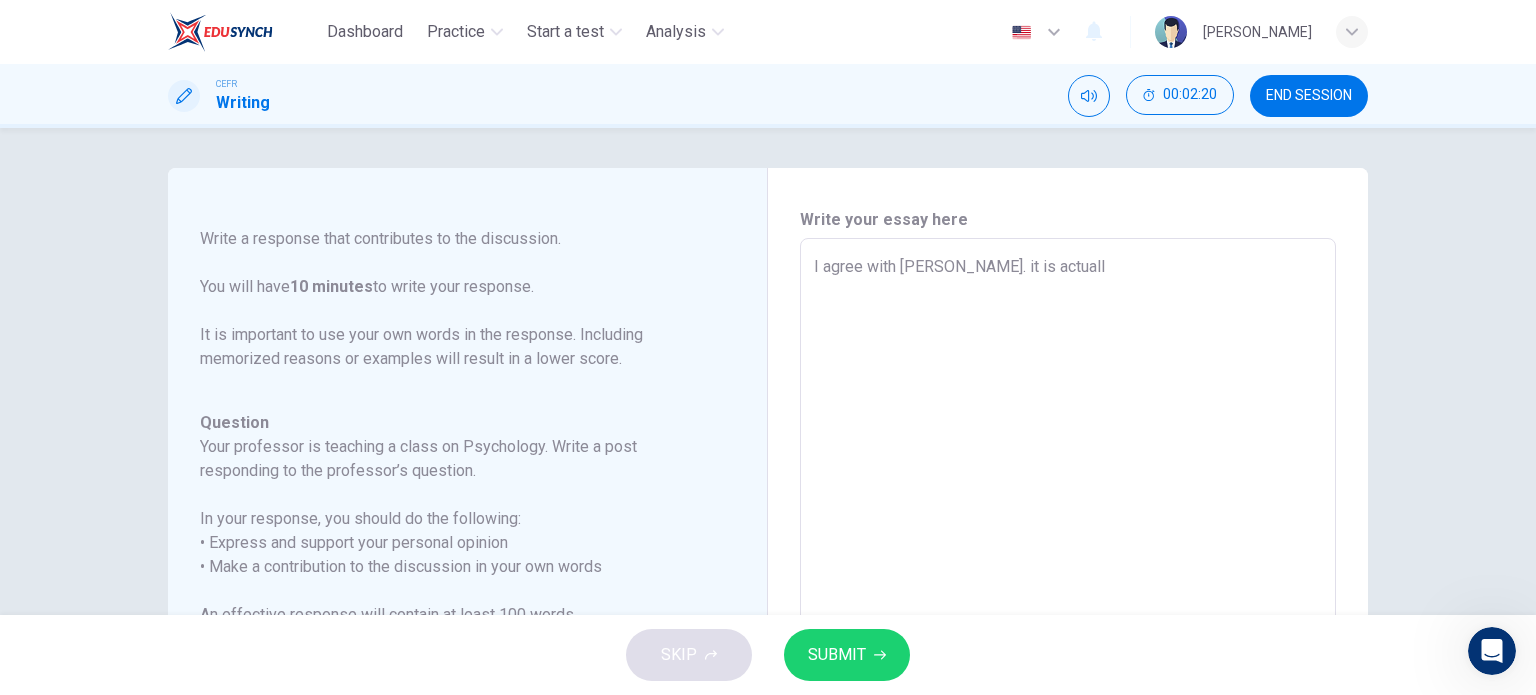 type on "x" 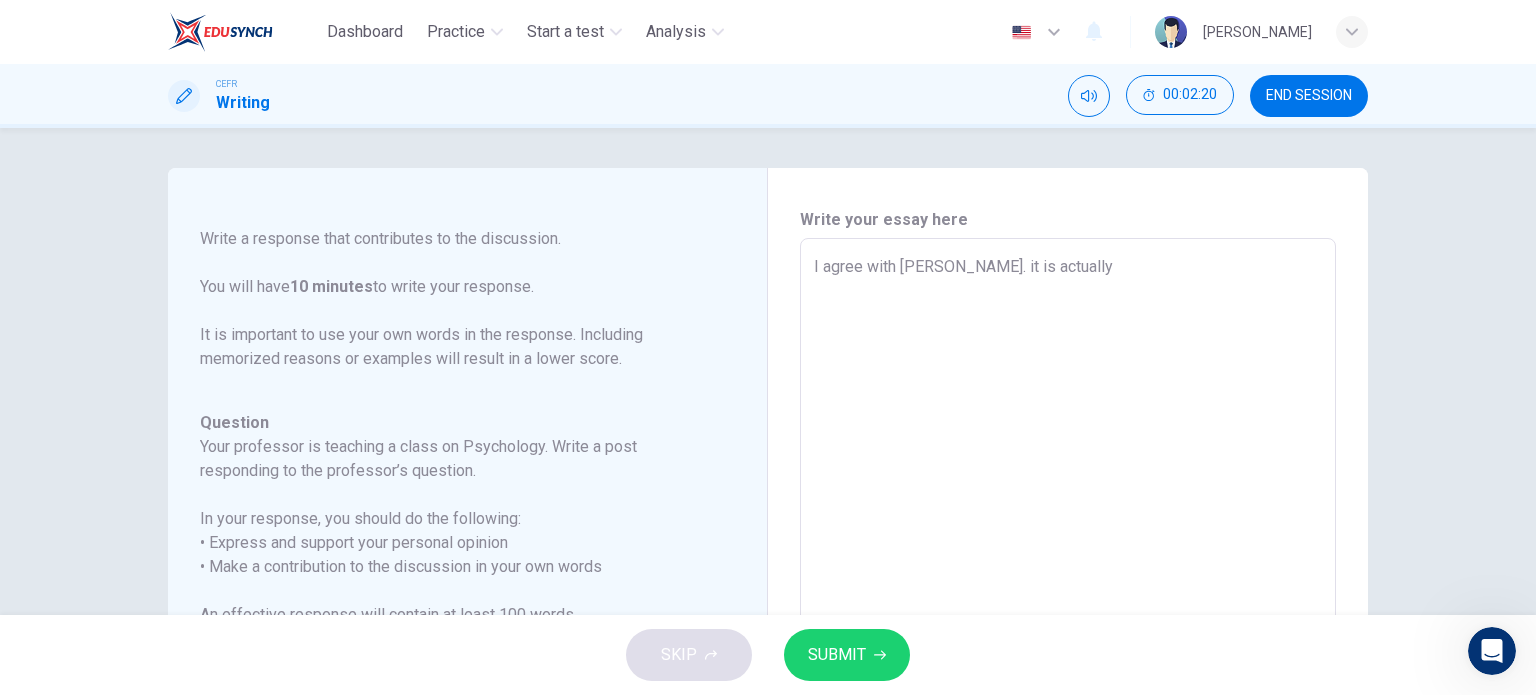 type on "x" 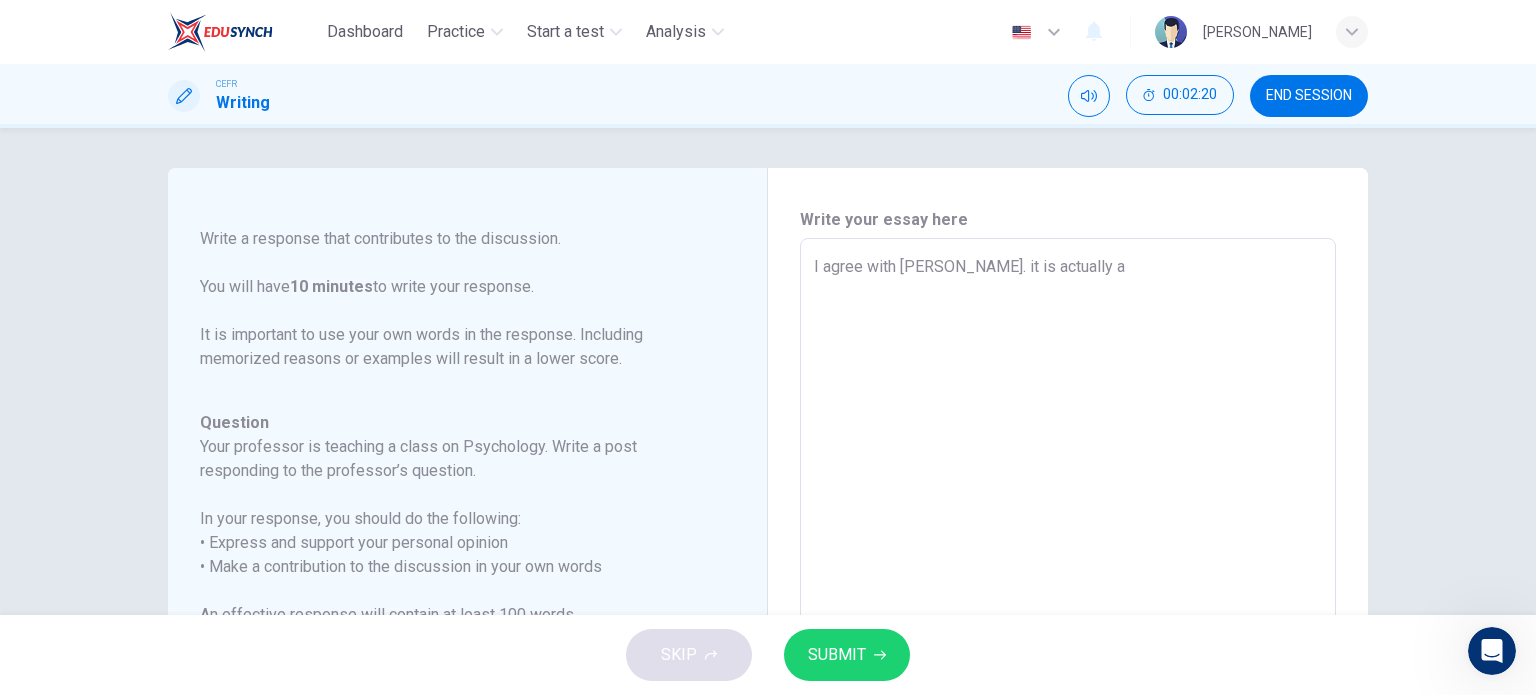 type on "x" 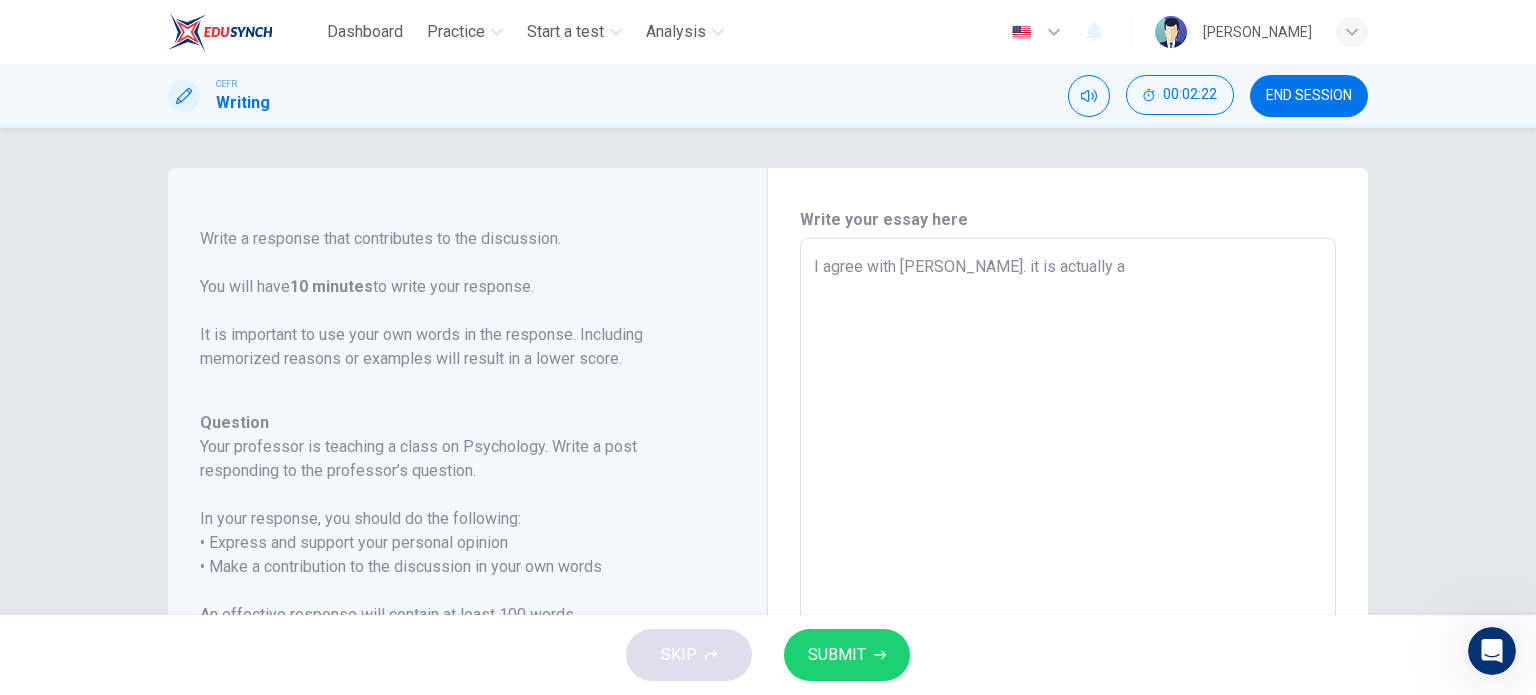 type on "I agree with [PERSON_NAME]. it is actually a" 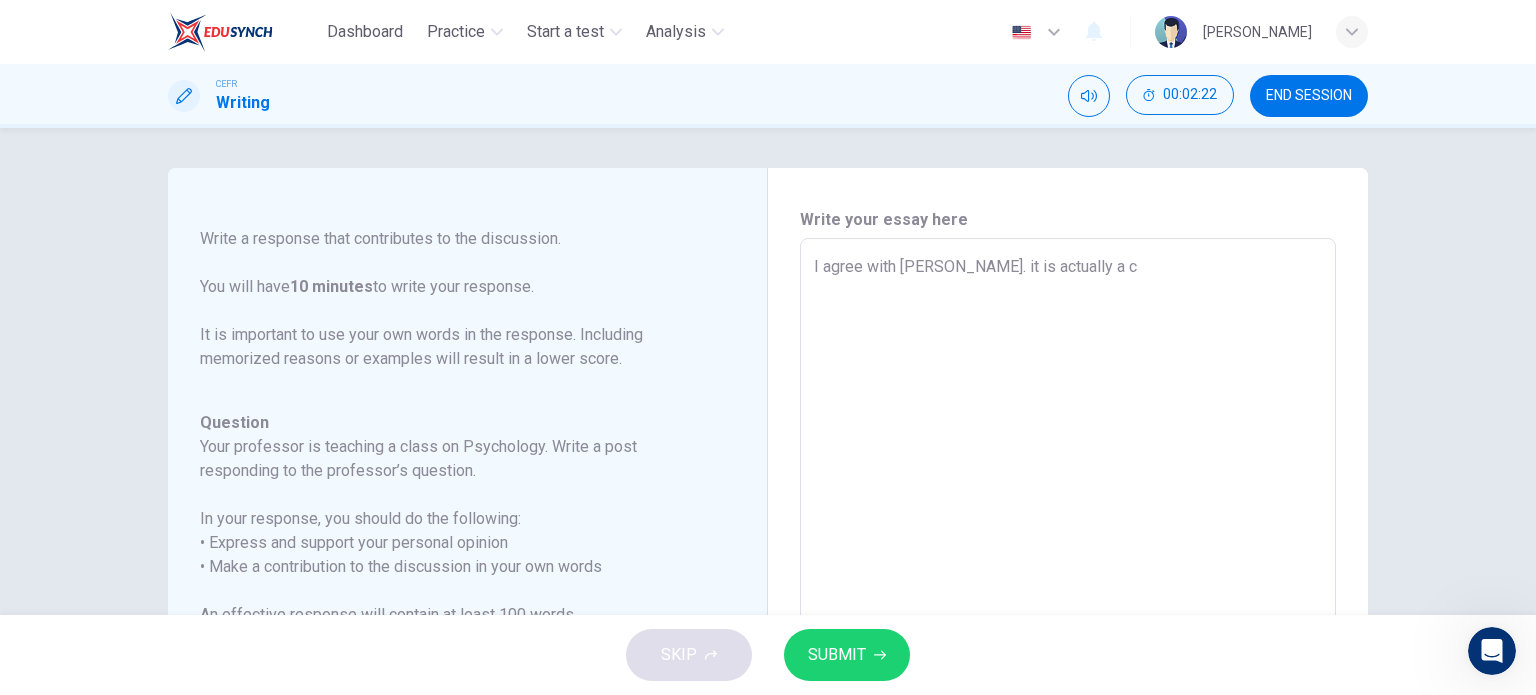 type on "x" 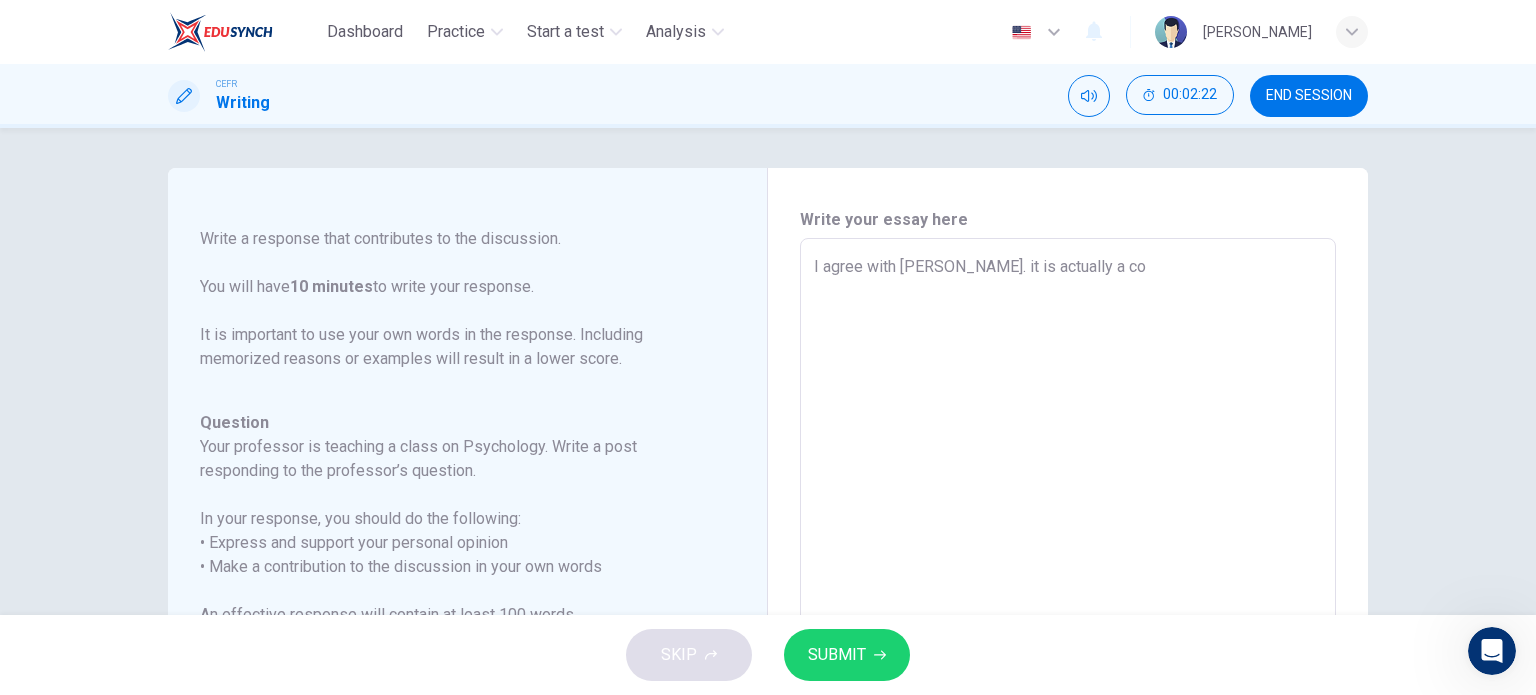 type on "x" 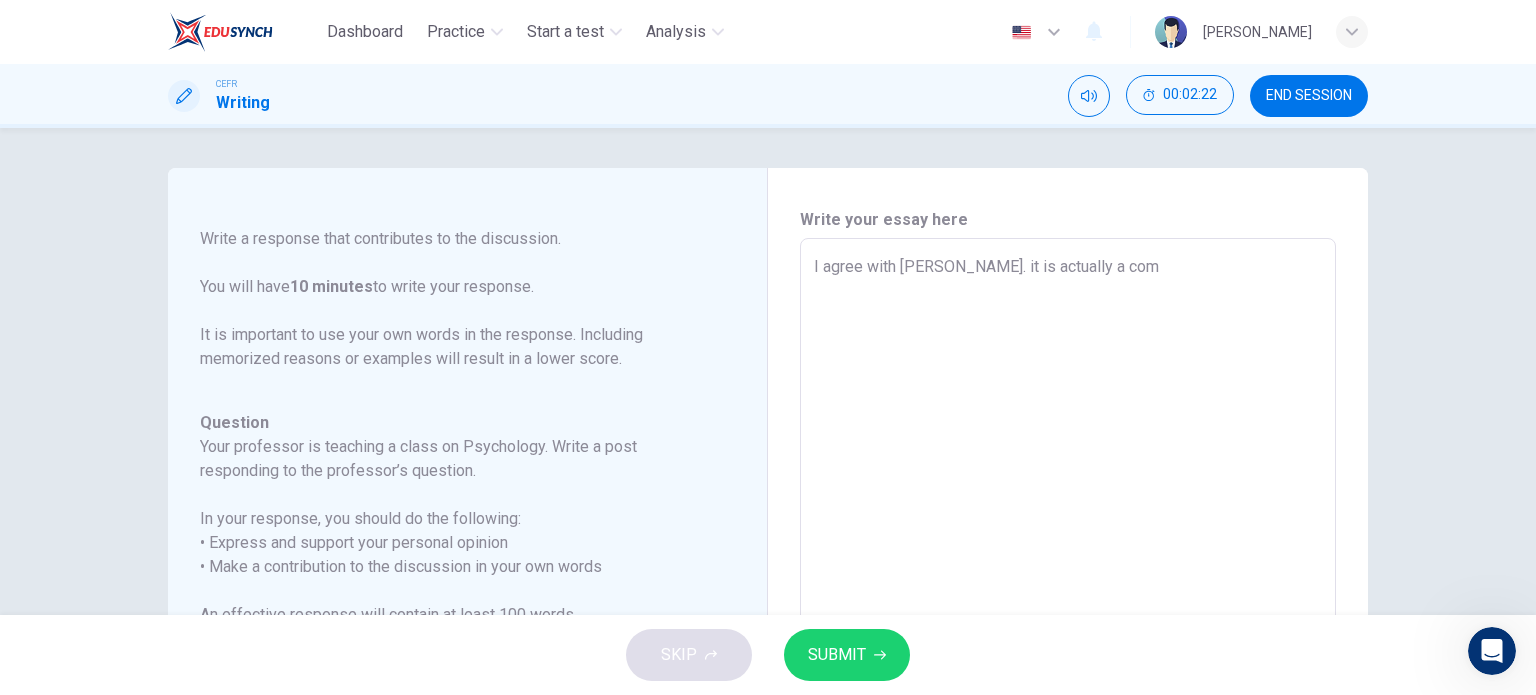 type on "x" 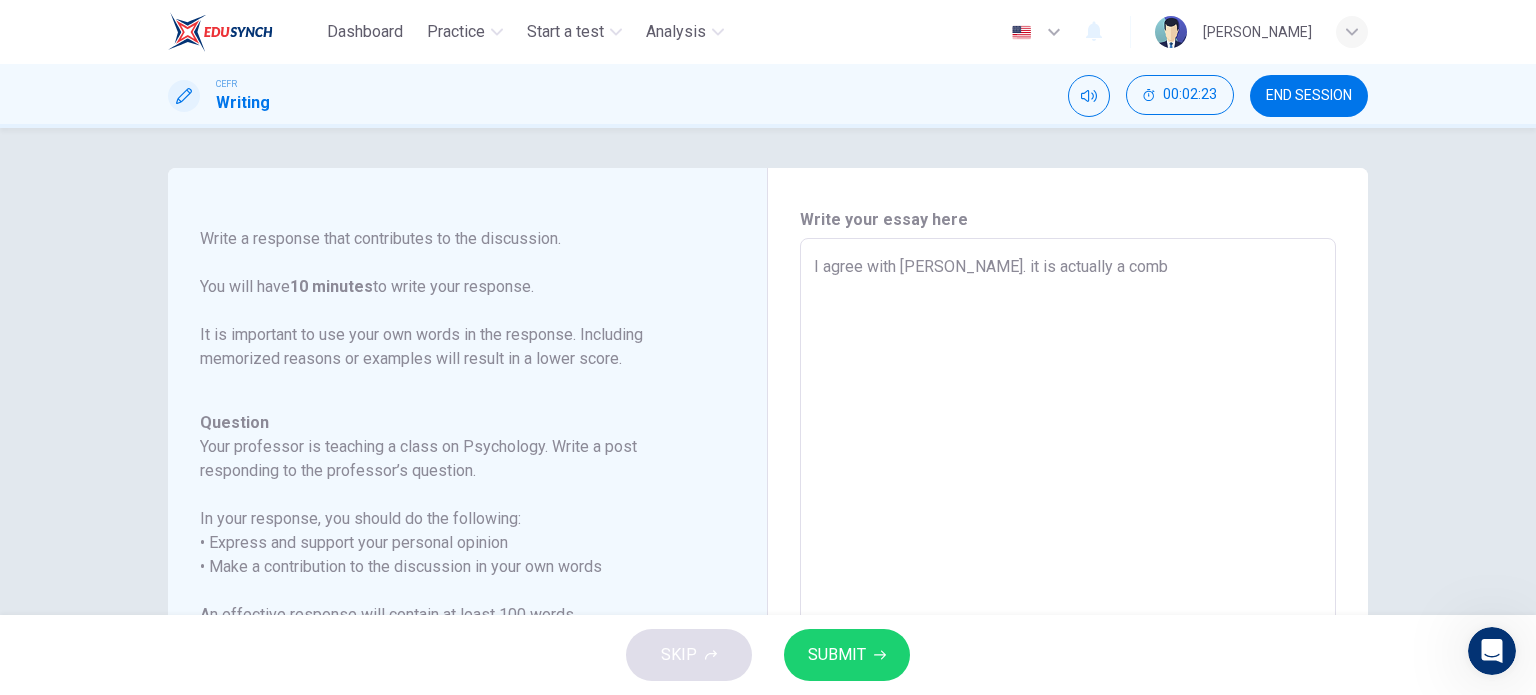 type on "I agree with [PERSON_NAME]. it is actually a combi" 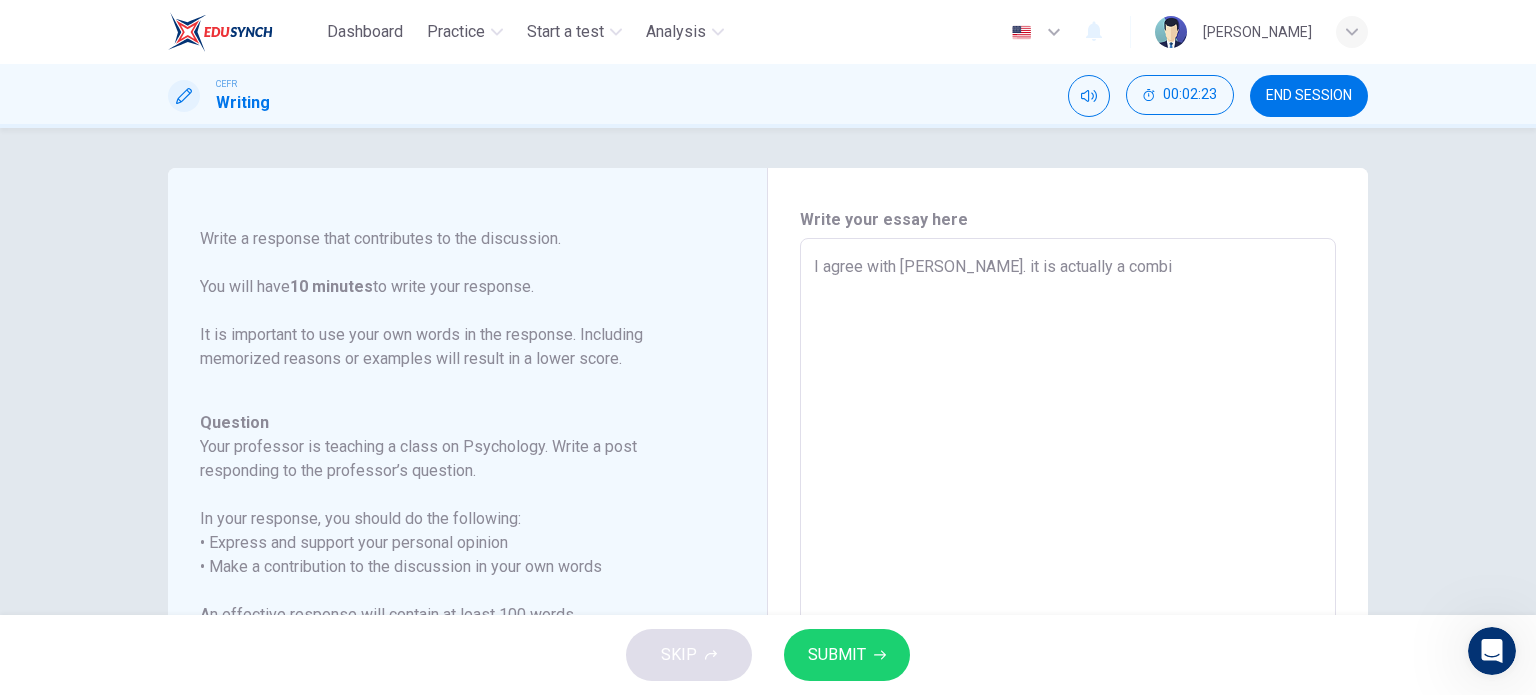 type on "x" 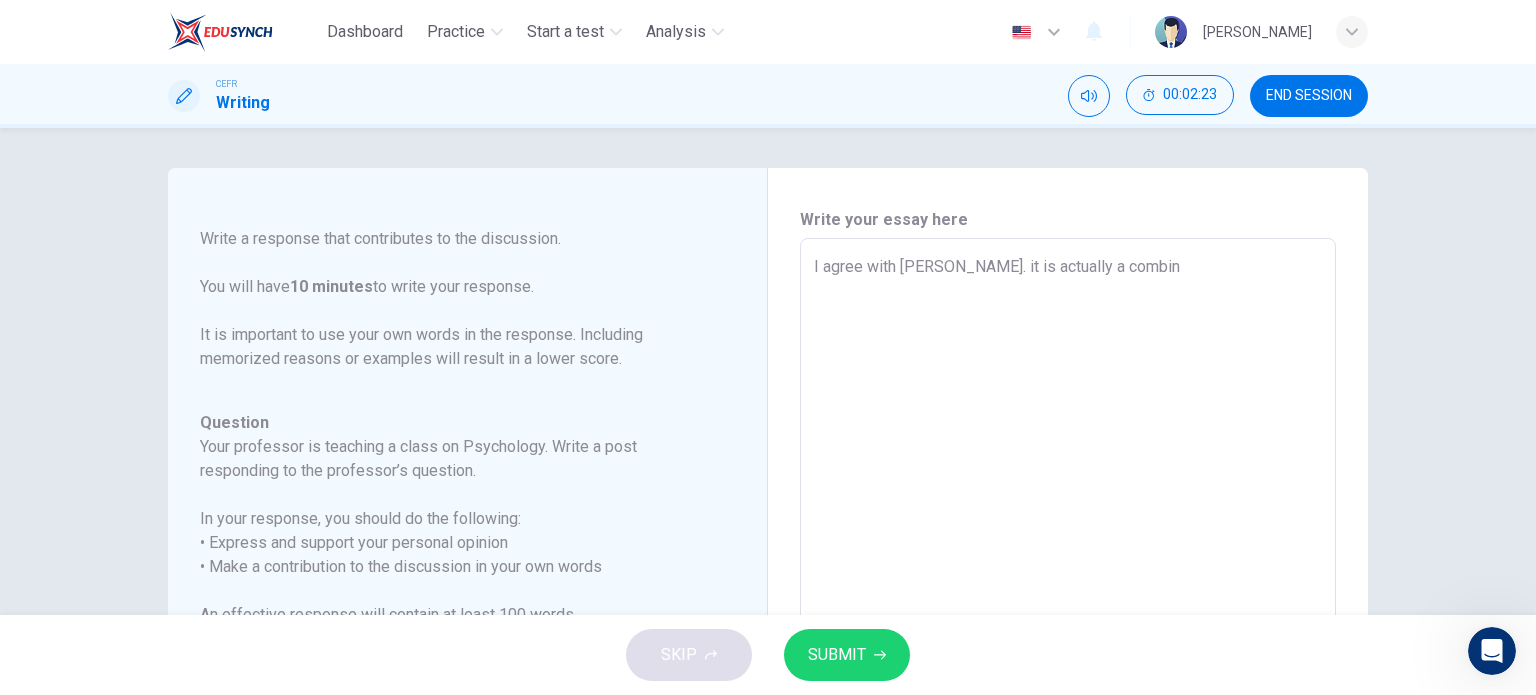 type on "x" 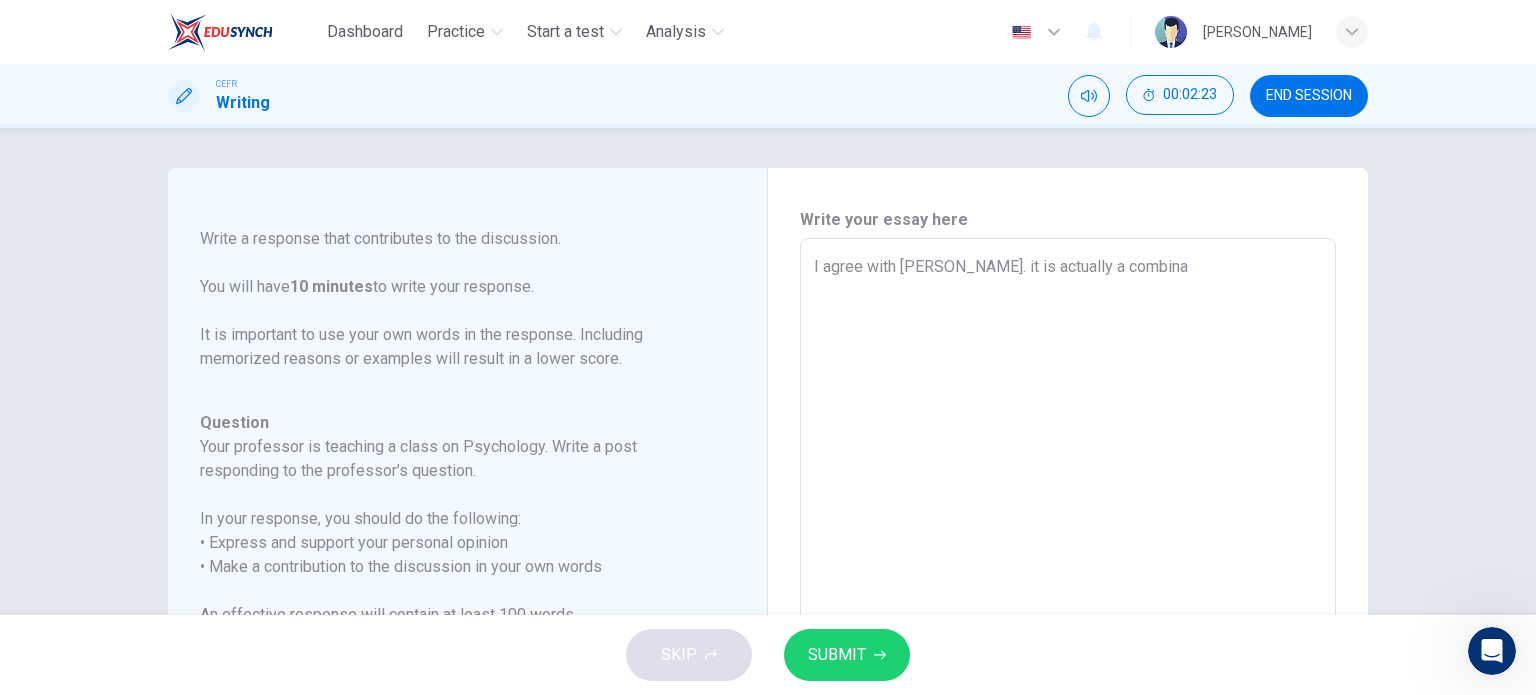 type on "x" 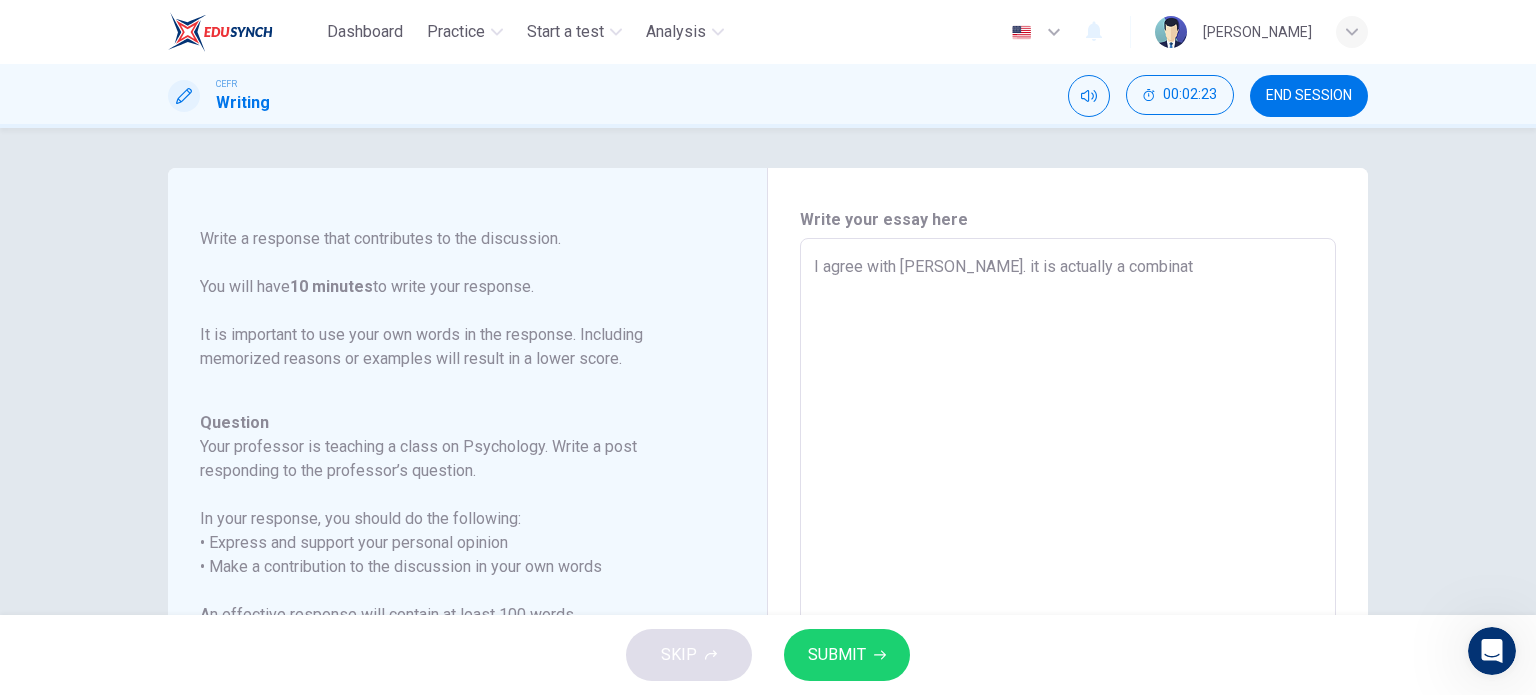 type on "x" 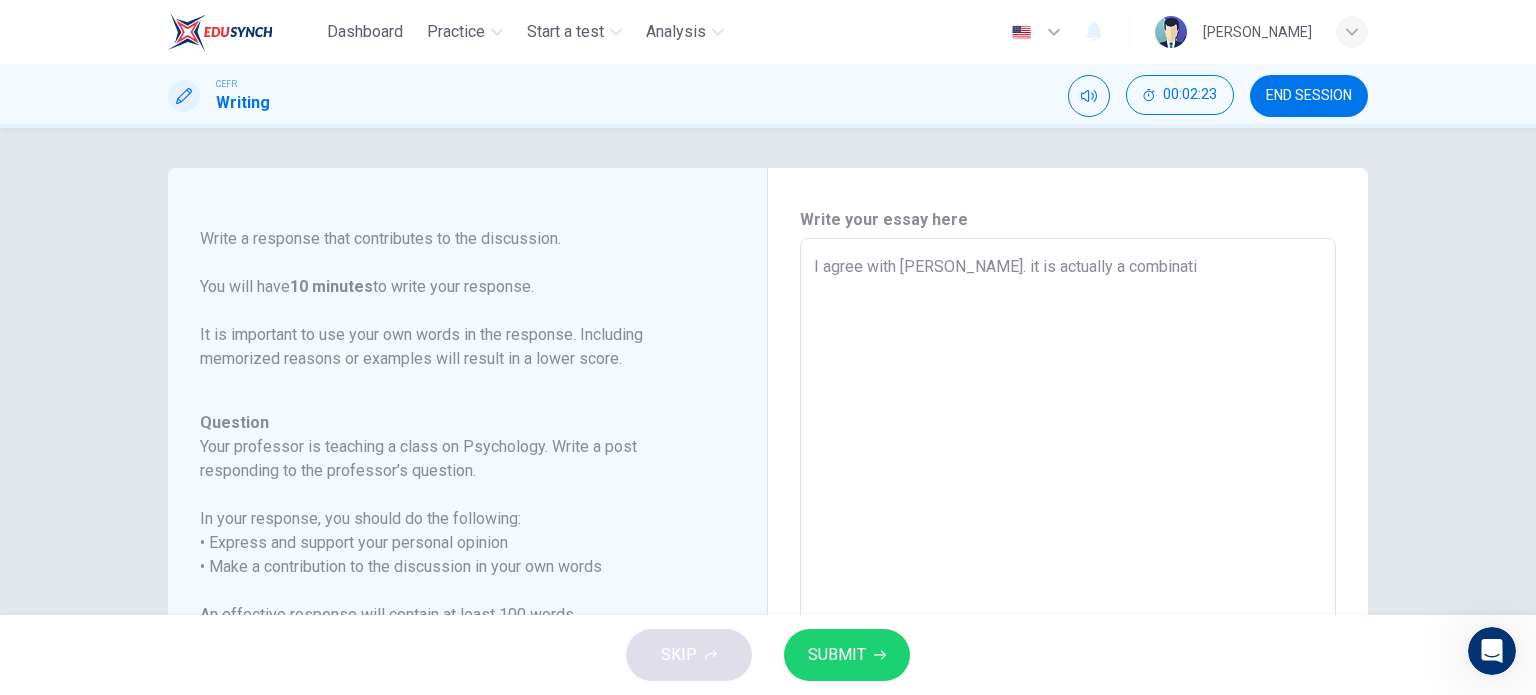 type on "x" 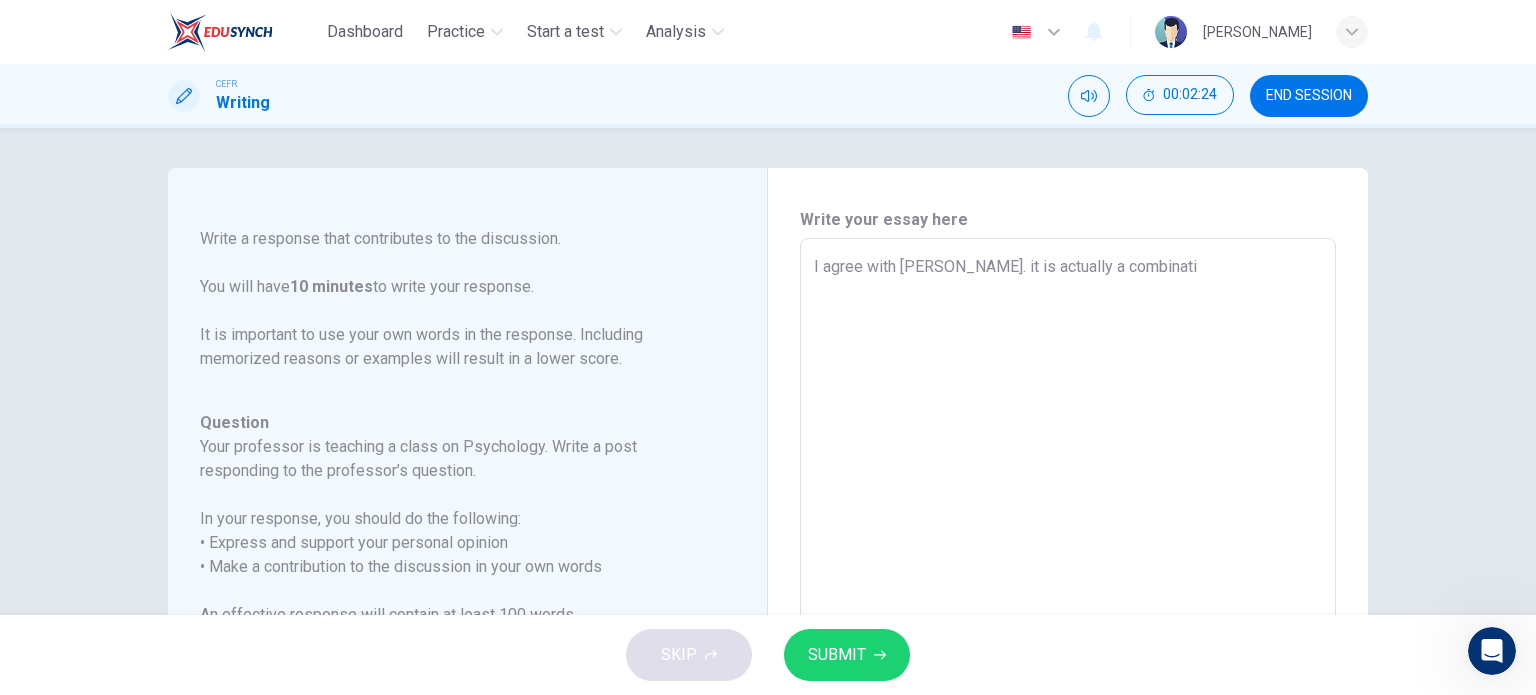 type on "I agree with [PERSON_NAME]. it is actually a combinatio" 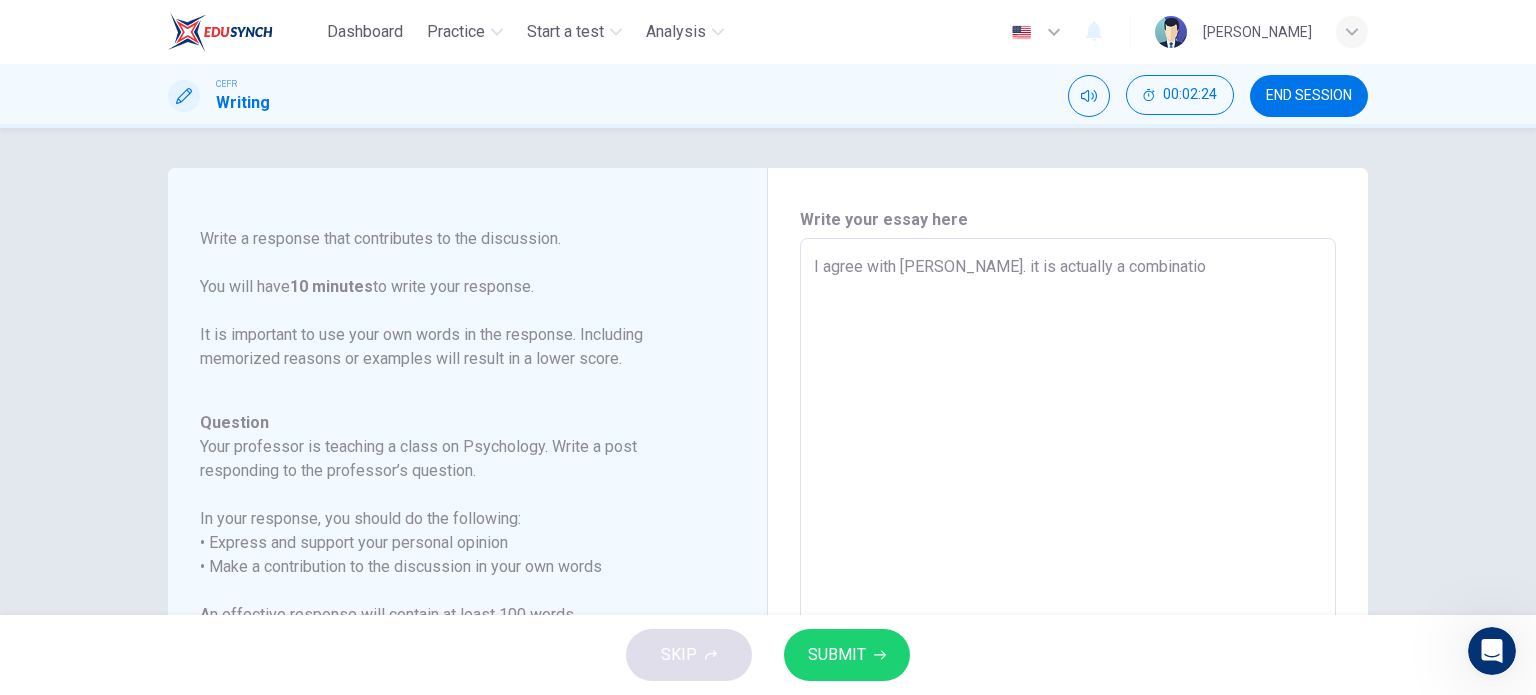 type on "I agree with [PERSON_NAME]. it is actually a combination" 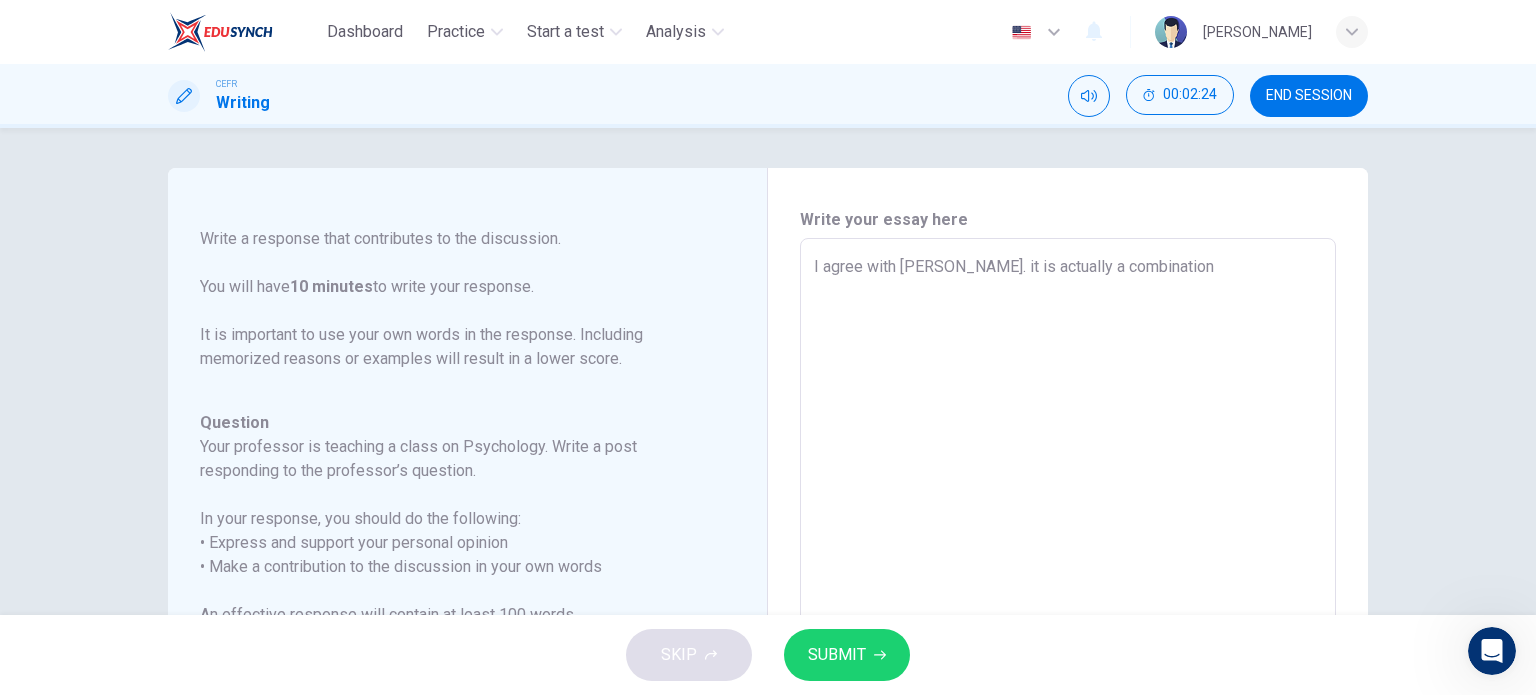 type on "x" 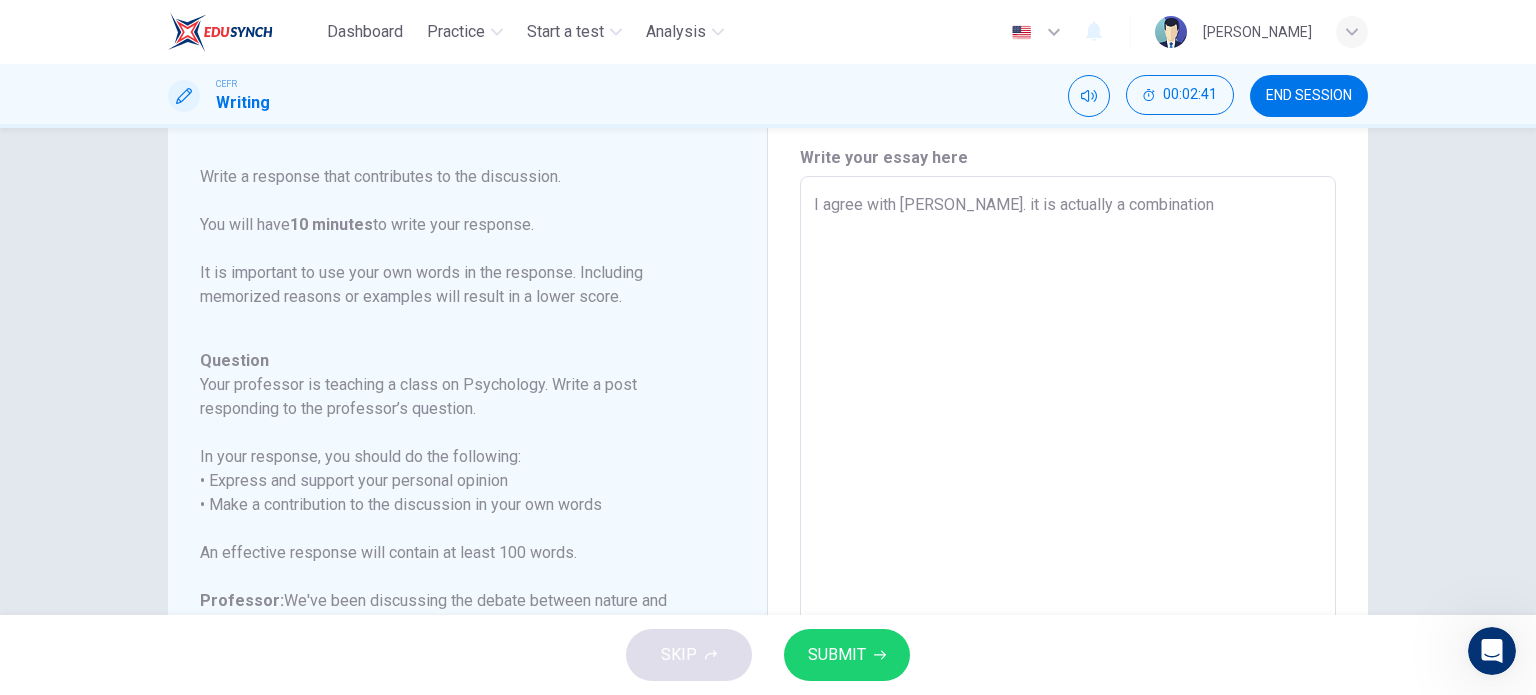 scroll, scrollTop: 0, scrollLeft: 0, axis: both 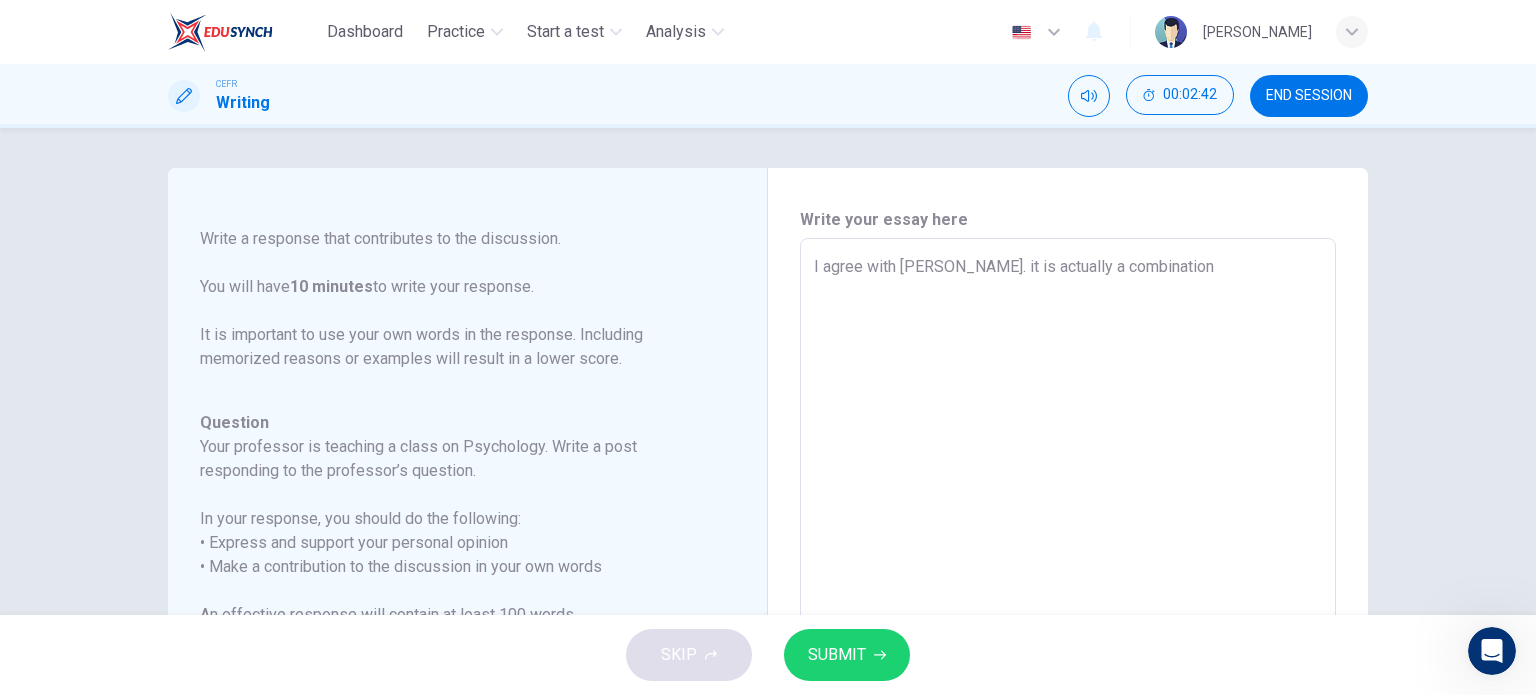 type on "I agree with [PERSON_NAME]. it is actually a combination o" 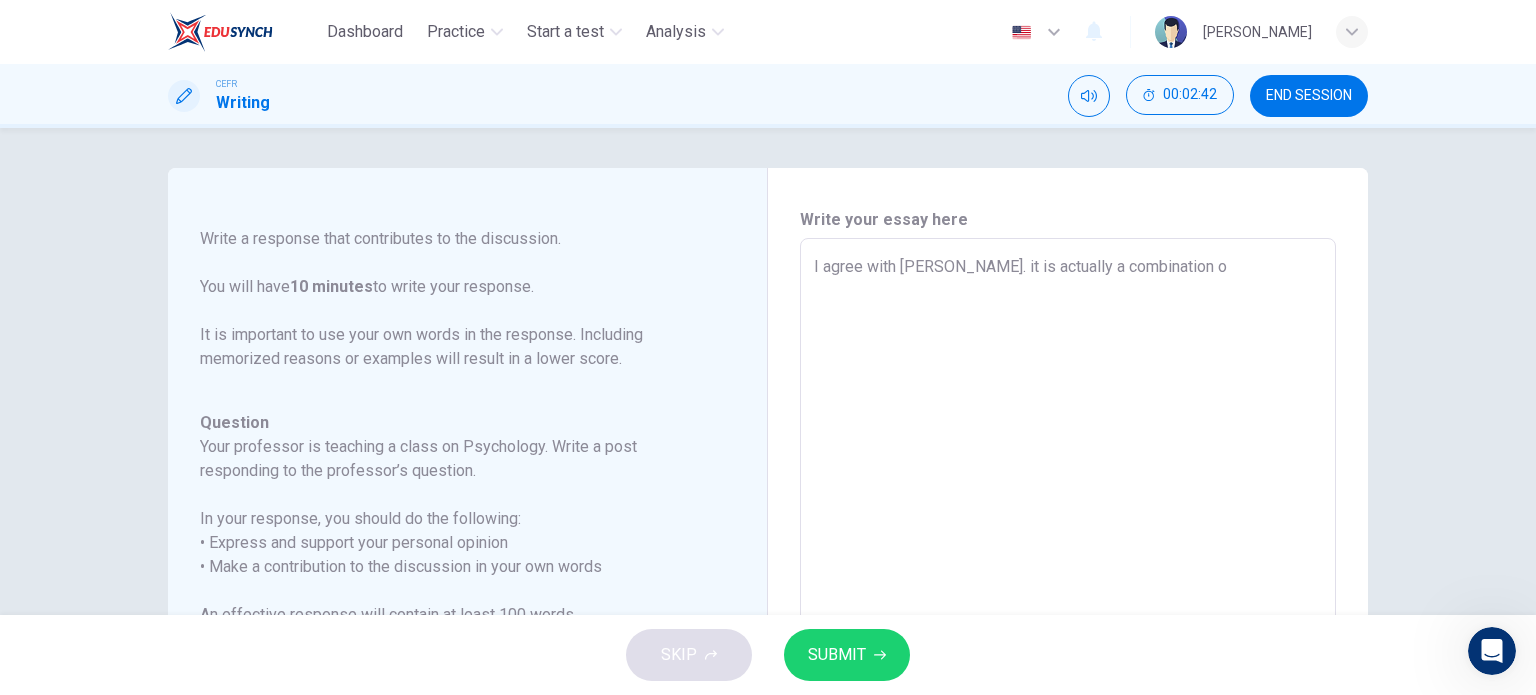 type on "I agree with [PERSON_NAME]. it is actually a combination of" 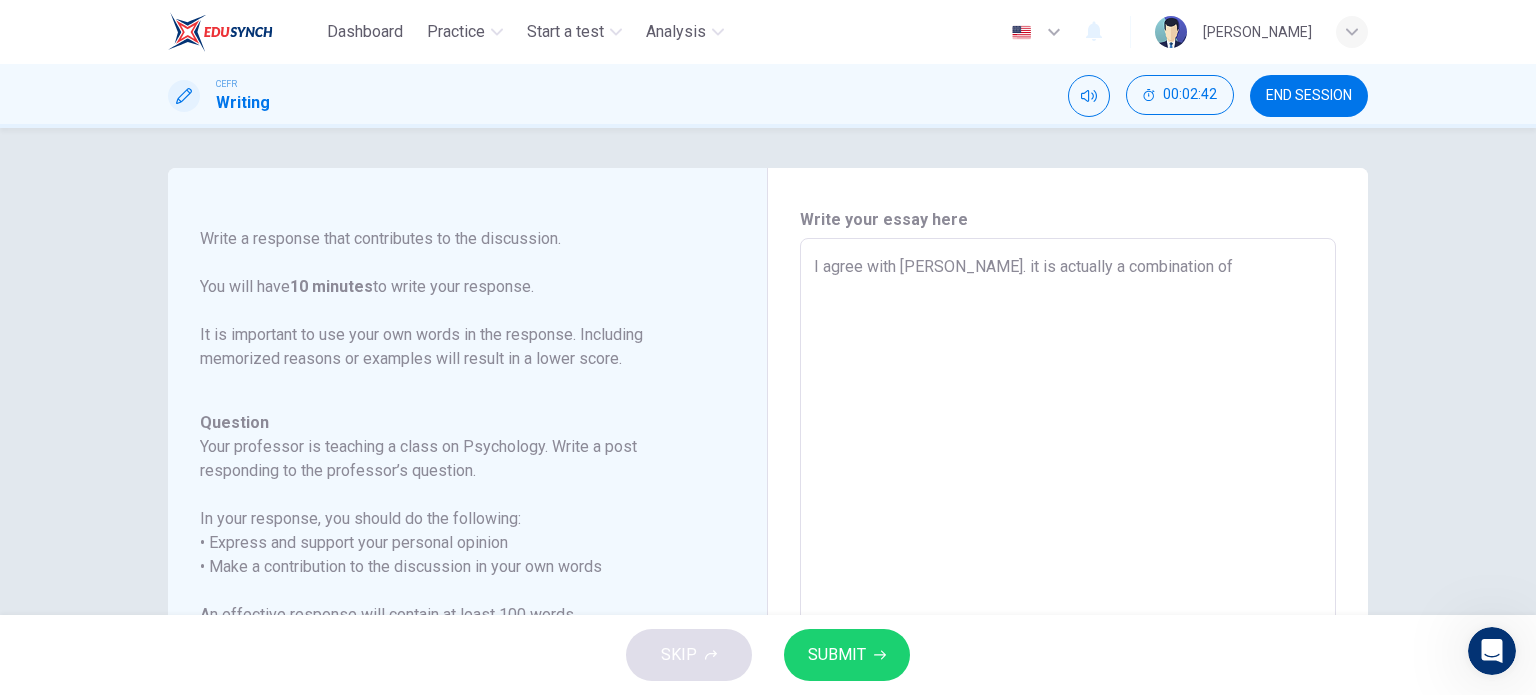 type on "x" 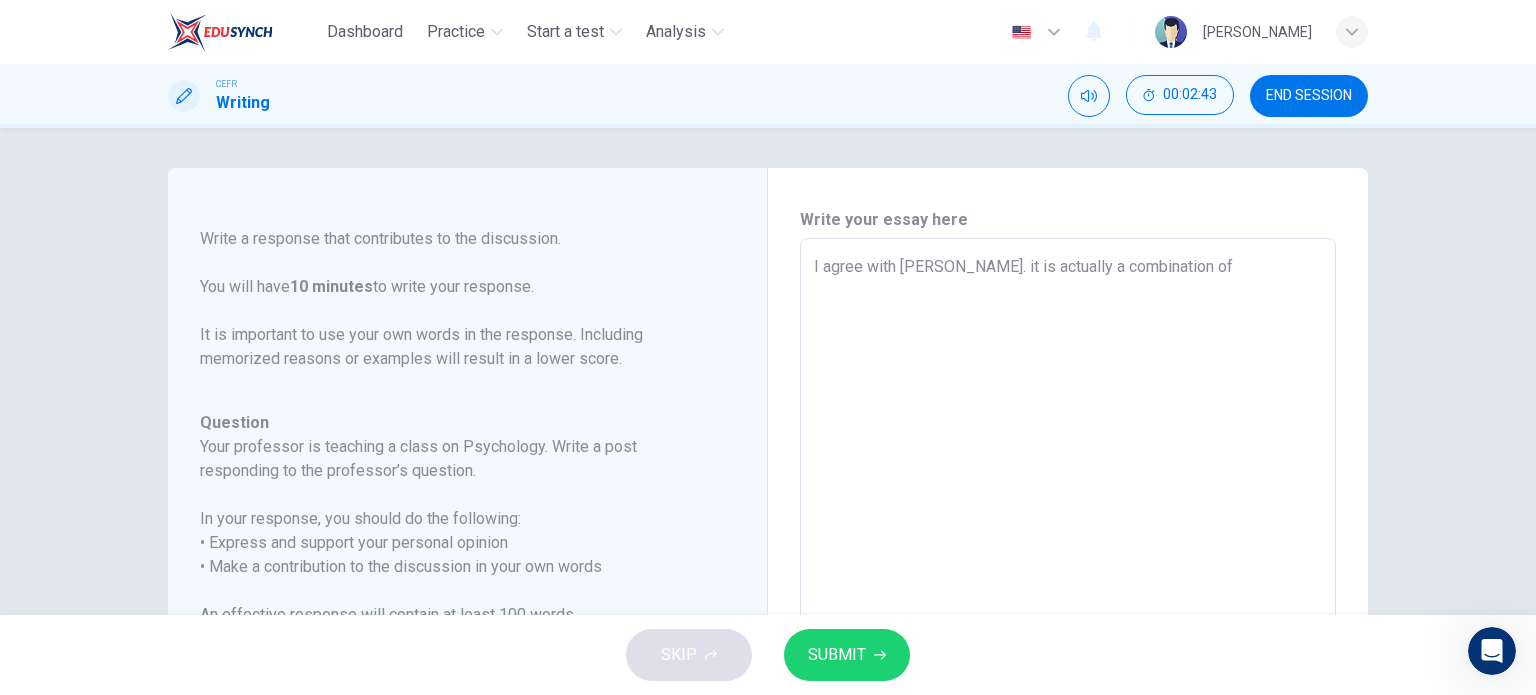 type on "I agree with [PERSON_NAME]. it is actually a combination of" 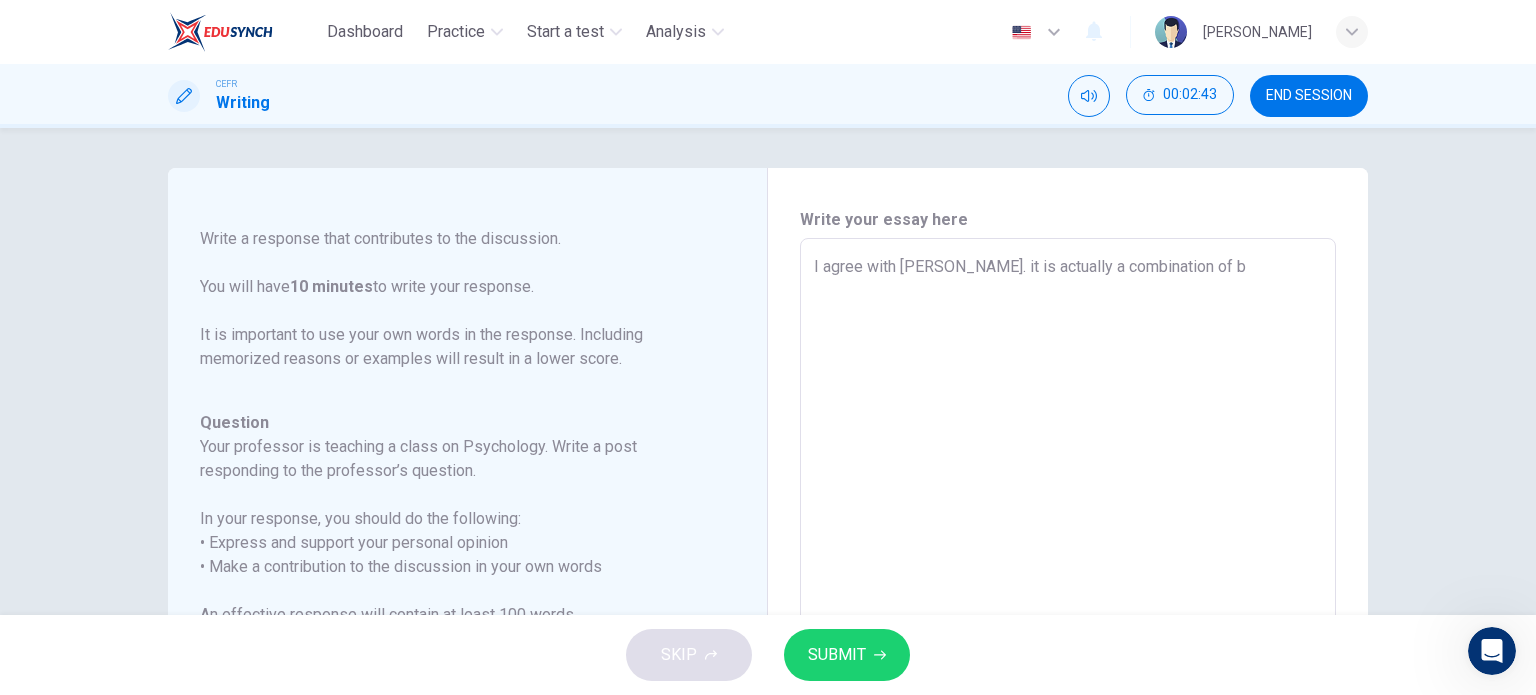 type on "x" 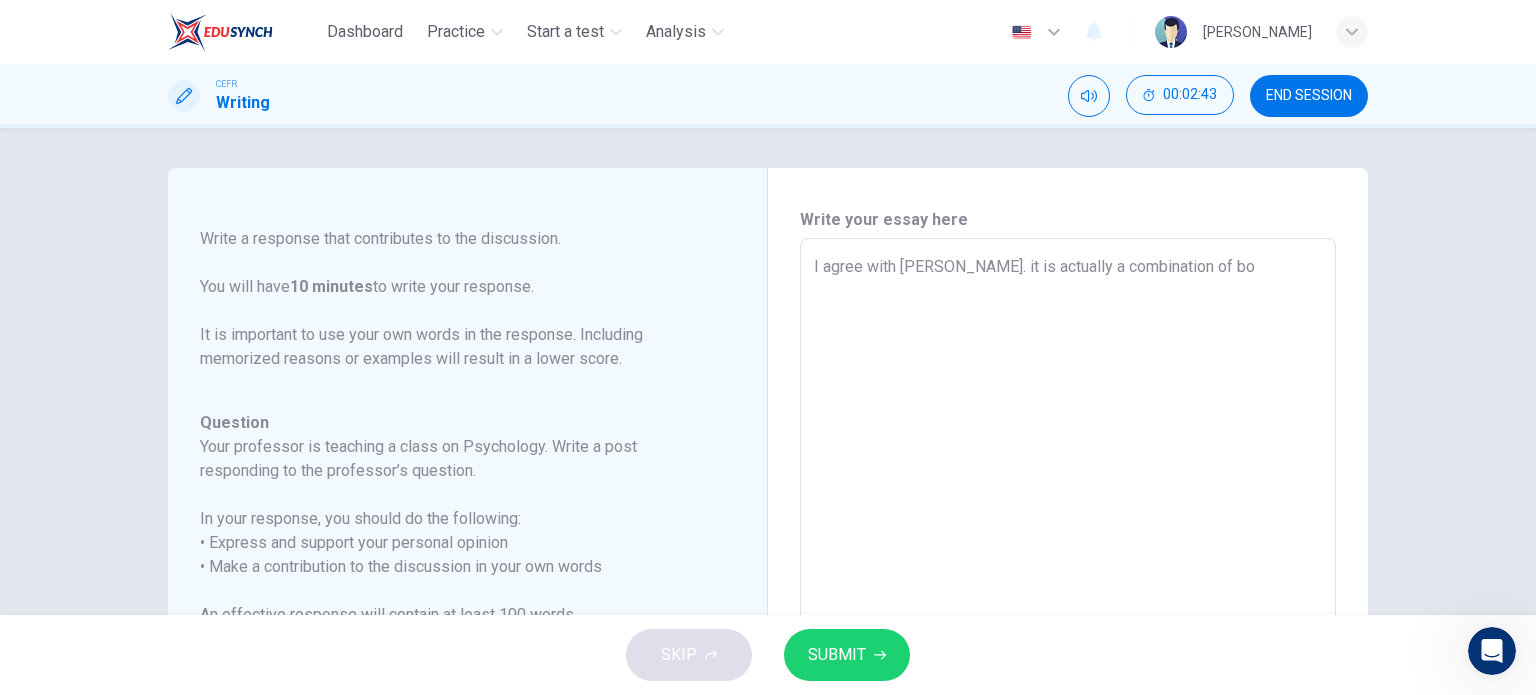 type on "x" 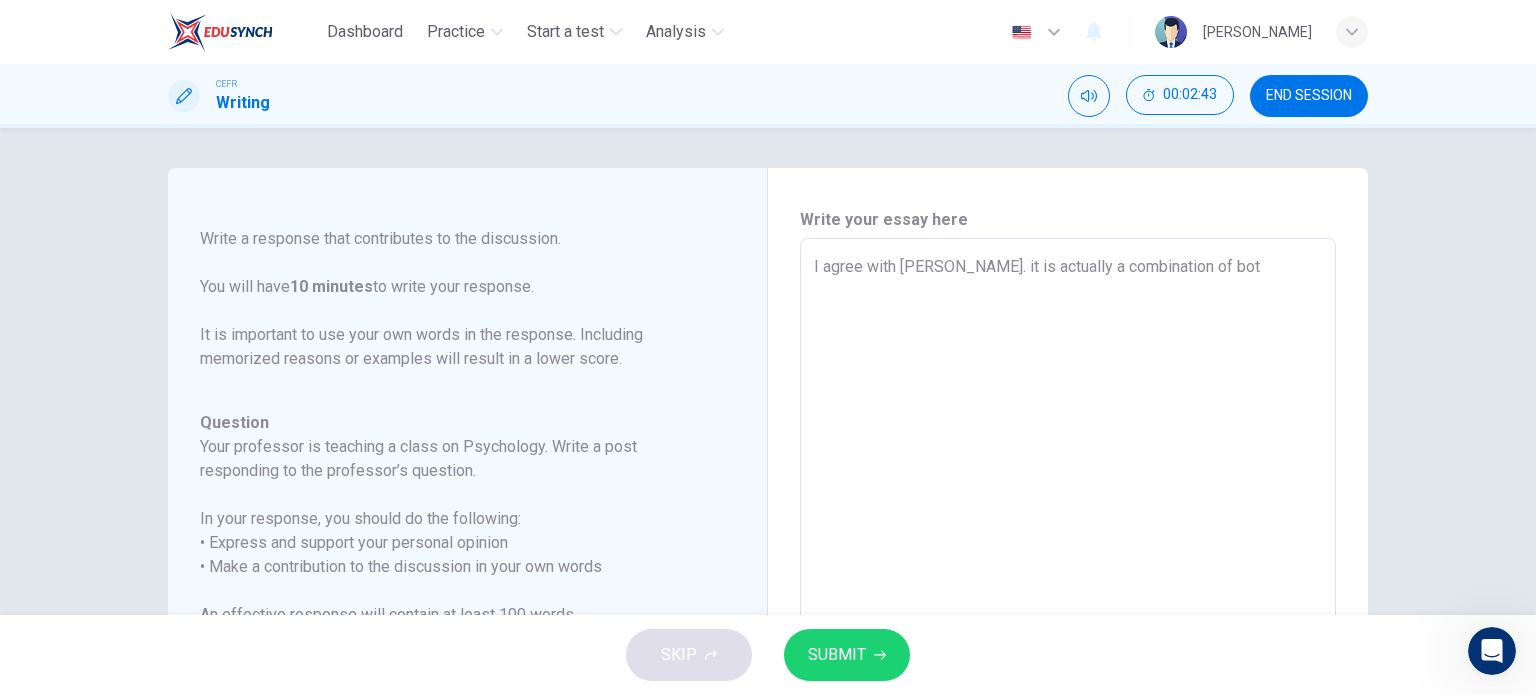 type on "x" 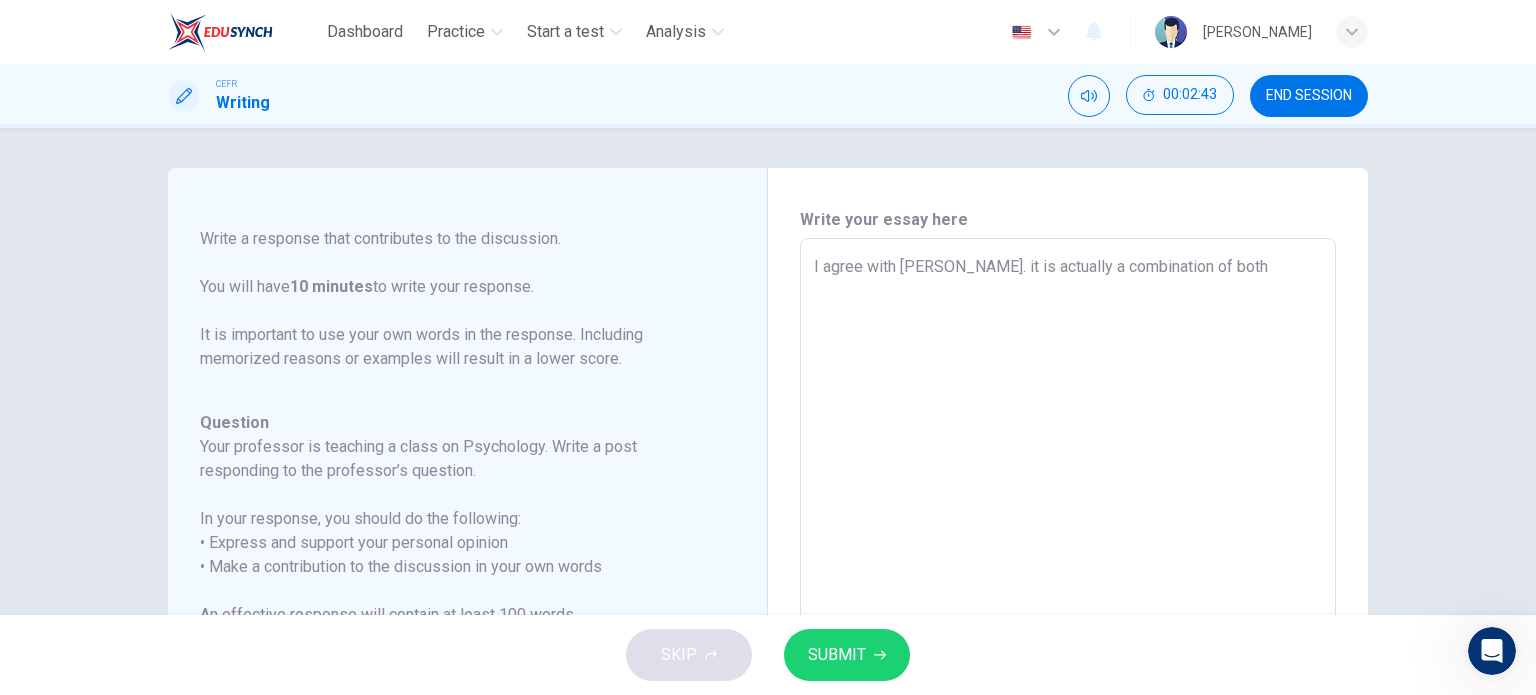type on "x" 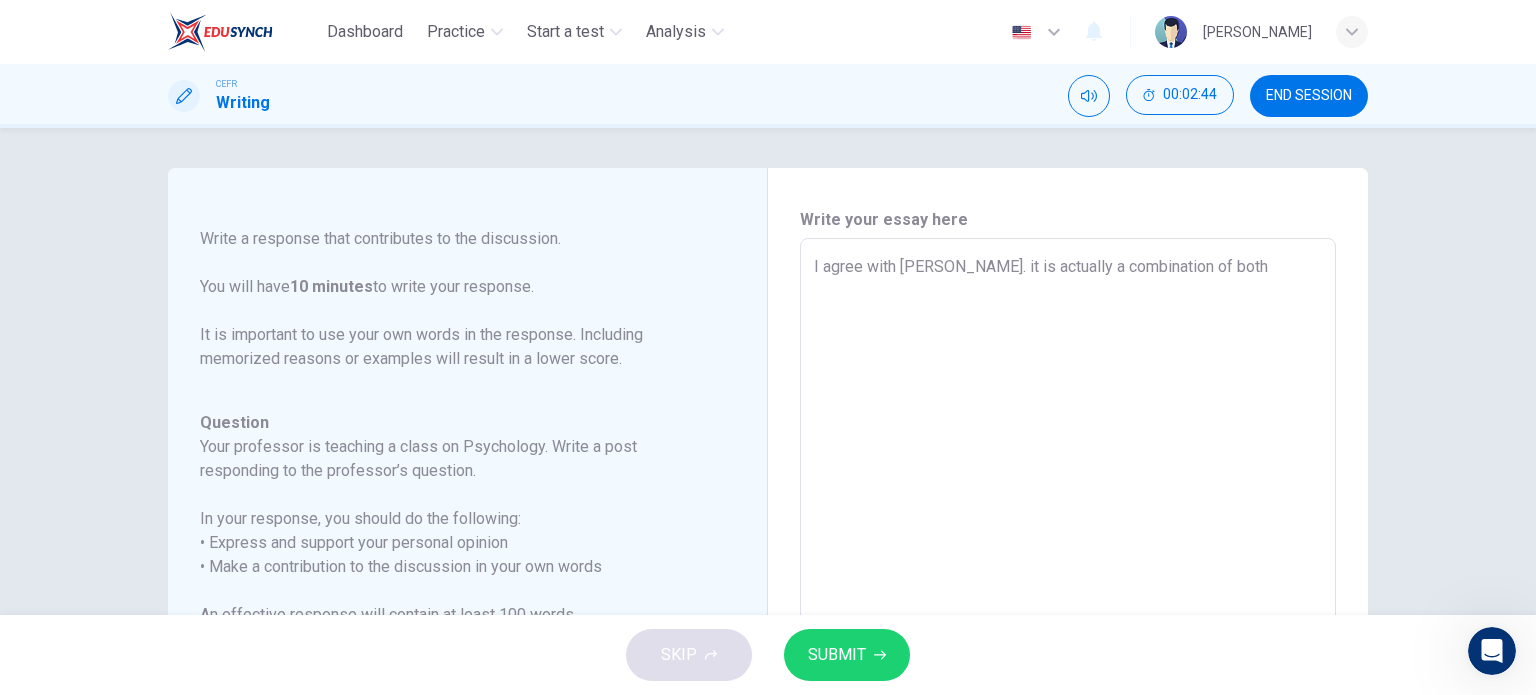type on "I agree with [PERSON_NAME]. it is actually a combination of both" 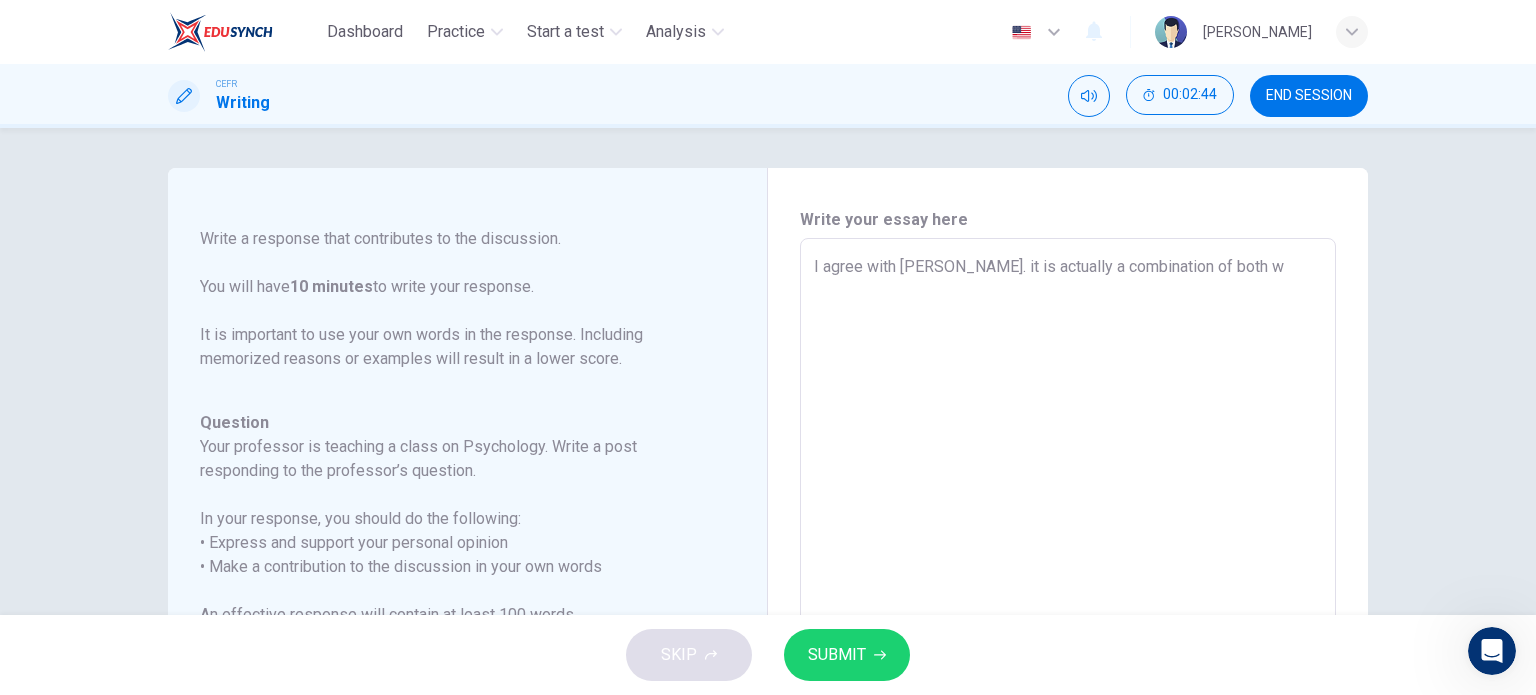 type on "x" 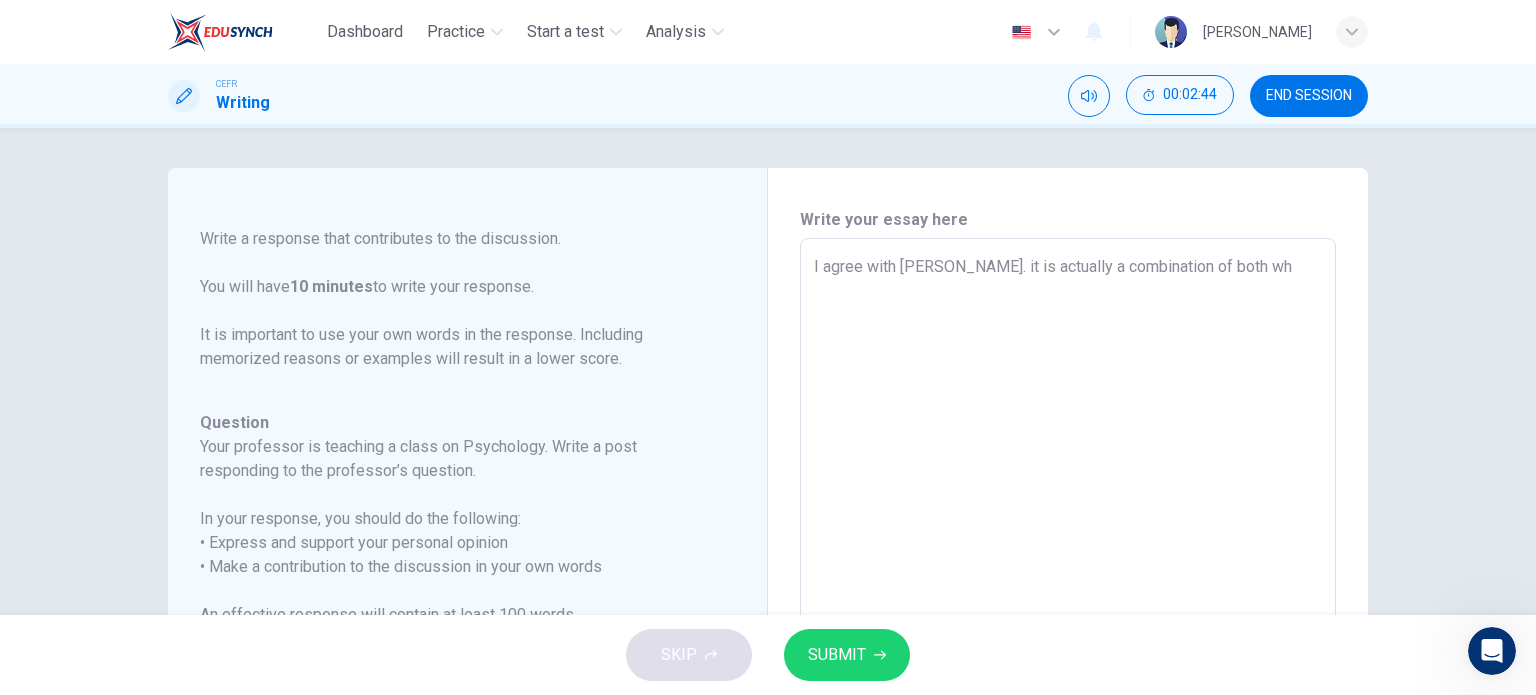 type on "x" 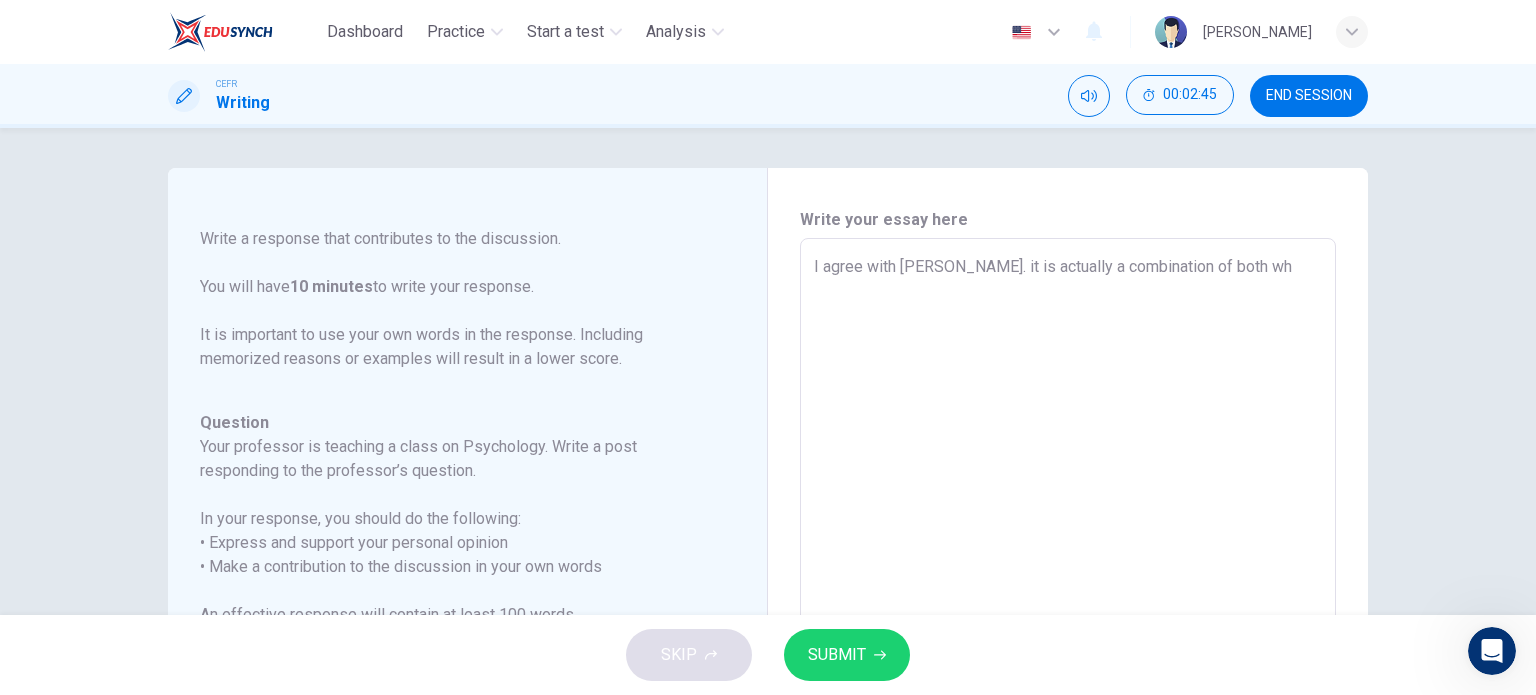 type on "I agree with [PERSON_NAME]. it is actually a combination of both whi" 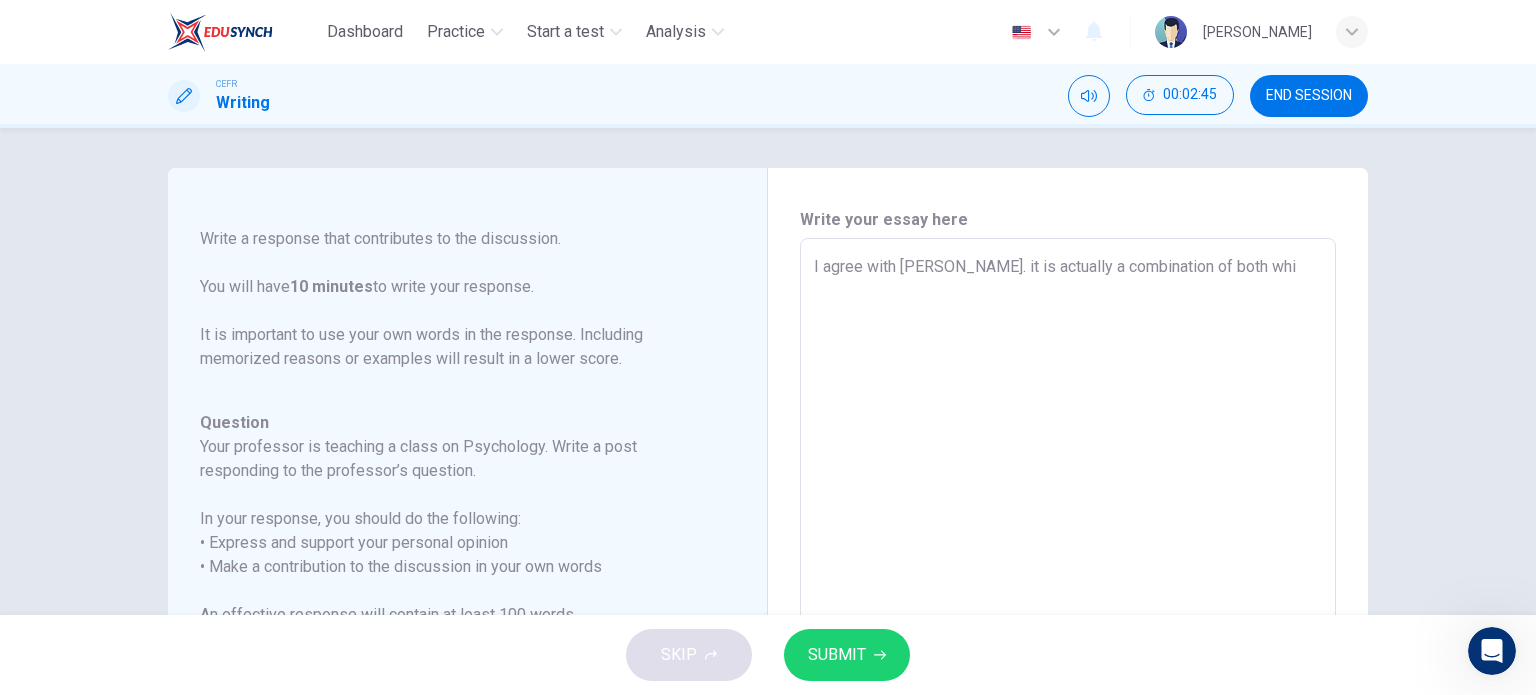 type on "I agree with [PERSON_NAME]. it is actually a combination of both whic" 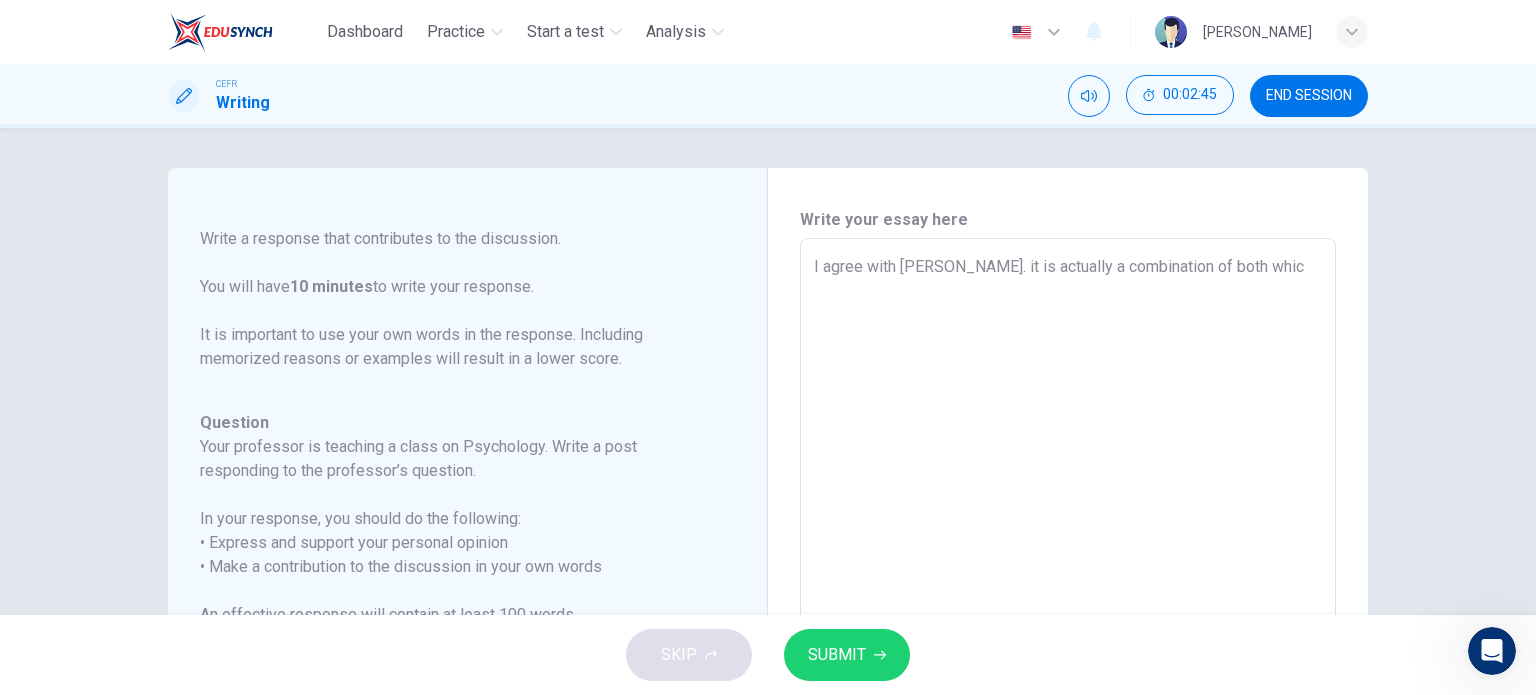 type on "x" 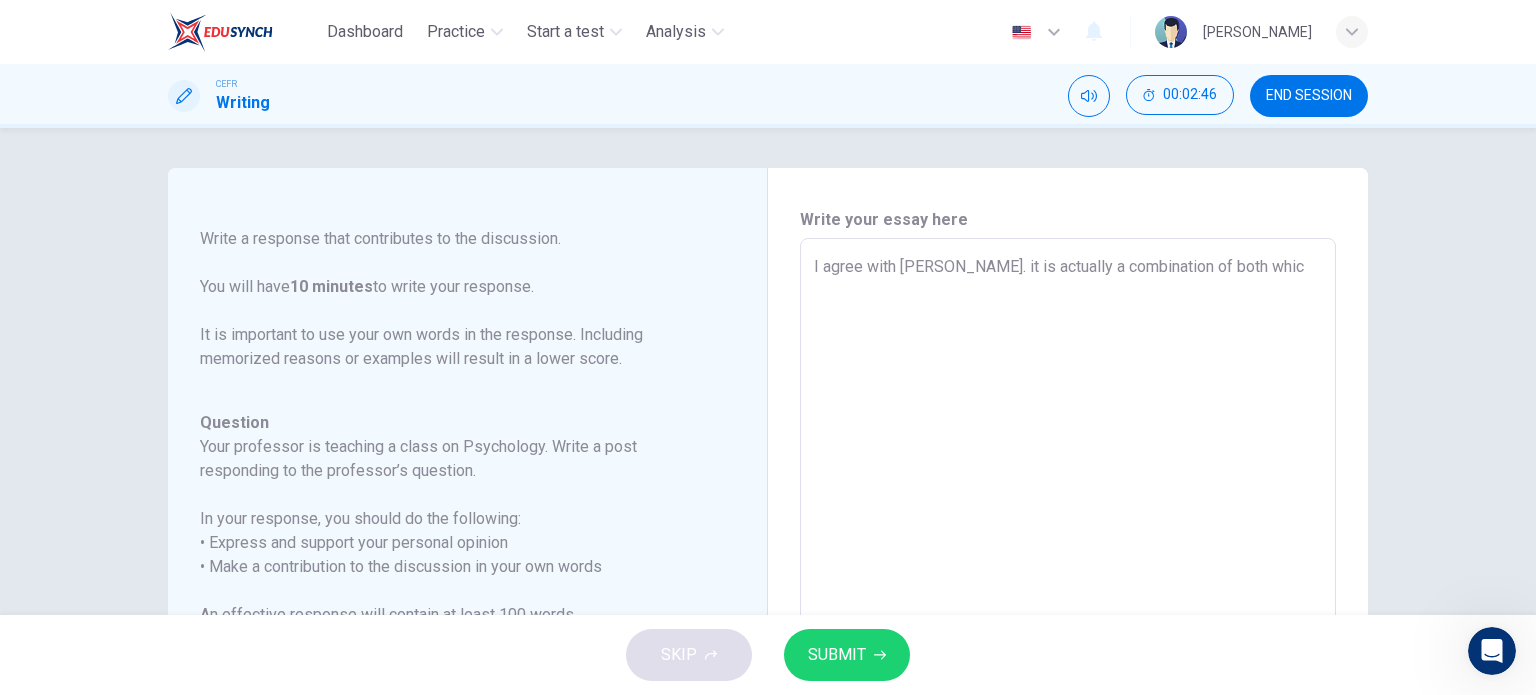 type on "I agree with [PERSON_NAME]. it is actually a combination of both which" 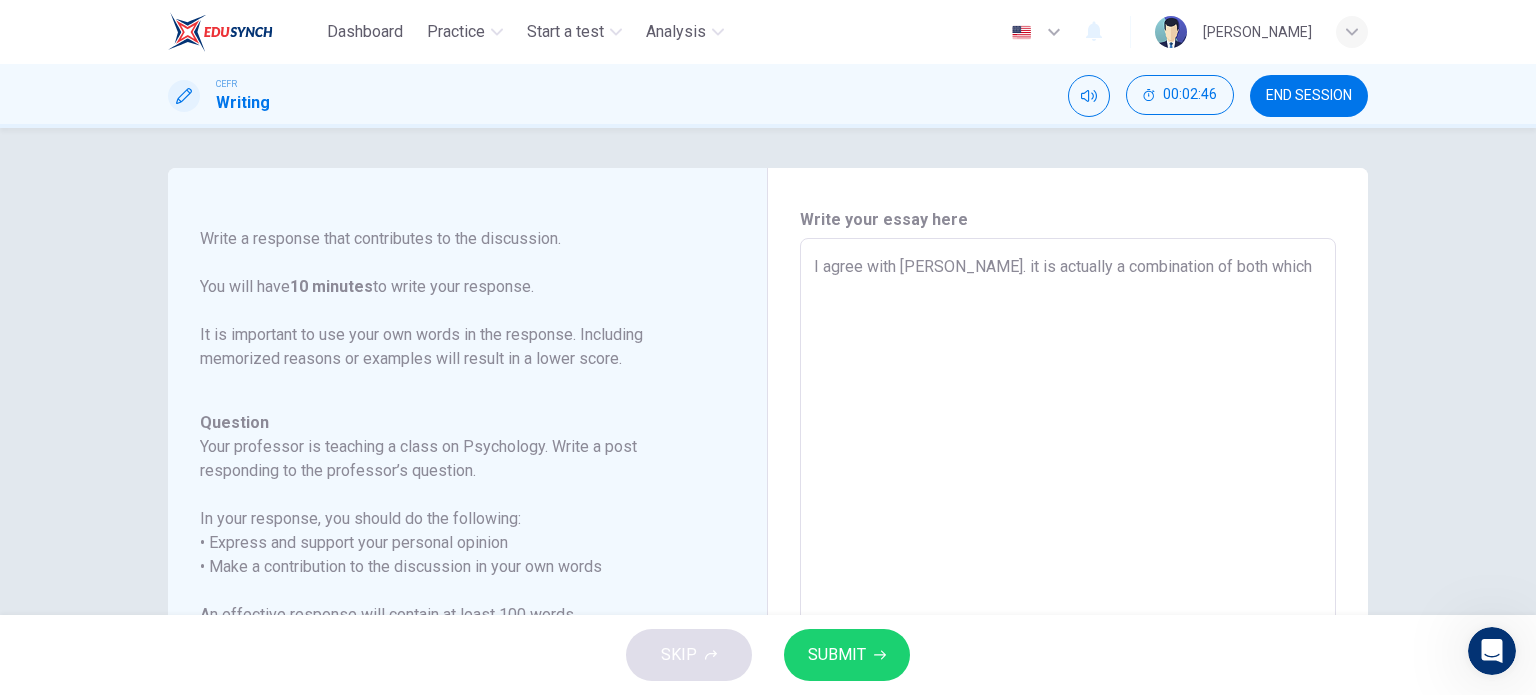 type on "I agree with [PERSON_NAME]. it is actually a combination of both which" 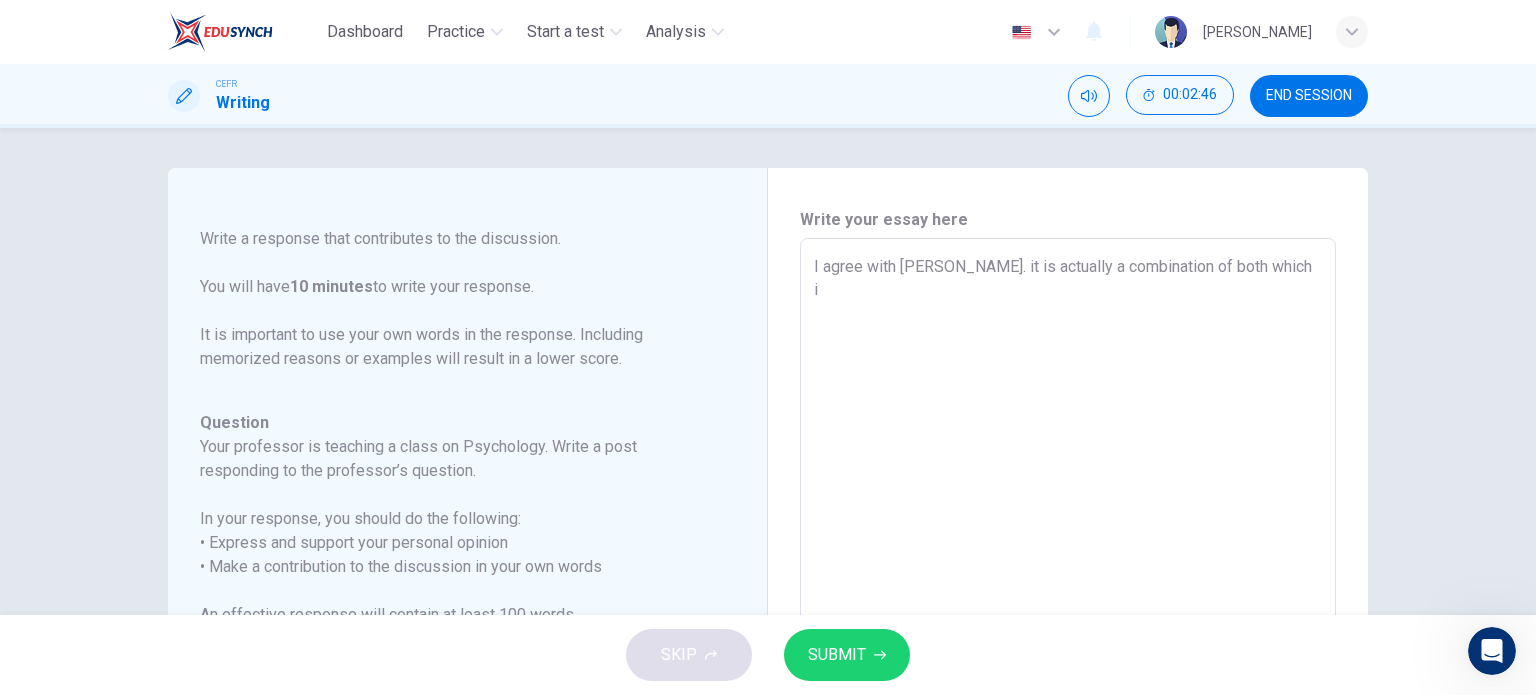 type on "x" 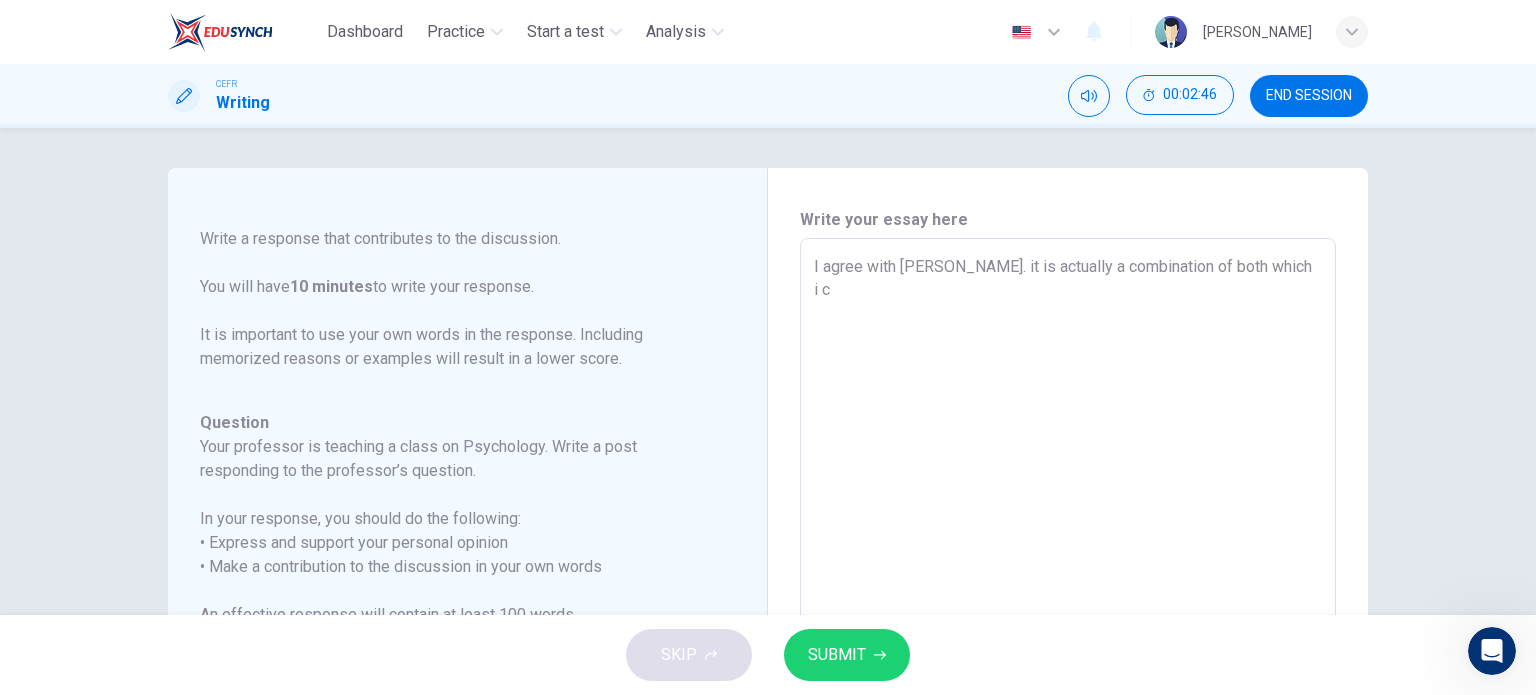 type on "I agree with [PERSON_NAME]. it is actually a combination of both which i cl" 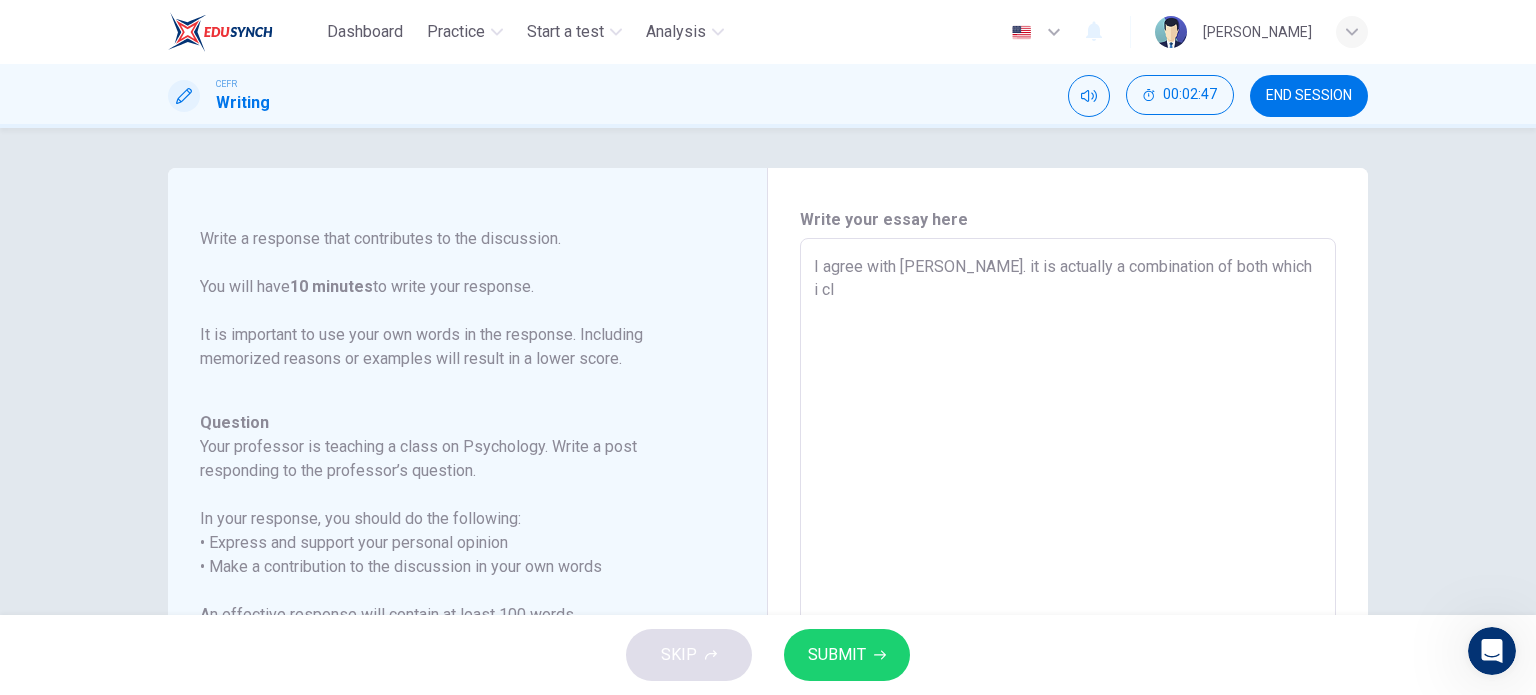 type on "I agree with [PERSON_NAME]. it is actually a combination of both which i cla" 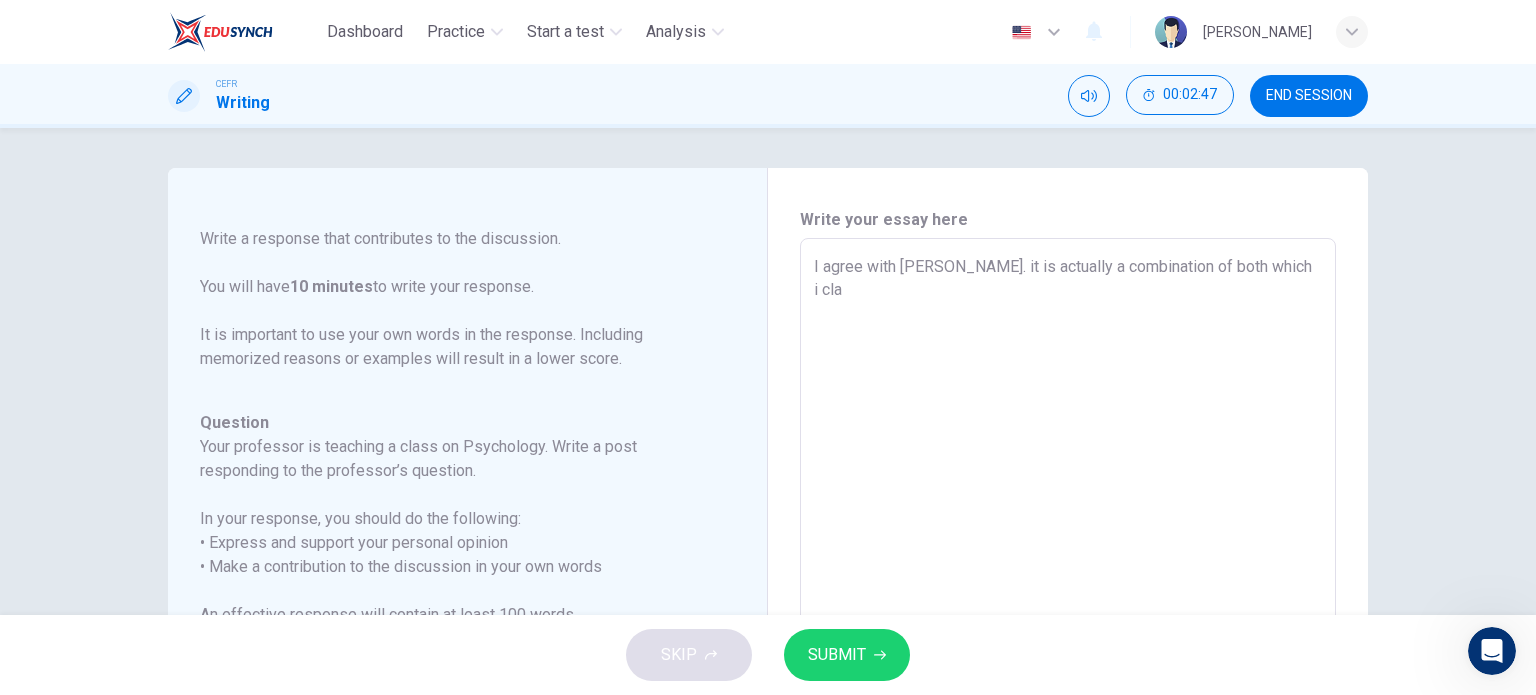 type on "x" 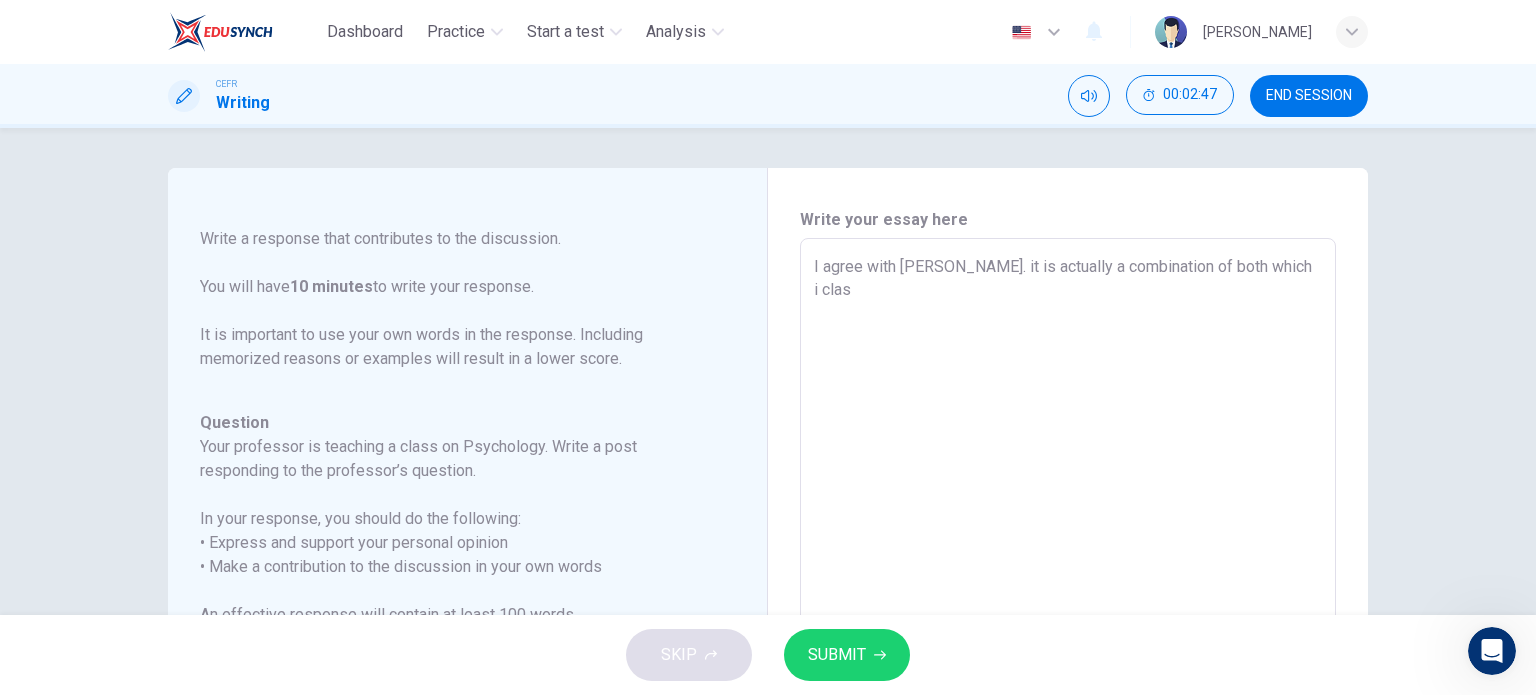 type on "x" 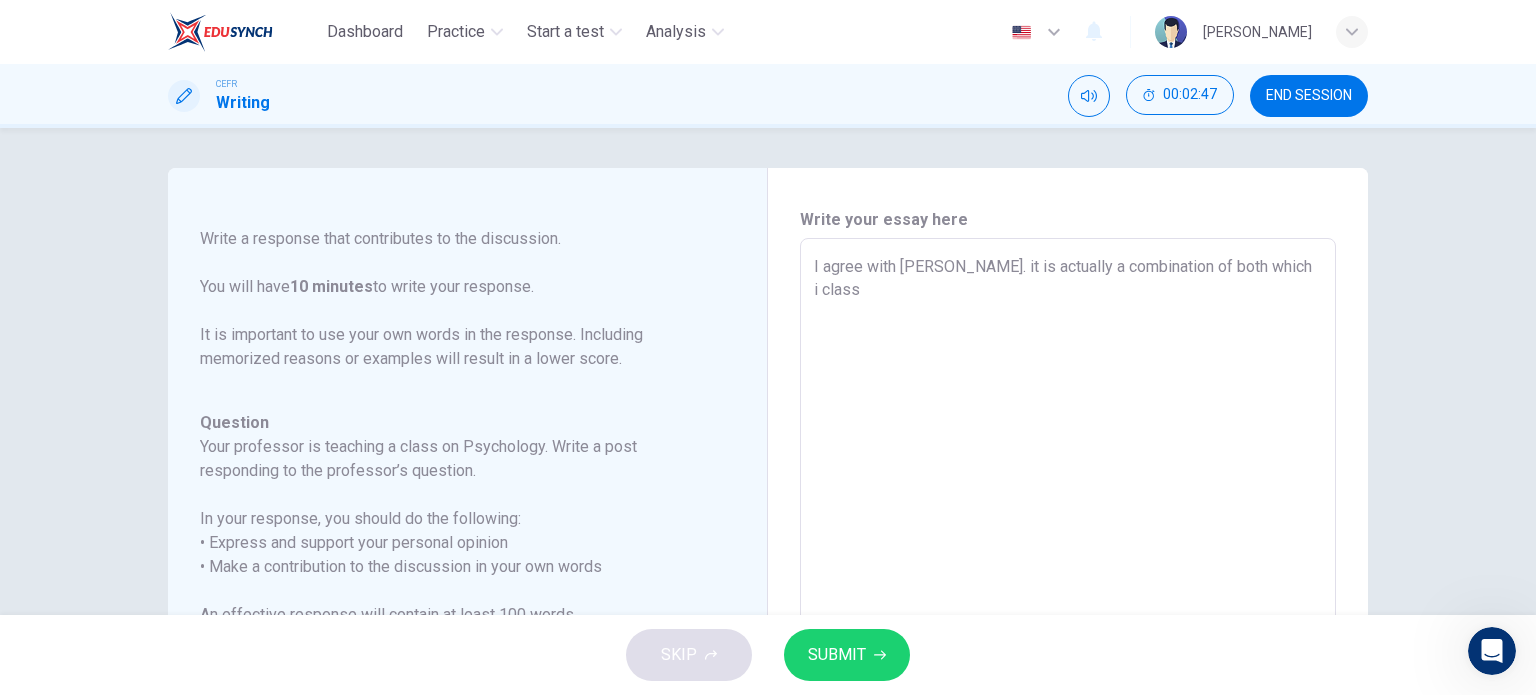 type on "x" 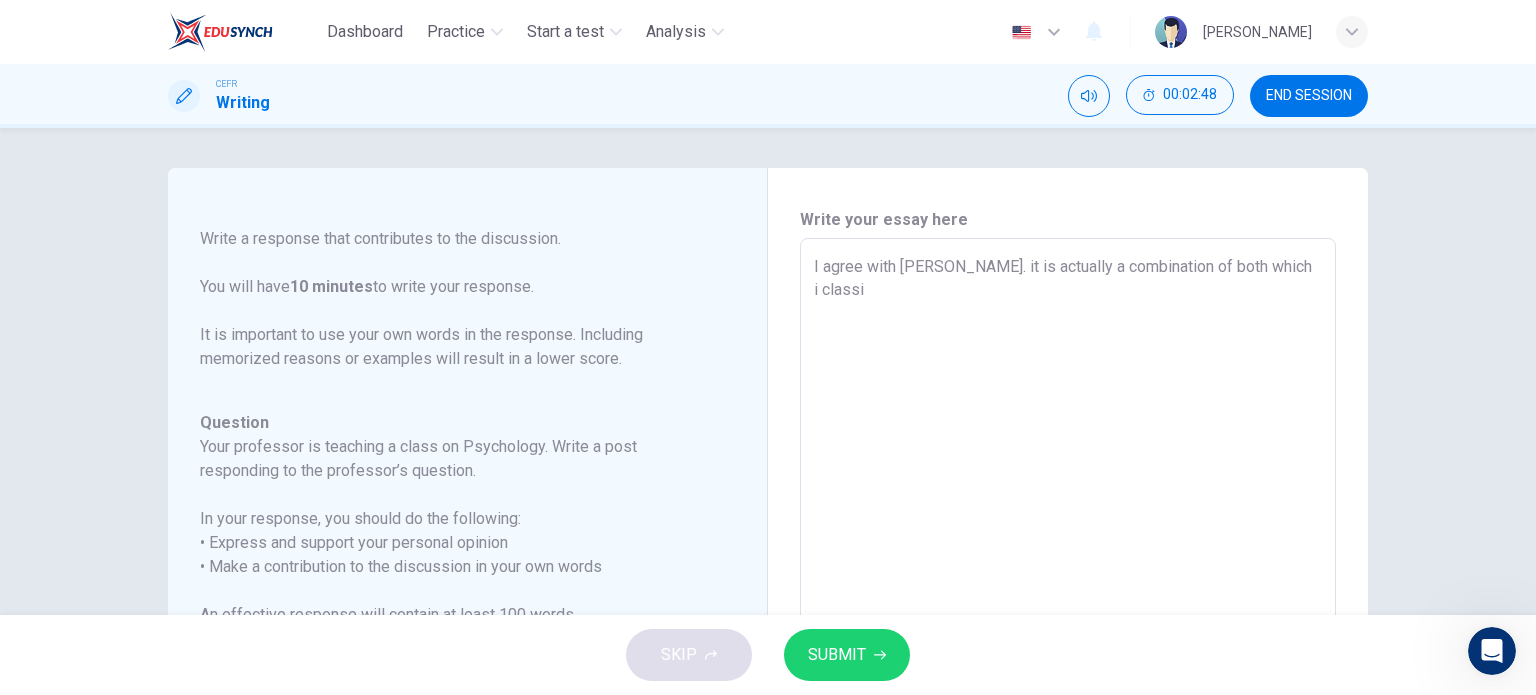 type on "I agree with [PERSON_NAME]. it is actually a combination of both which i classid" 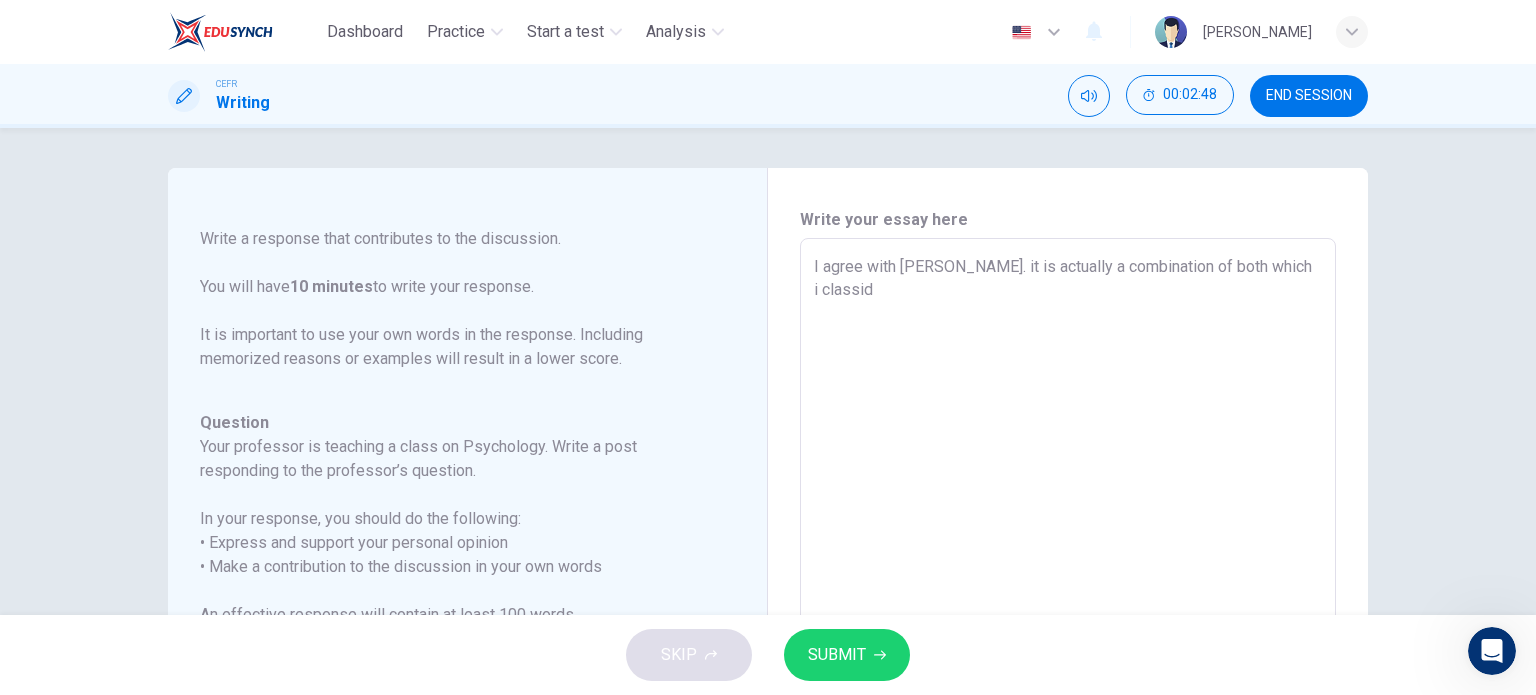 type on "x" 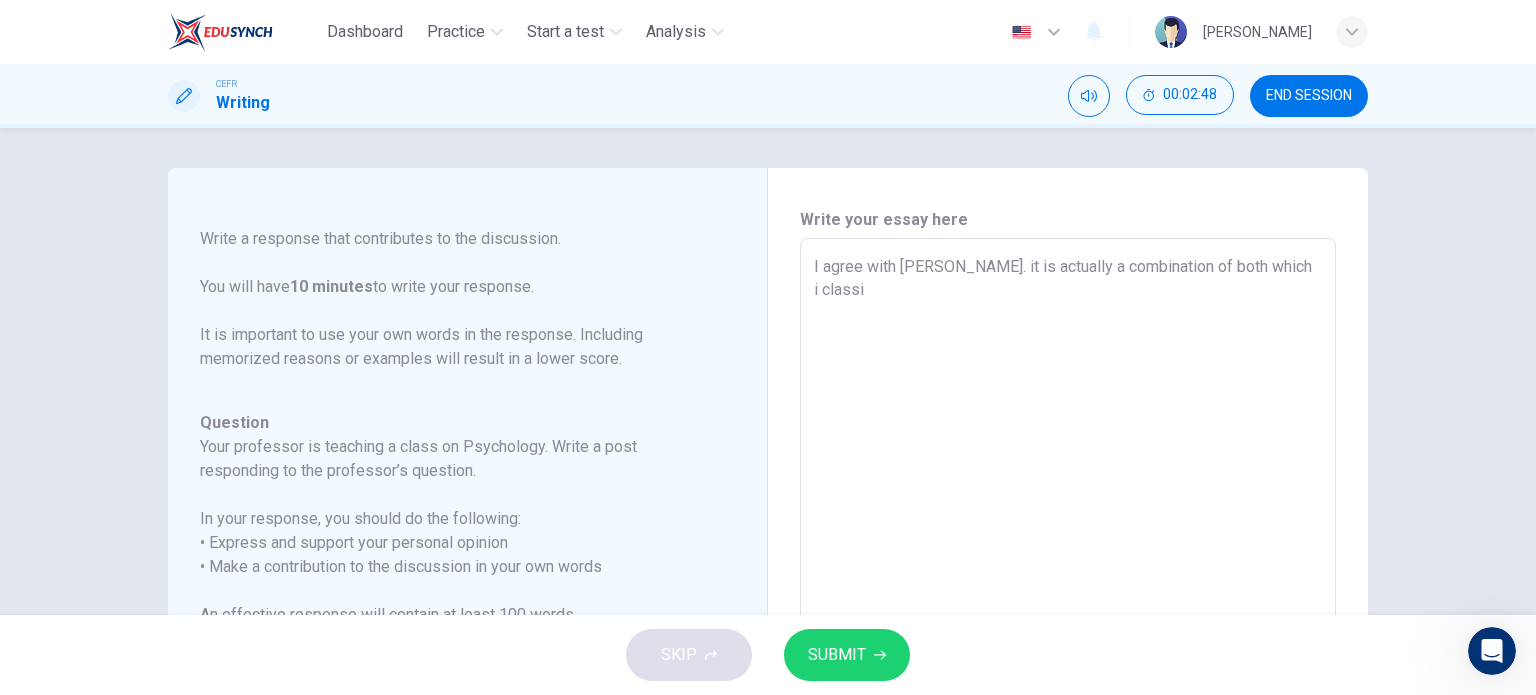 type on "x" 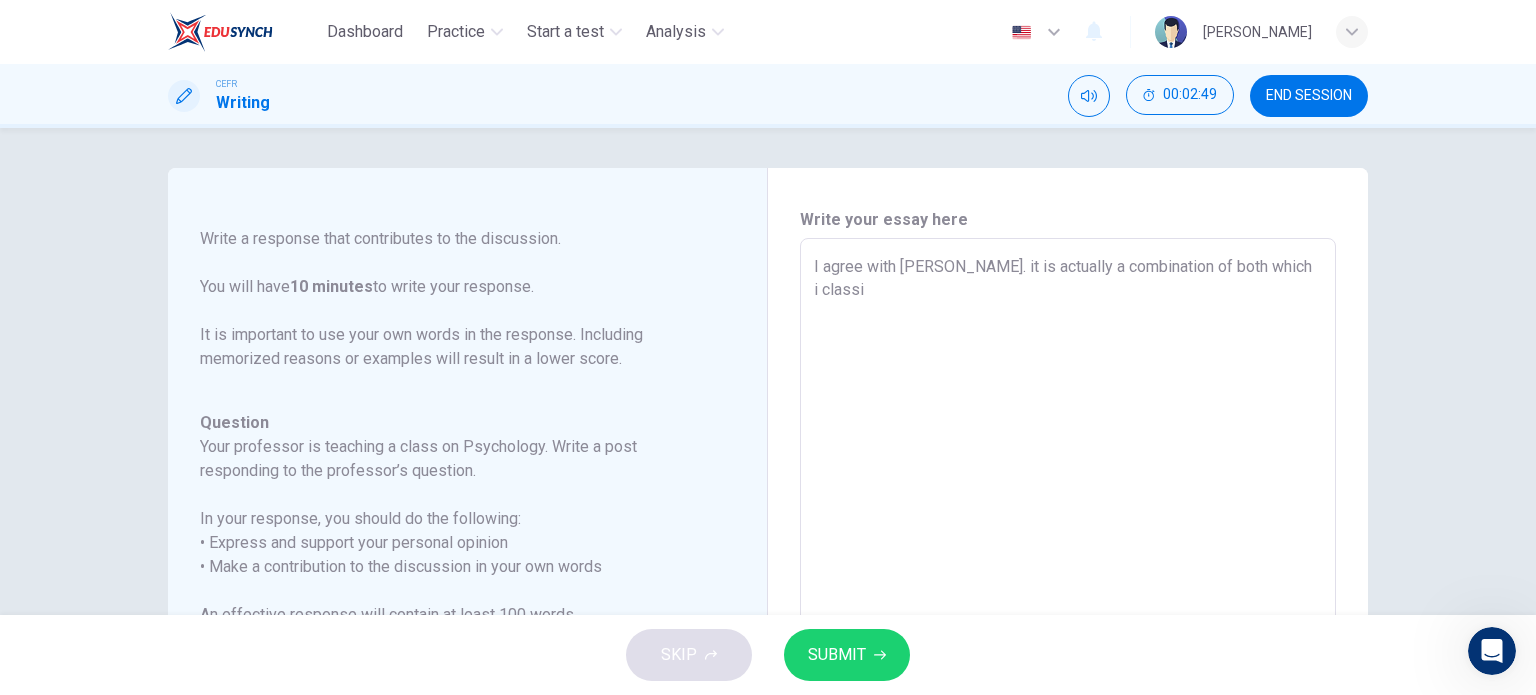 type on "I agree with [PERSON_NAME]. it is actually a combination of both which i classif" 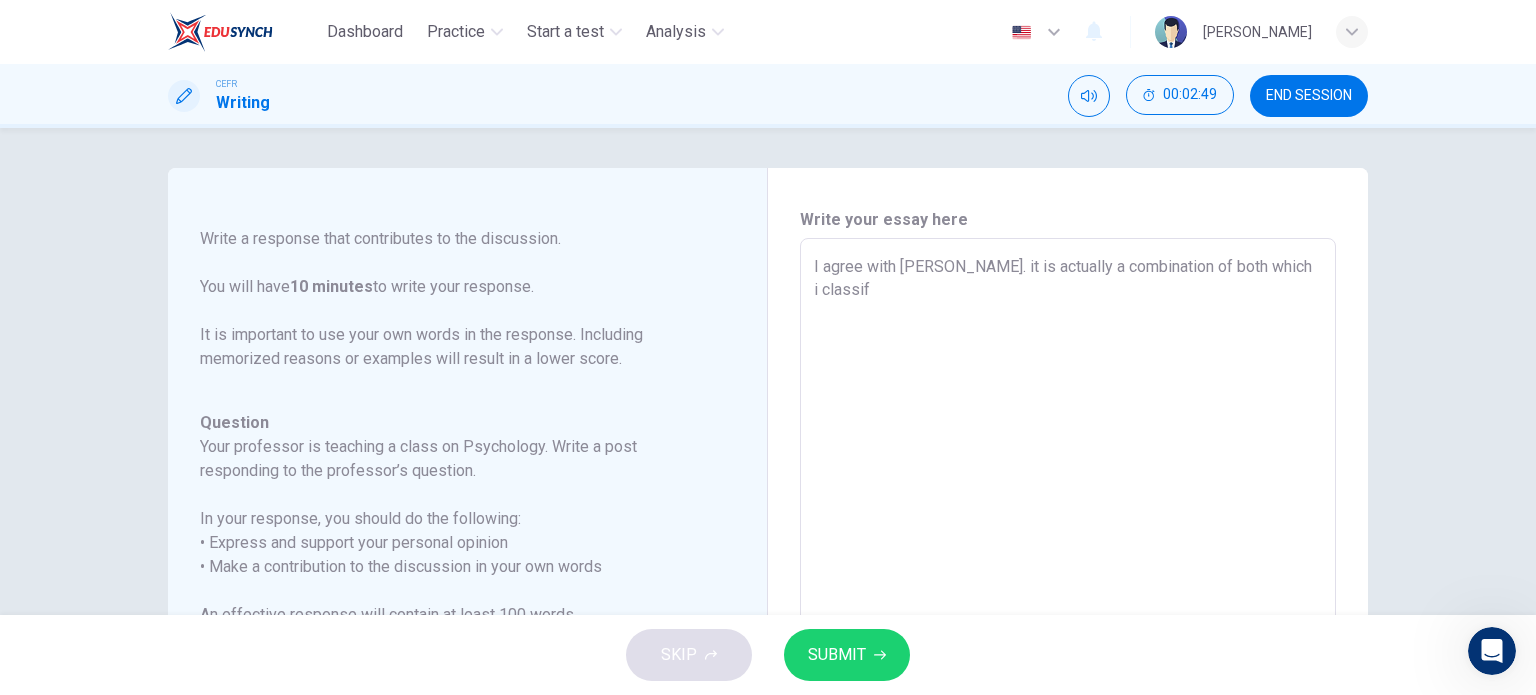type on "I agree with [PERSON_NAME]. it is actually a combination of both which i classify" 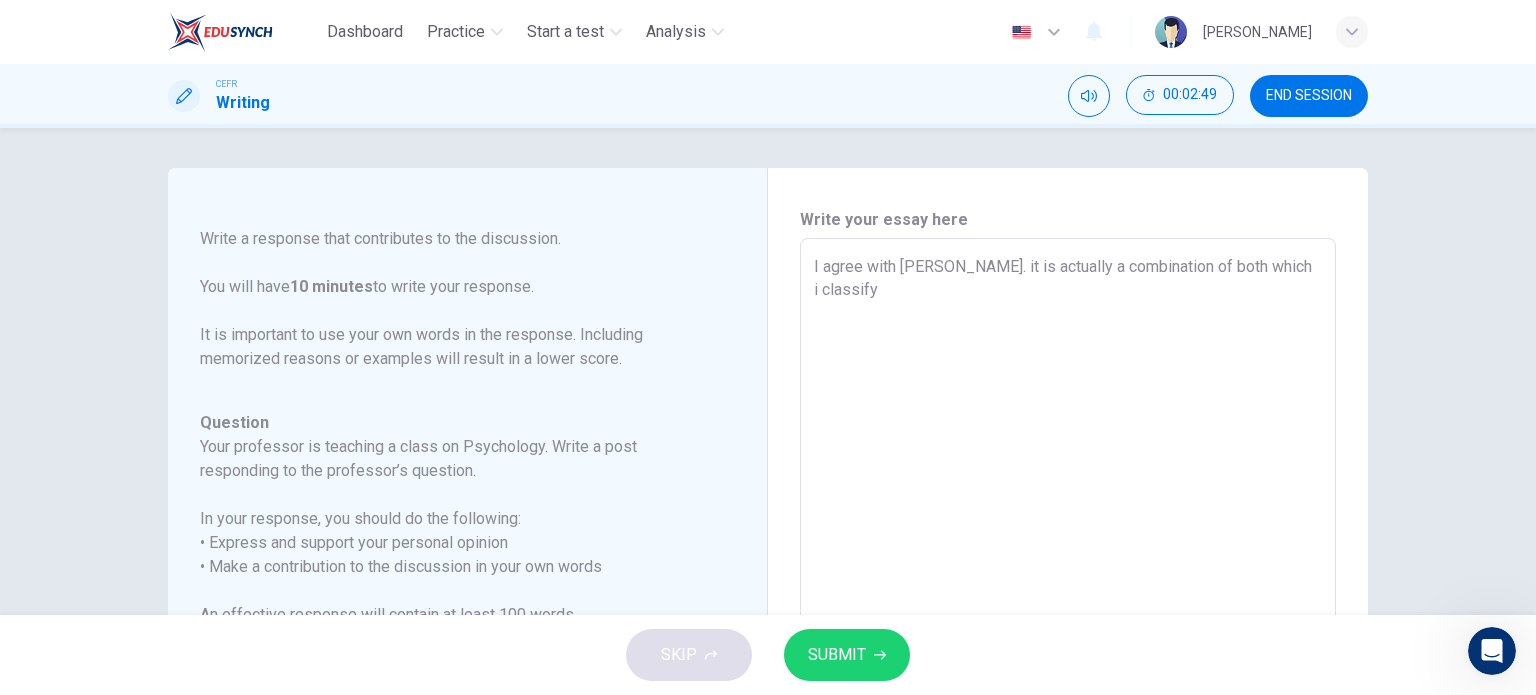 type on "x" 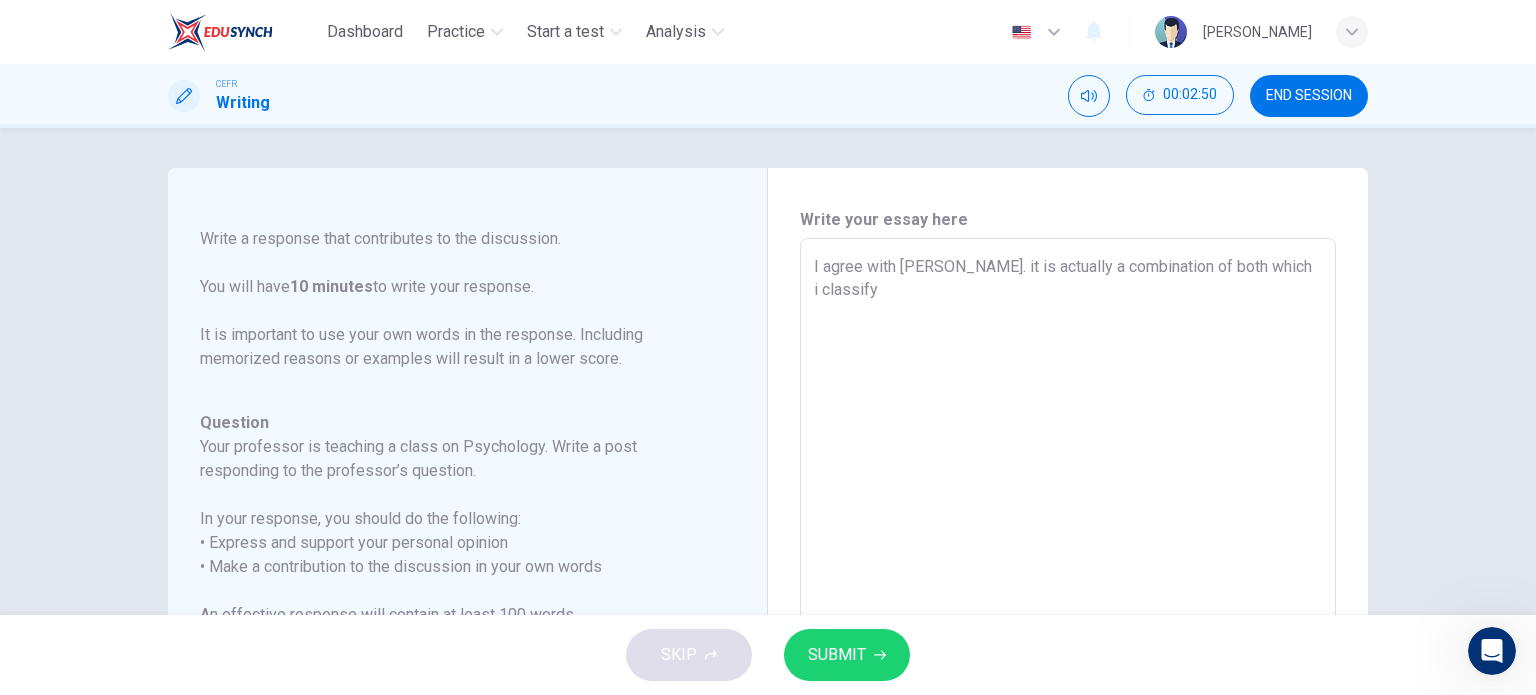 type on "I agree with [PERSON_NAME]. it is actually a combination of both which i classify" 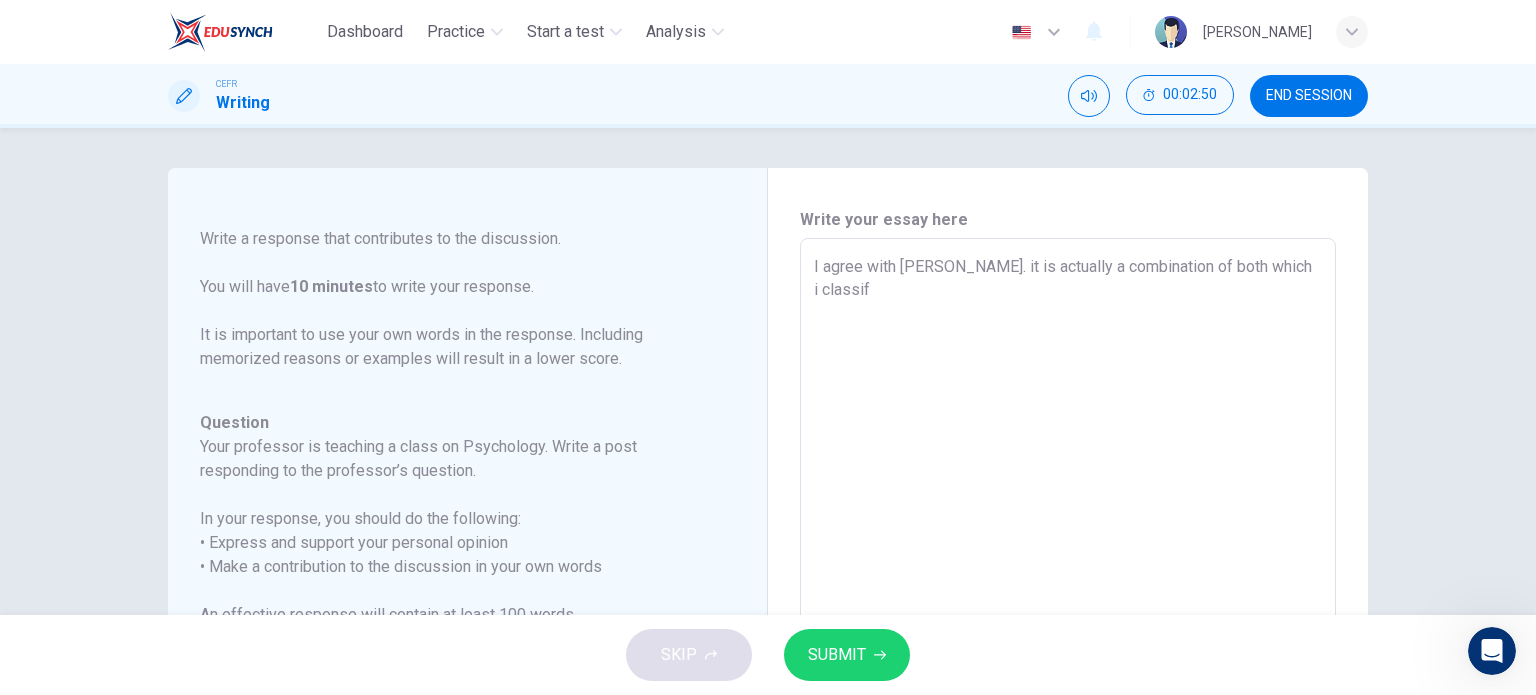 type on "x" 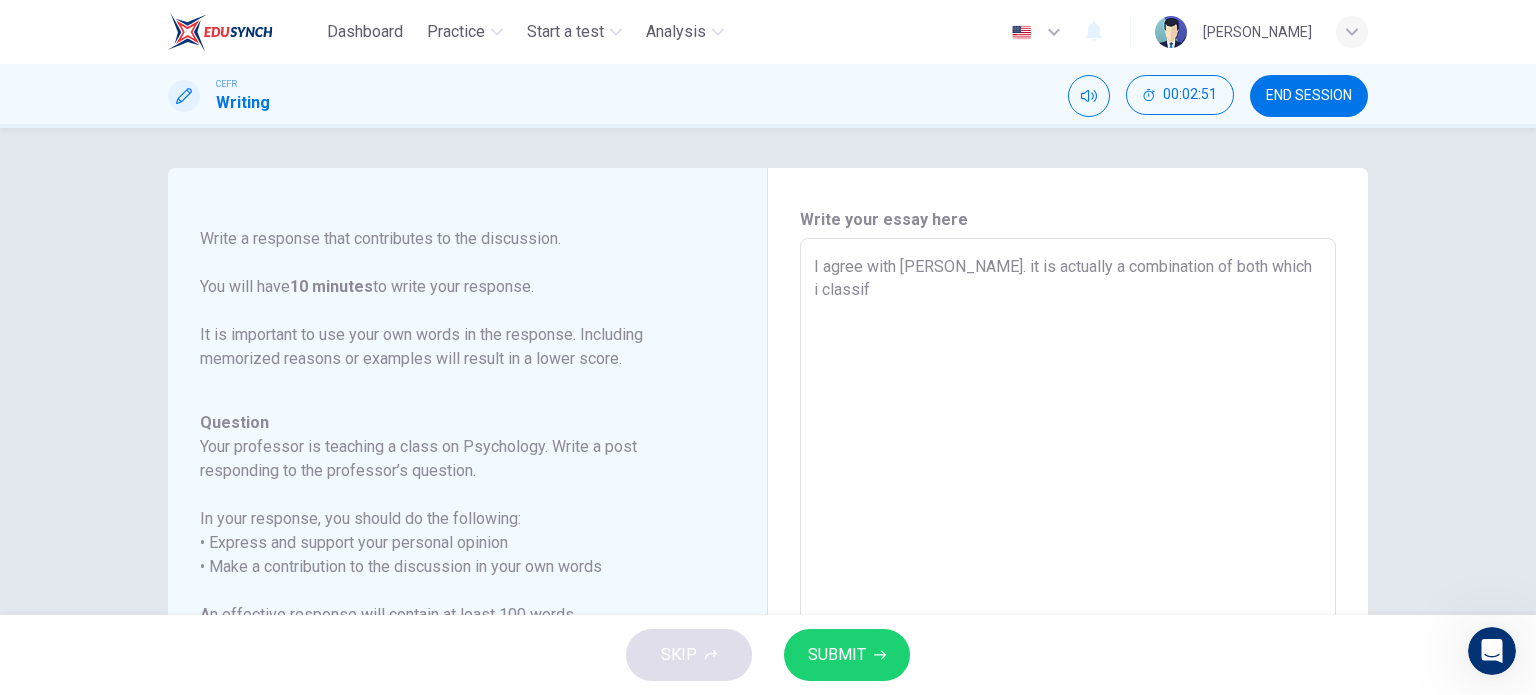 type on "I agree with [PERSON_NAME]. it is actually a combination of both which i classi" 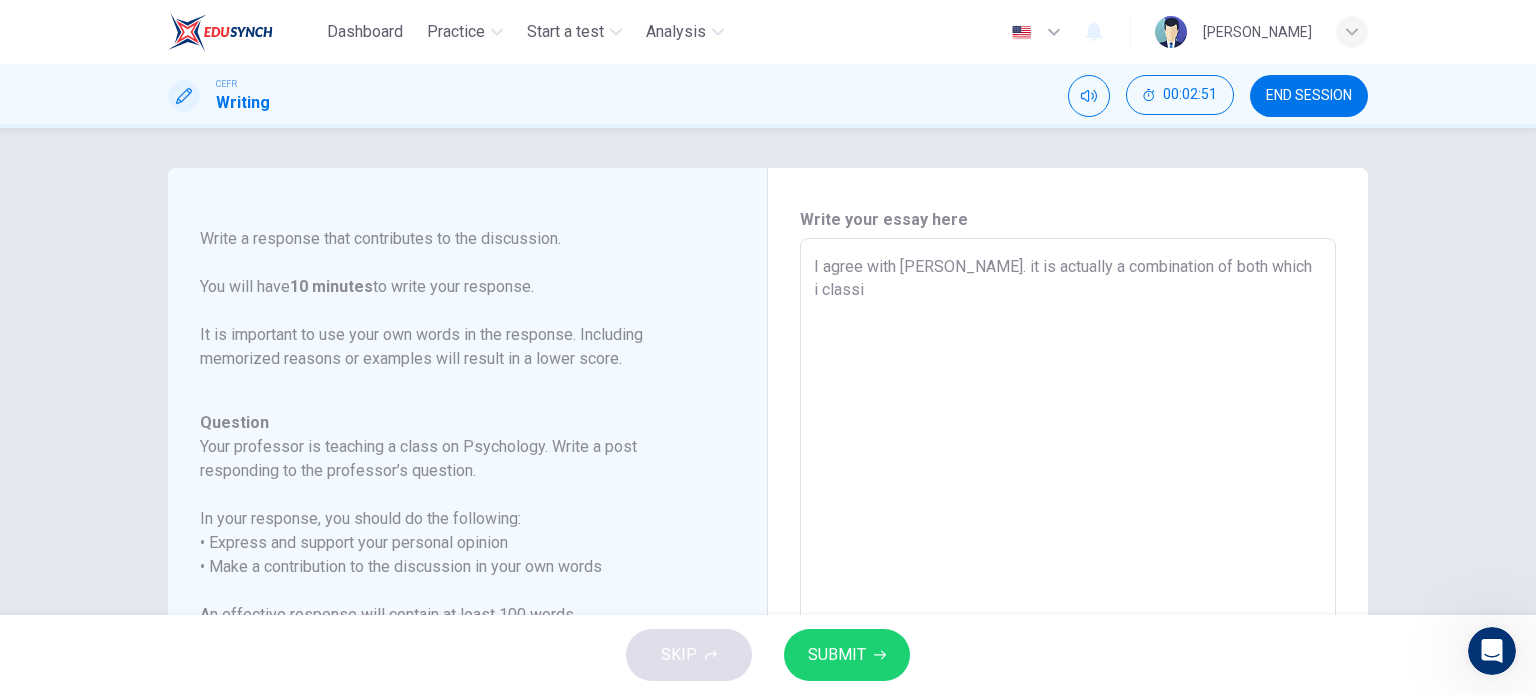 type on "I agree with [PERSON_NAME]. it is actually a combination of both which i class" 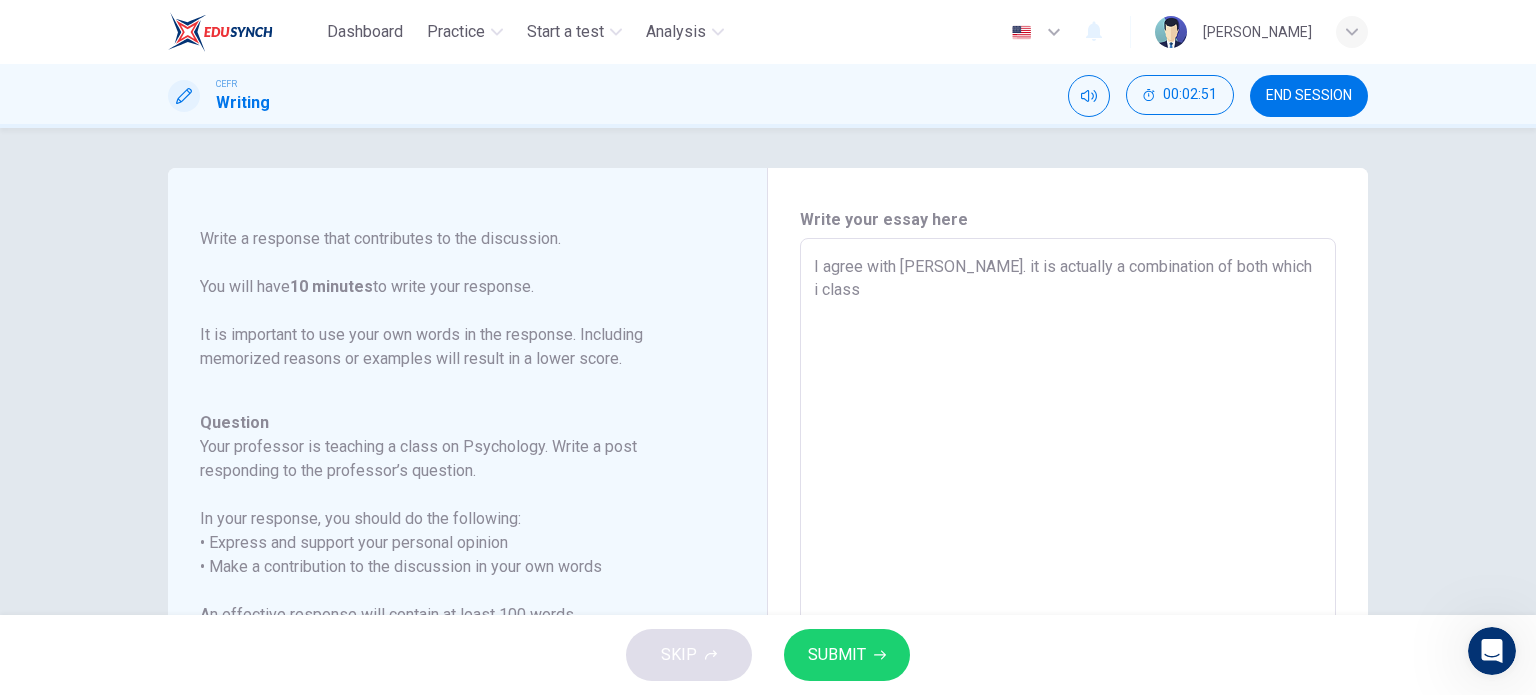 type on "x" 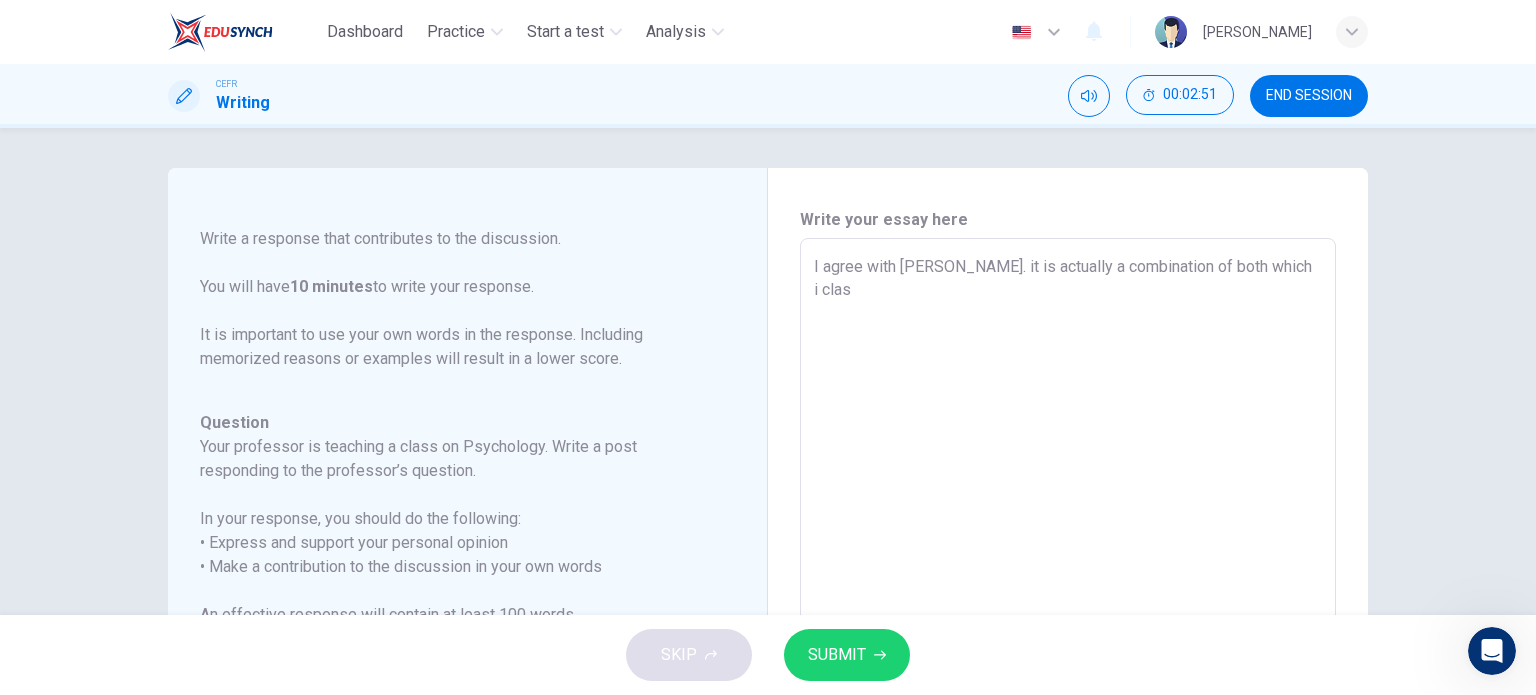 type on "x" 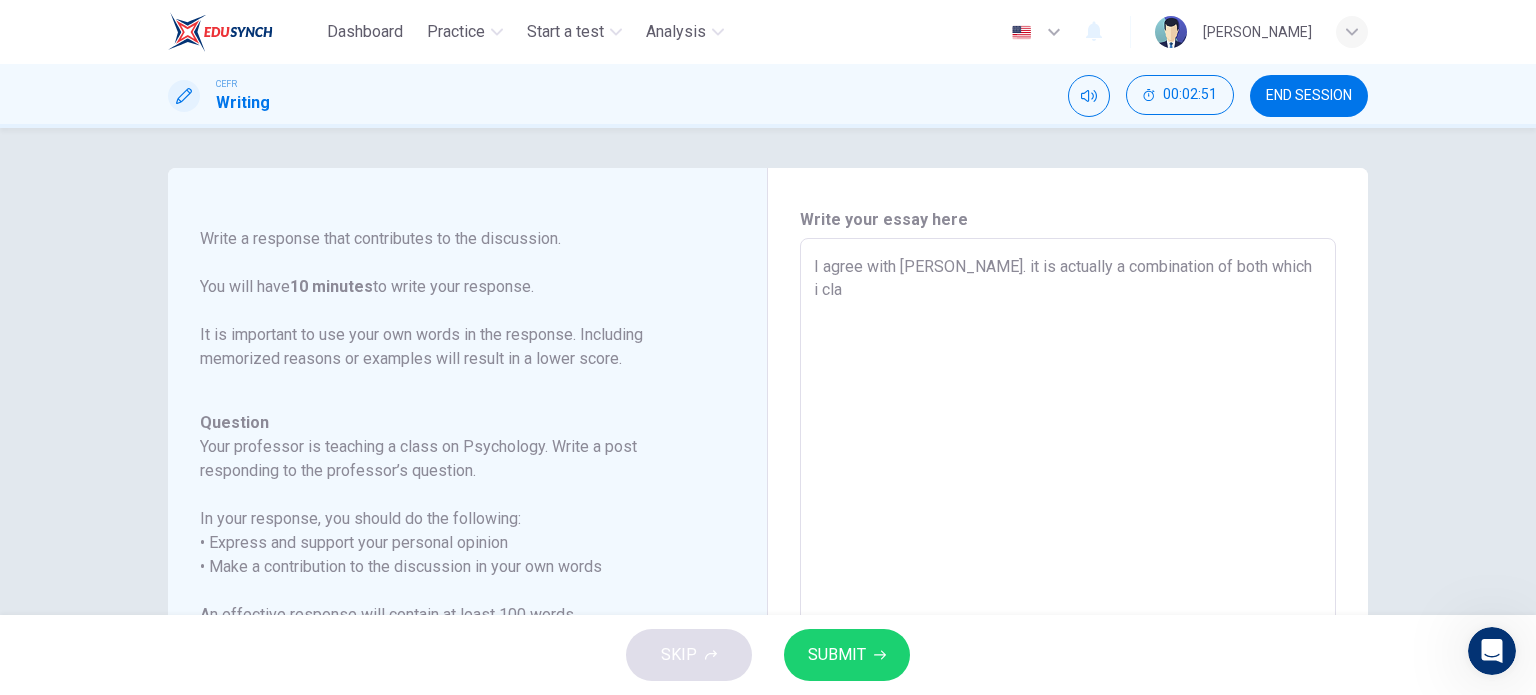 type on "x" 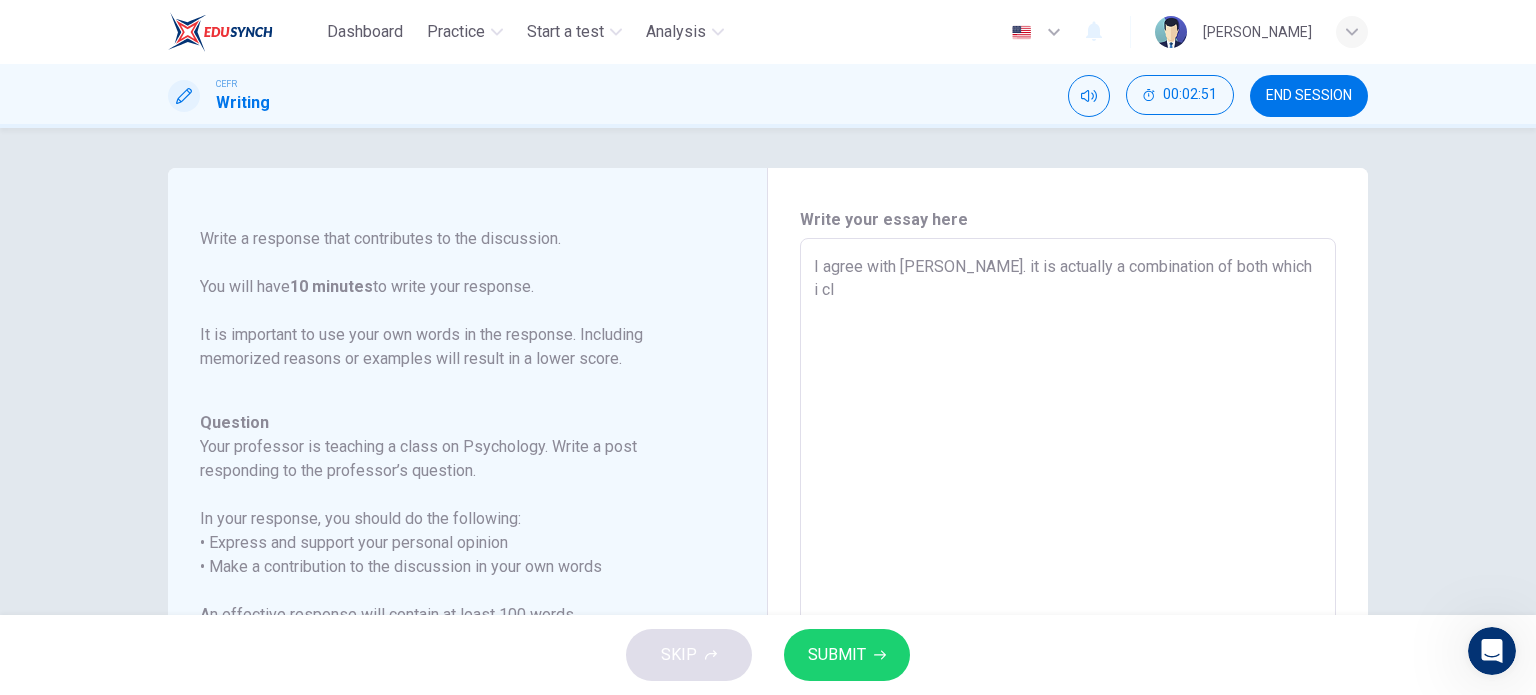 type on "x" 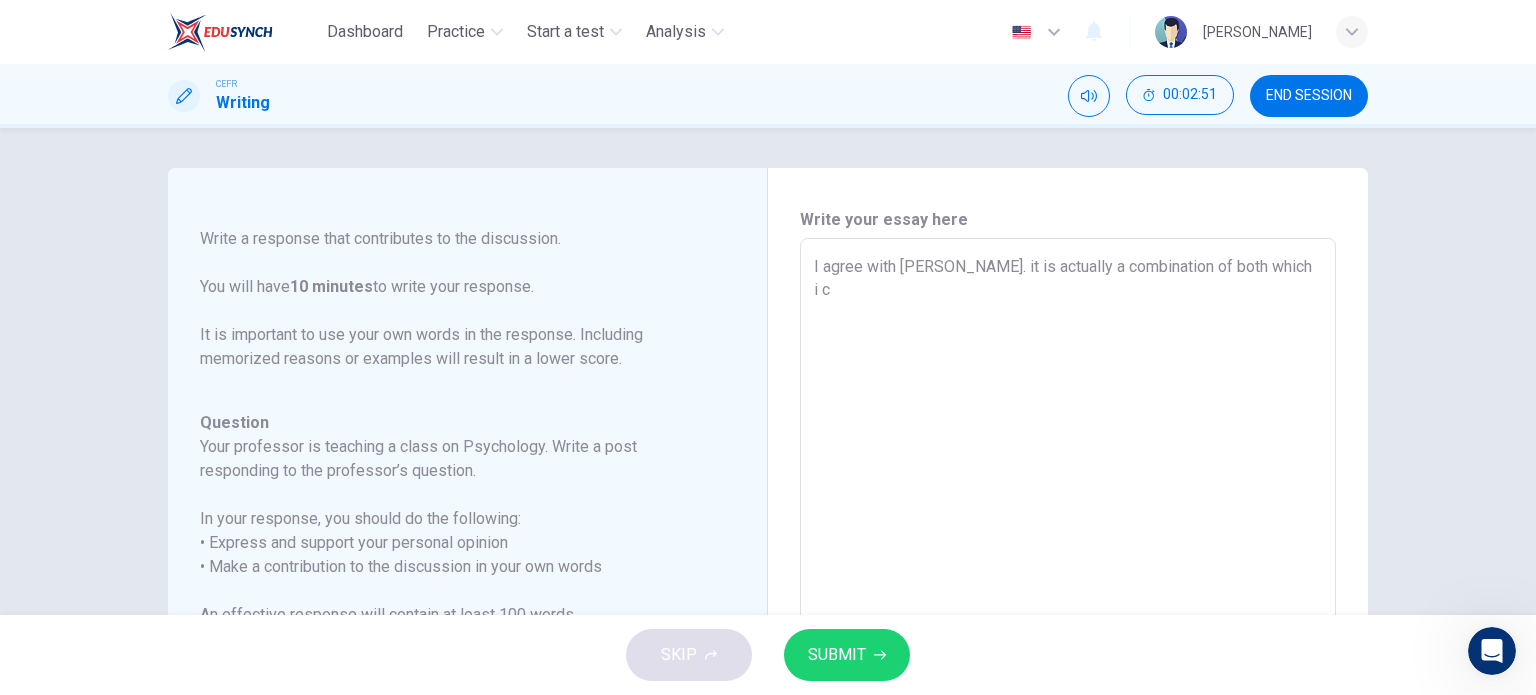 type on "x" 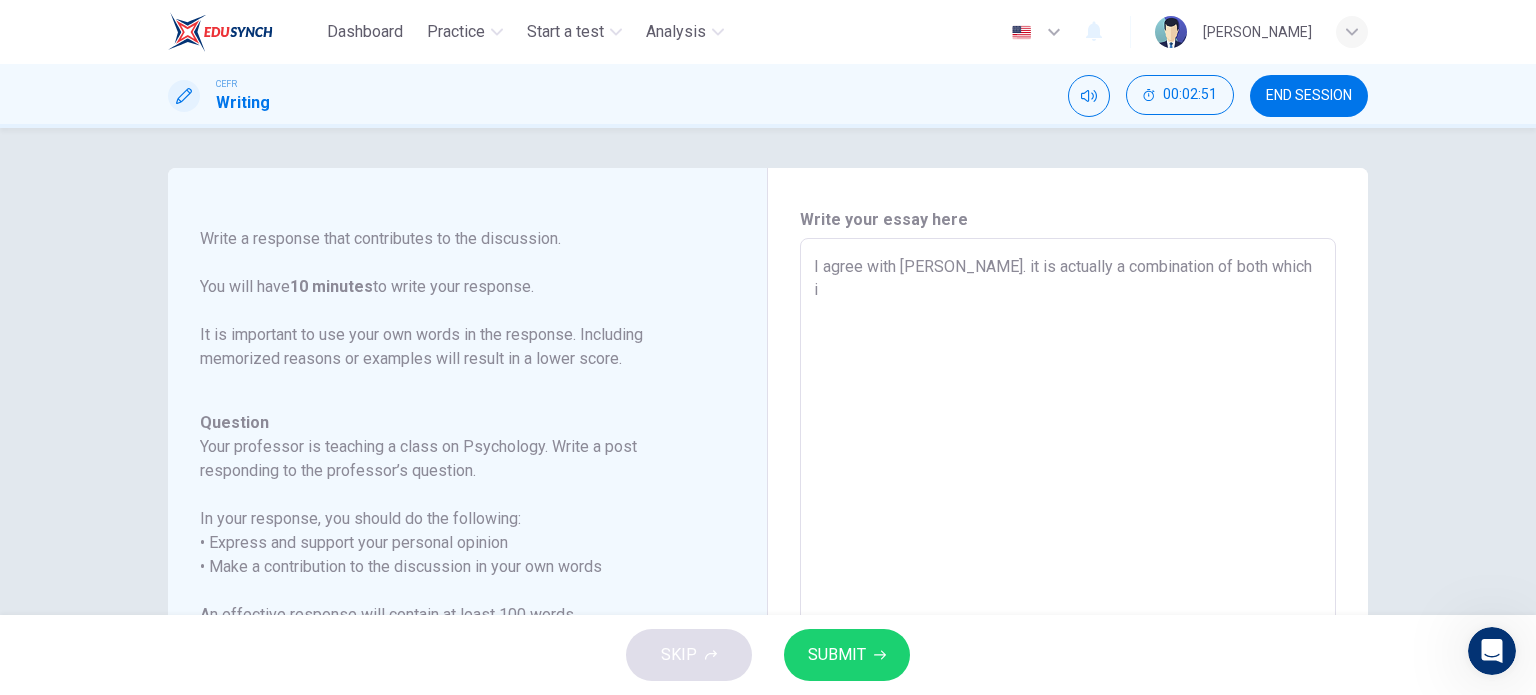 type on "x" 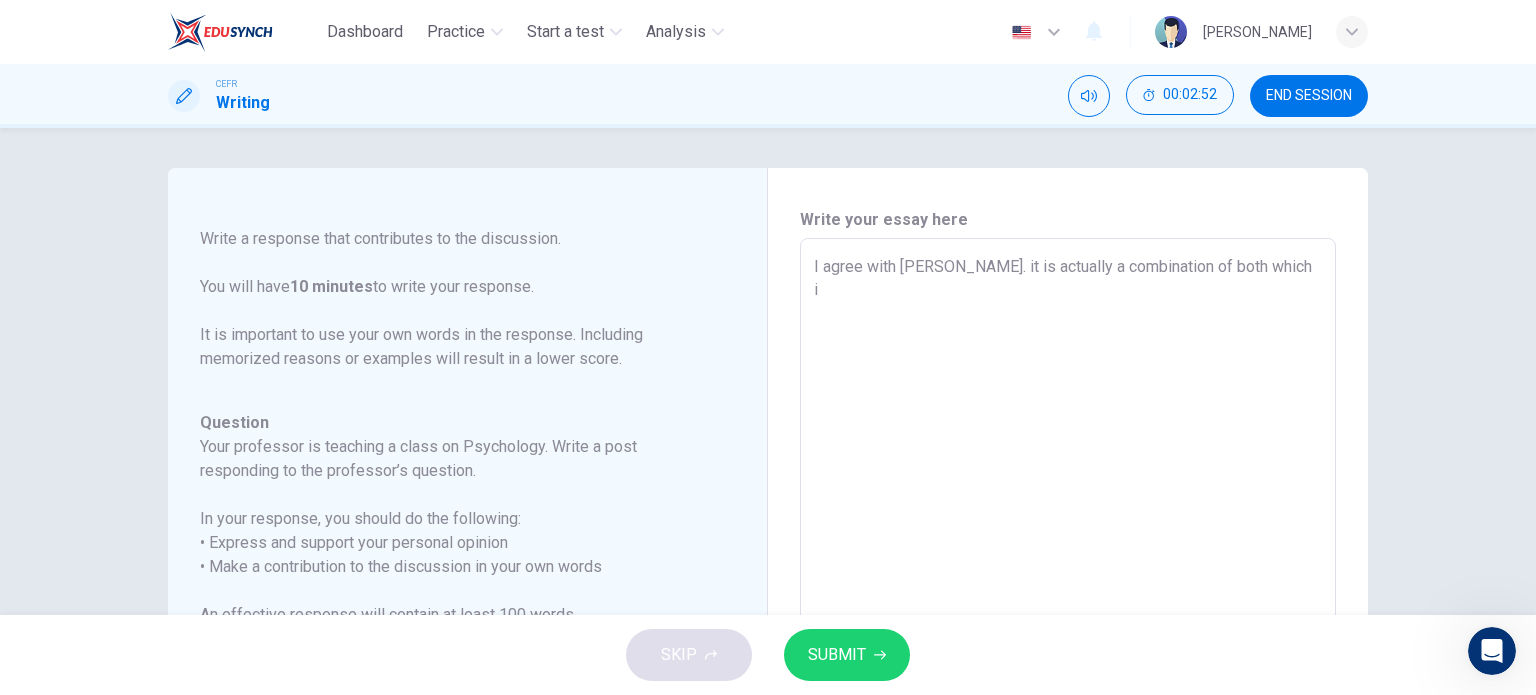 type on "I agree with [PERSON_NAME]. it is actually a combination of both which" 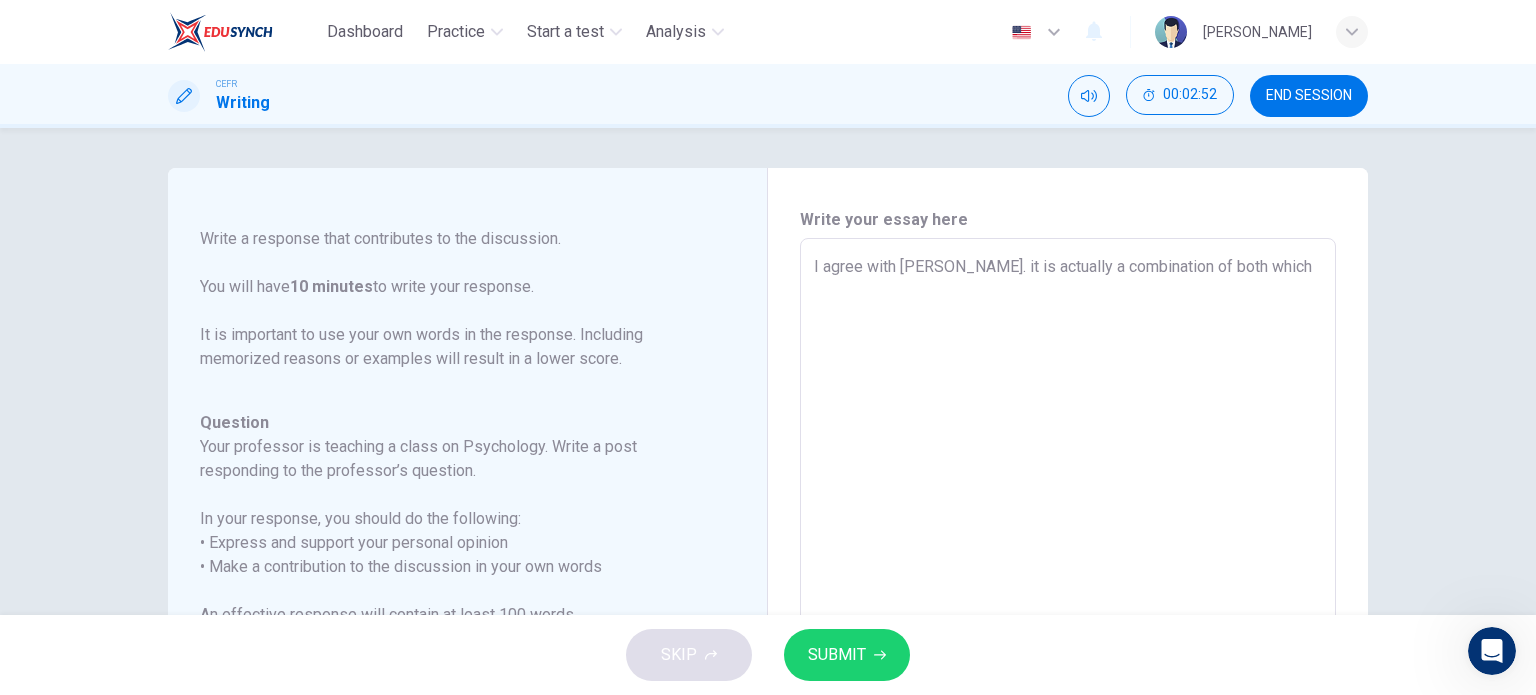 type on "I agree with [PERSON_NAME]. it is actually a combination of both which I" 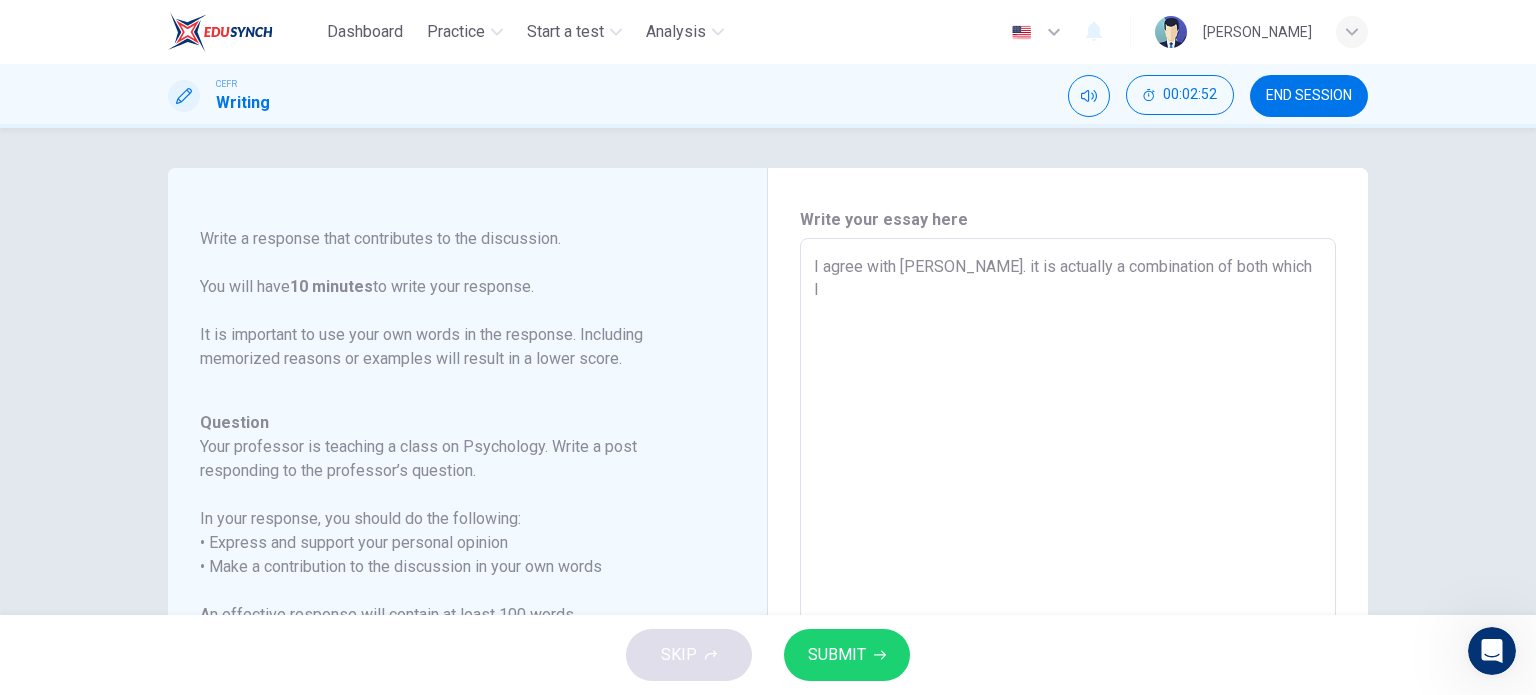 type on "x" 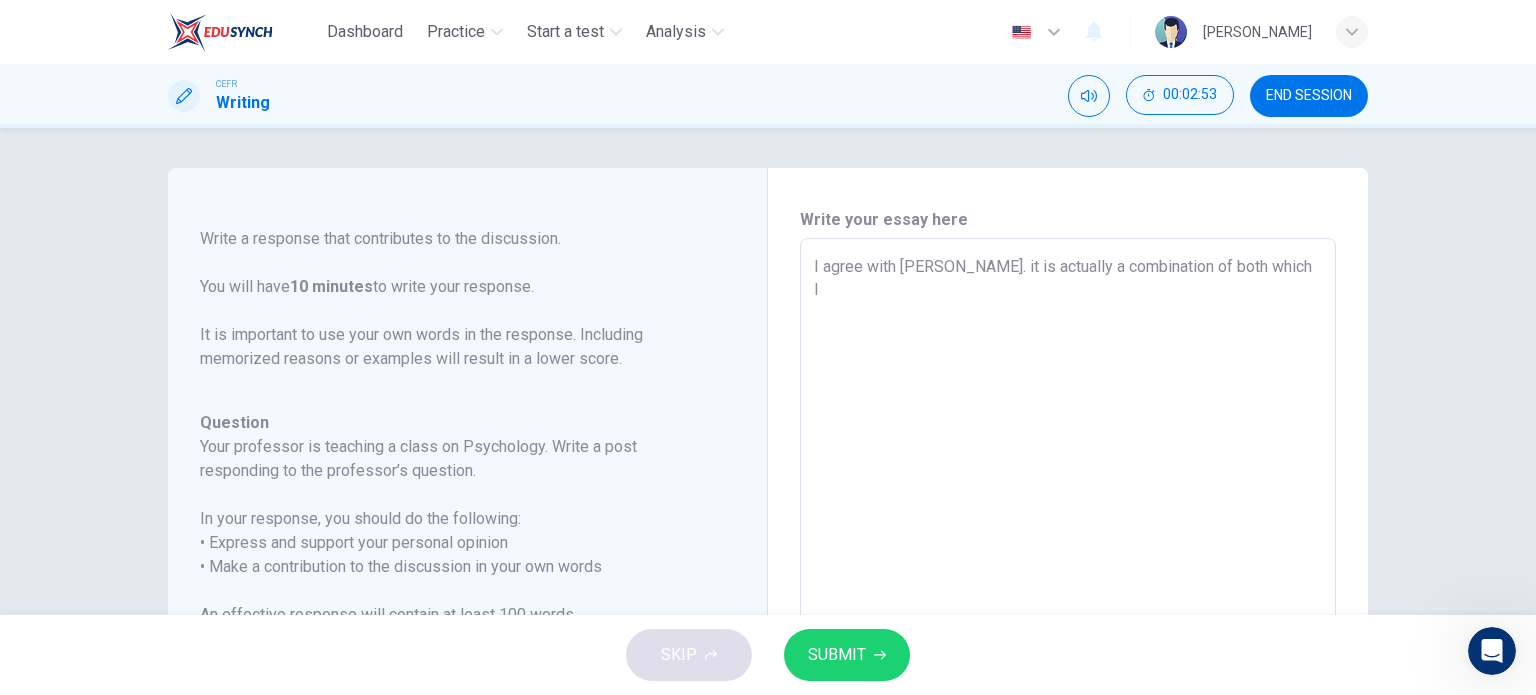 type on "I agree with [PERSON_NAME]. it is actually a combination of both which I c" 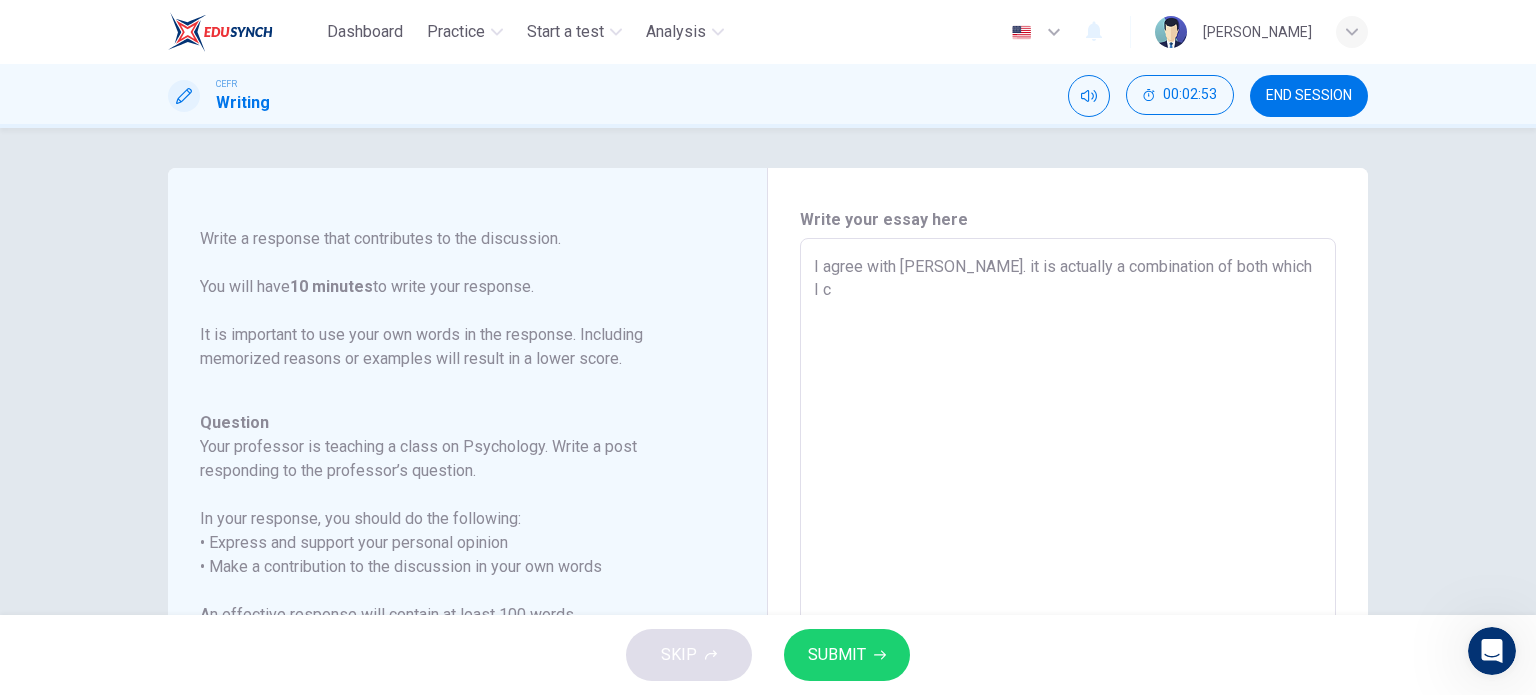 type on "x" 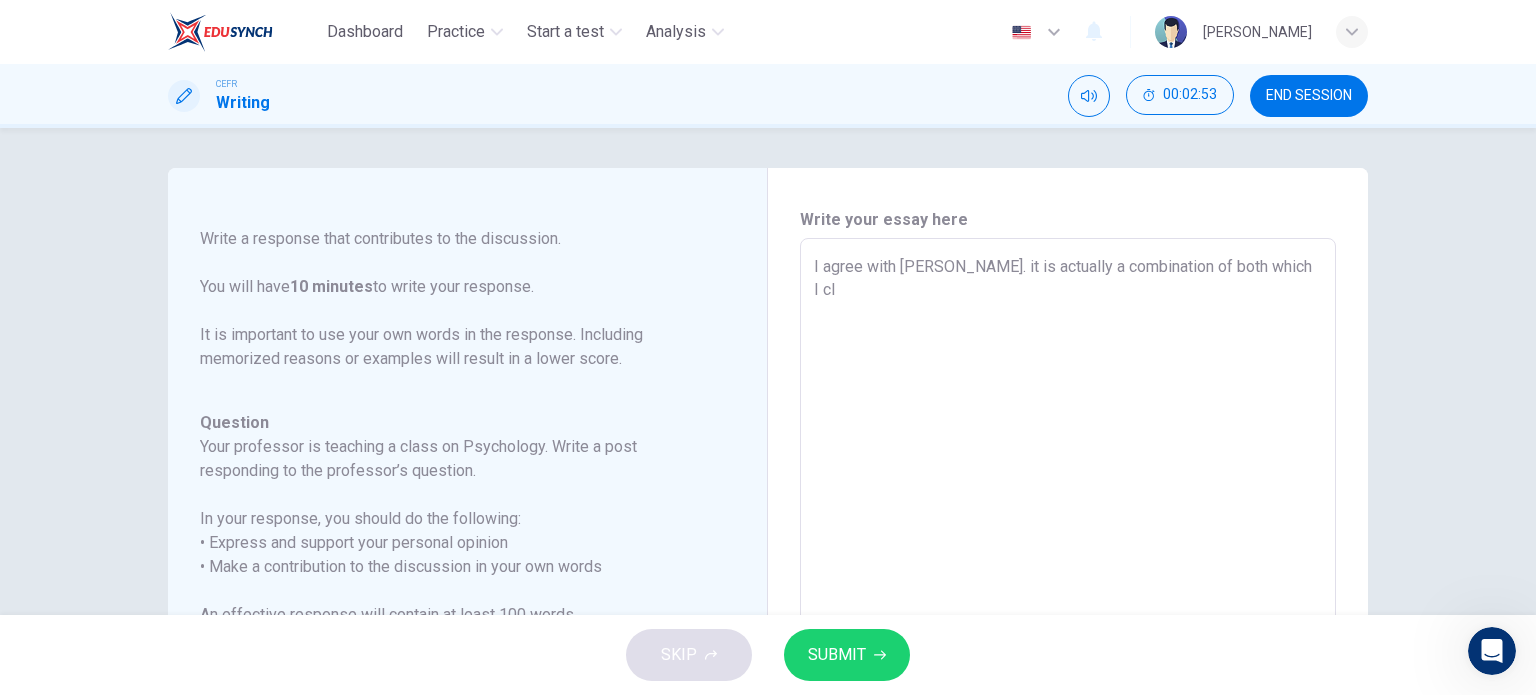 type on "x" 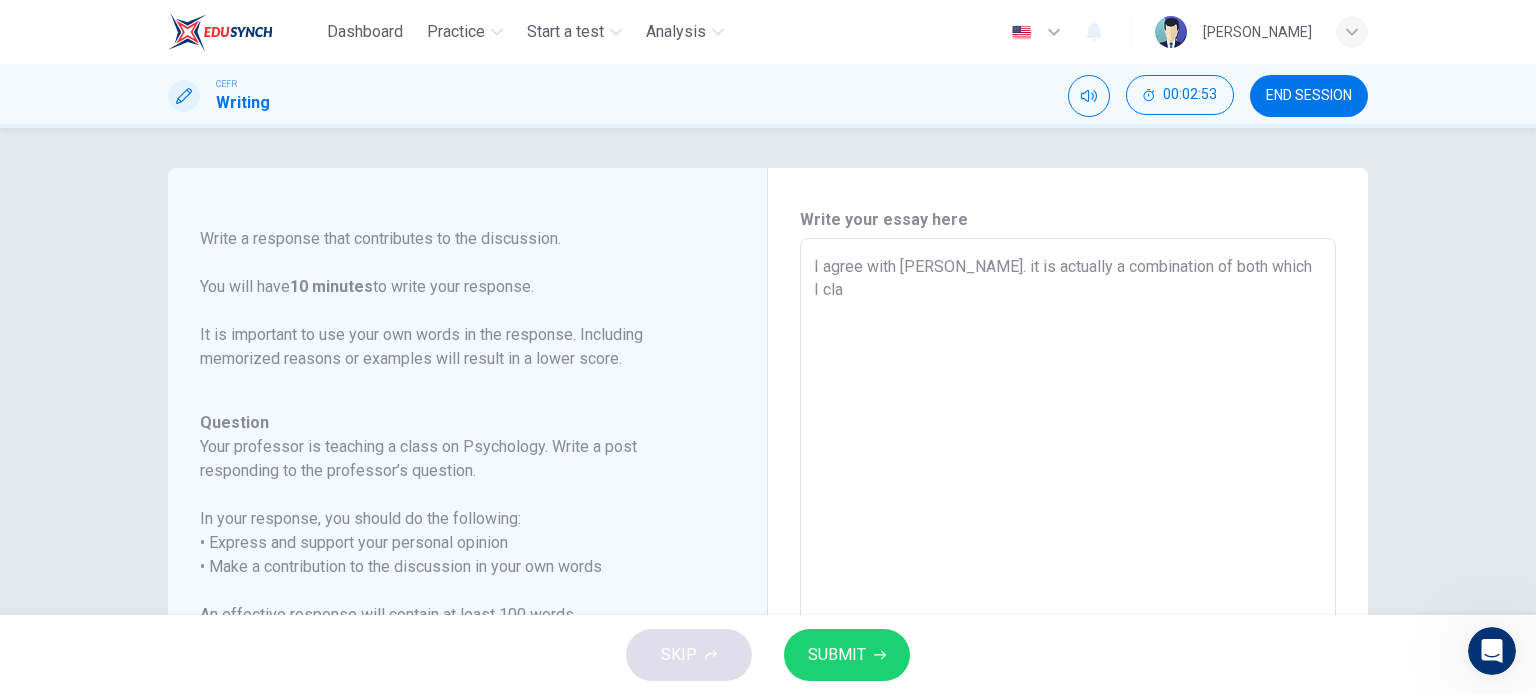 type on "x" 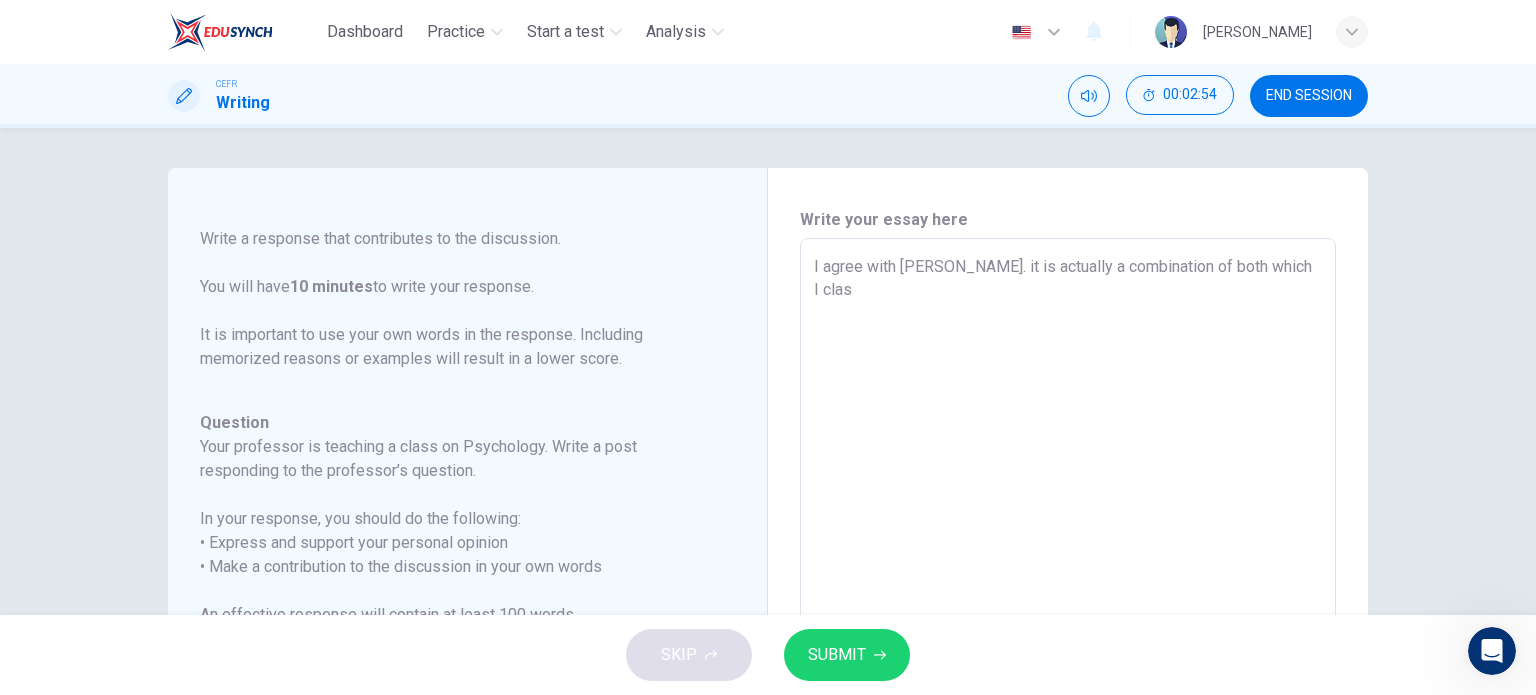 type on "I agree with [PERSON_NAME]. it is actually a combination of both which I class" 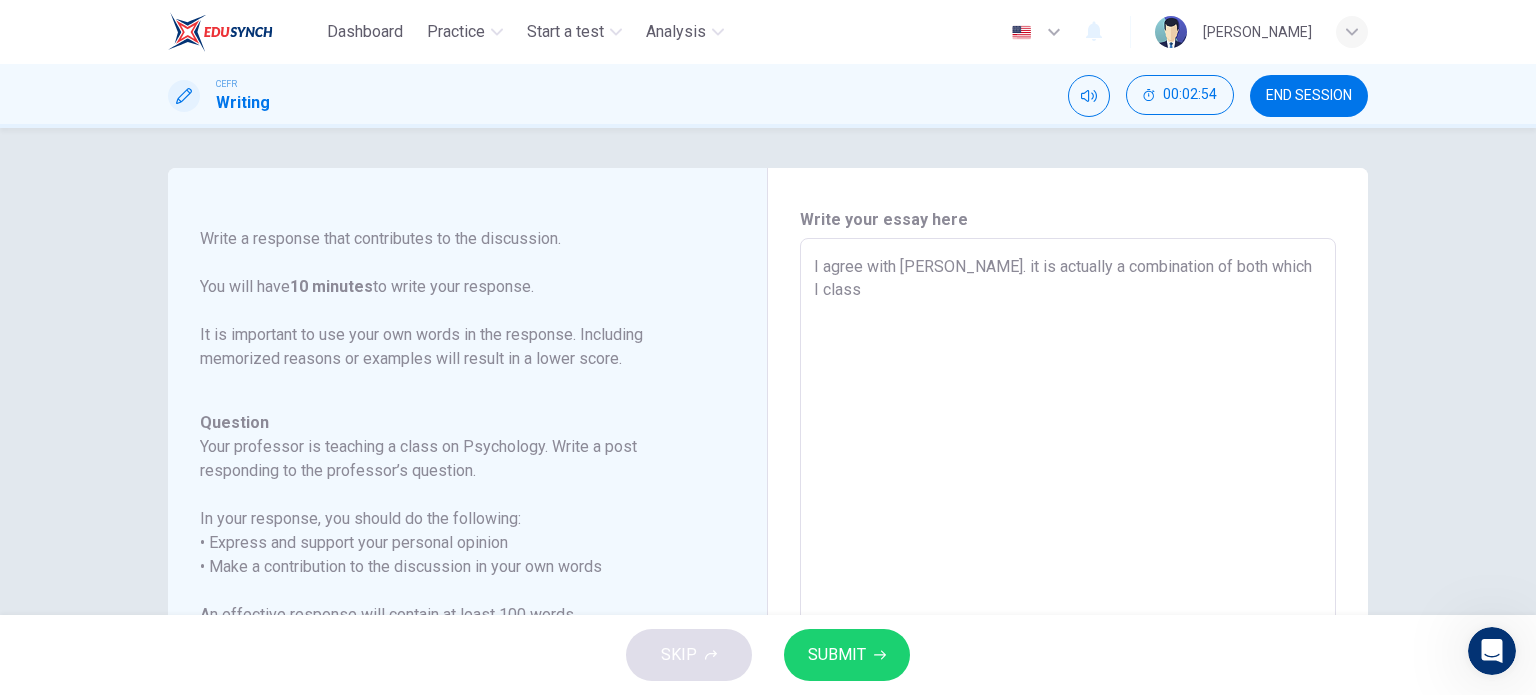 type on "x" 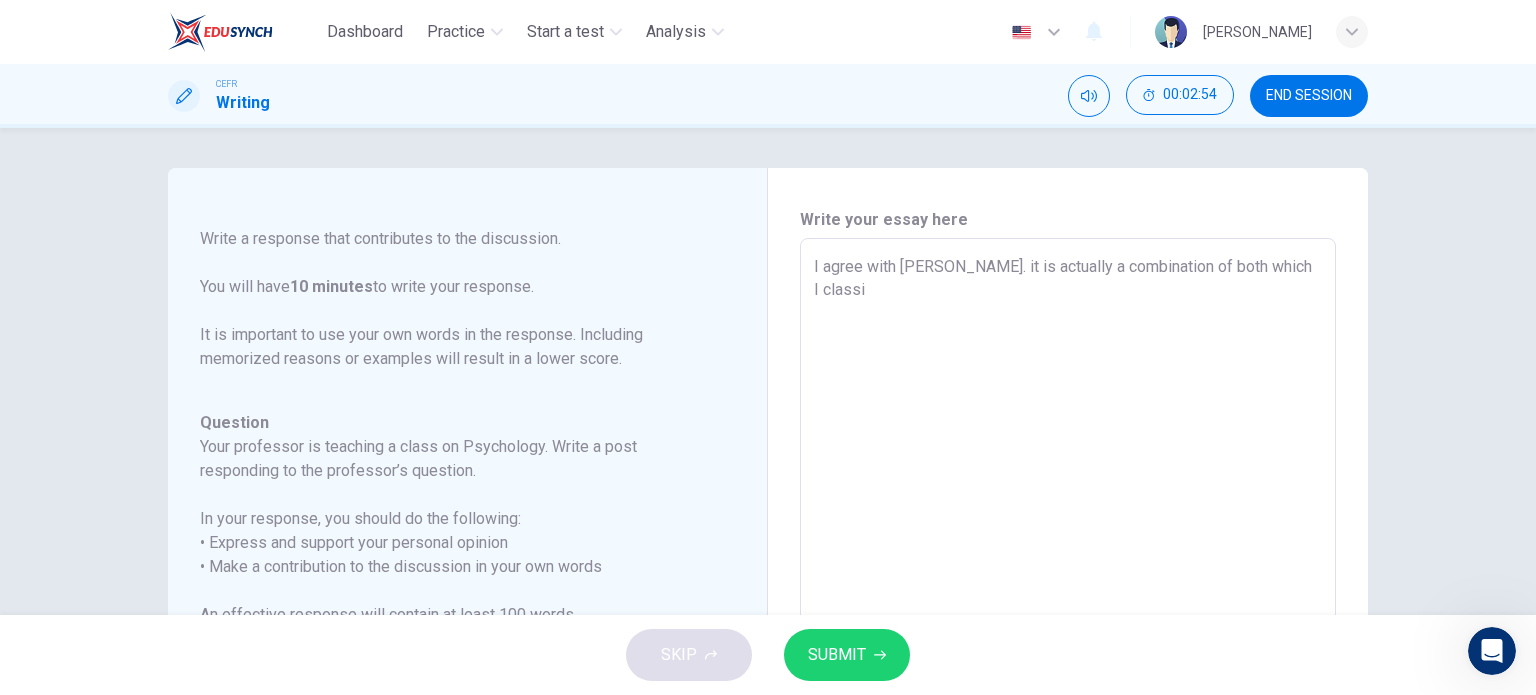 type on "x" 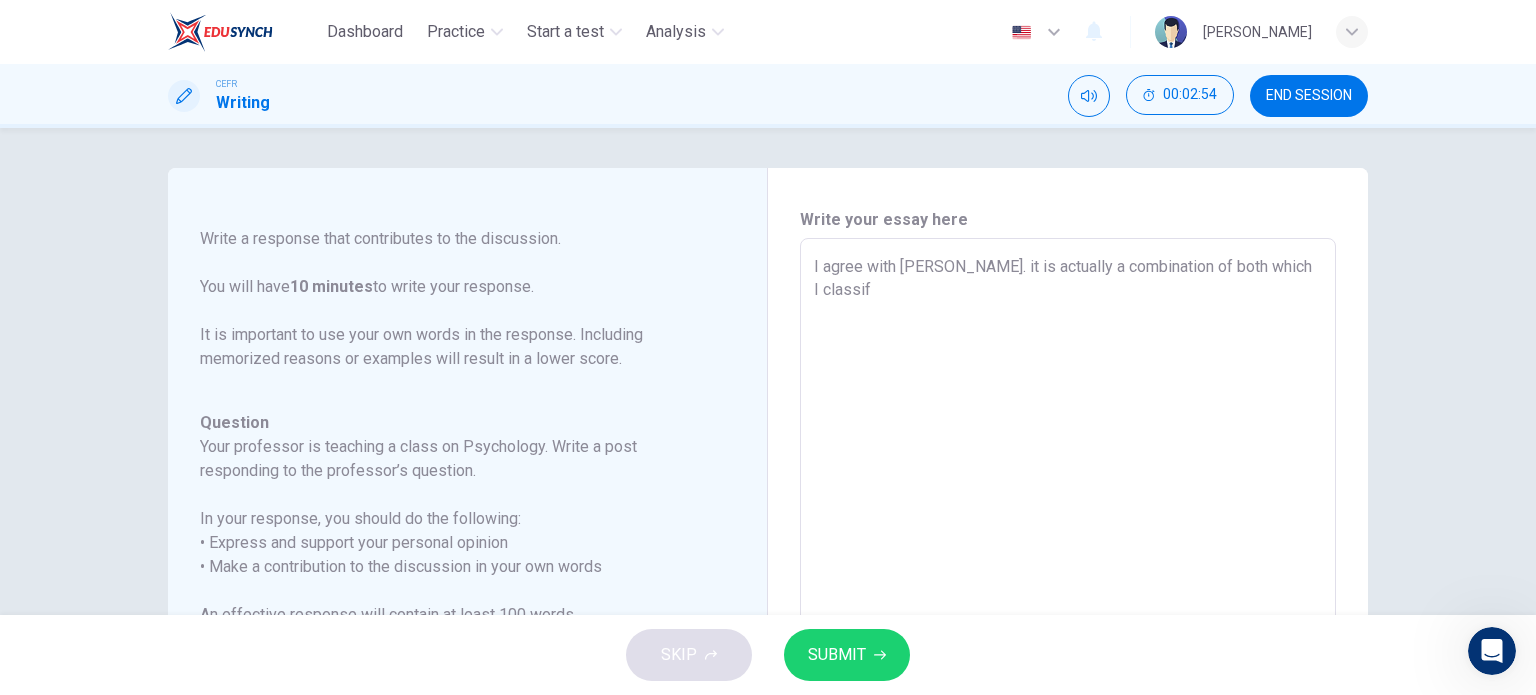 type on "x" 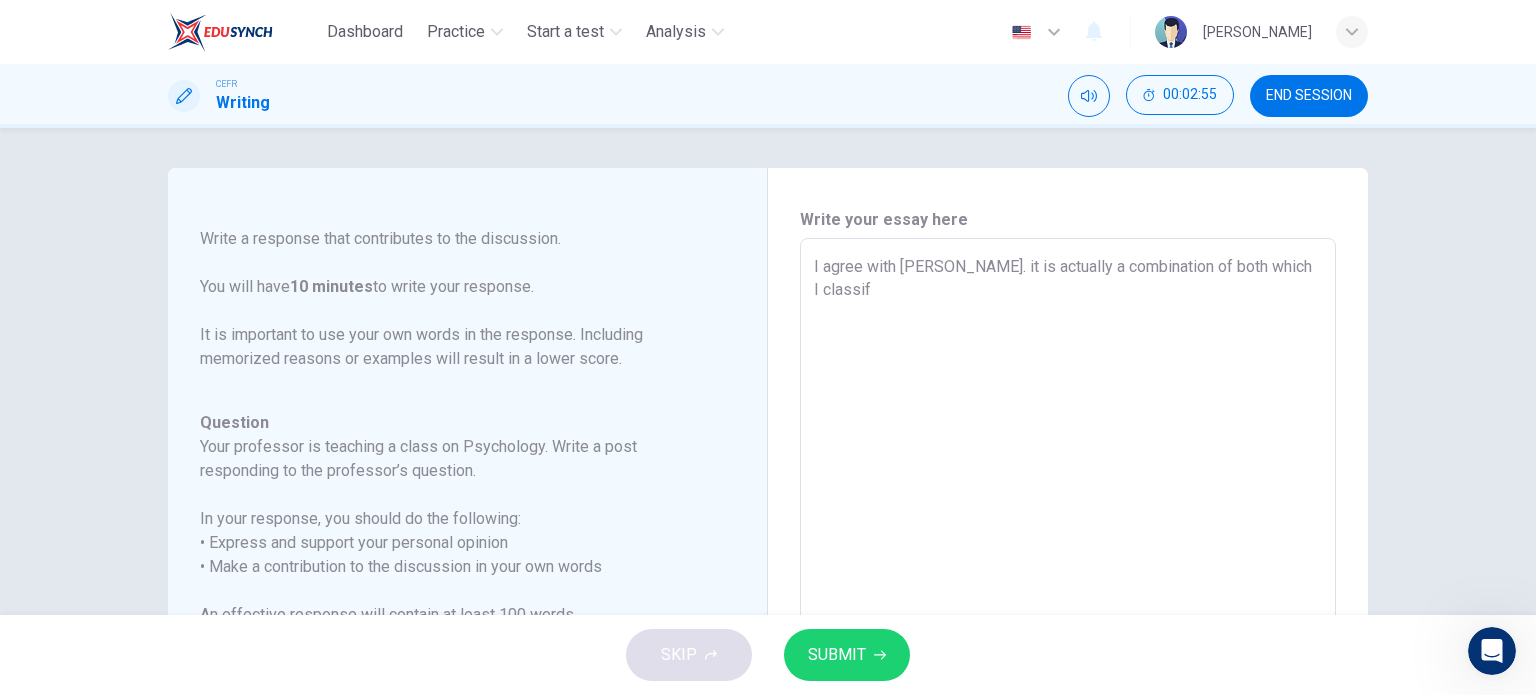 type on "I agree with [PERSON_NAME]. it is actually a combination of both which I classify" 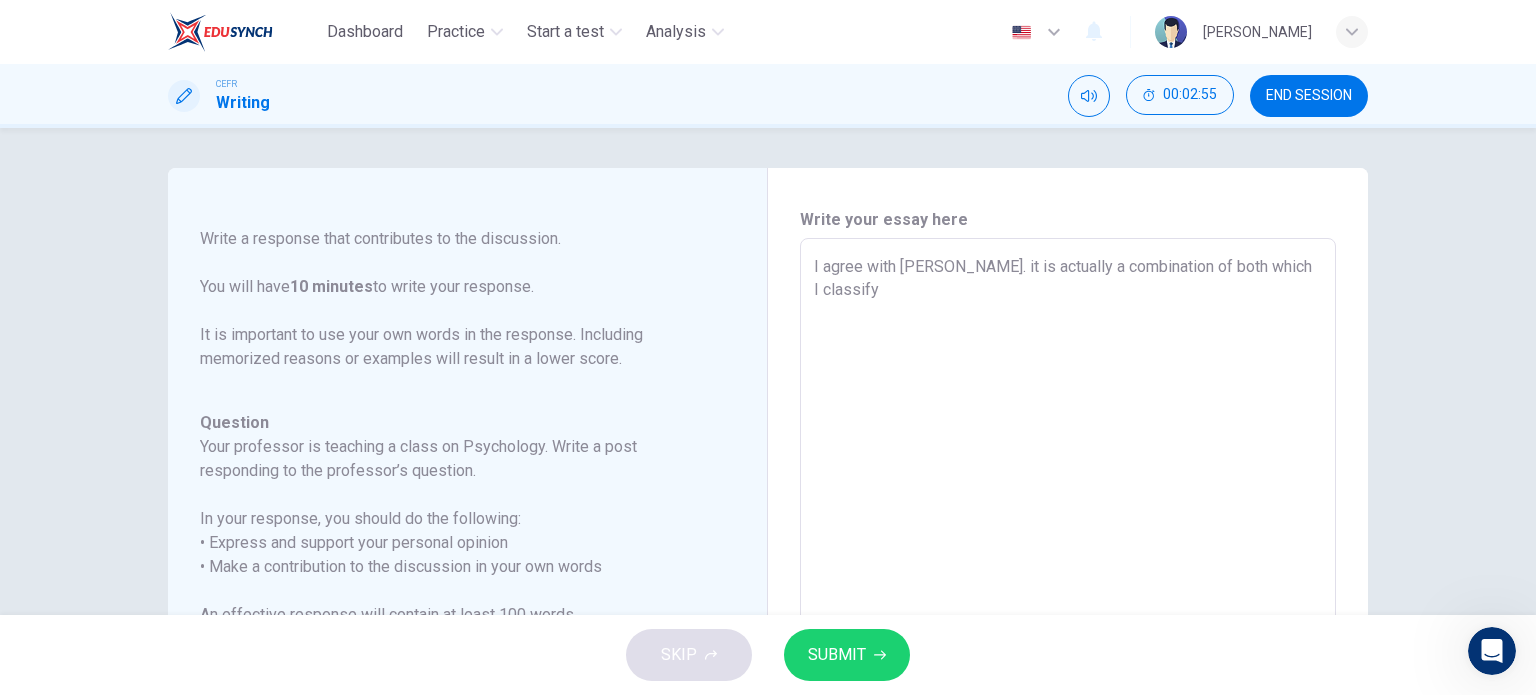 type on "x" 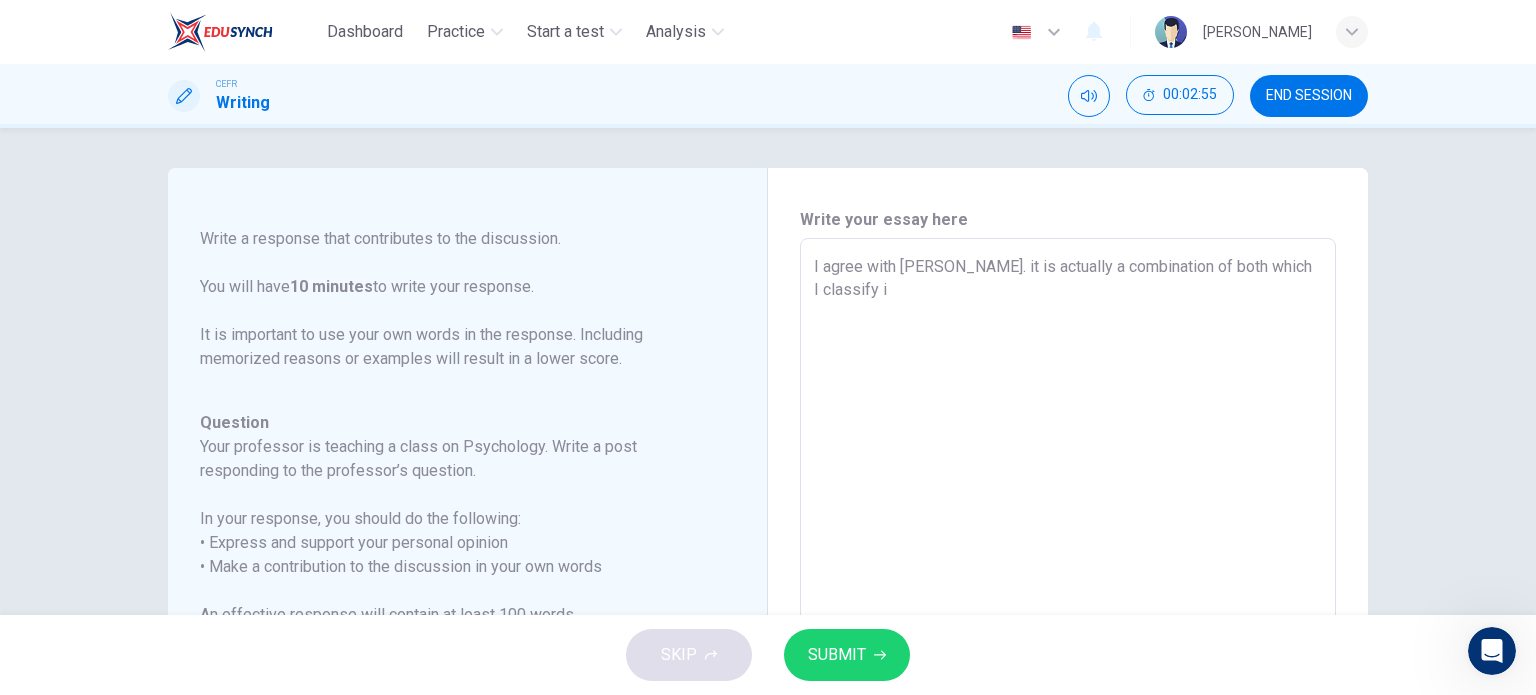 type 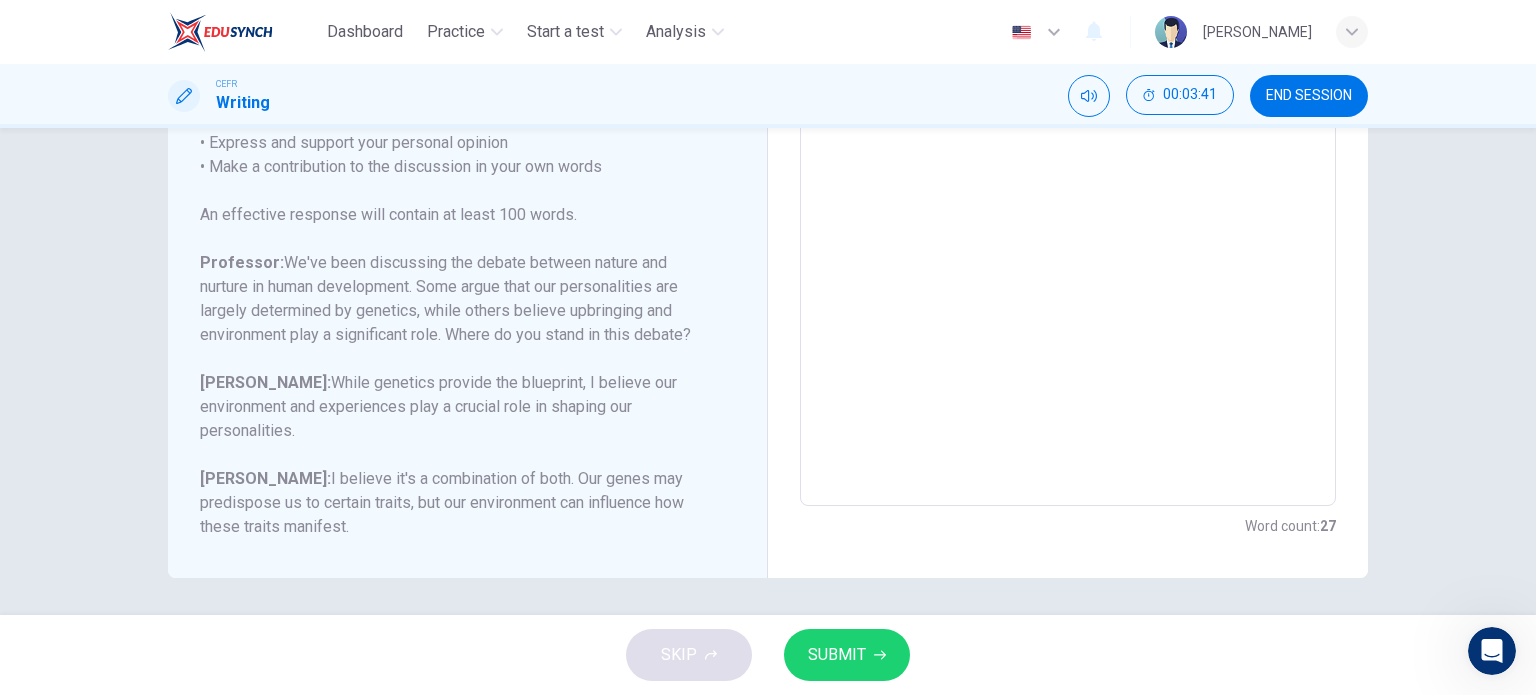 scroll, scrollTop: 403, scrollLeft: 0, axis: vertical 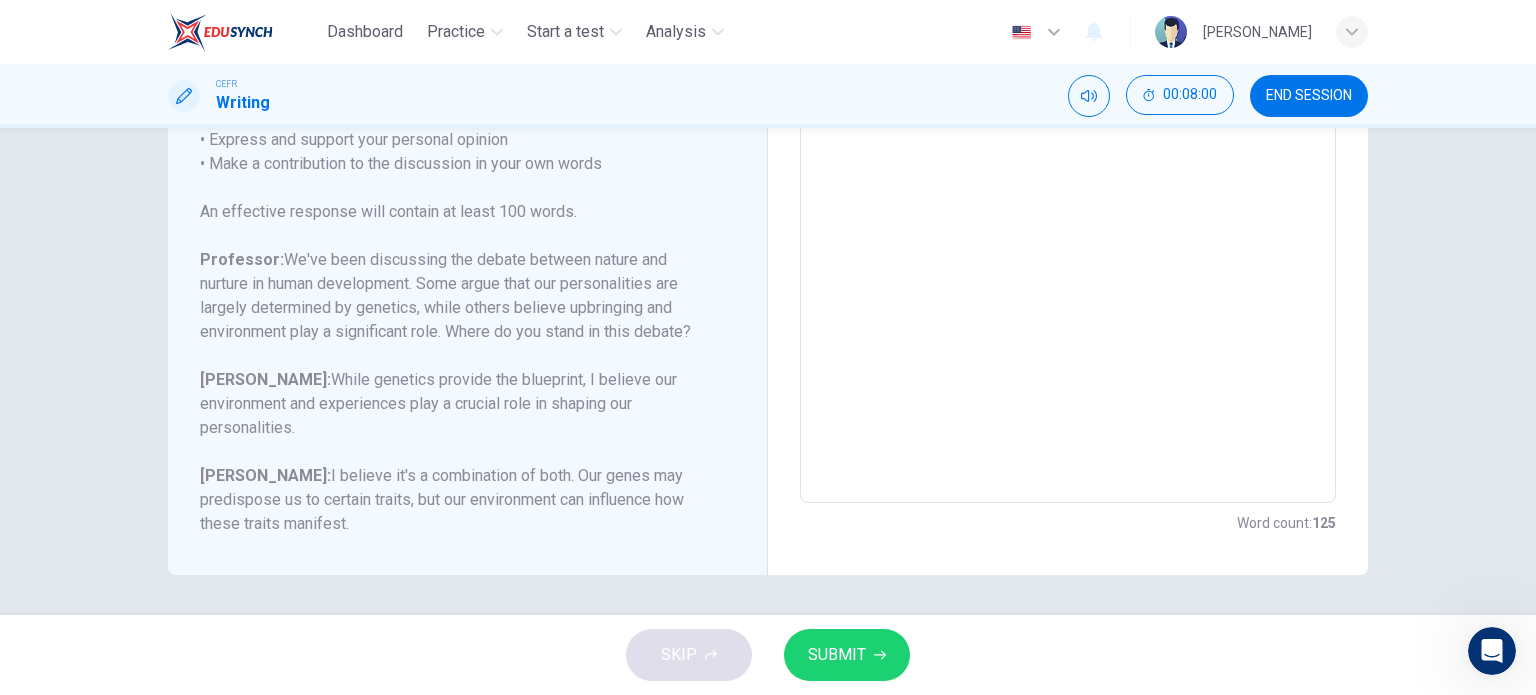 click on "SUBMIT" at bounding box center (837, 655) 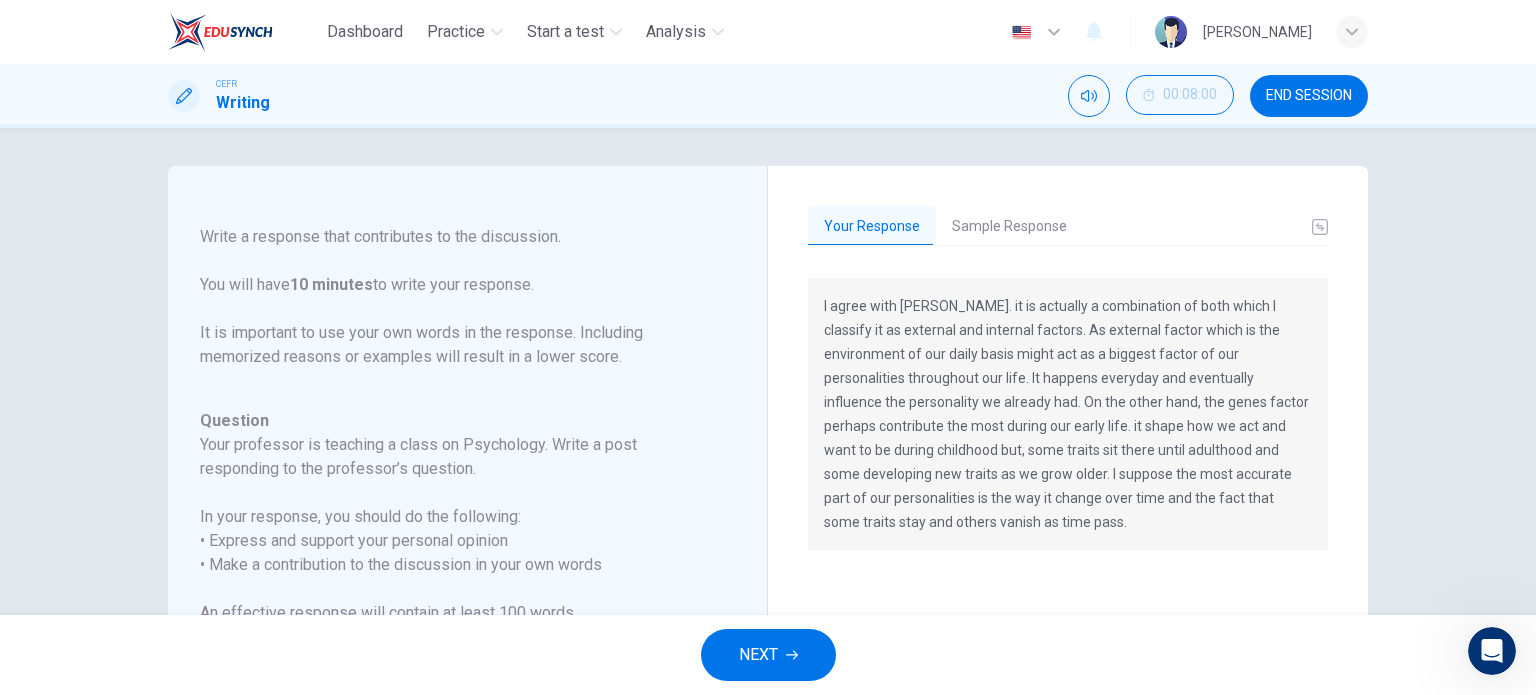 scroll, scrollTop: 0, scrollLeft: 0, axis: both 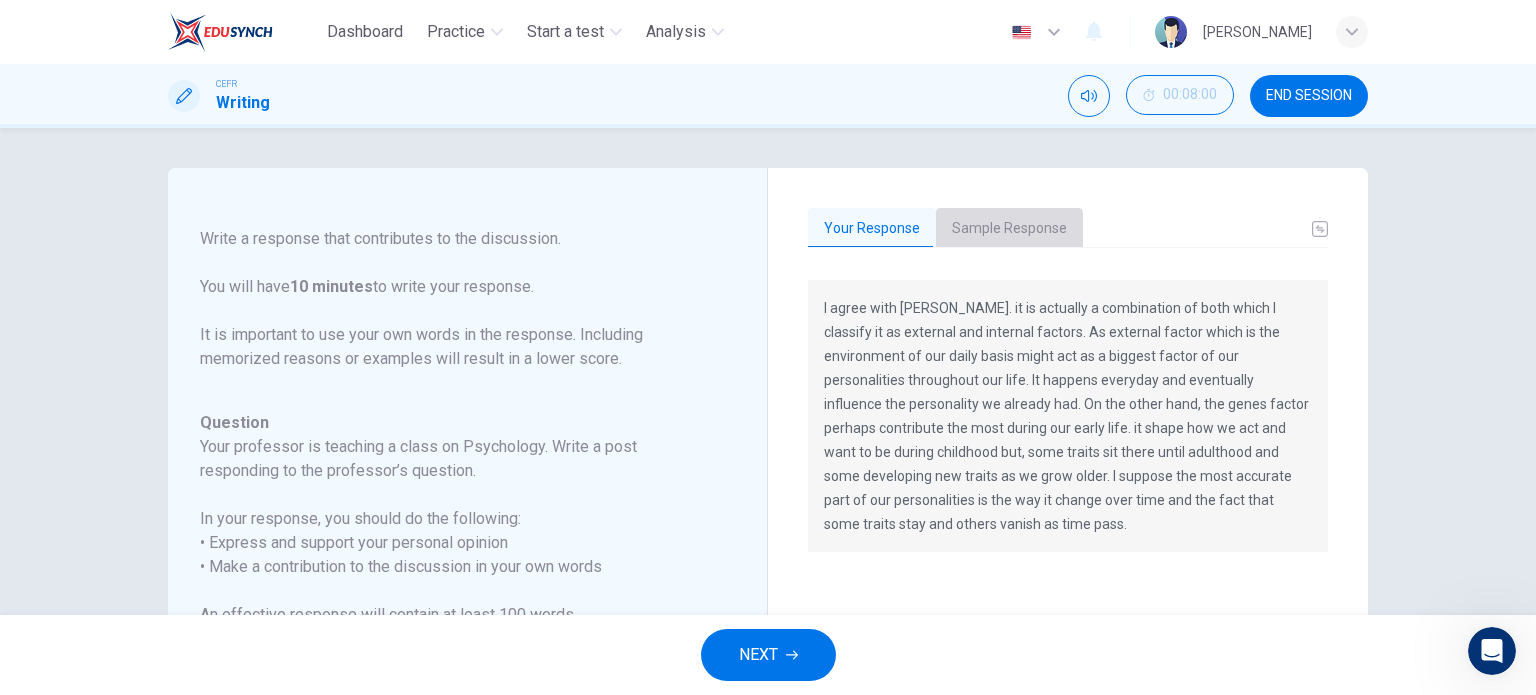 click on "Sample Response" at bounding box center [1009, 229] 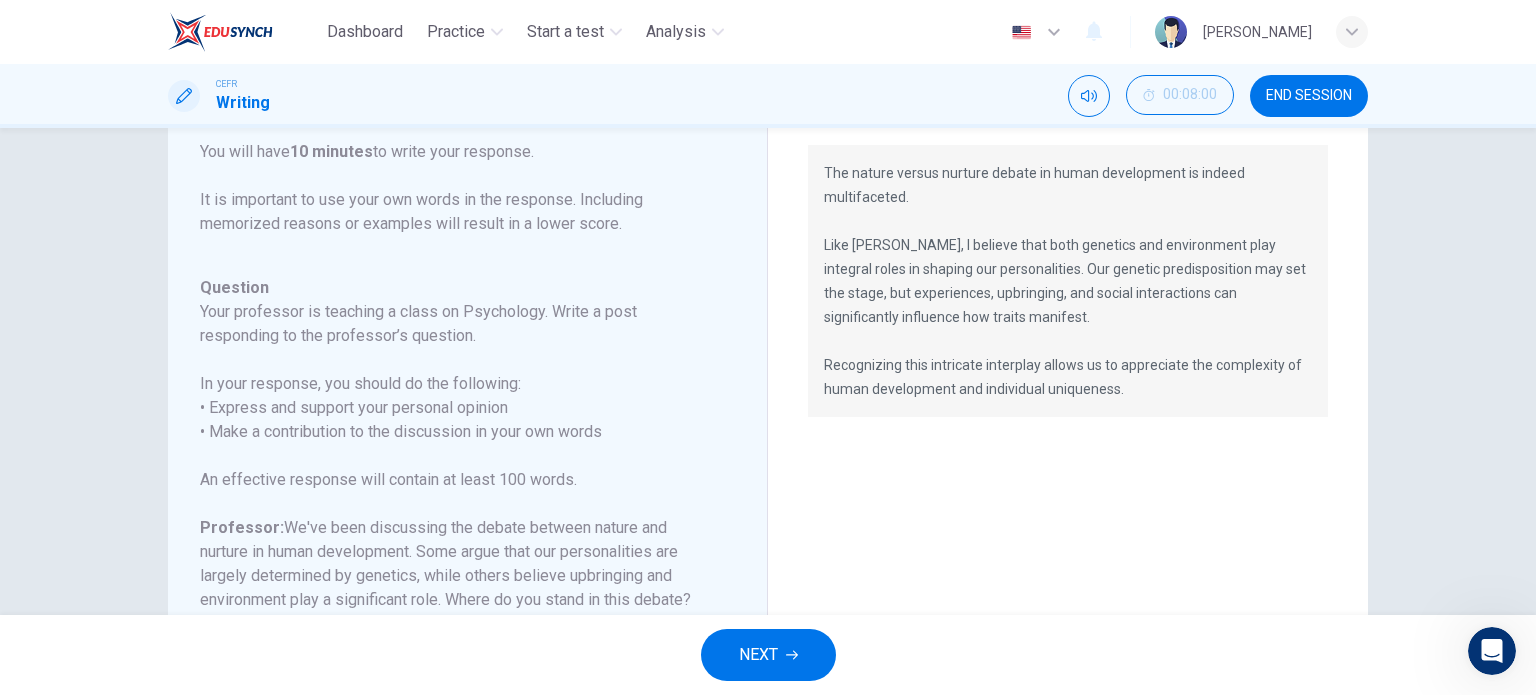 scroll, scrollTop: 100, scrollLeft: 0, axis: vertical 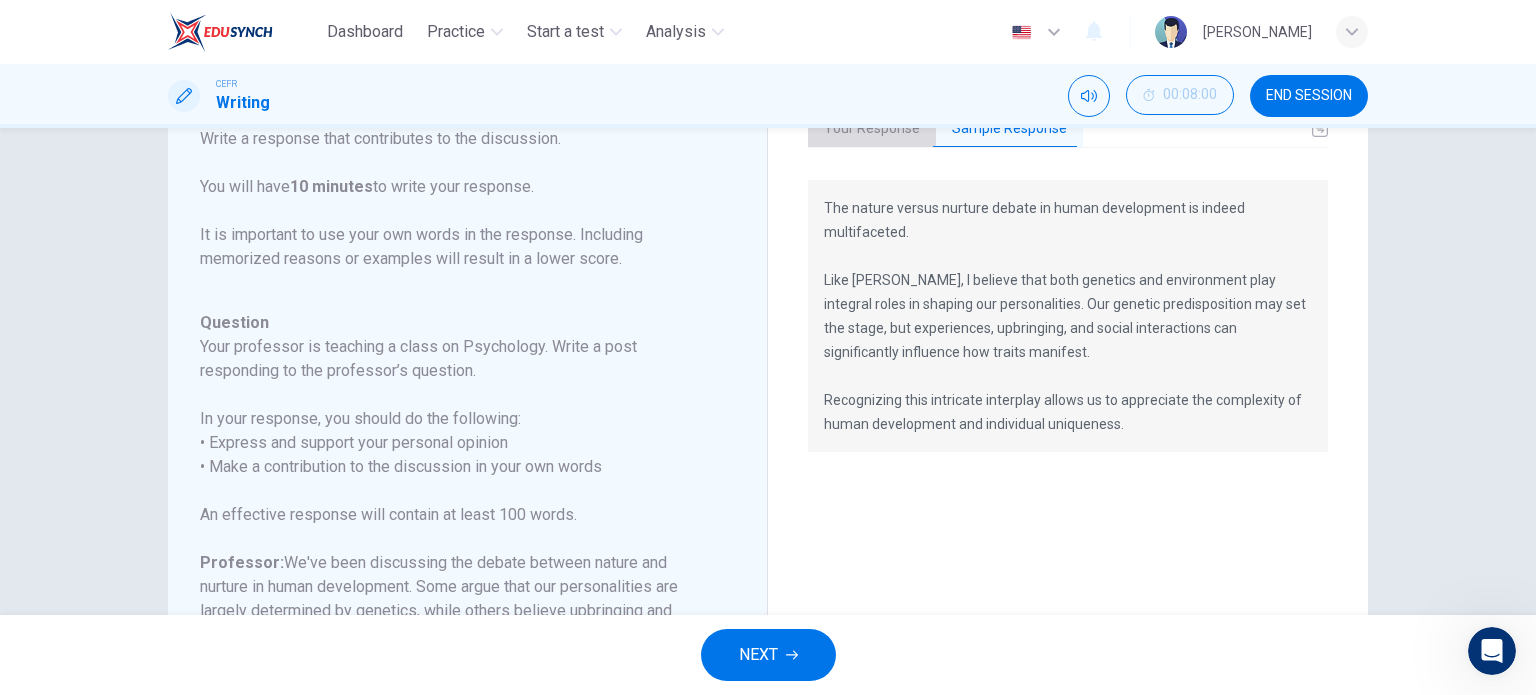 click on "Your Response" at bounding box center [872, 129] 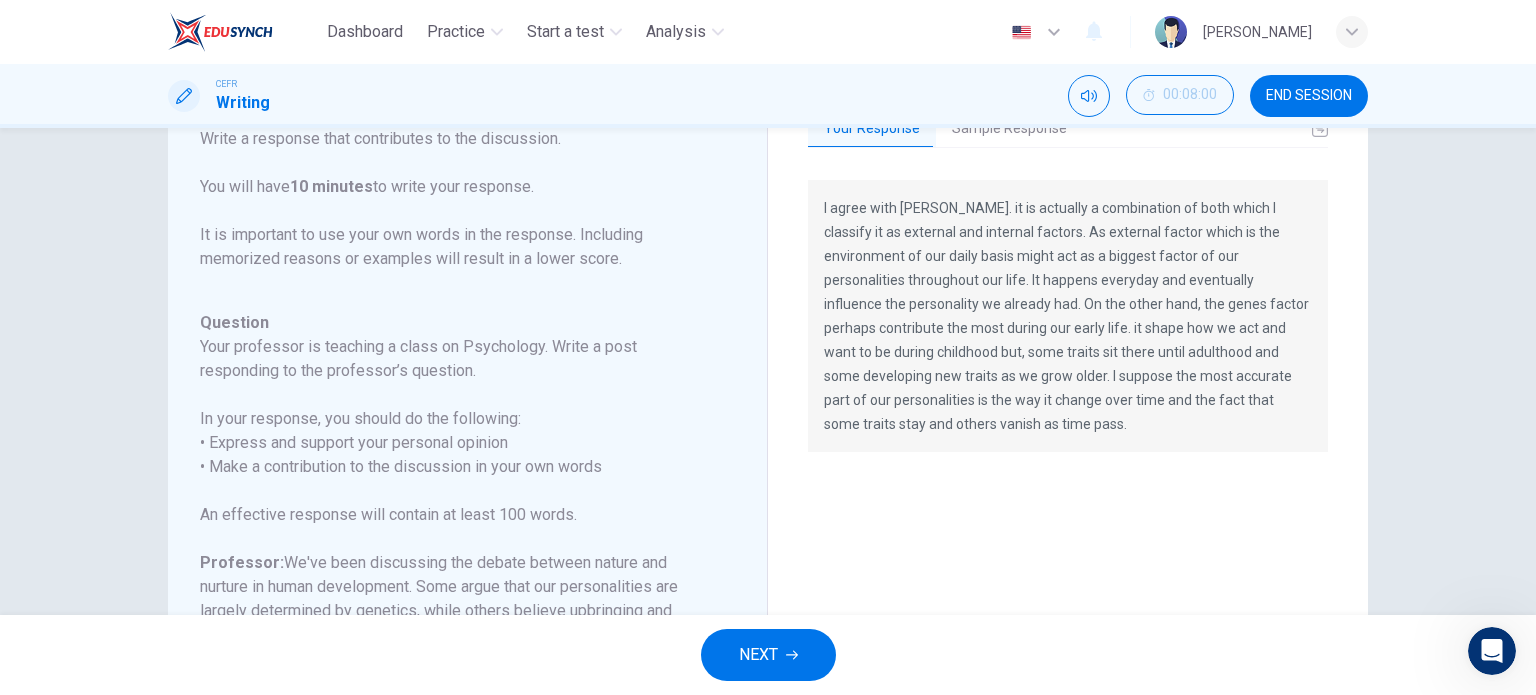click on "NEXT" at bounding box center (758, 655) 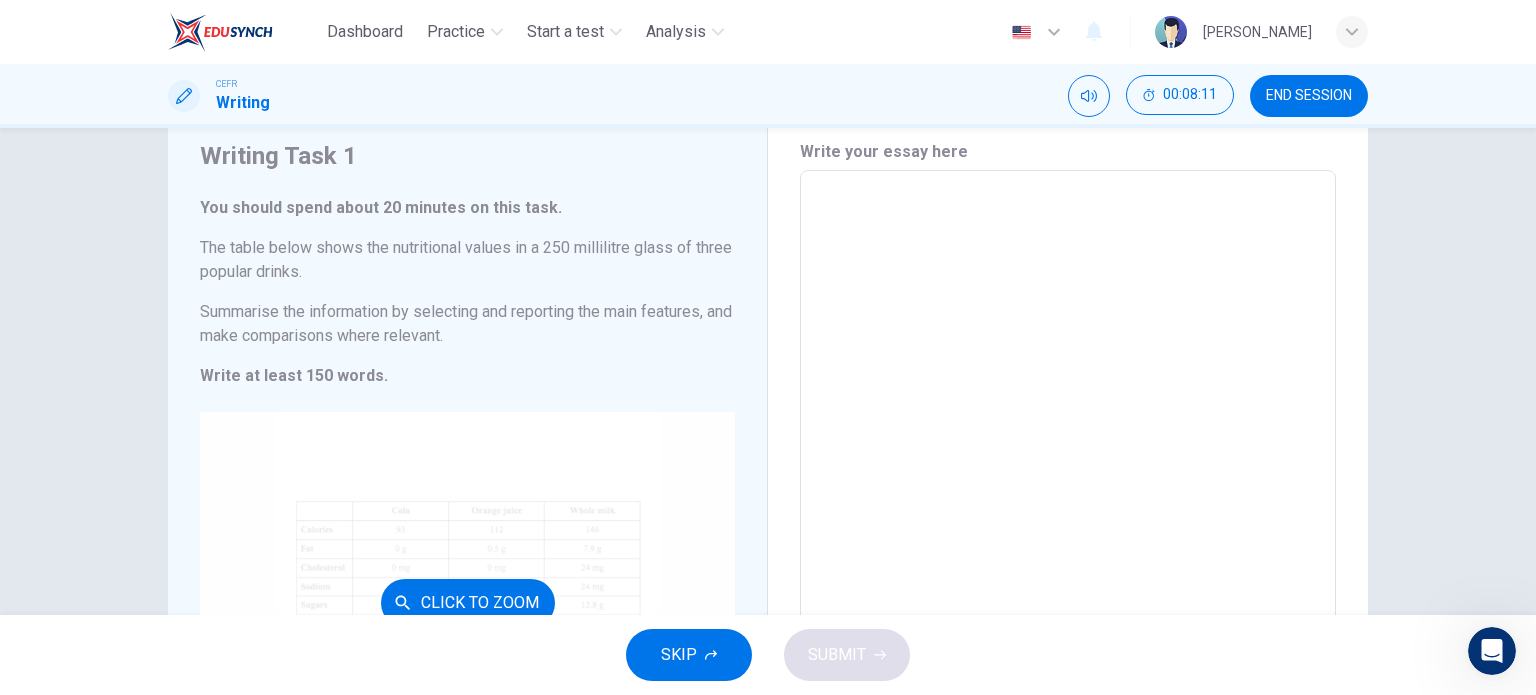 scroll, scrollTop: 200, scrollLeft: 0, axis: vertical 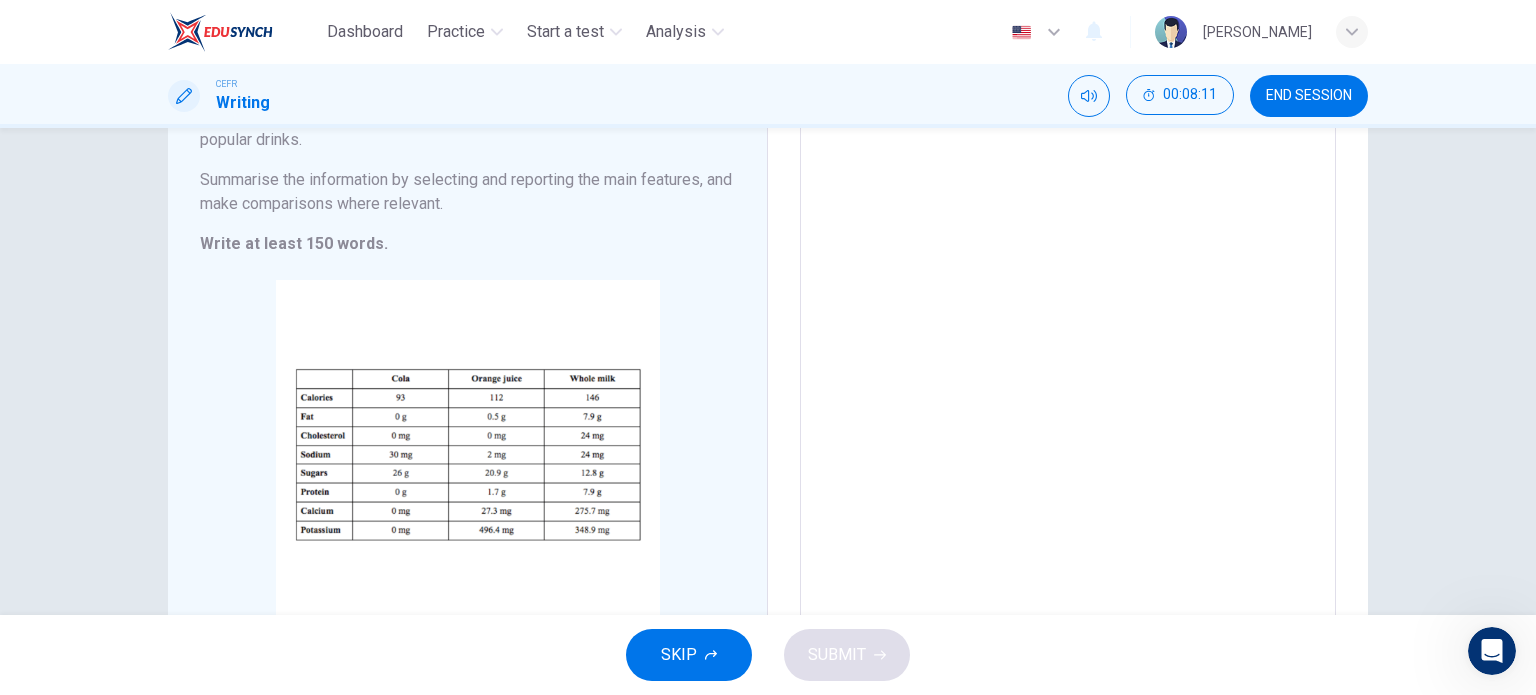 click on "END SESSION" at bounding box center (1309, 96) 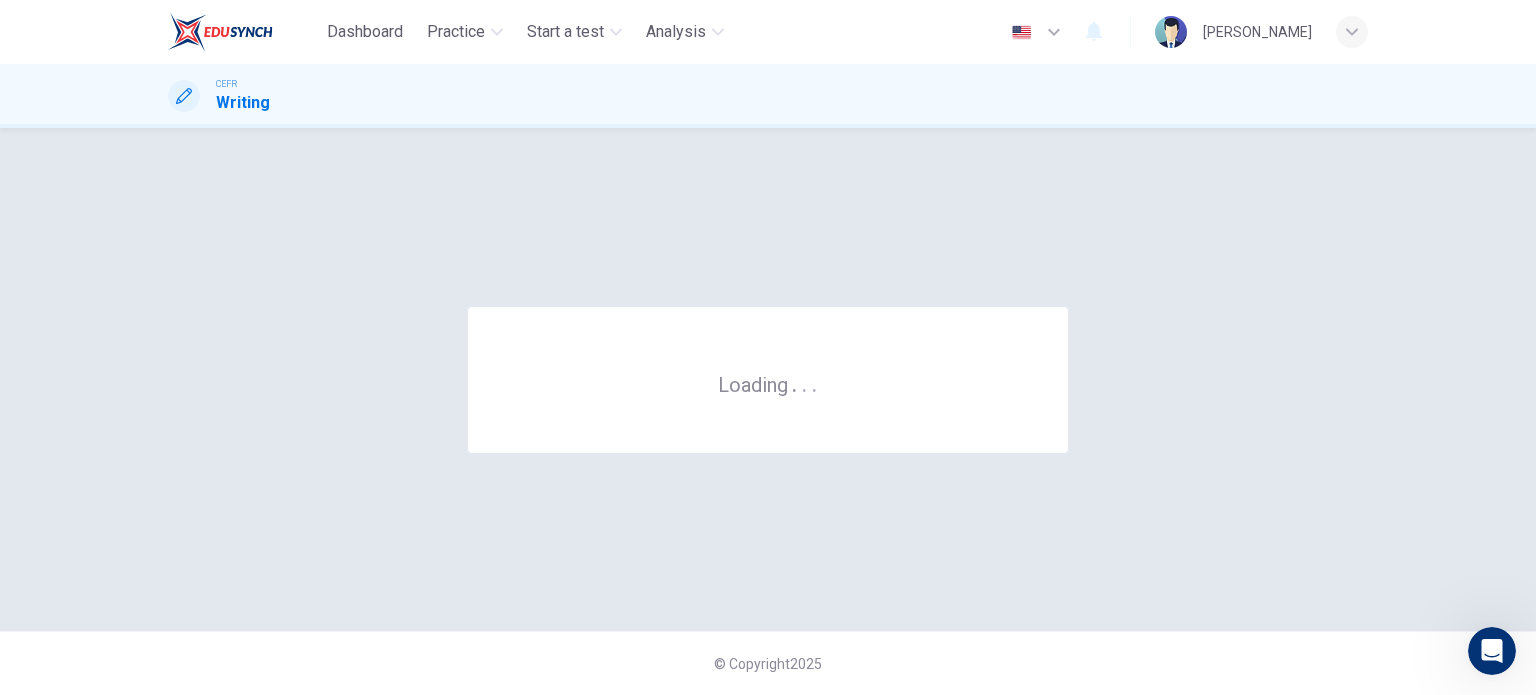 scroll, scrollTop: 0, scrollLeft: 0, axis: both 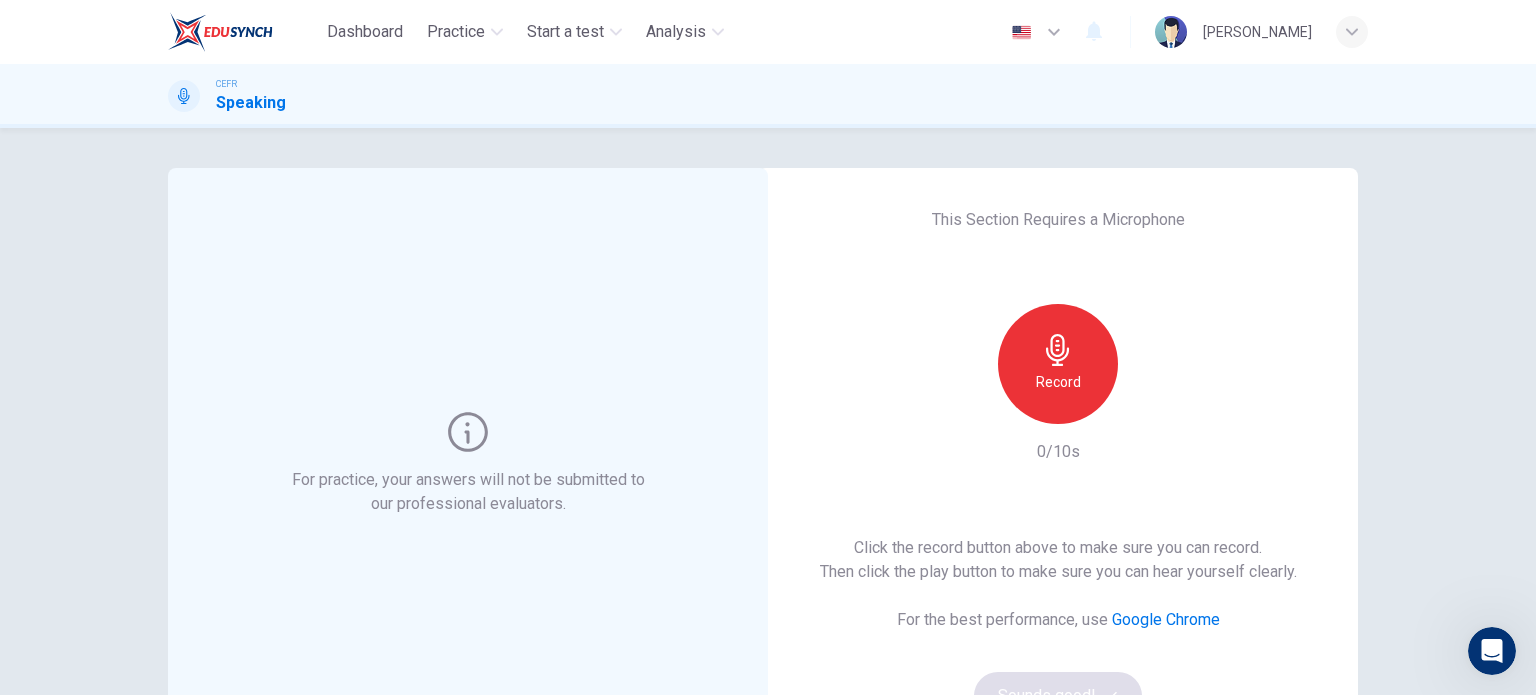 click on "Record" at bounding box center (1058, 364) 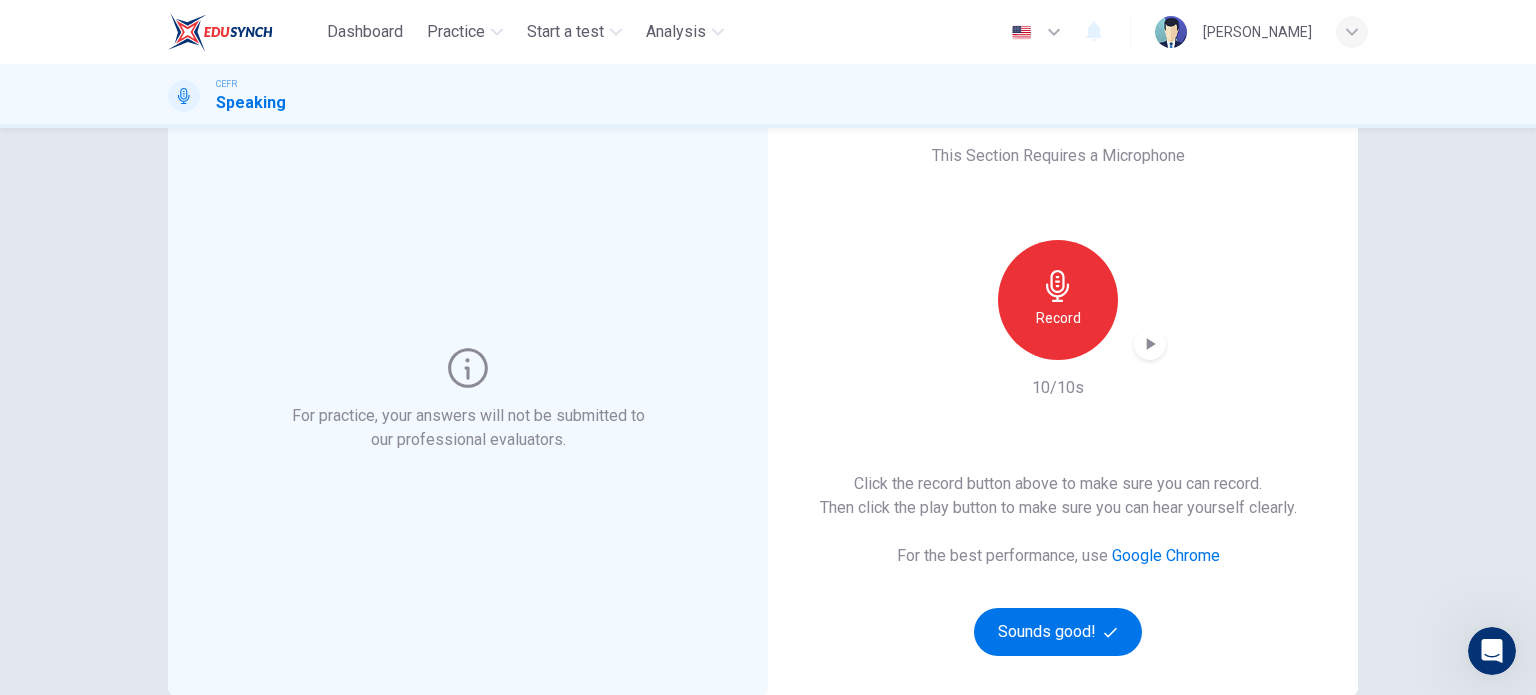 scroll, scrollTop: 100, scrollLeft: 0, axis: vertical 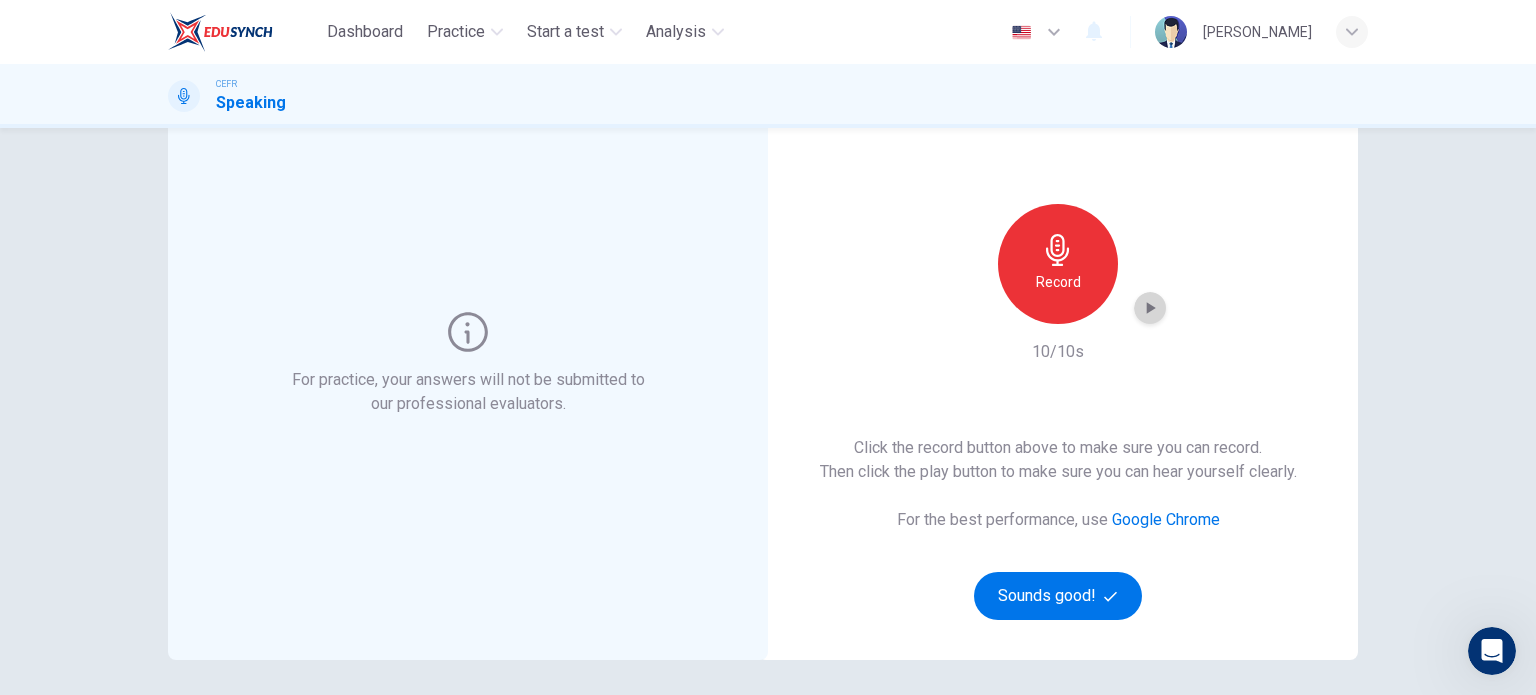 click 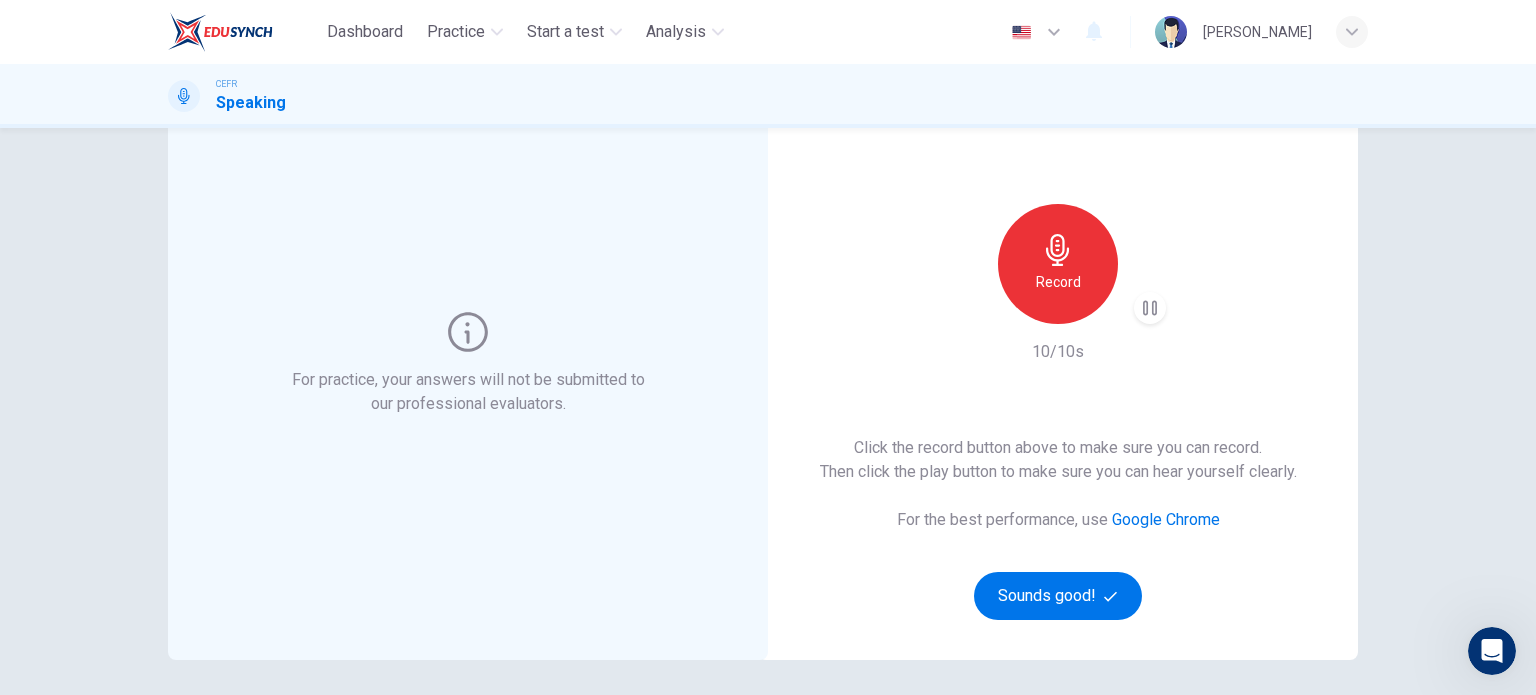 type 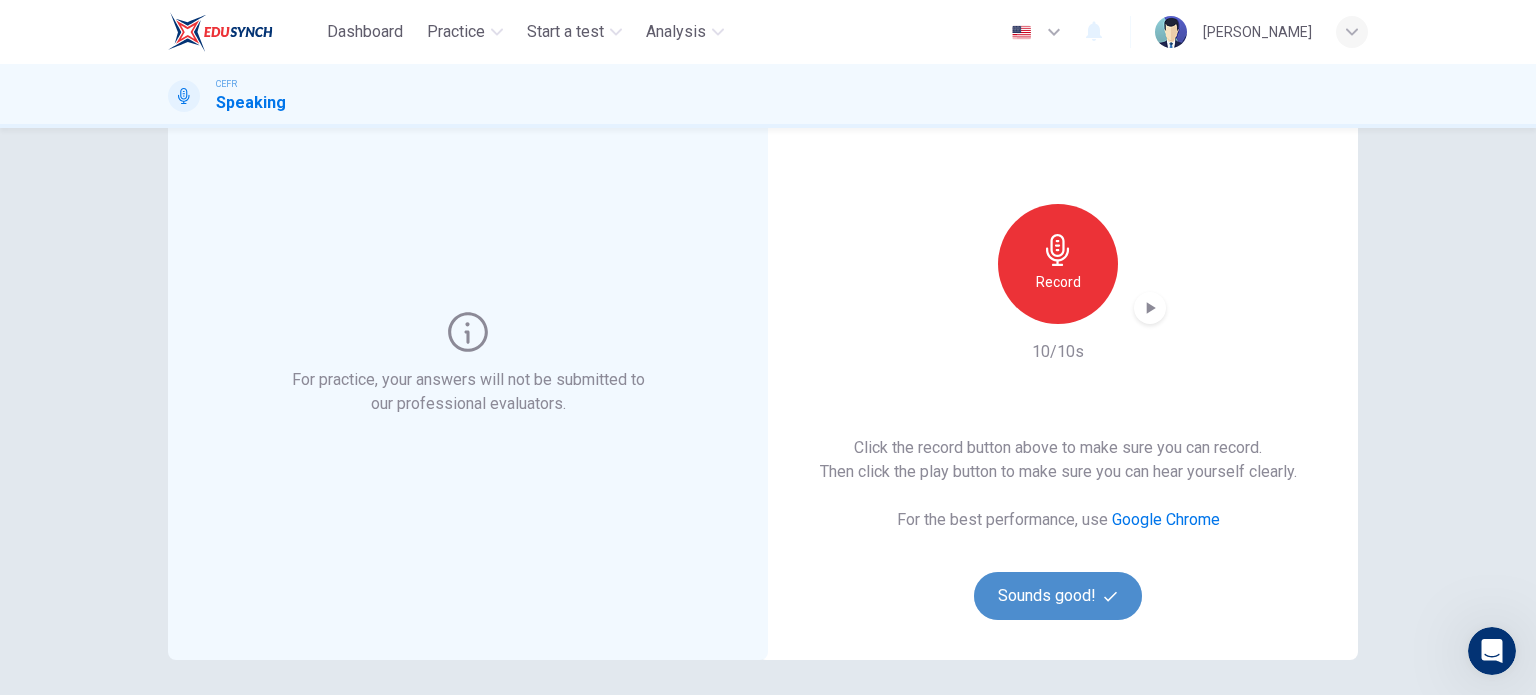click on "Sounds good!" at bounding box center (1058, 596) 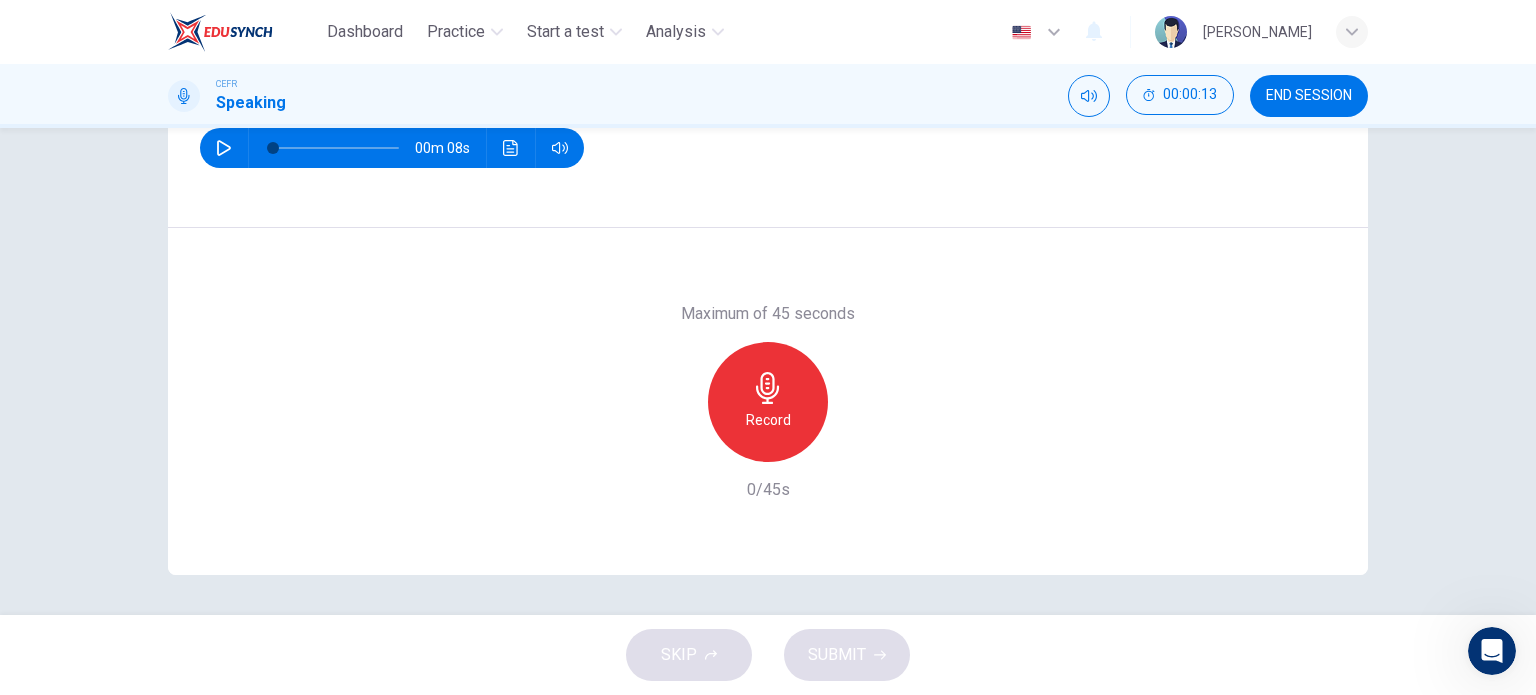 scroll, scrollTop: 88, scrollLeft: 0, axis: vertical 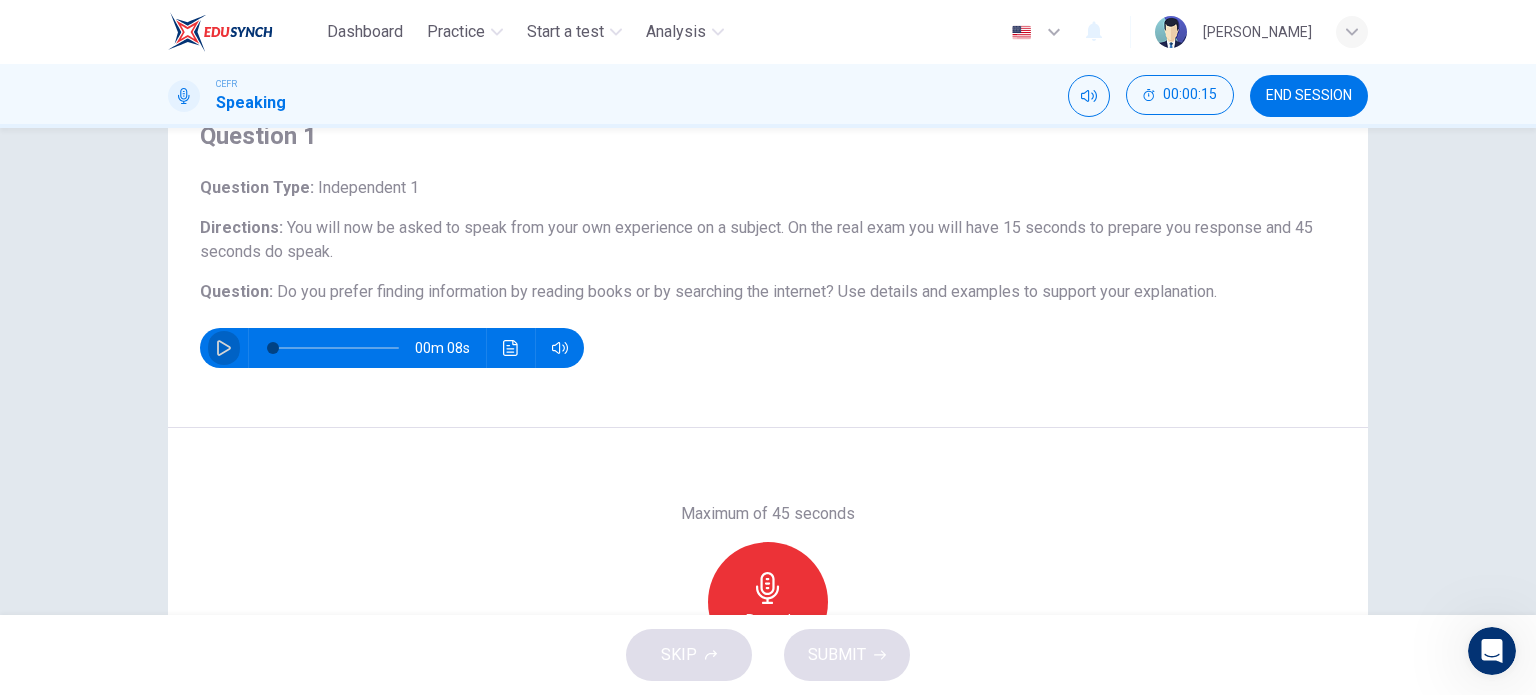 click at bounding box center [224, 348] 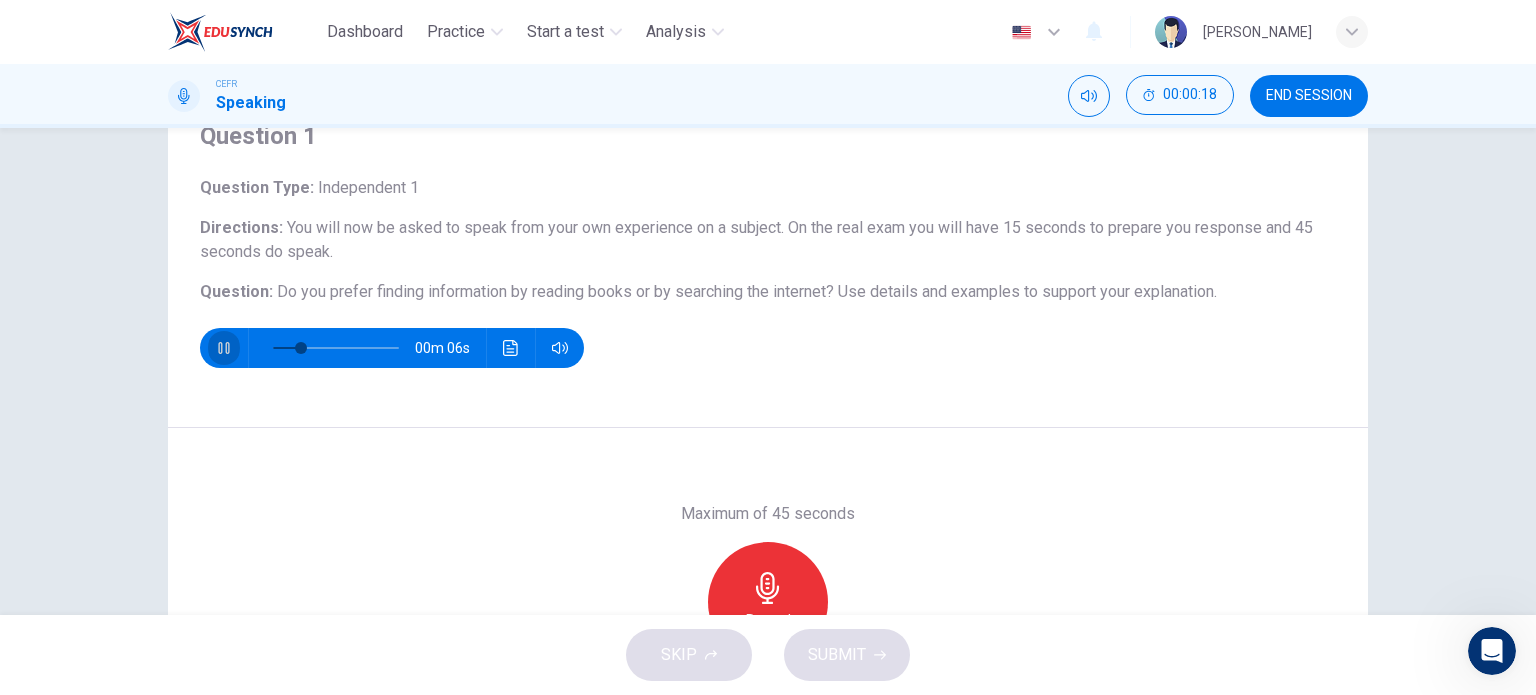 click at bounding box center [224, 348] 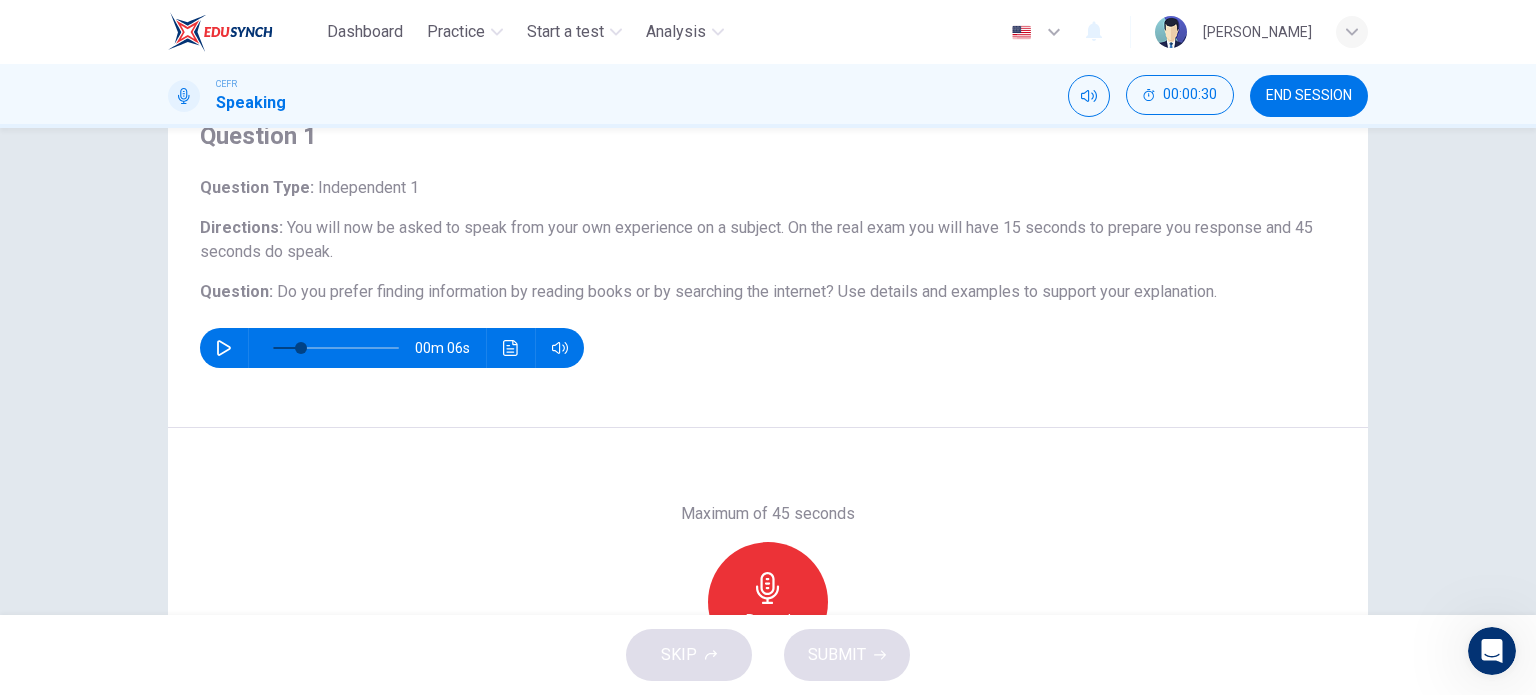 scroll, scrollTop: 188, scrollLeft: 0, axis: vertical 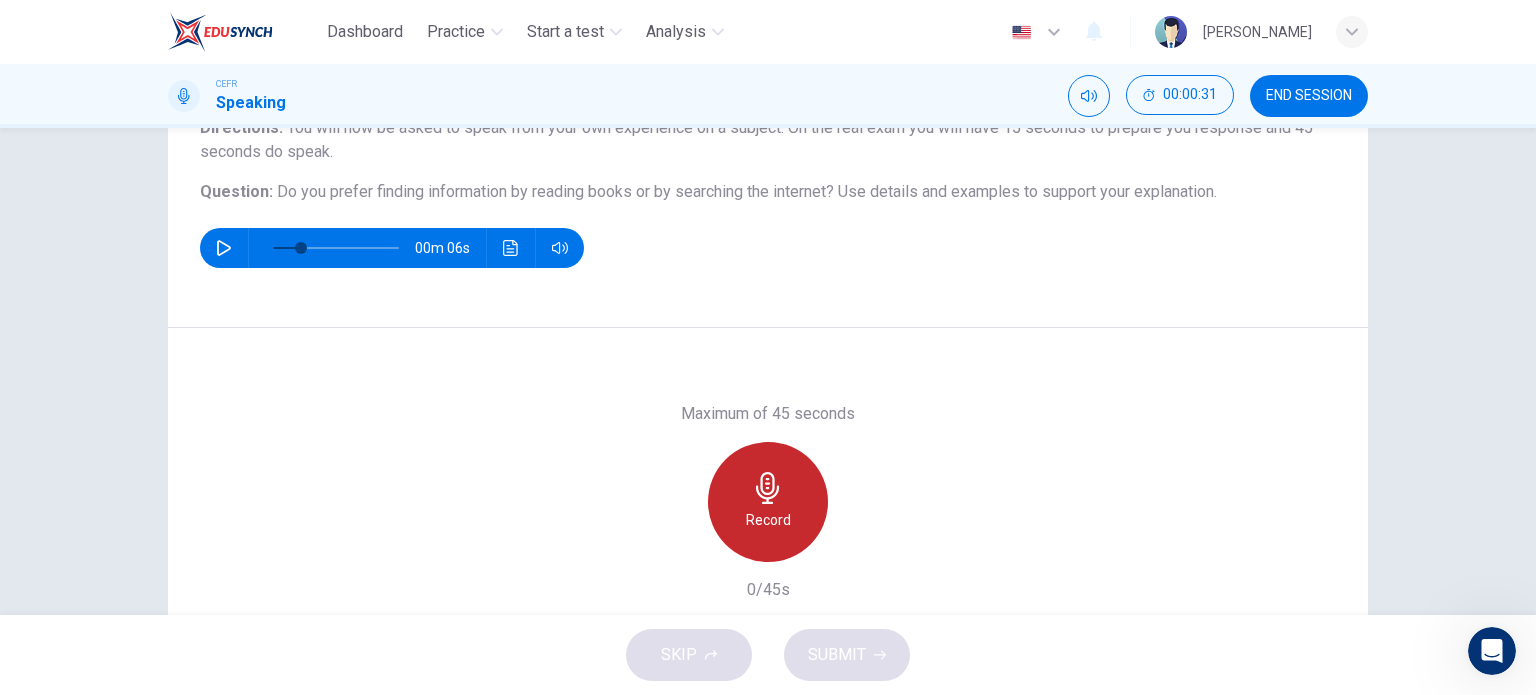 click 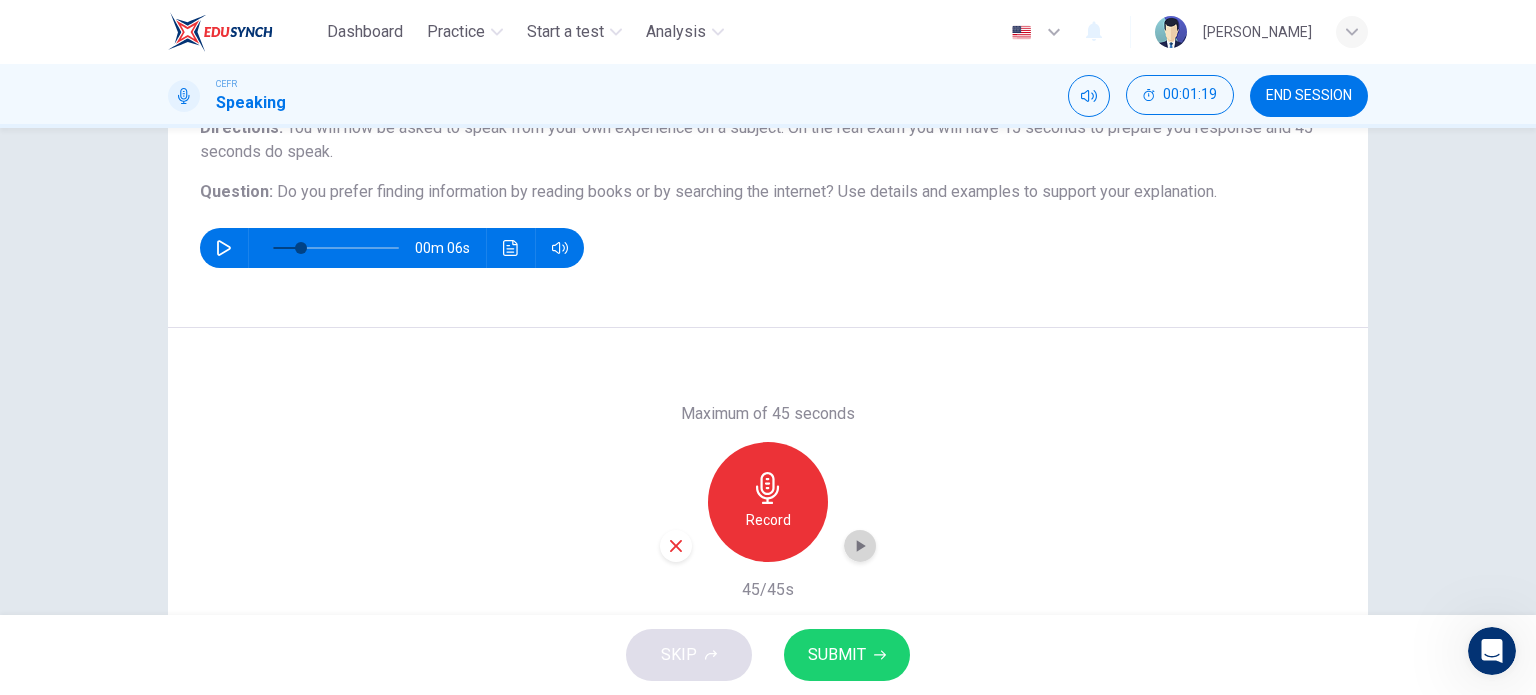 click 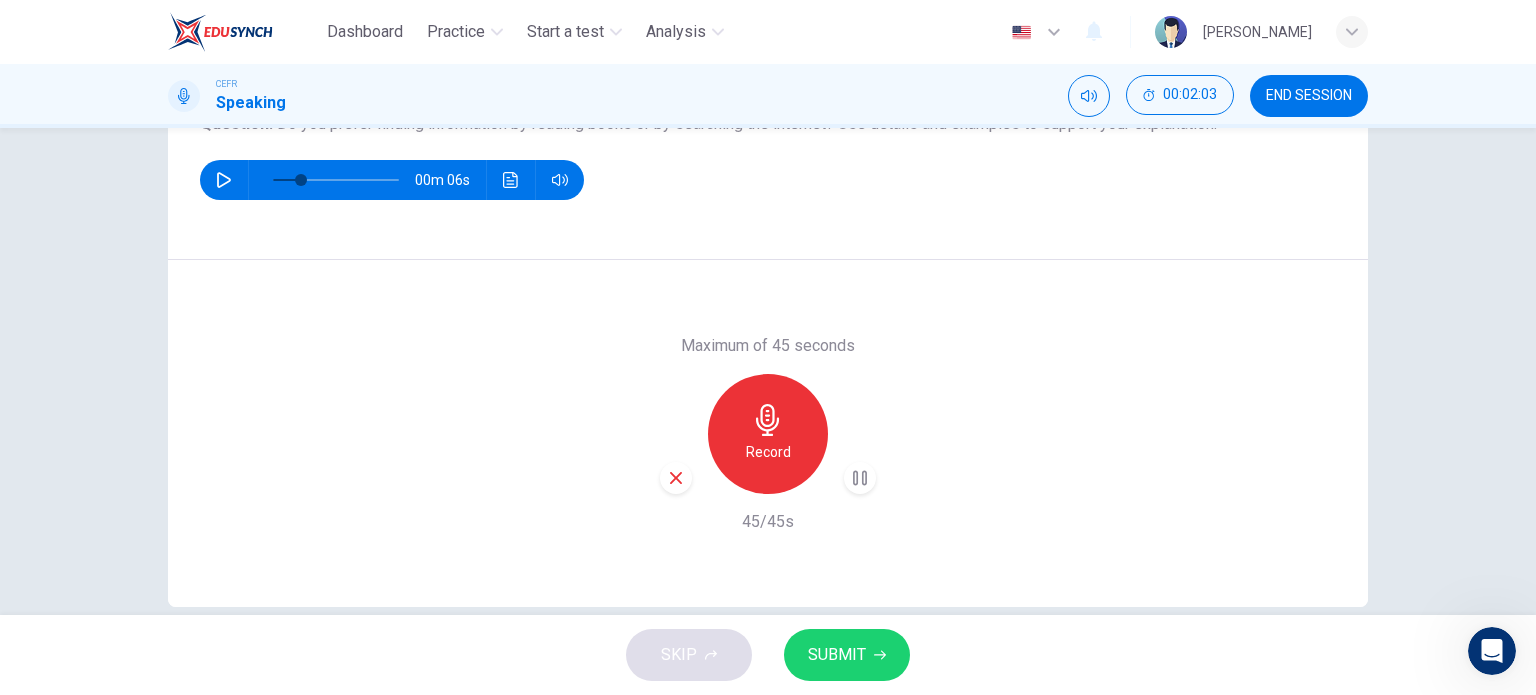 scroll, scrollTop: 288, scrollLeft: 0, axis: vertical 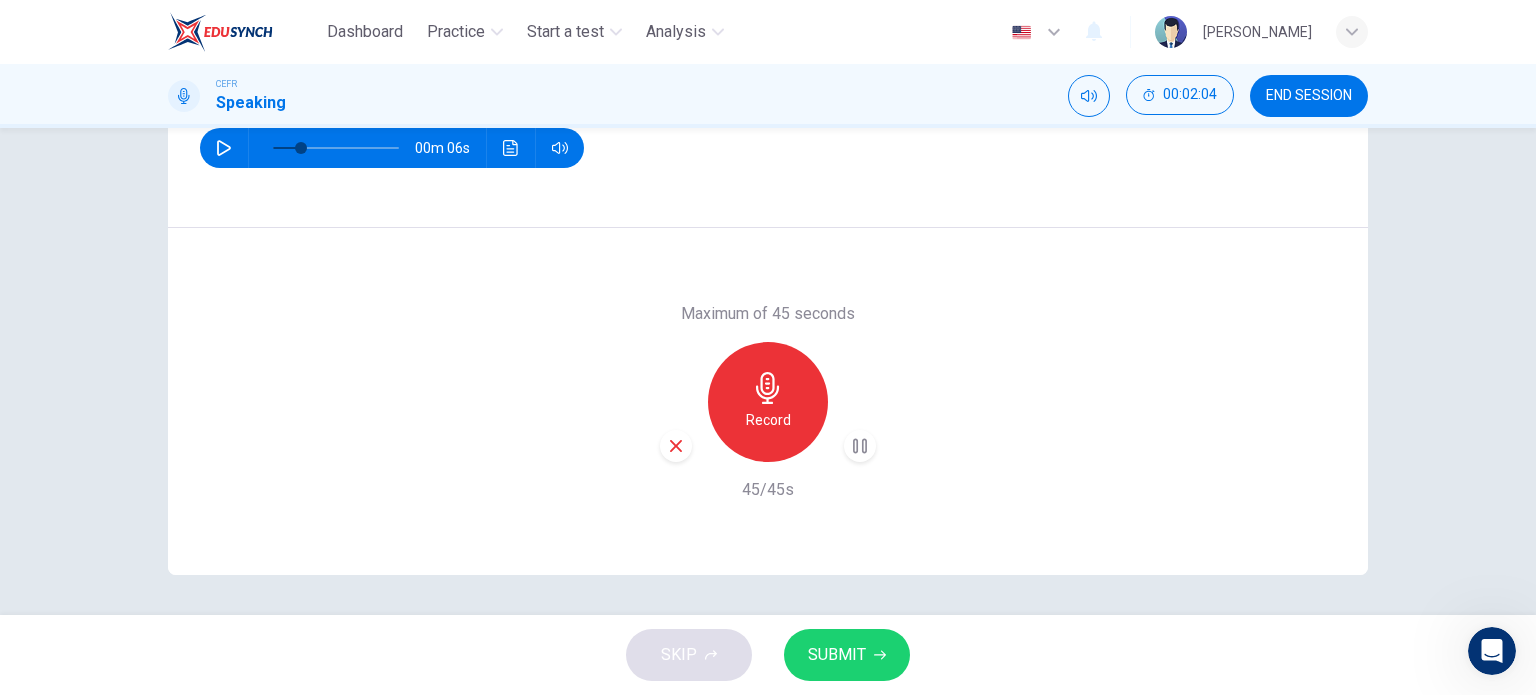 click on "SUBMIT" at bounding box center (847, 655) 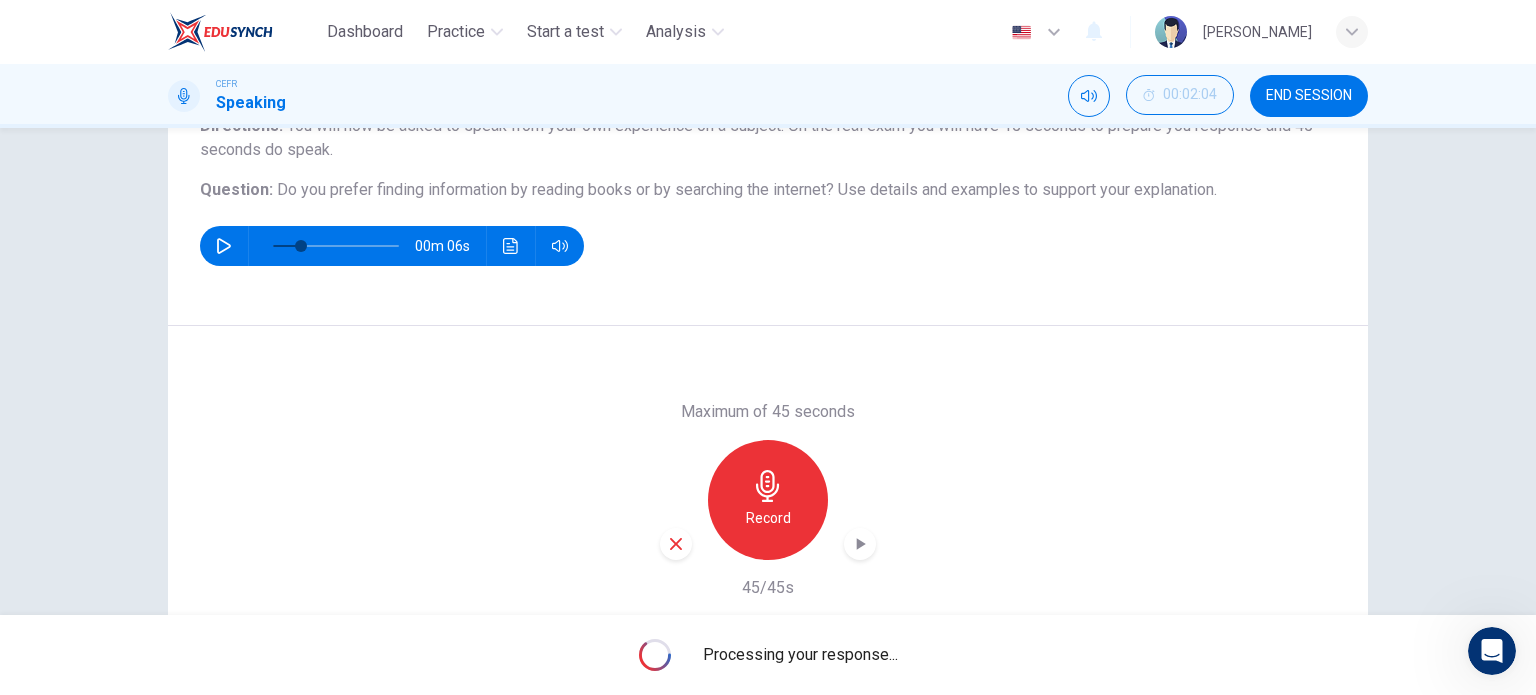 scroll, scrollTop: 88, scrollLeft: 0, axis: vertical 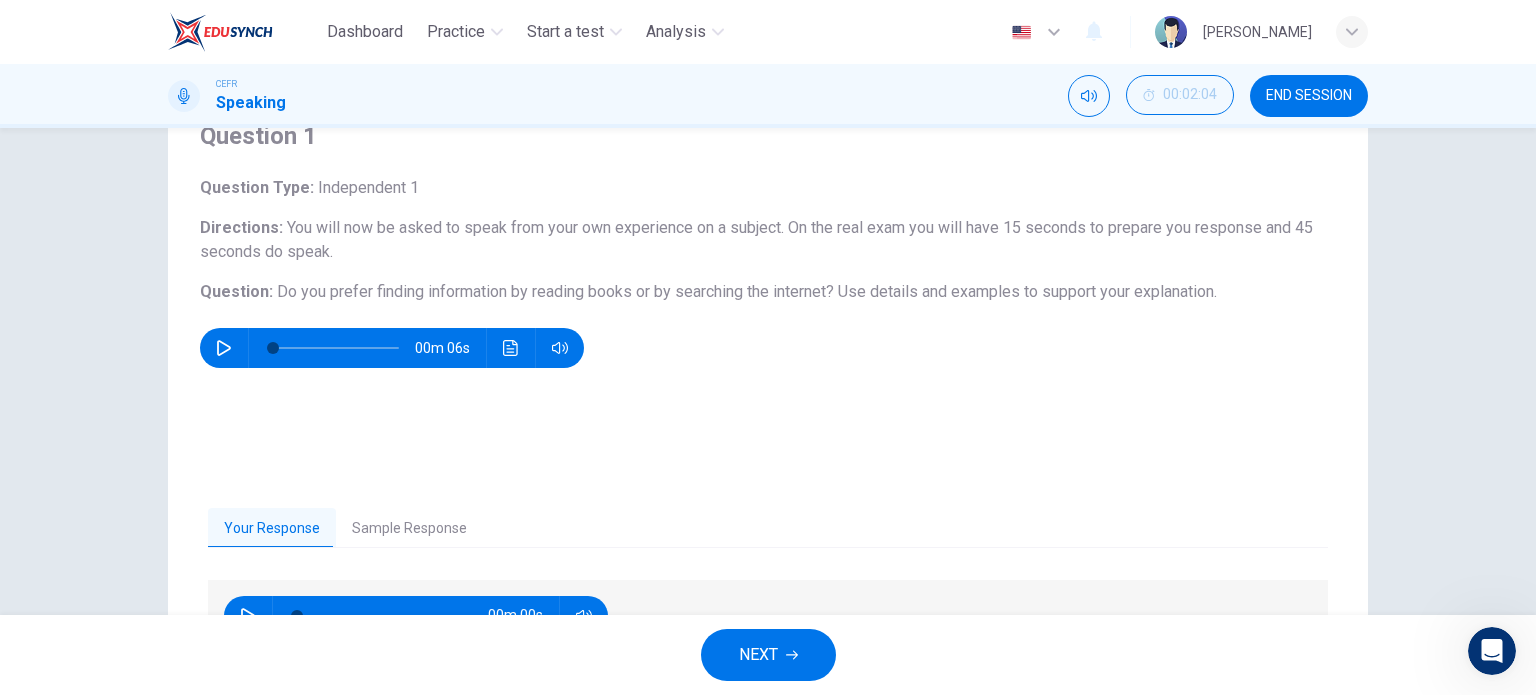 type on "0" 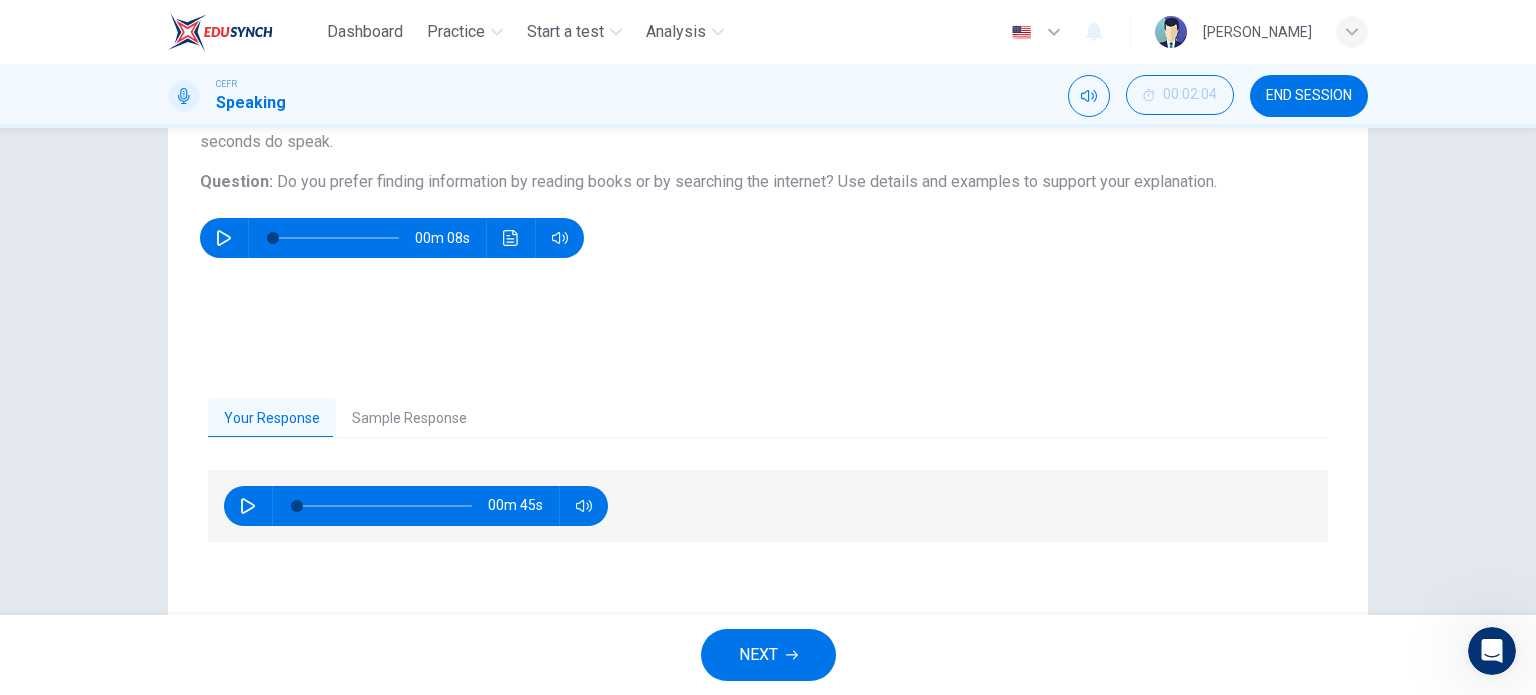 scroll, scrollTop: 288, scrollLeft: 0, axis: vertical 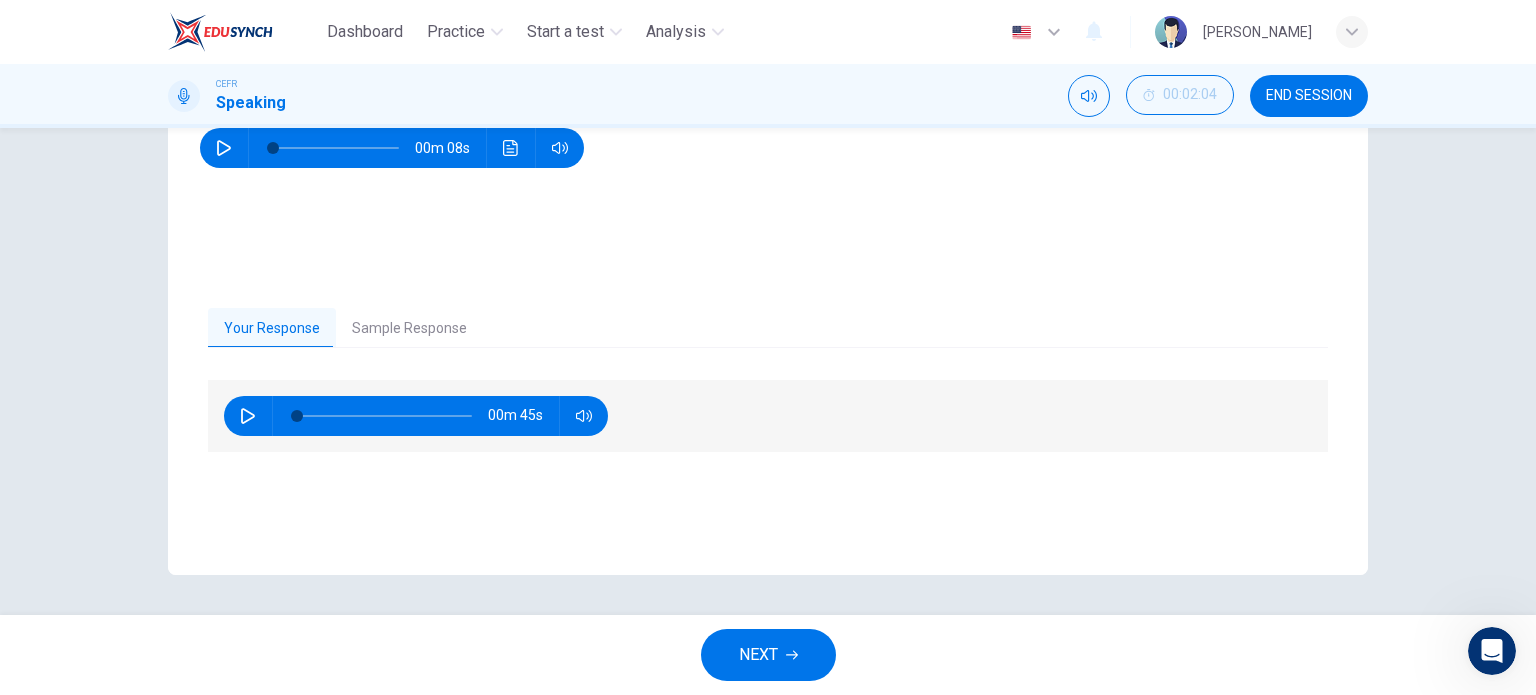 click on "Sample Response" at bounding box center [409, 329] 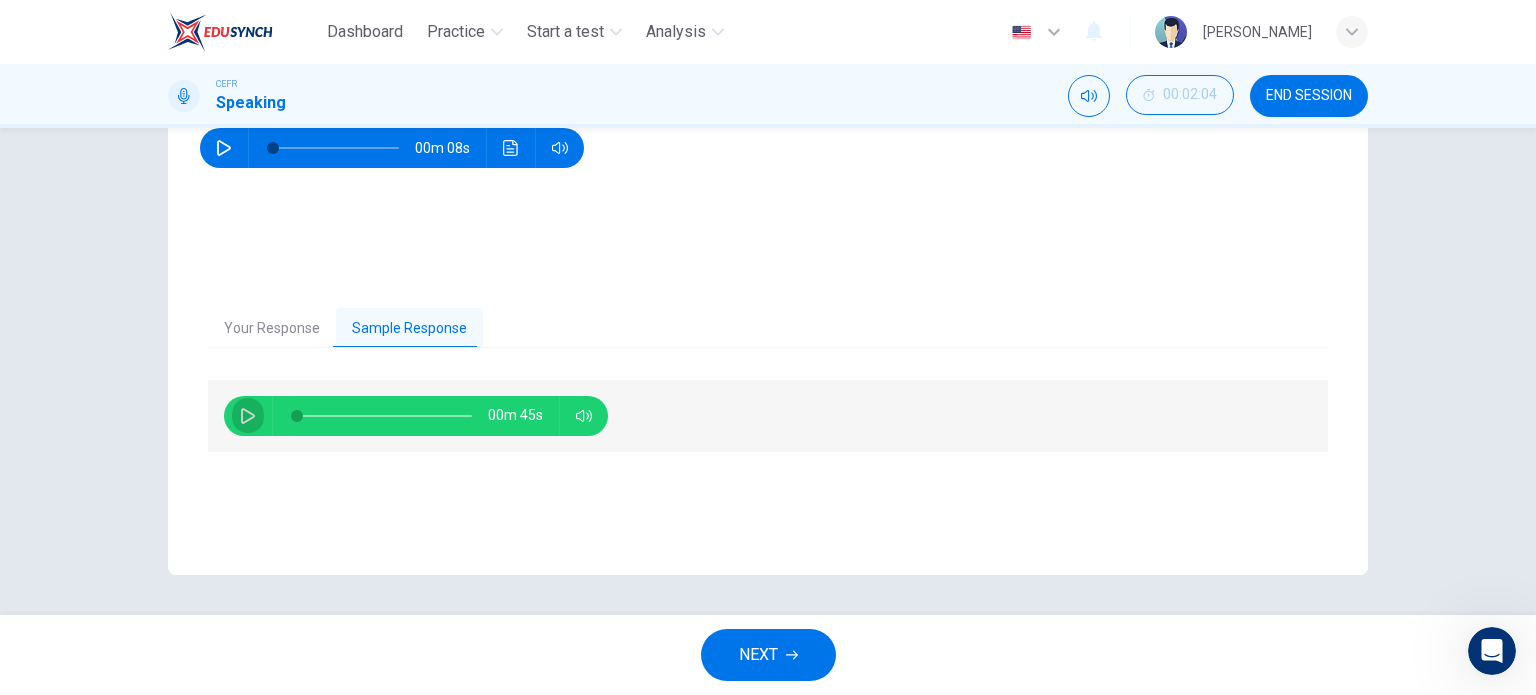 click at bounding box center (248, 416) 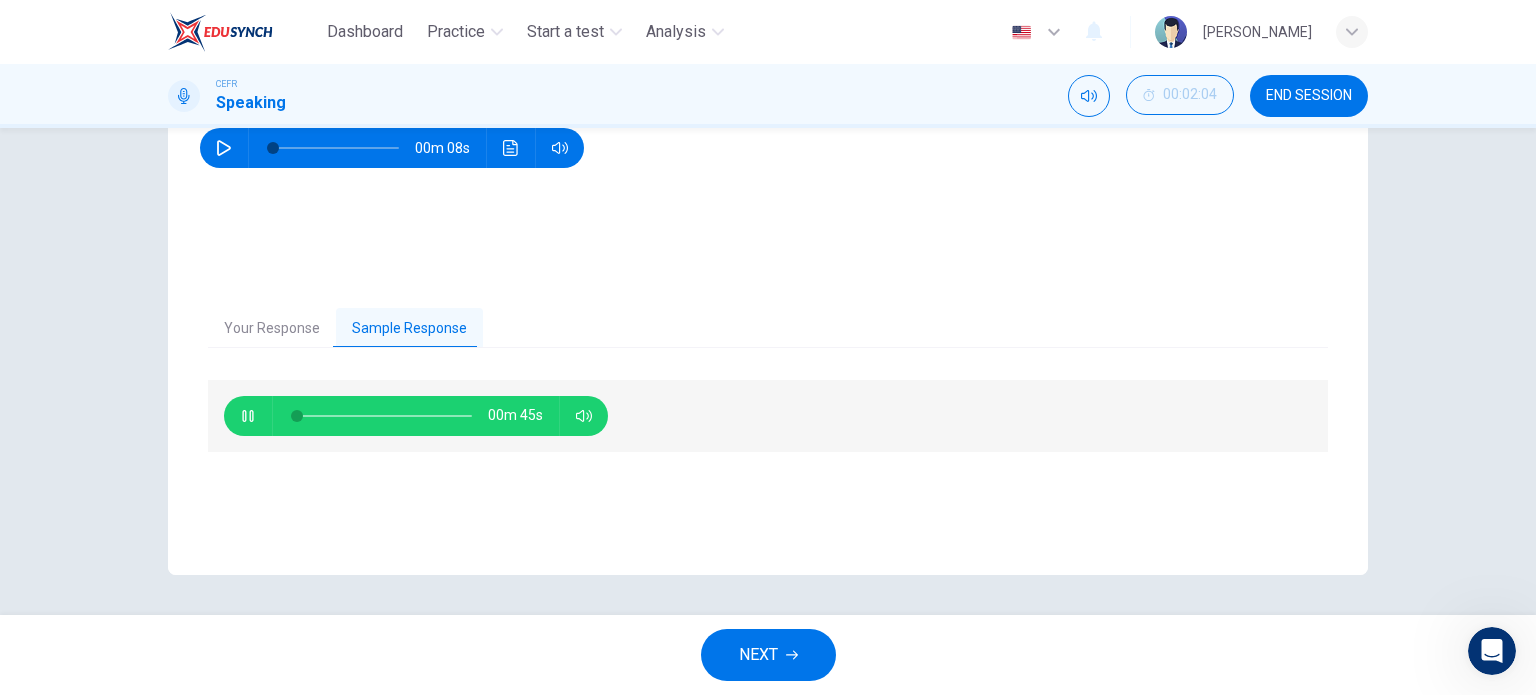 type on "2" 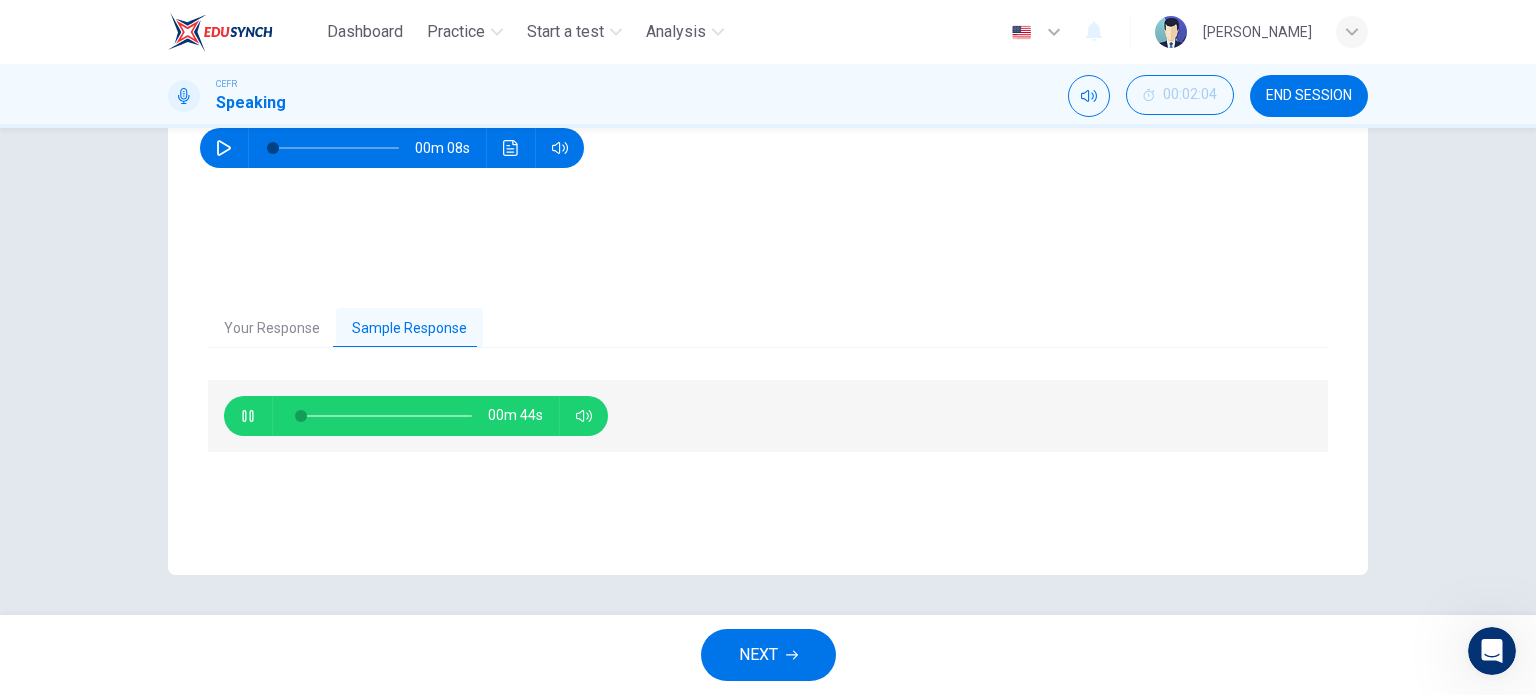 type 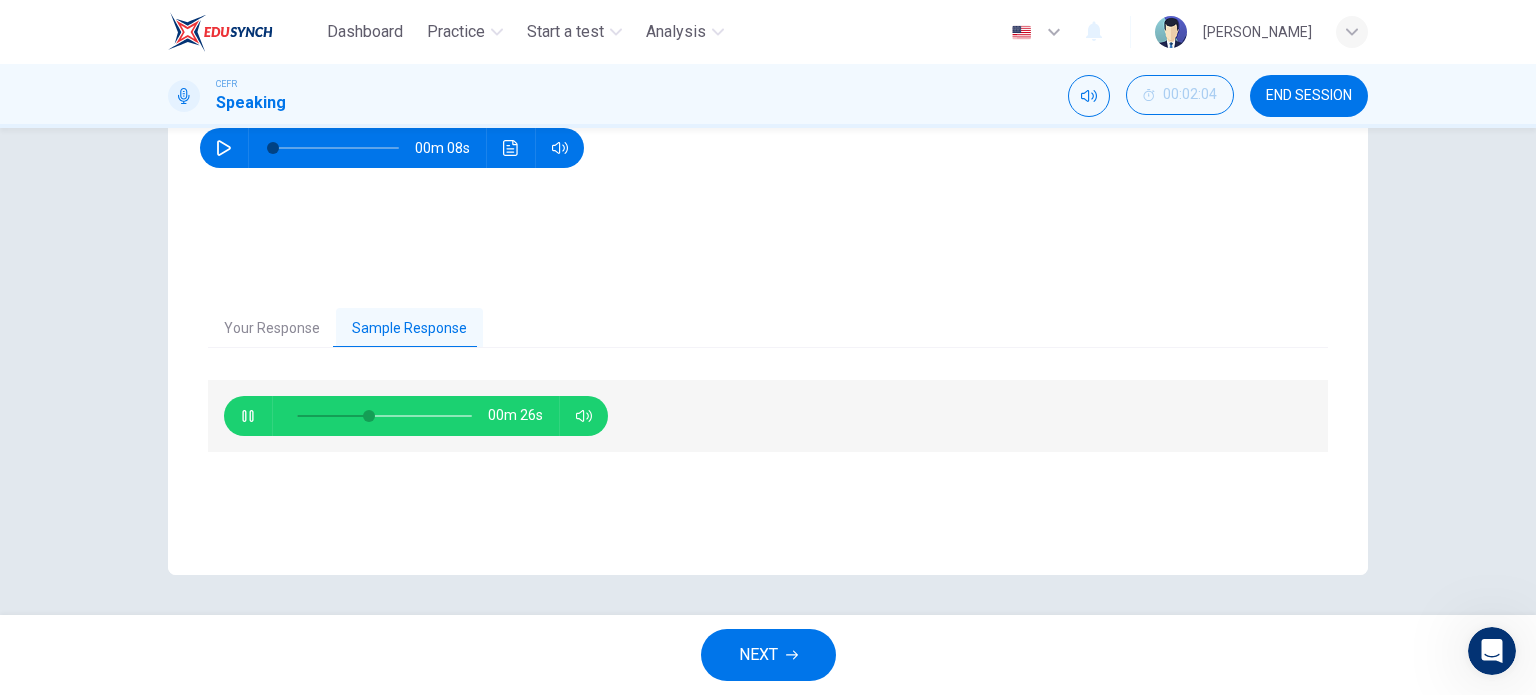 click at bounding box center [248, 416] 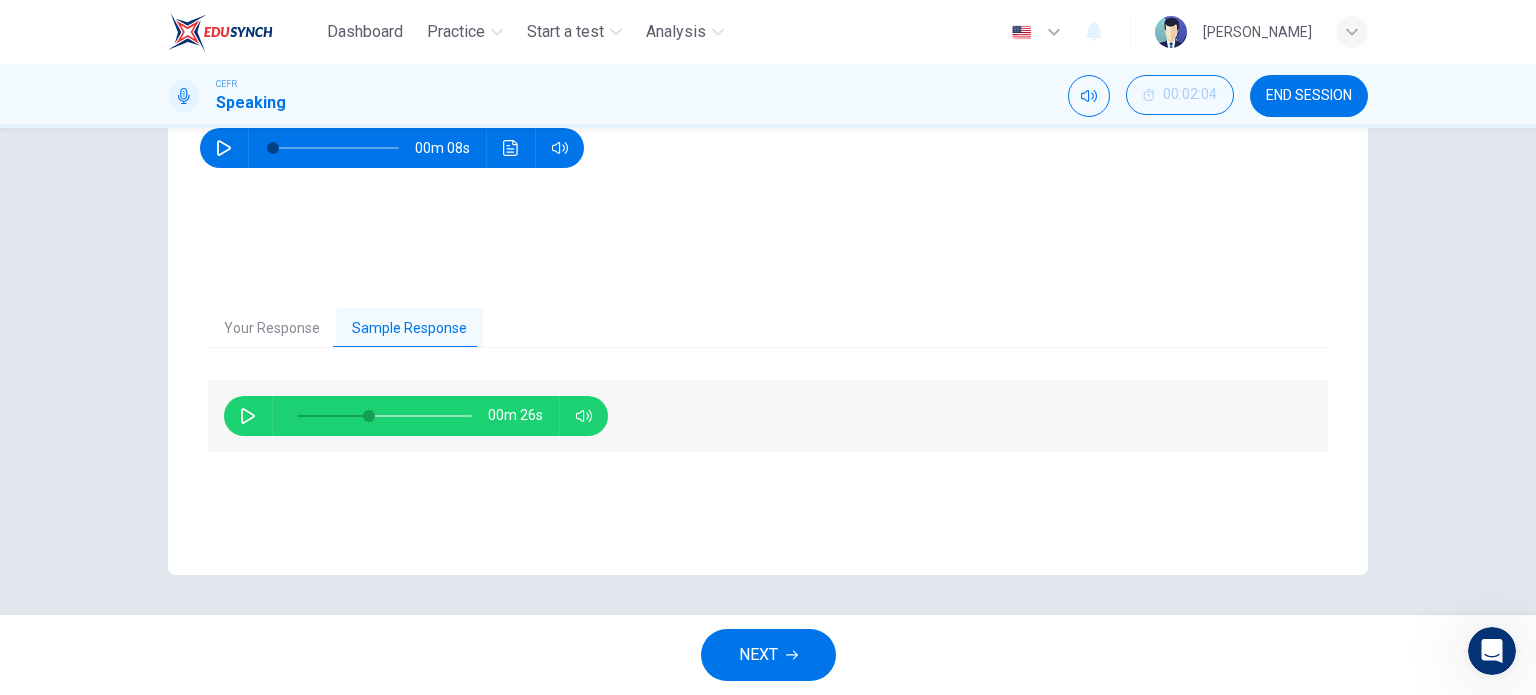 click on "NEXT" at bounding box center (758, 655) 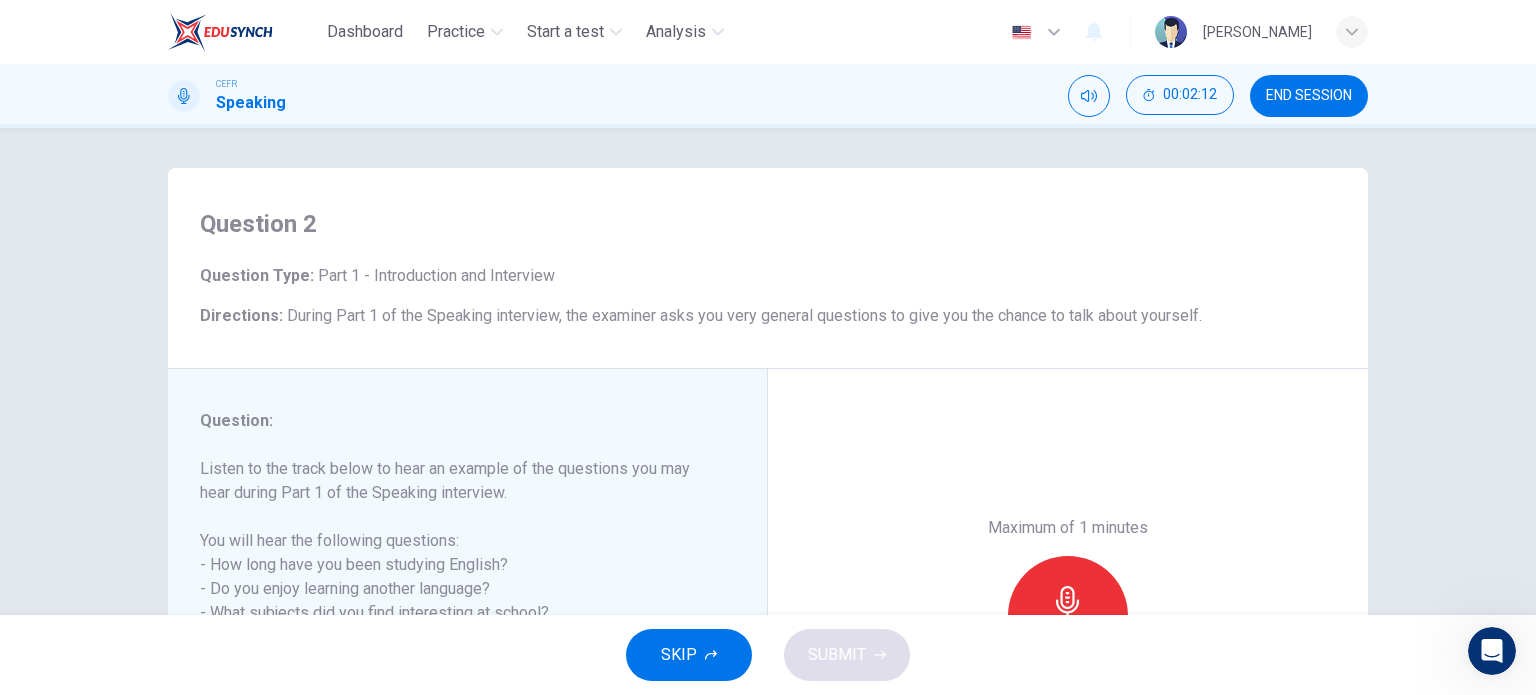 scroll, scrollTop: 200, scrollLeft: 0, axis: vertical 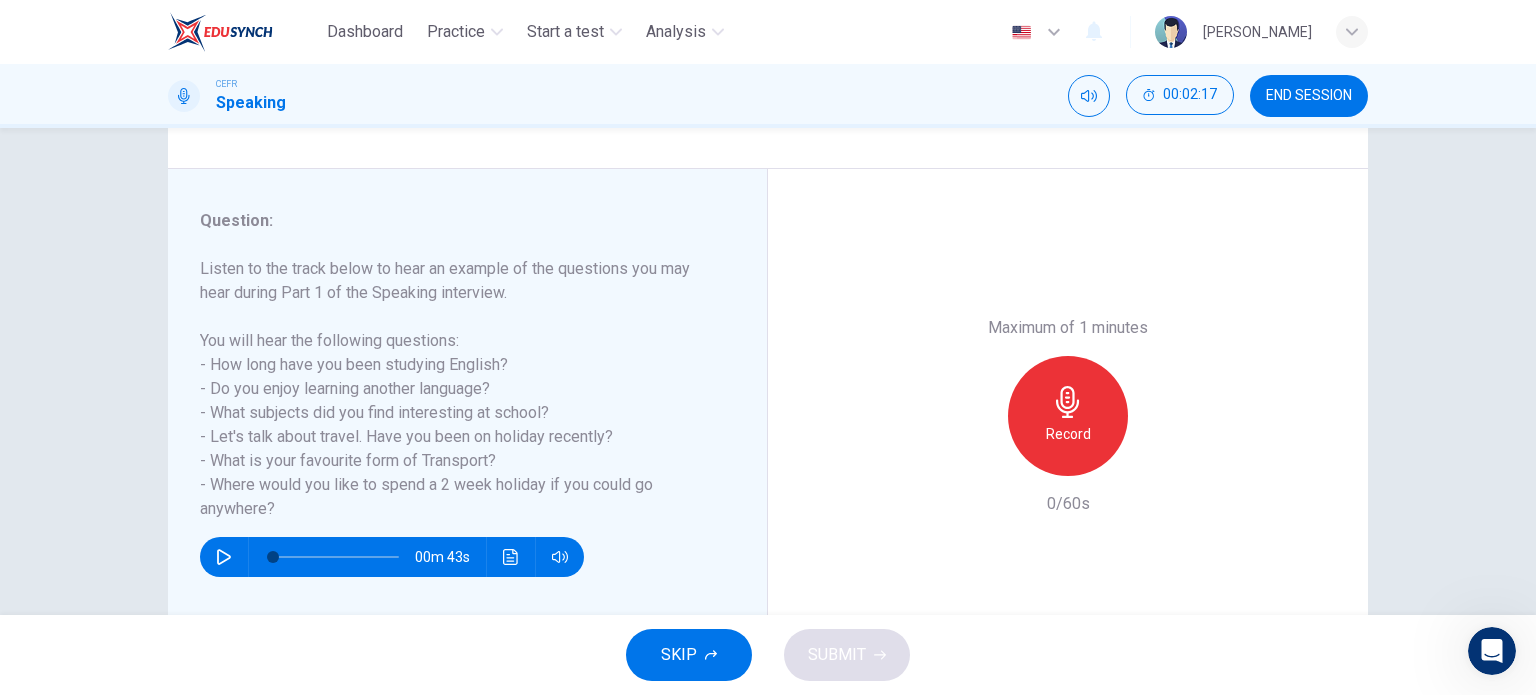 click 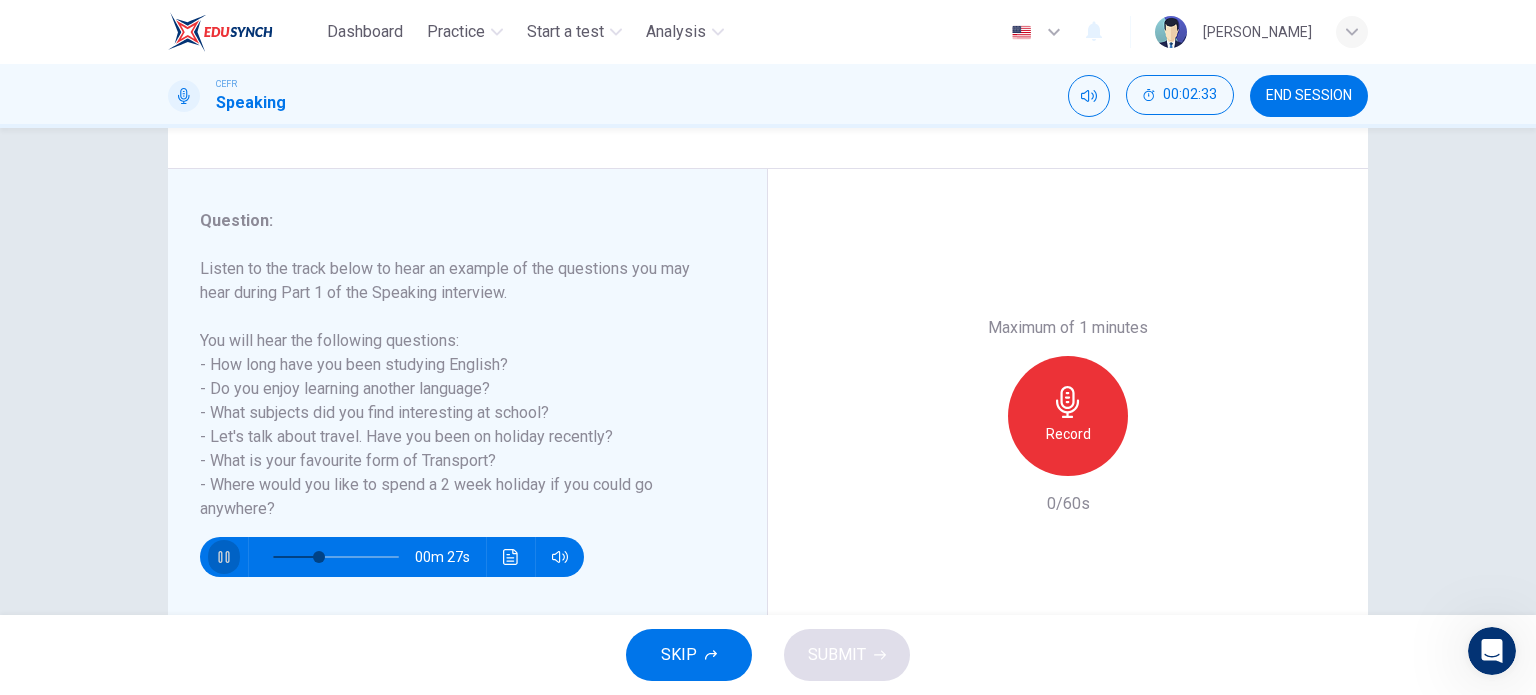 click 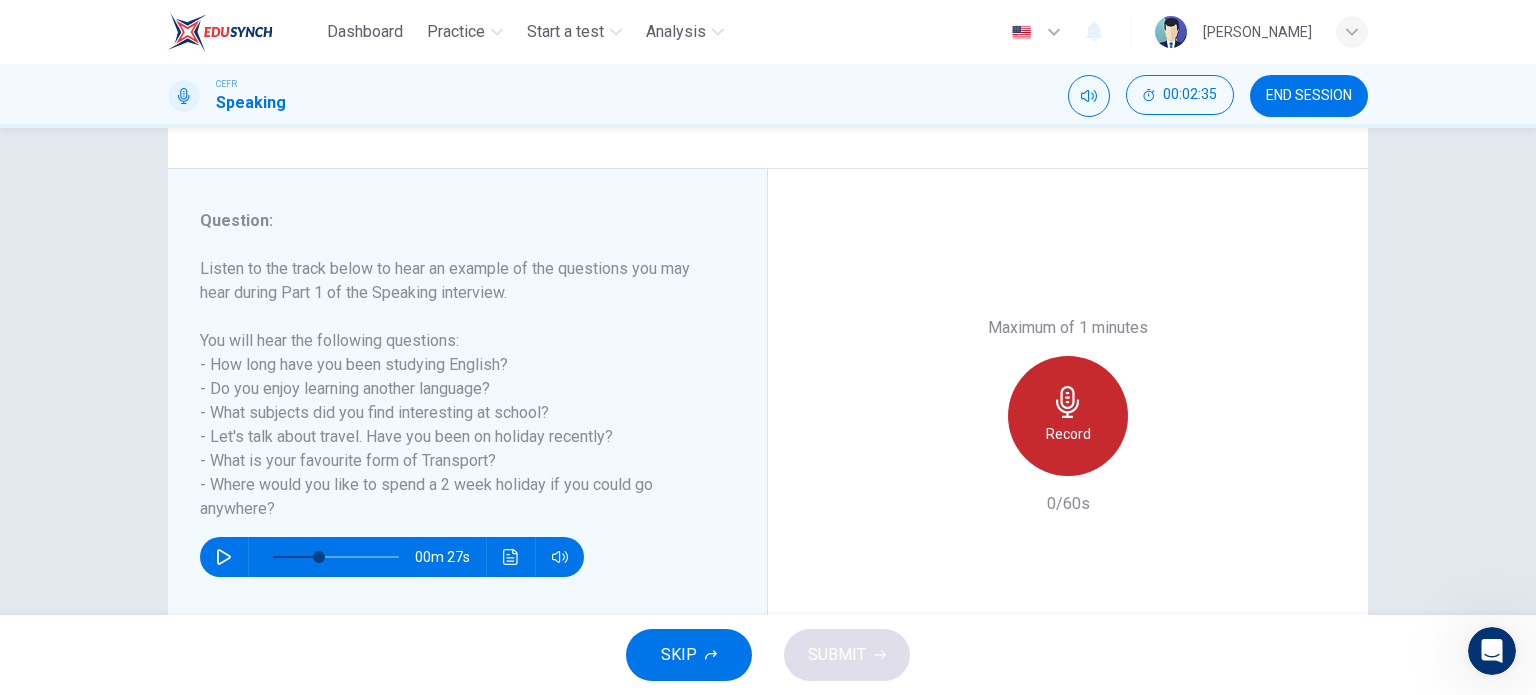 click on "Record" at bounding box center (1068, 416) 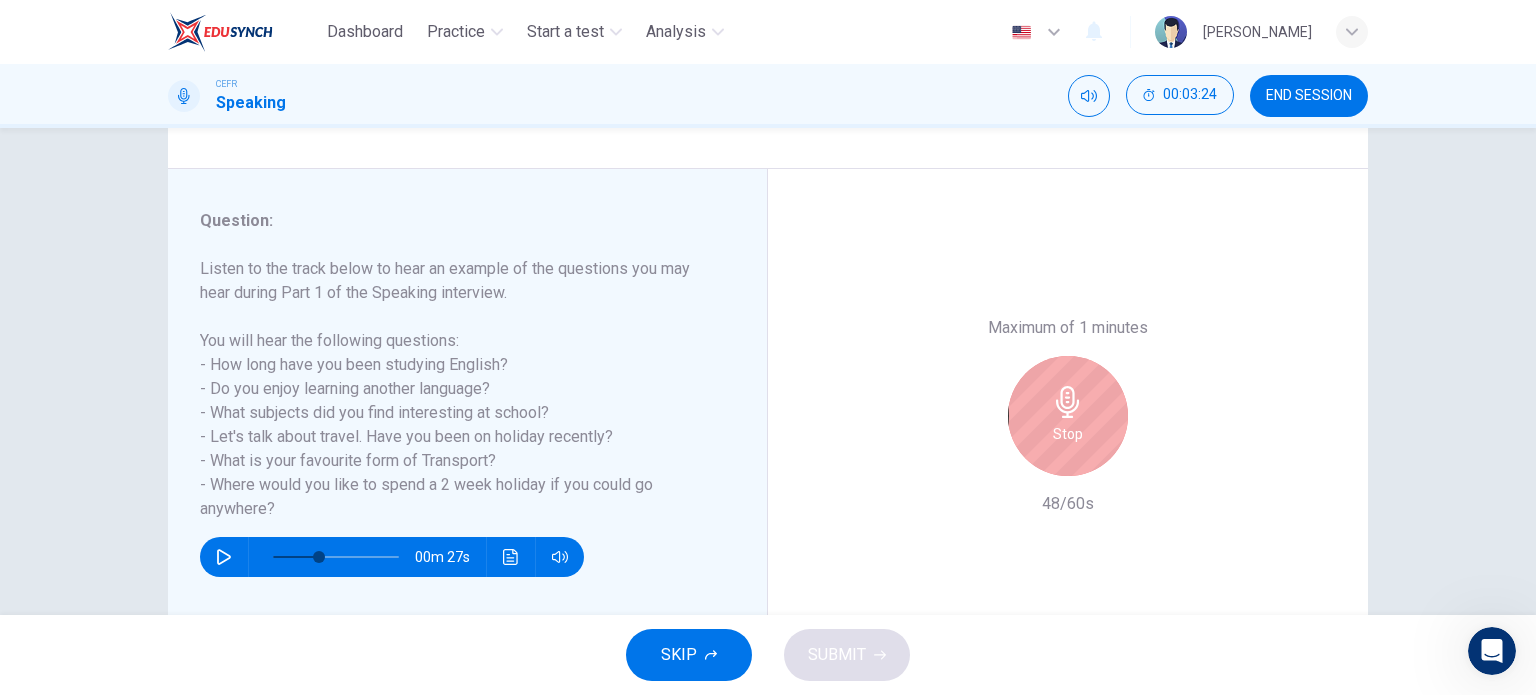 click on "Stop" at bounding box center (1068, 416) 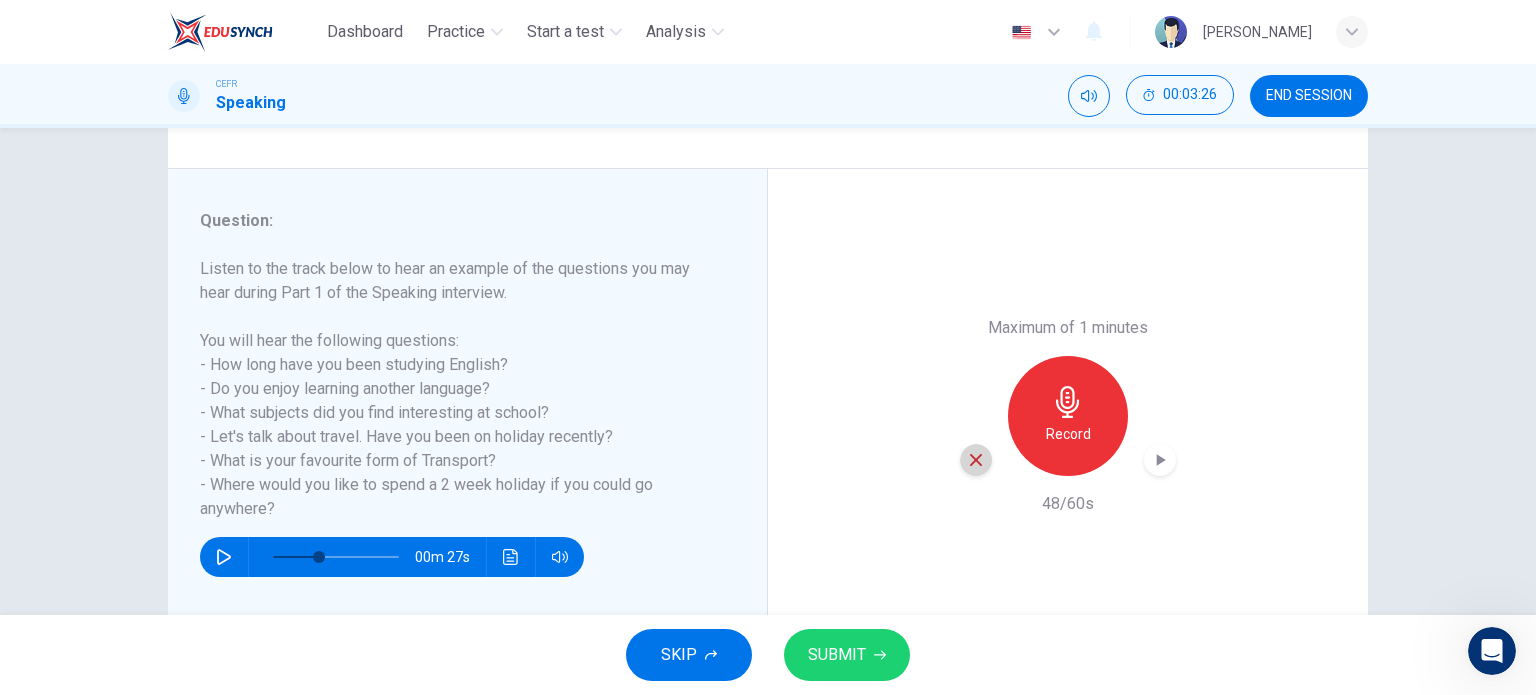 click 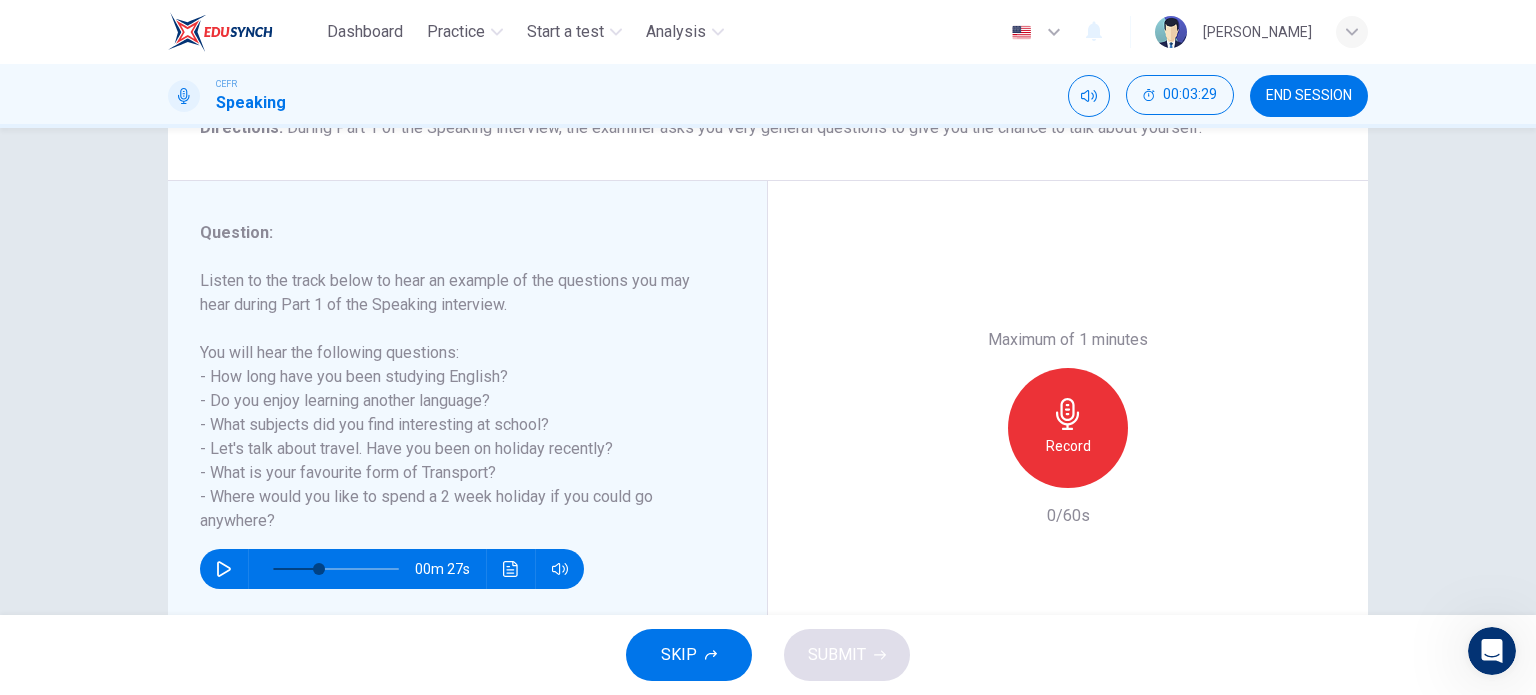 scroll, scrollTop: 188, scrollLeft: 0, axis: vertical 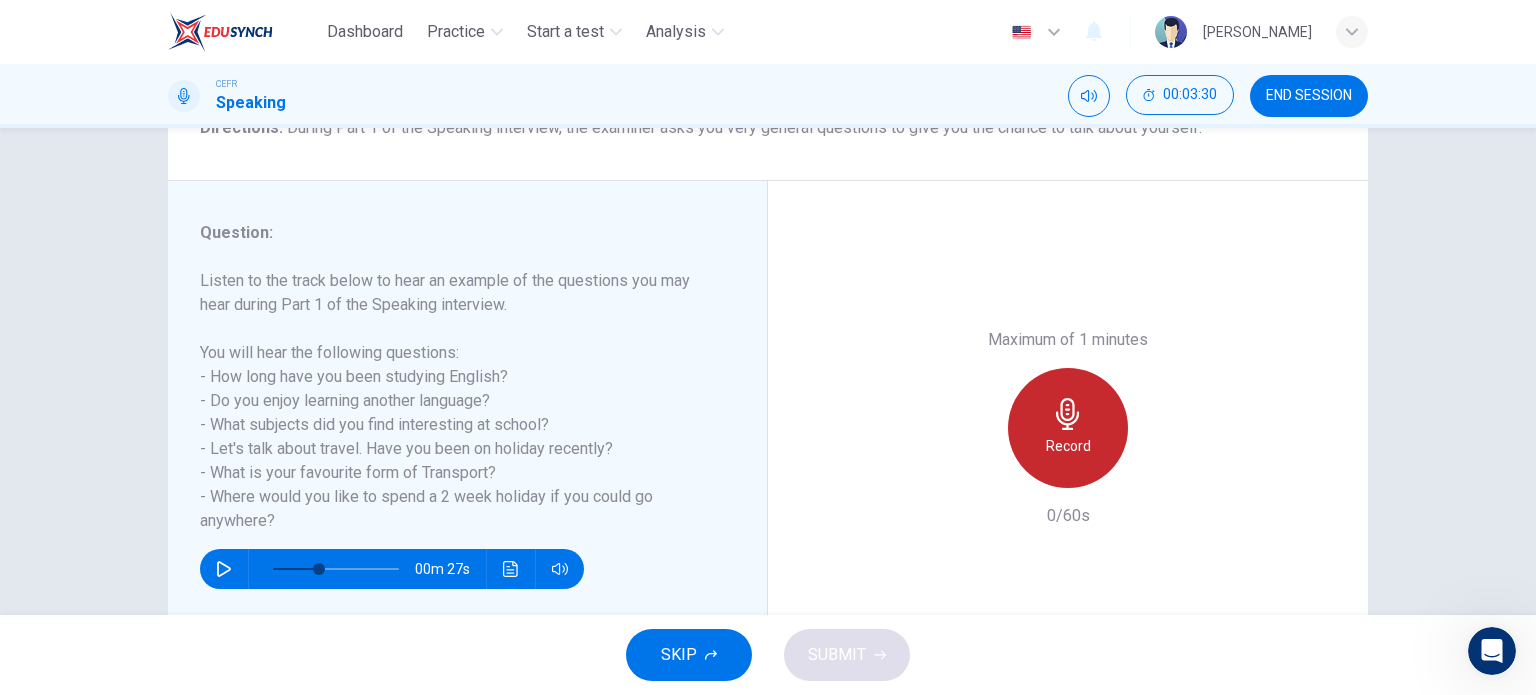 click 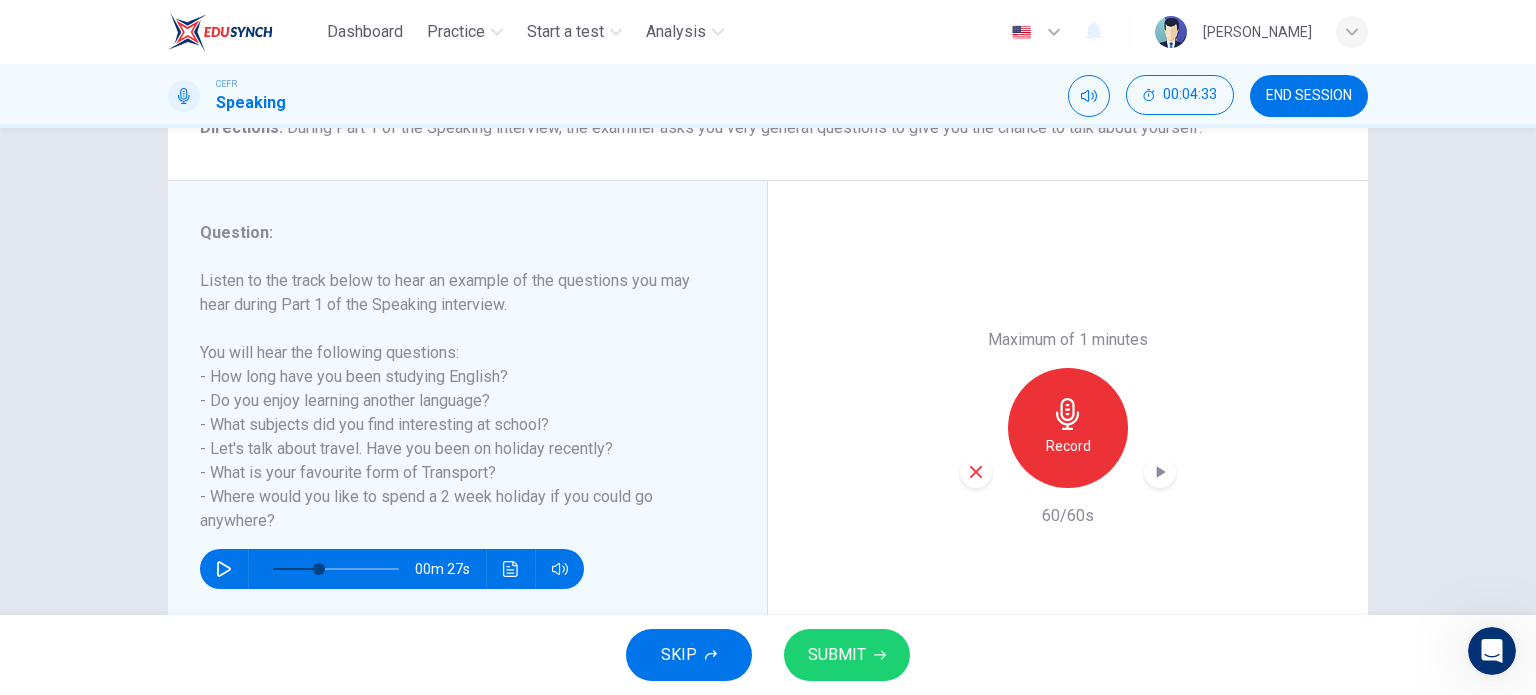 click 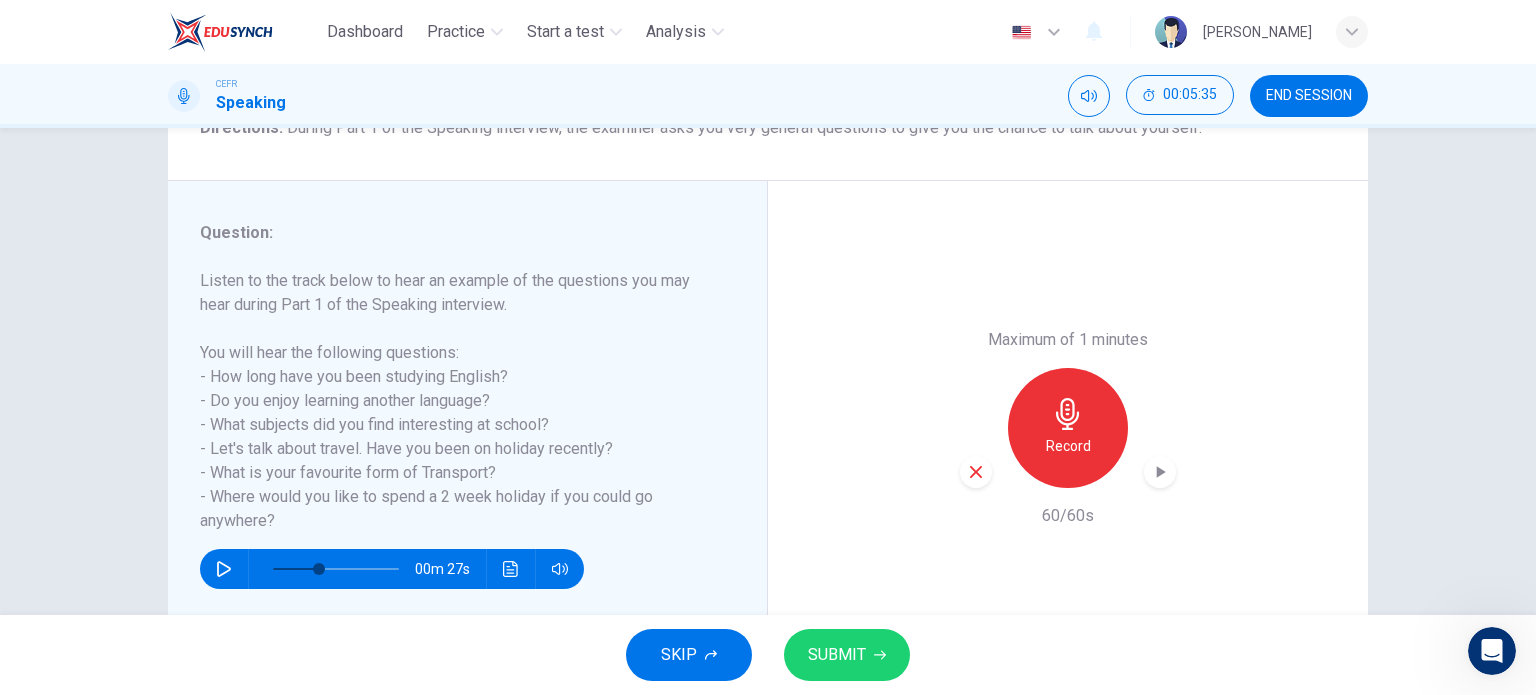 click on "SUBMIT" at bounding box center [837, 655] 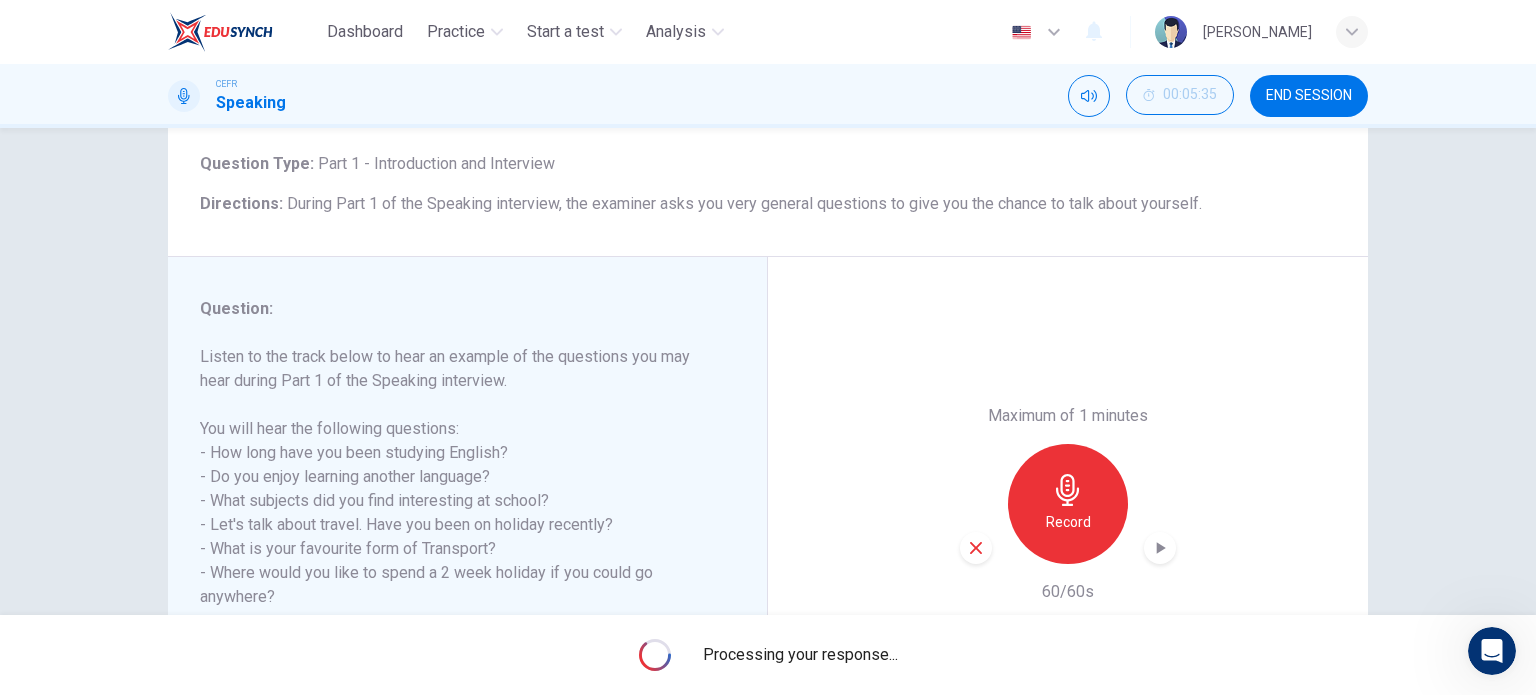 scroll, scrollTop: 288, scrollLeft: 0, axis: vertical 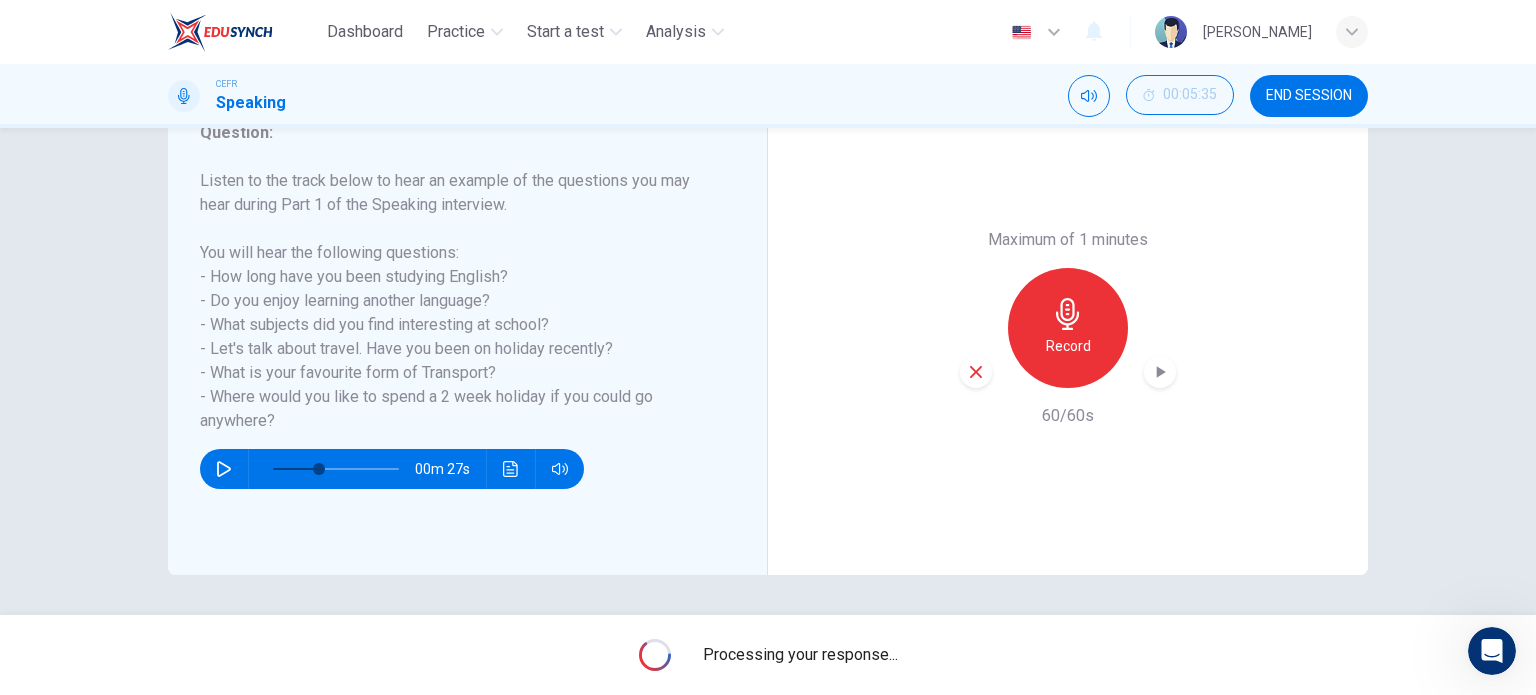 type on "0" 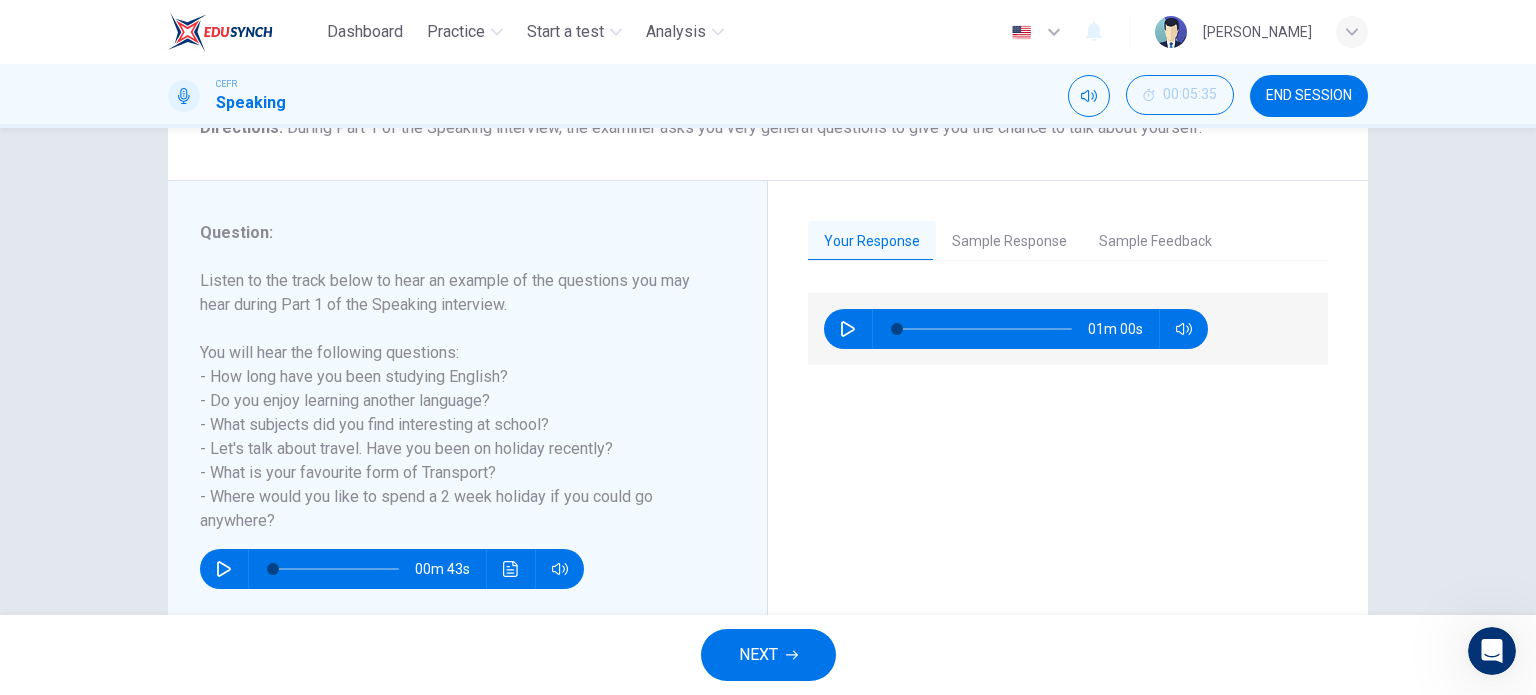 scroll, scrollTop: 288, scrollLeft: 0, axis: vertical 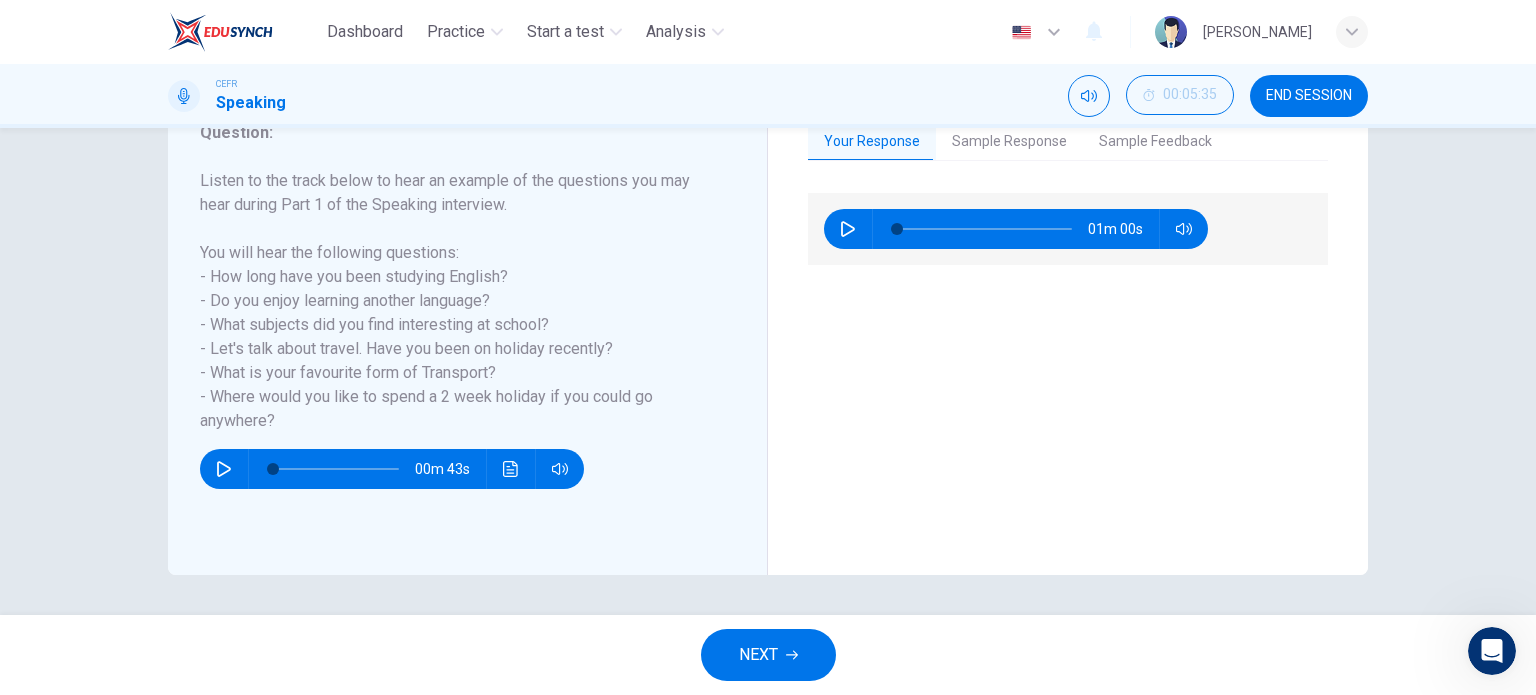 click on "Sample Feedback" at bounding box center [1155, 142] 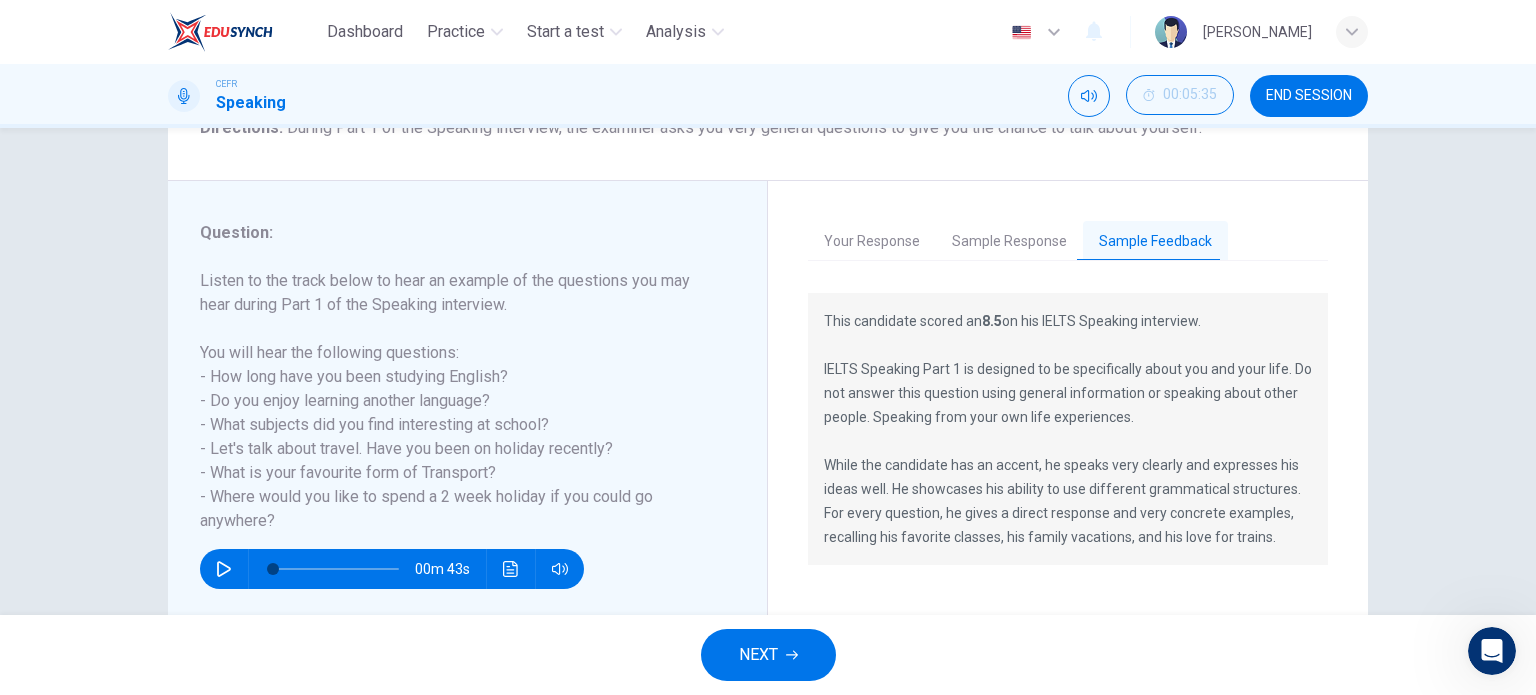 scroll, scrollTop: 188, scrollLeft: 0, axis: vertical 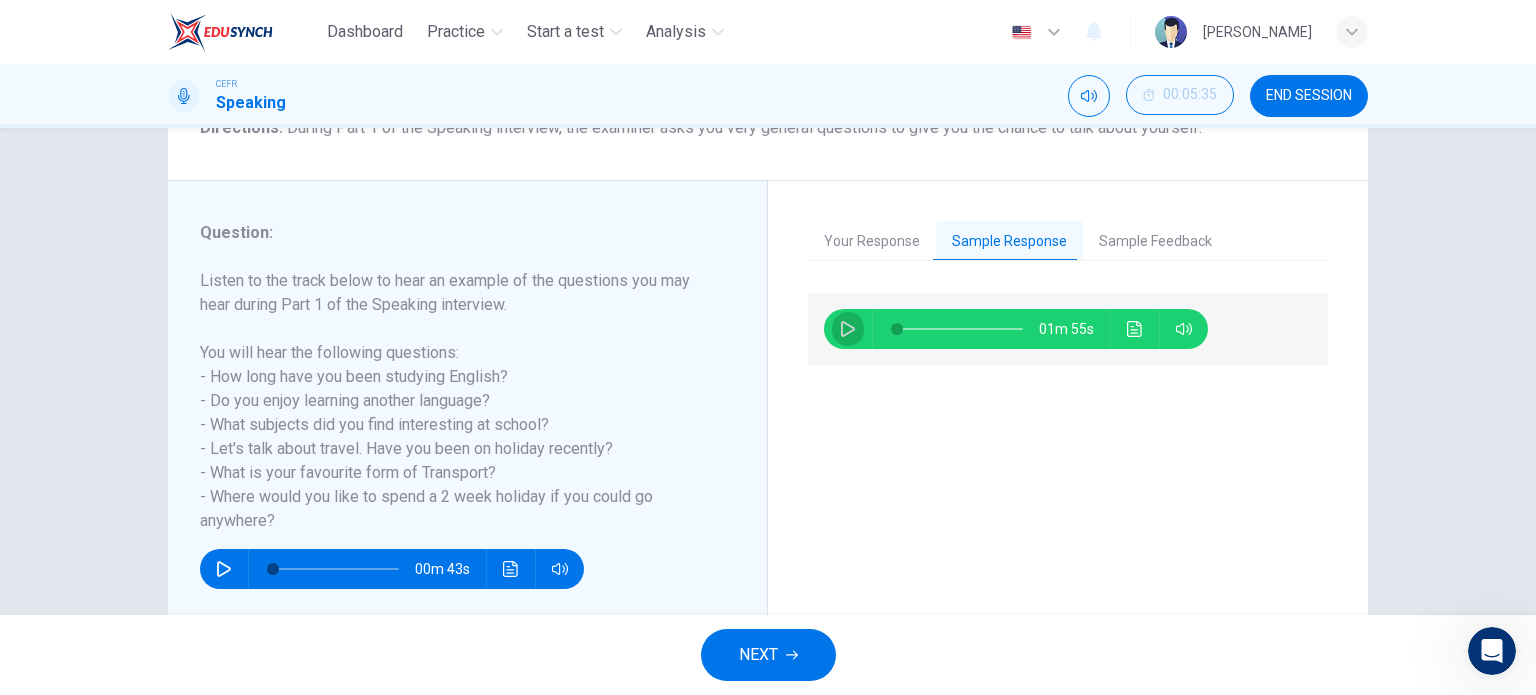 click 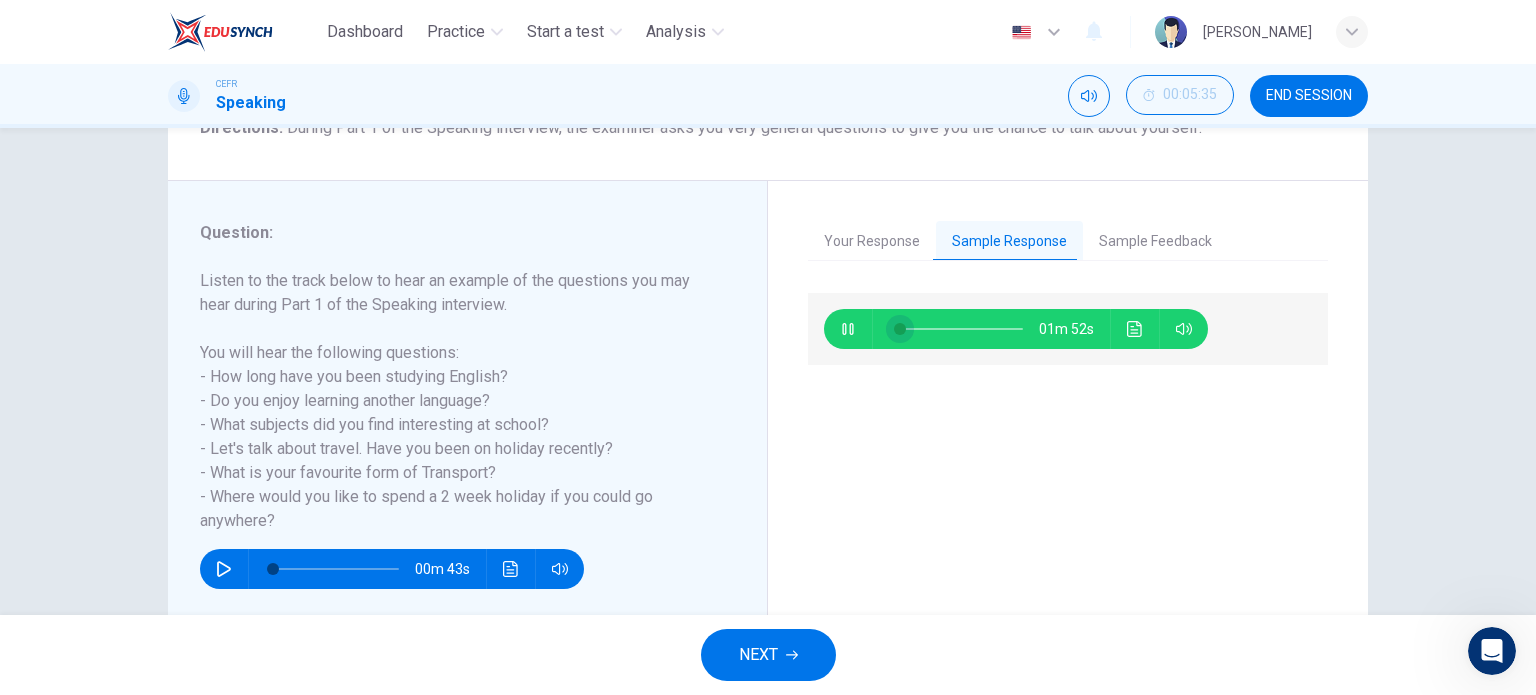 click at bounding box center (900, 329) 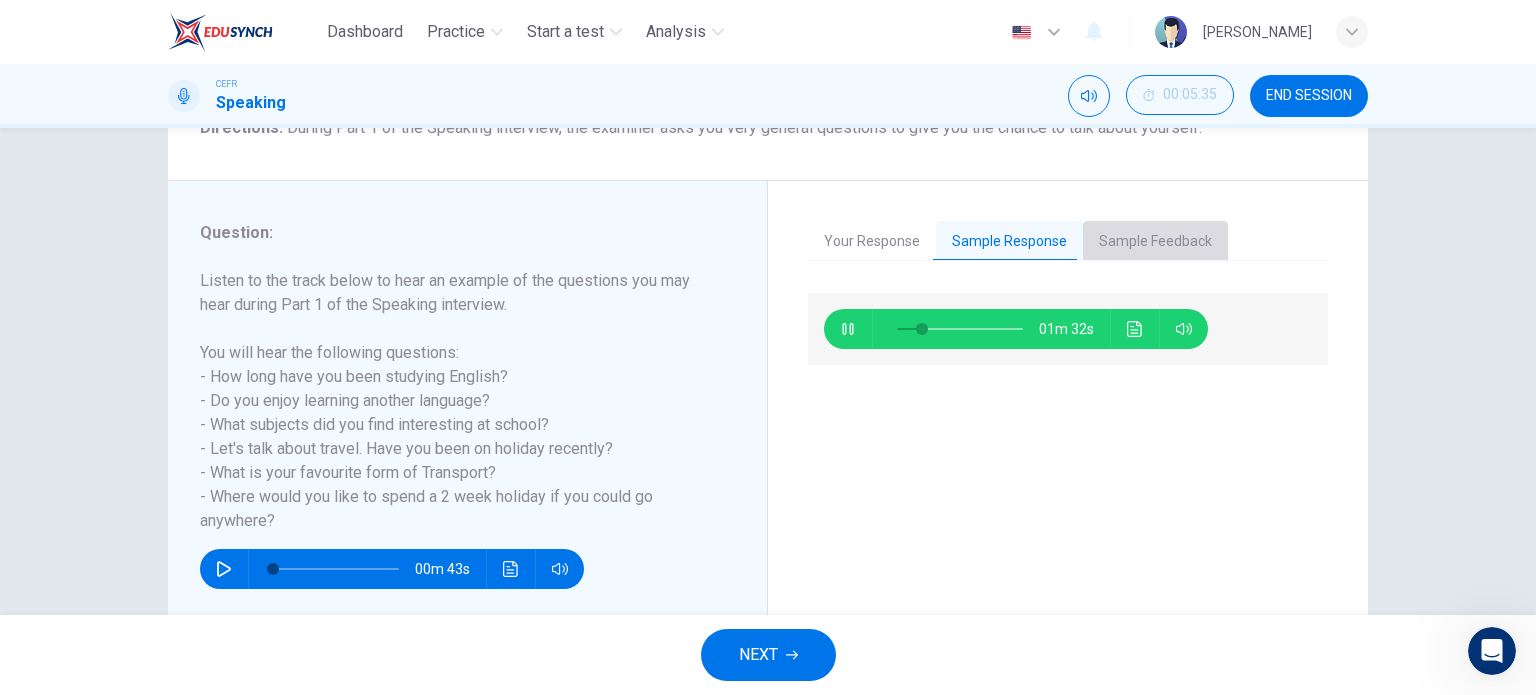 click on "Sample Feedback" at bounding box center (1155, 242) 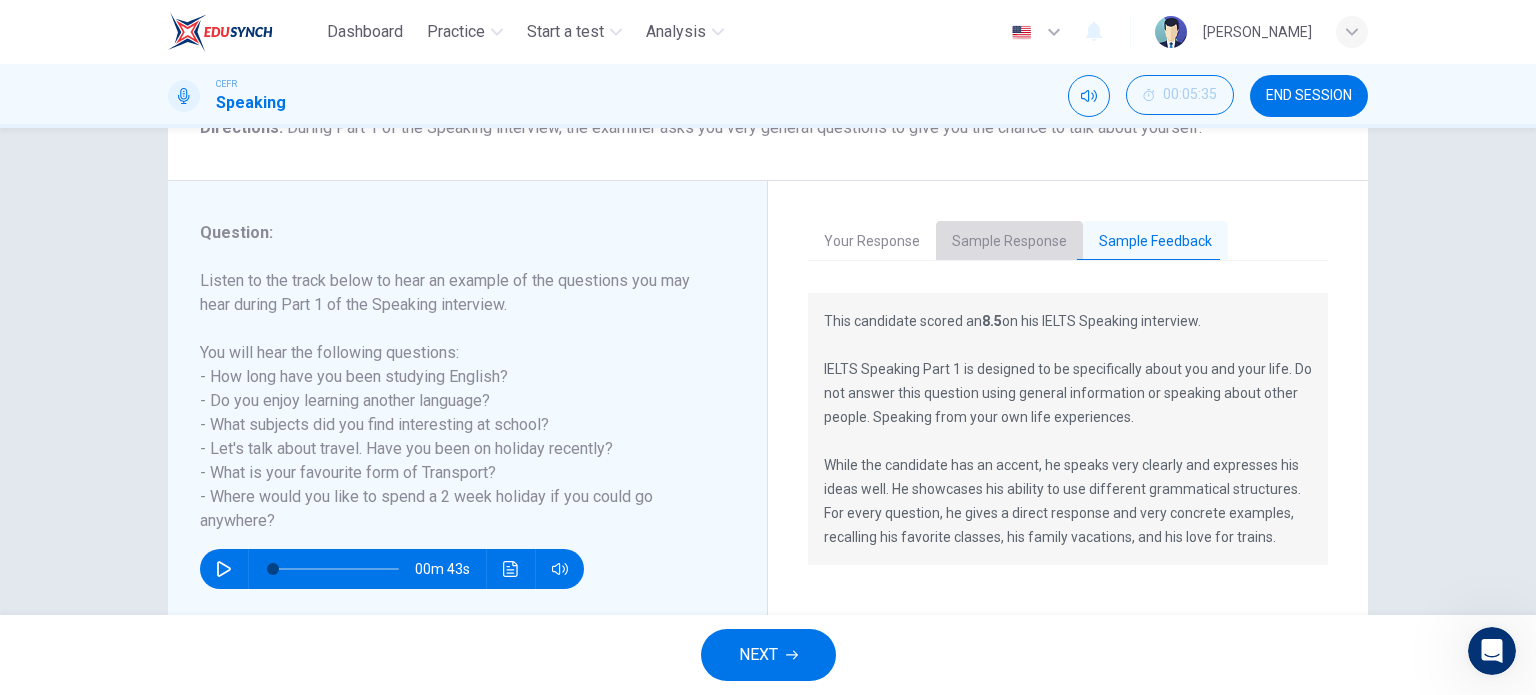 click on "Sample Response" at bounding box center (1009, 242) 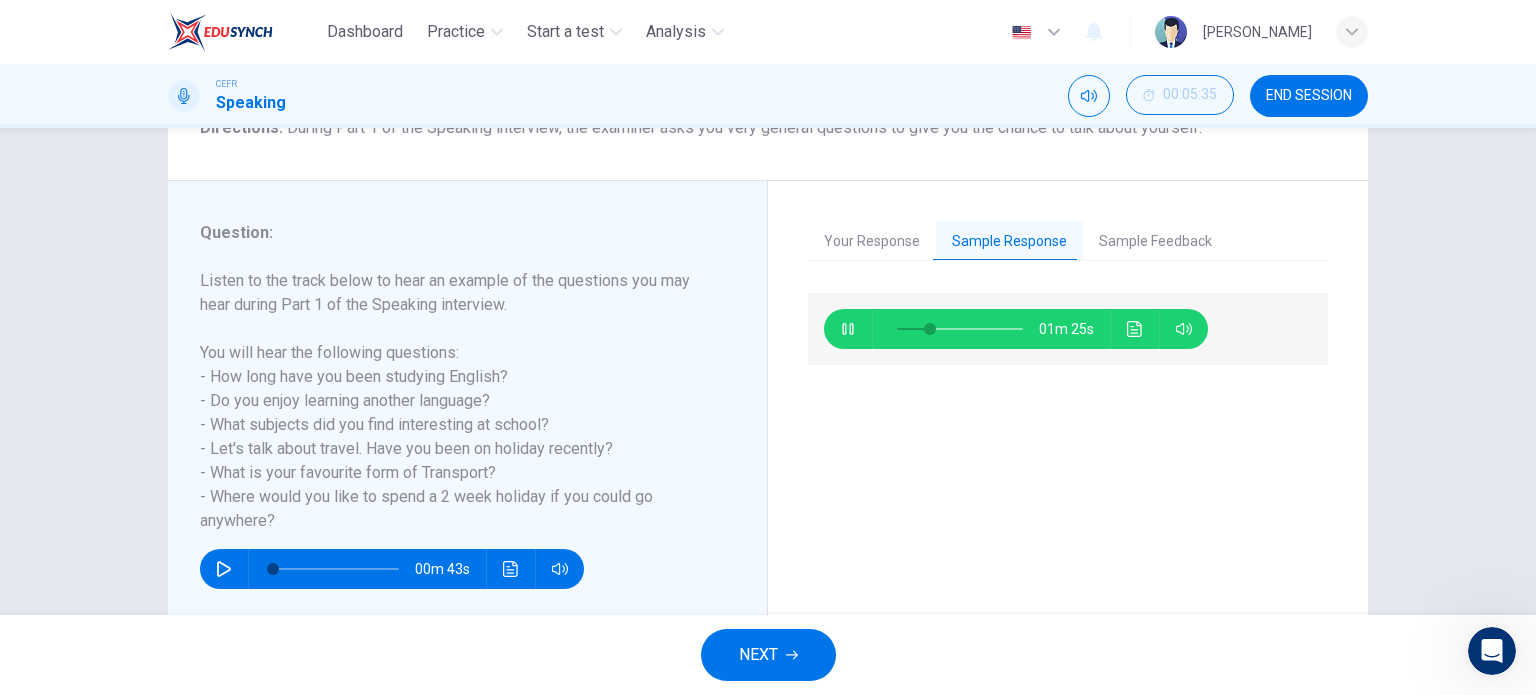 scroll, scrollTop: 288, scrollLeft: 0, axis: vertical 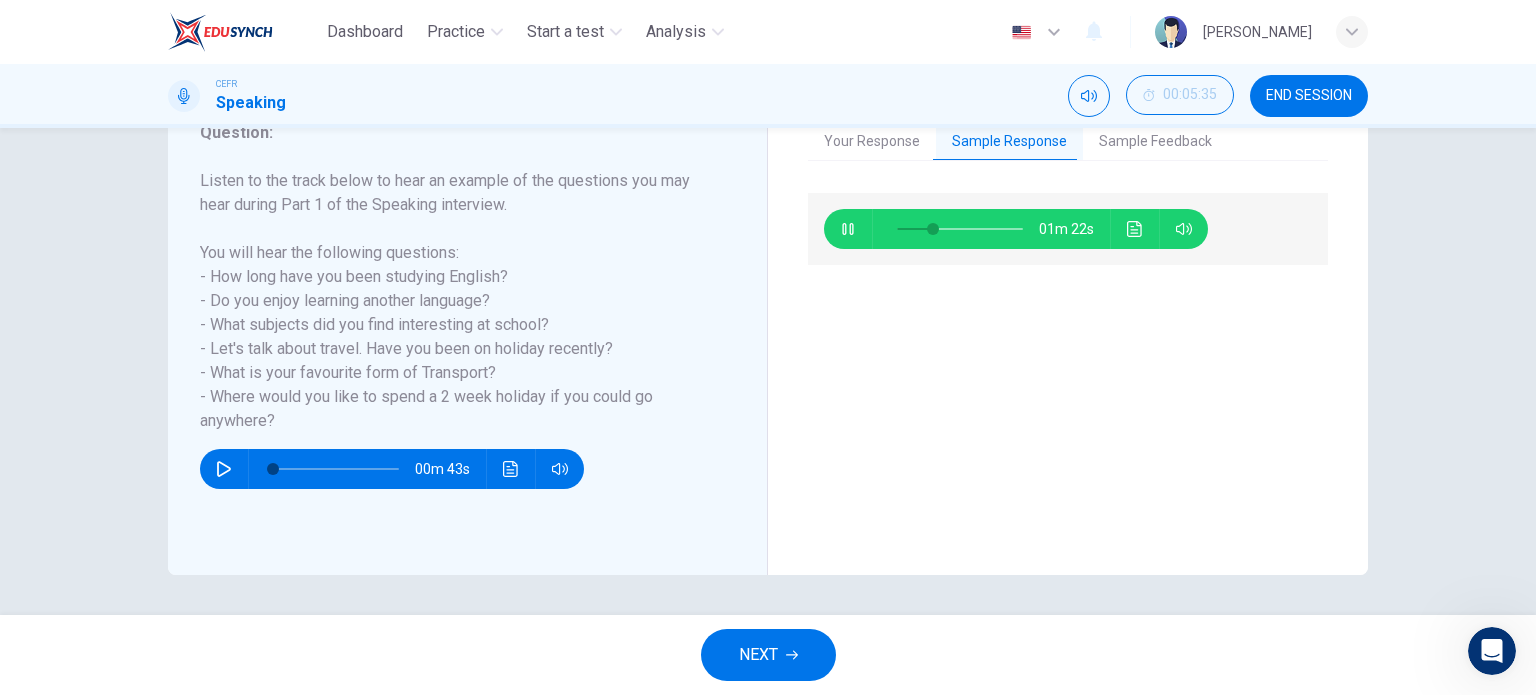 click on "Sample Feedback" at bounding box center [1155, 142] 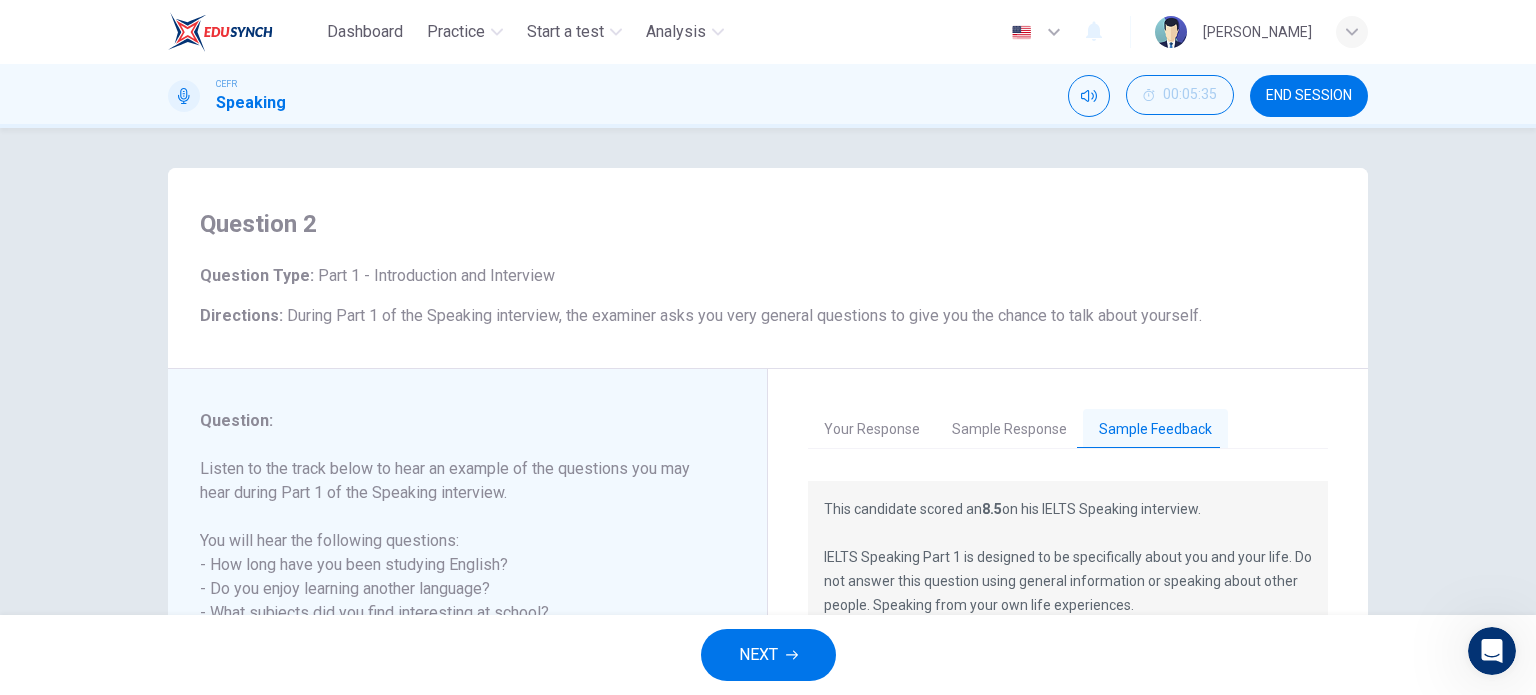 scroll, scrollTop: 100, scrollLeft: 0, axis: vertical 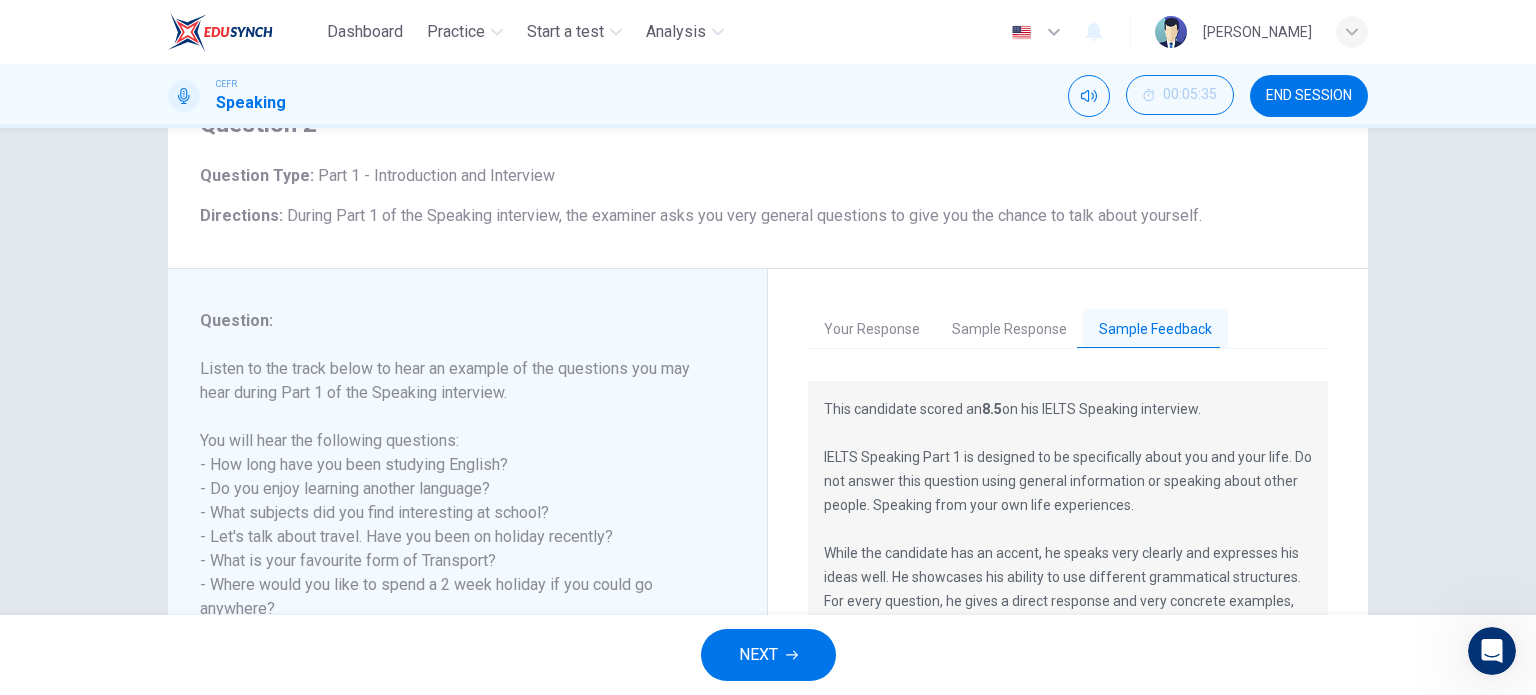 click on "Sample Response" at bounding box center (1009, 330) 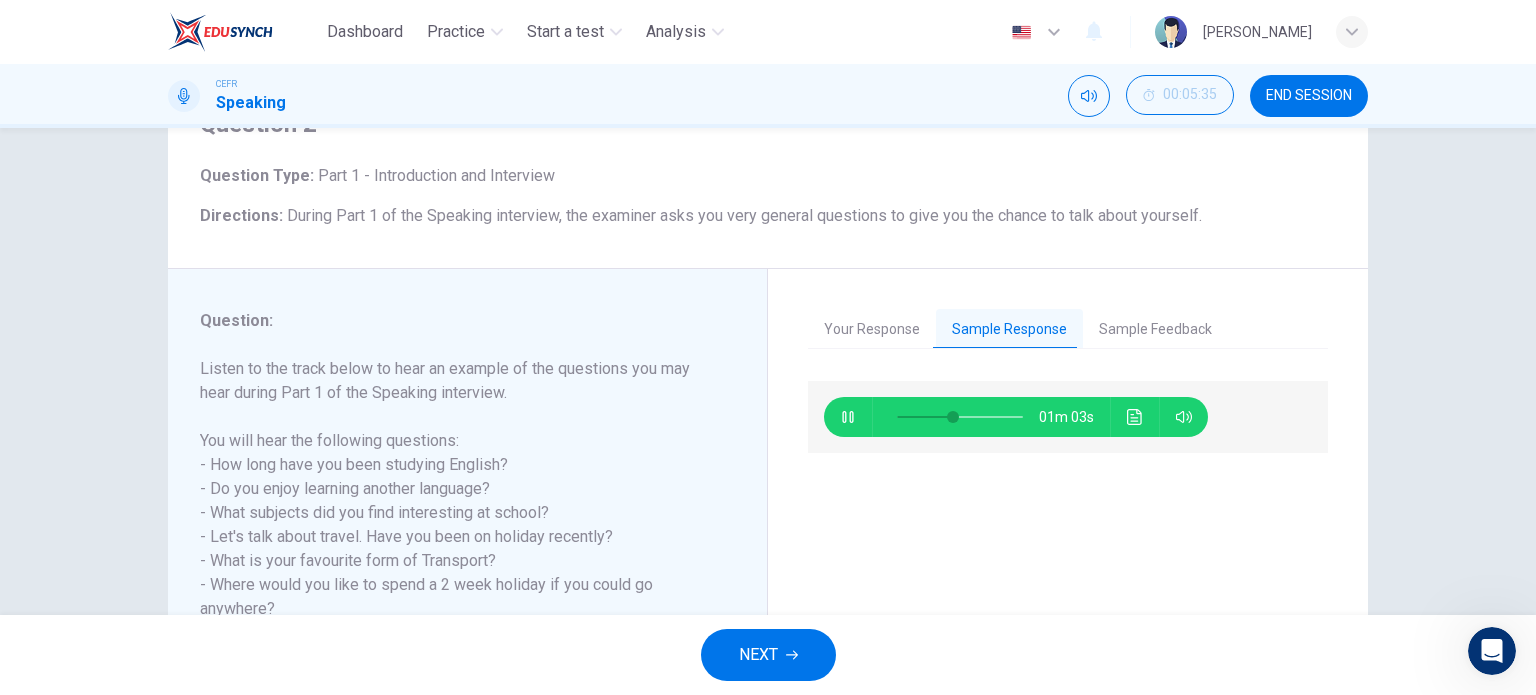 click at bounding box center (848, 417) 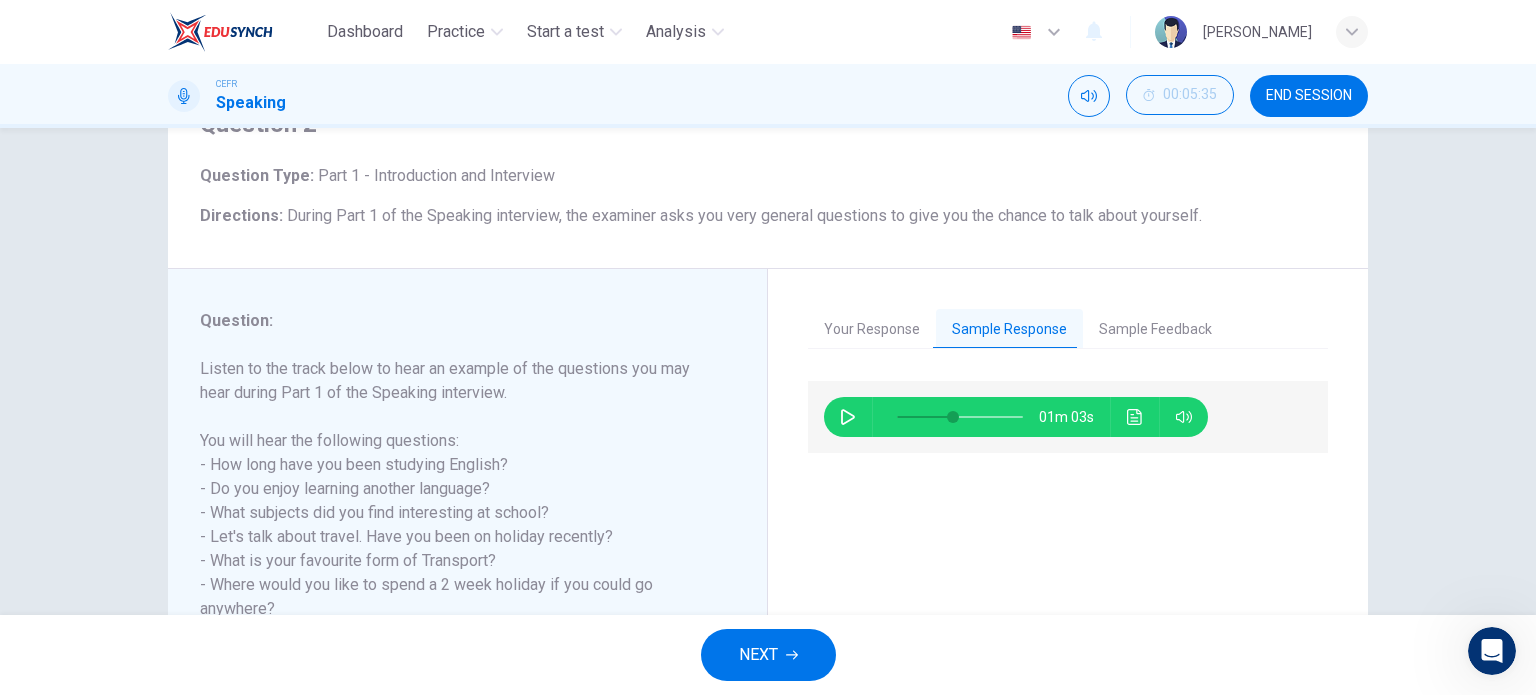 click on "NEXT" at bounding box center (768, 655) 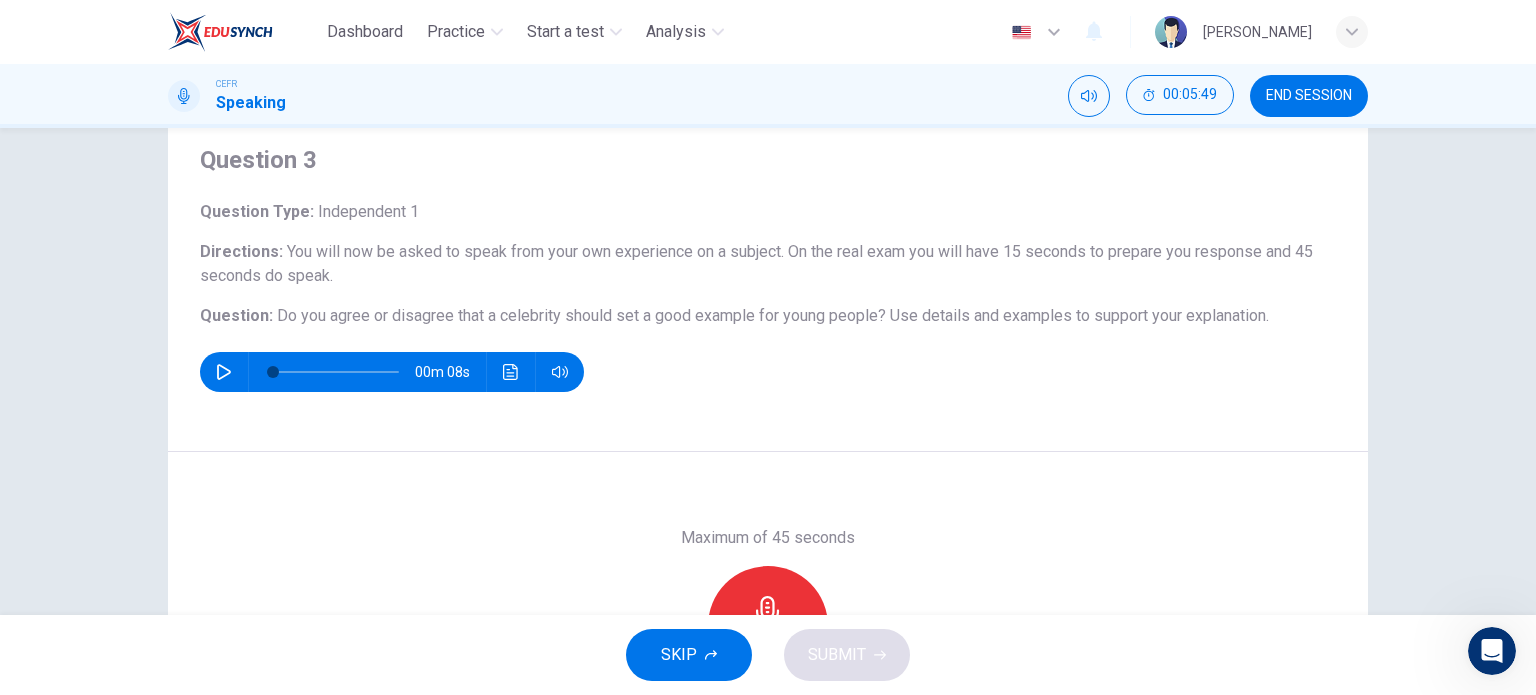 scroll, scrollTop: 100, scrollLeft: 0, axis: vertical 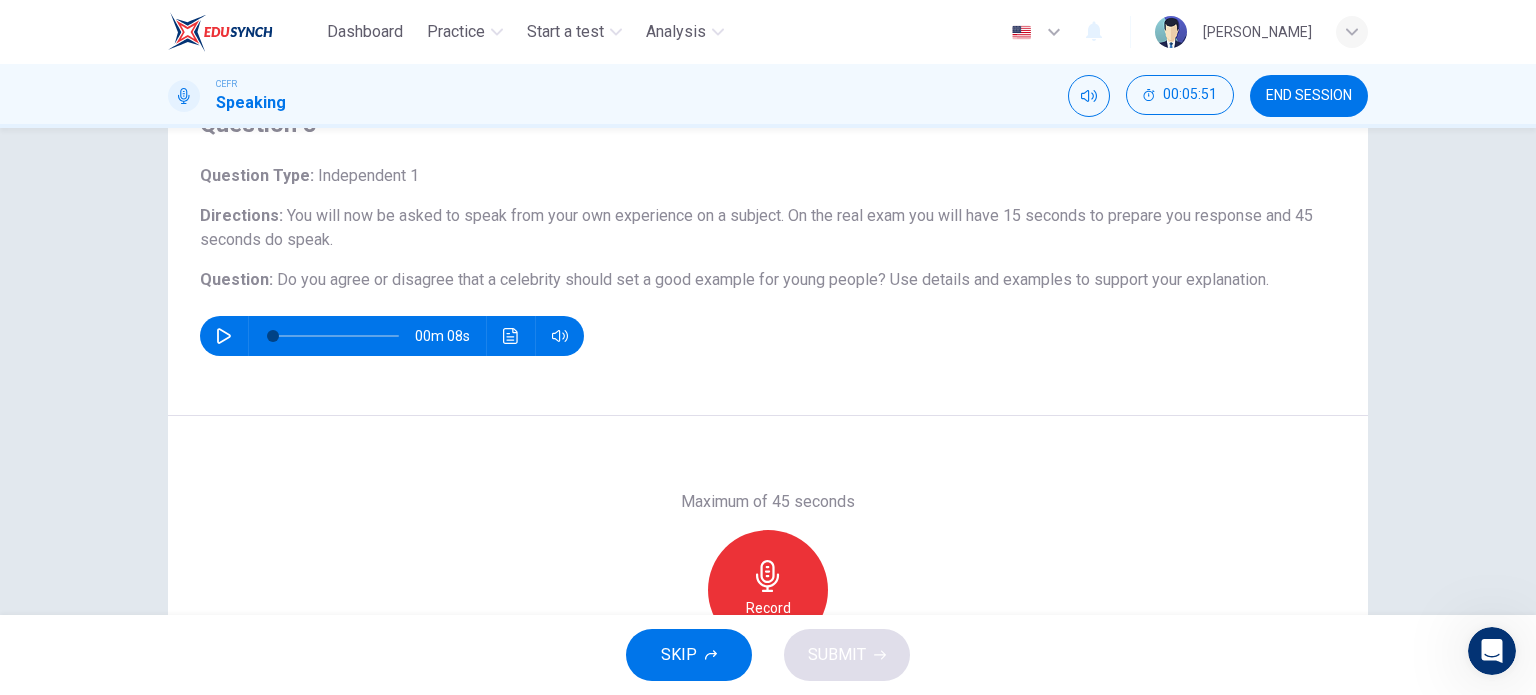 click on "Record" at bounding box center [768, 590] 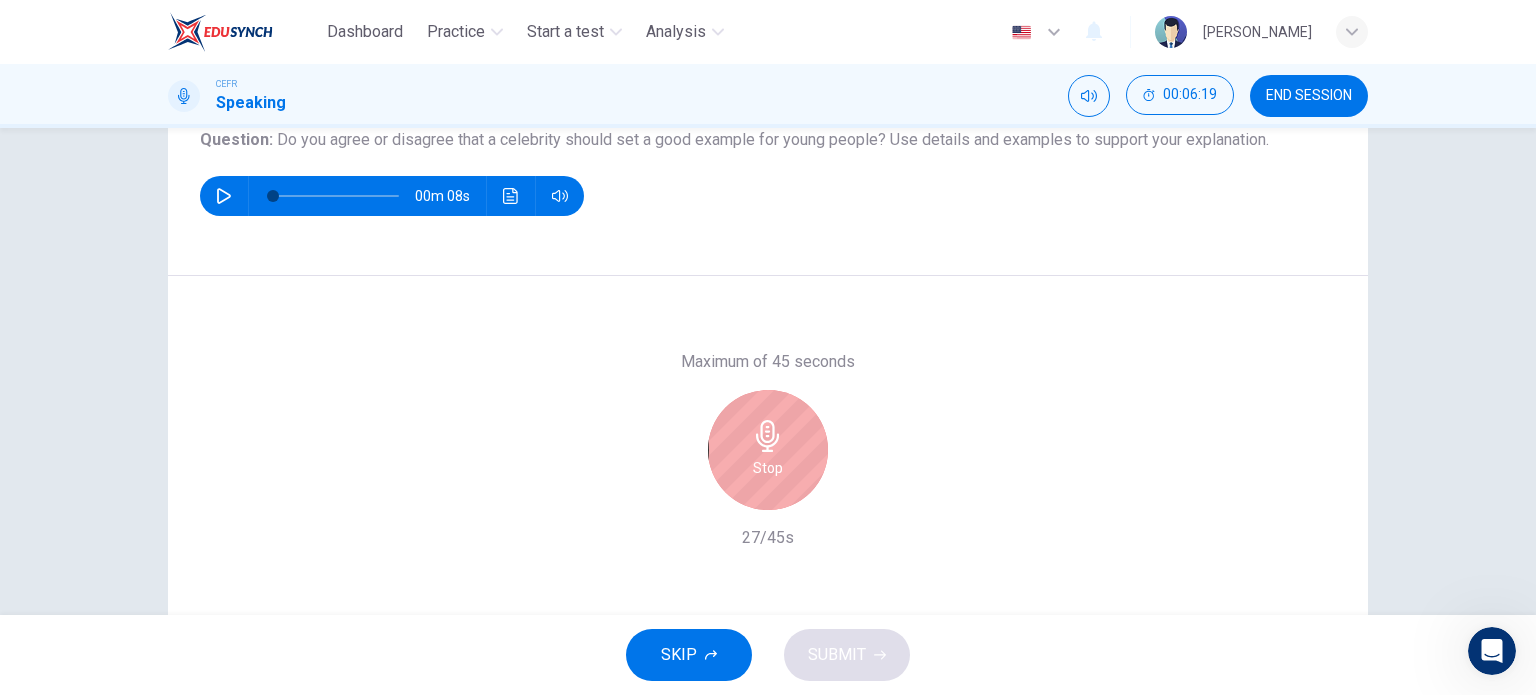 scroll, scrollTop: 230, scrollLeft: 0, axis: vertical 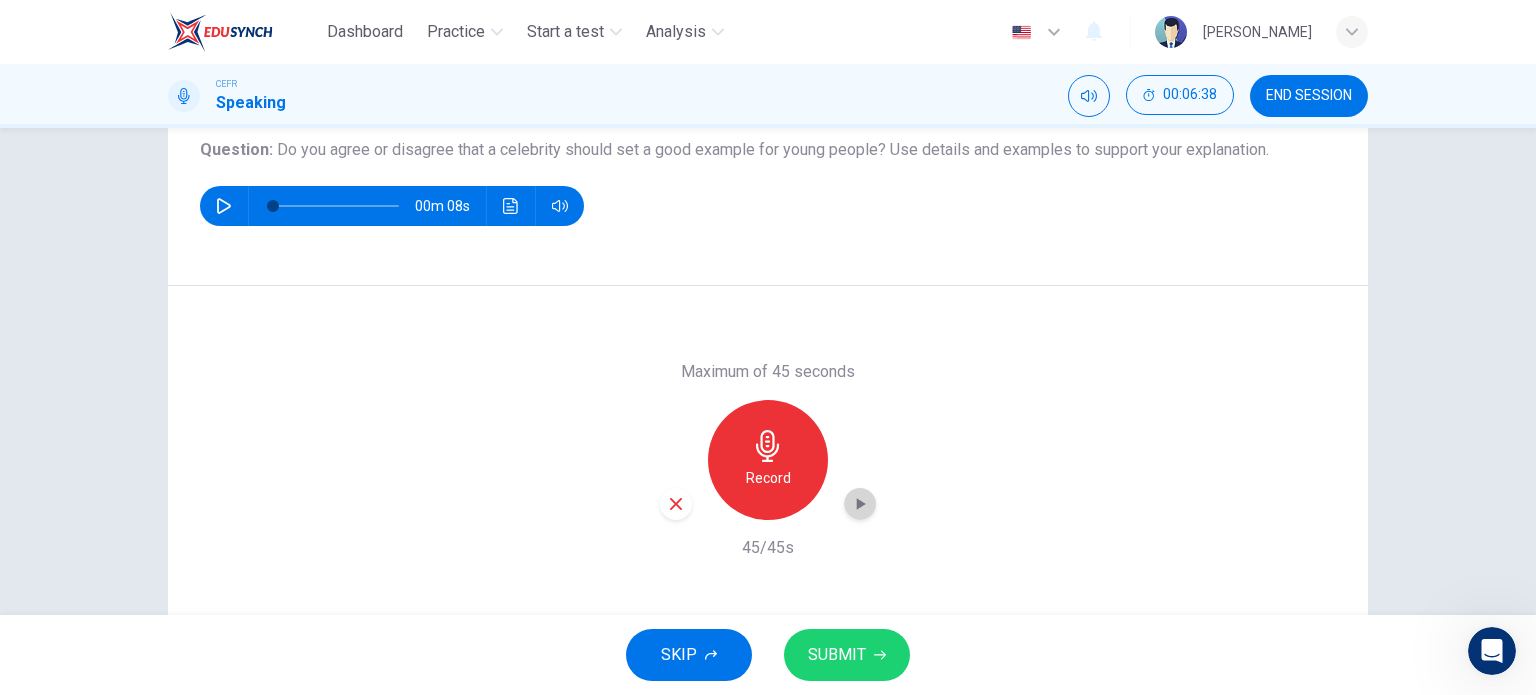 click 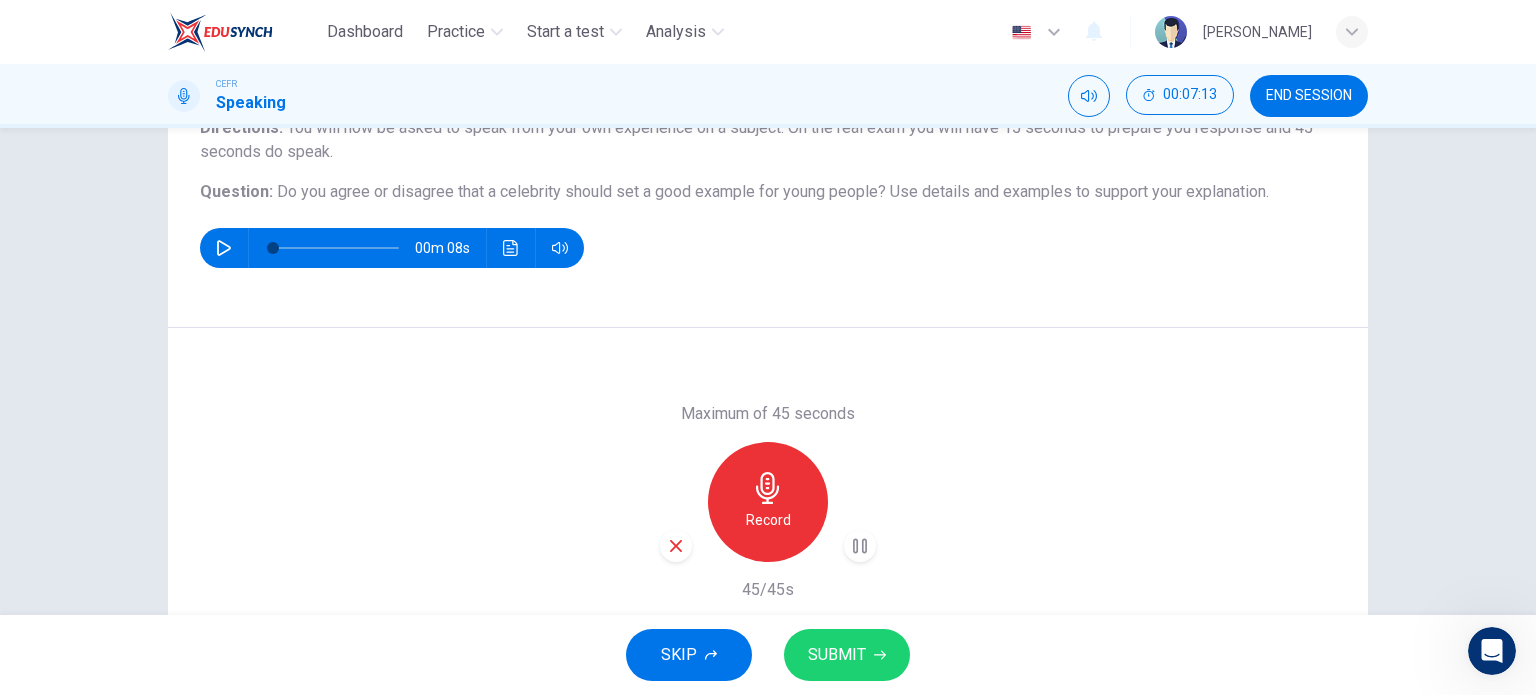 scroll, scrollTop: 288, scrollLeft: 0, axis: vertical 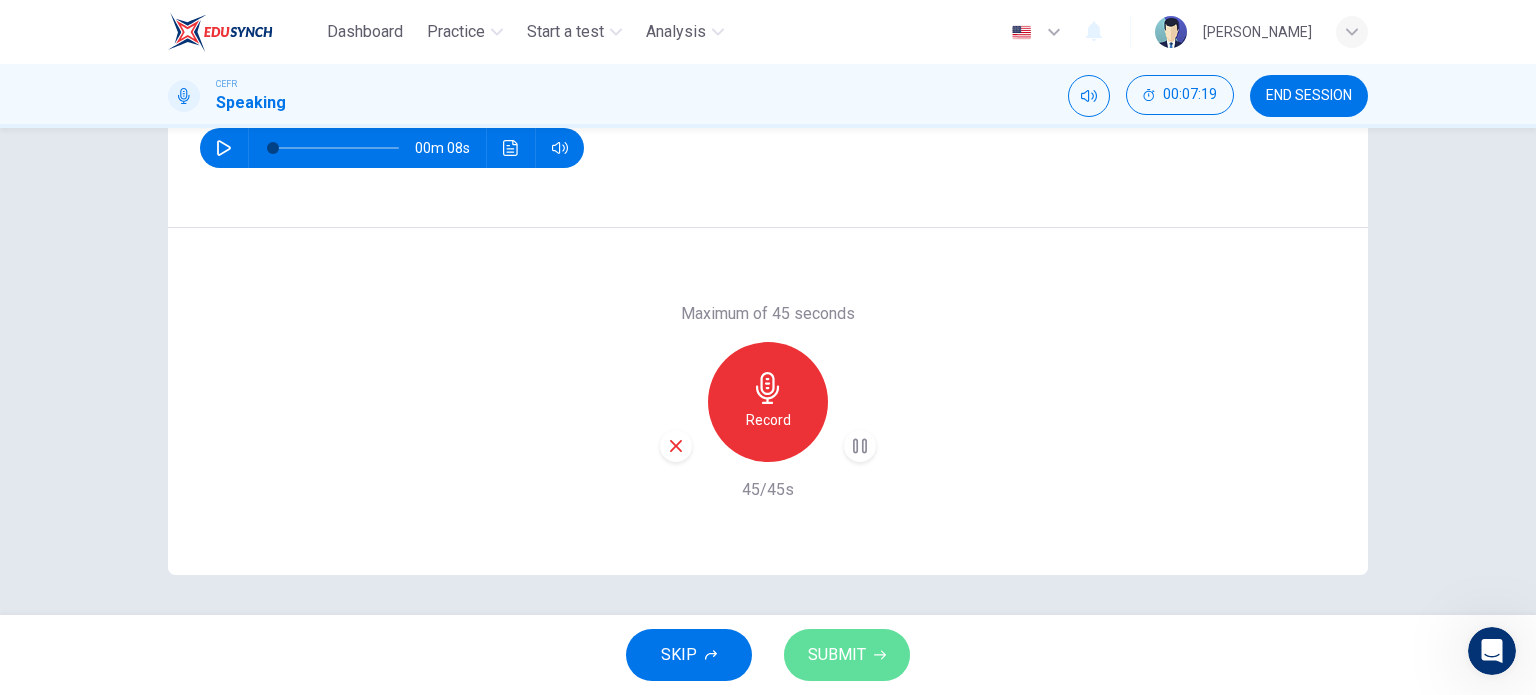 click on "SUBMIT" at bounding box center (837, 655) 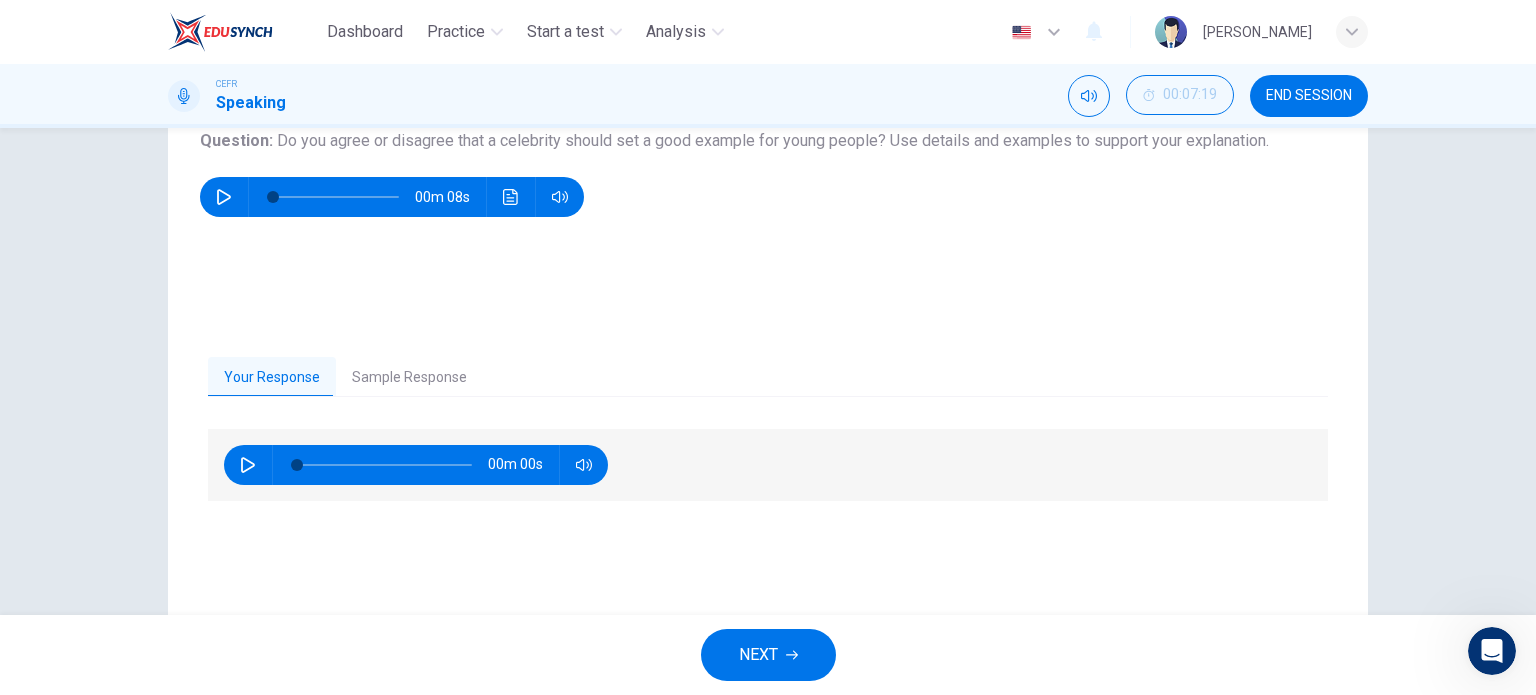 scroll, scrollTop: 288, scrollLeft: 0, axis: vertical 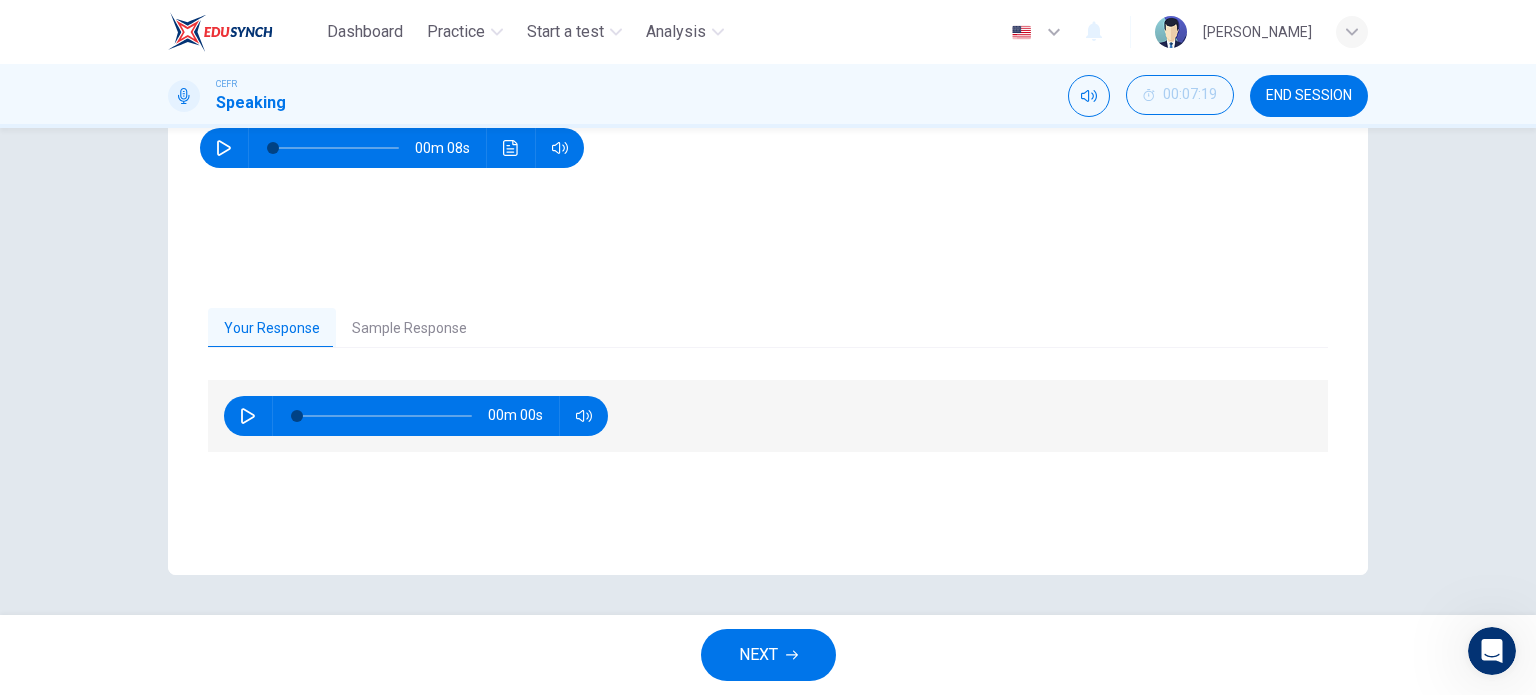 click 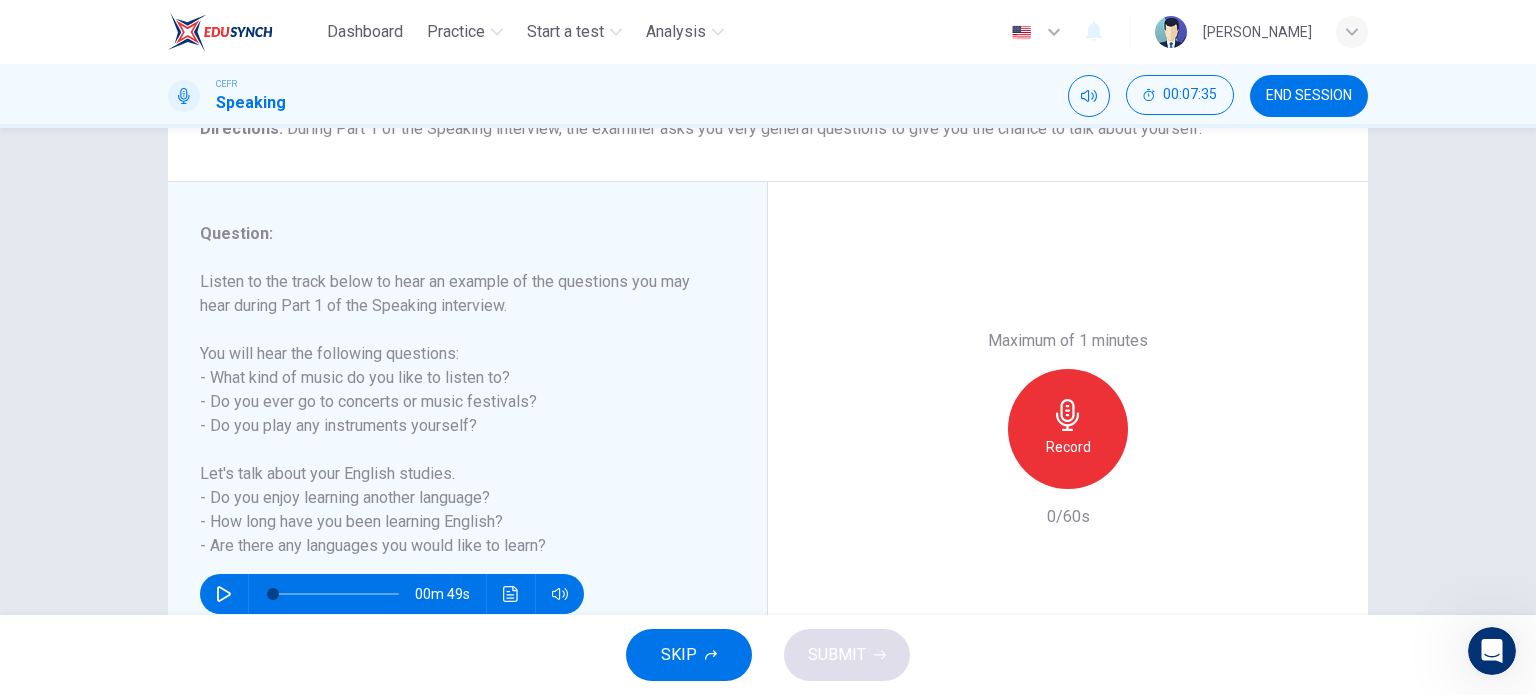 scroll, scrollTop: 200, scrollLeft: 0, axis: vertical 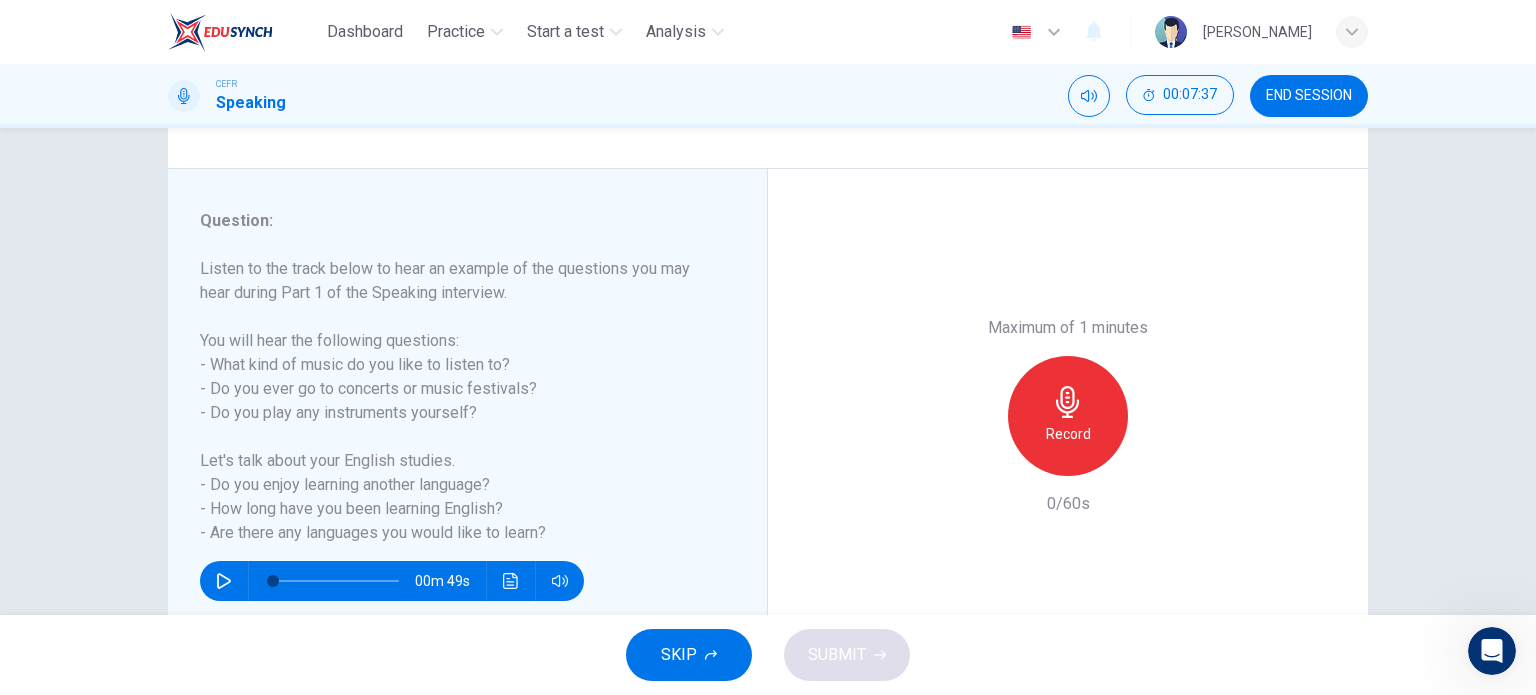 click 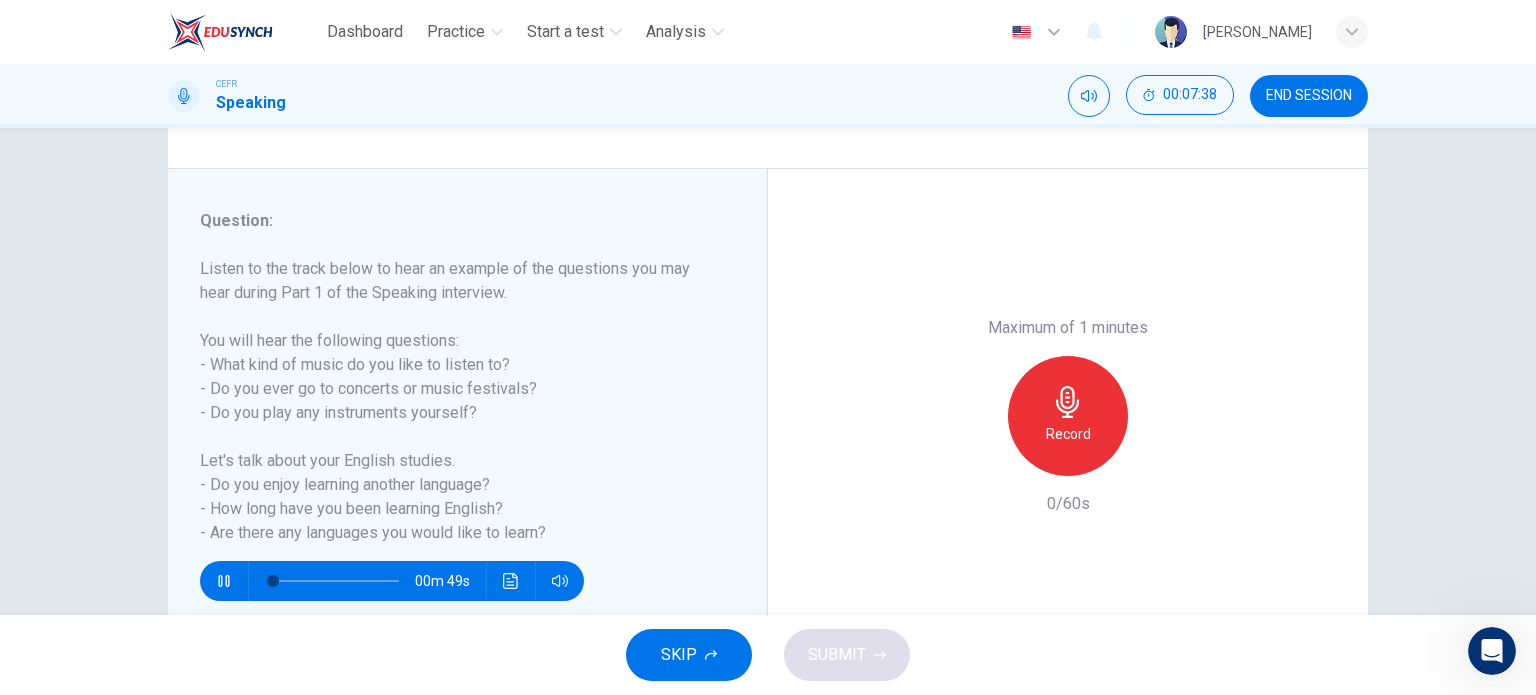 type on "2" 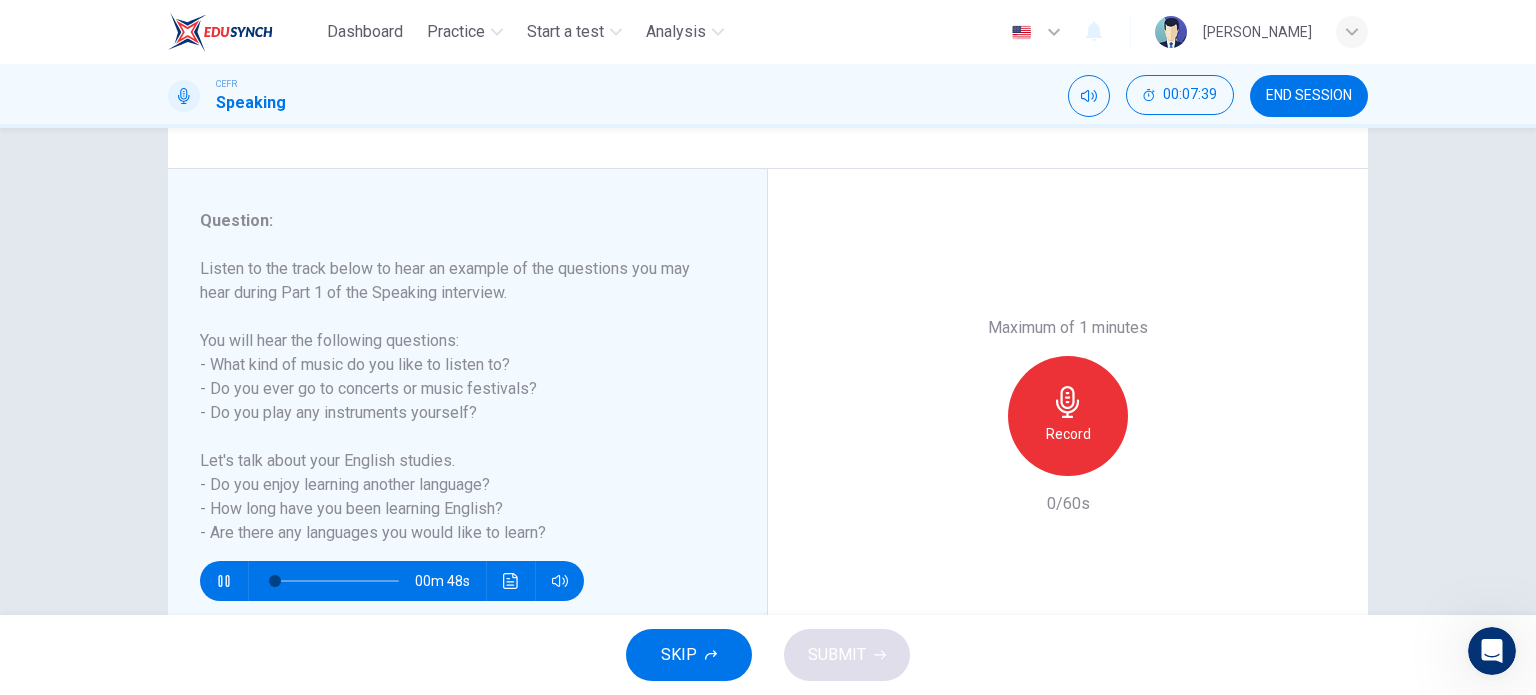 type 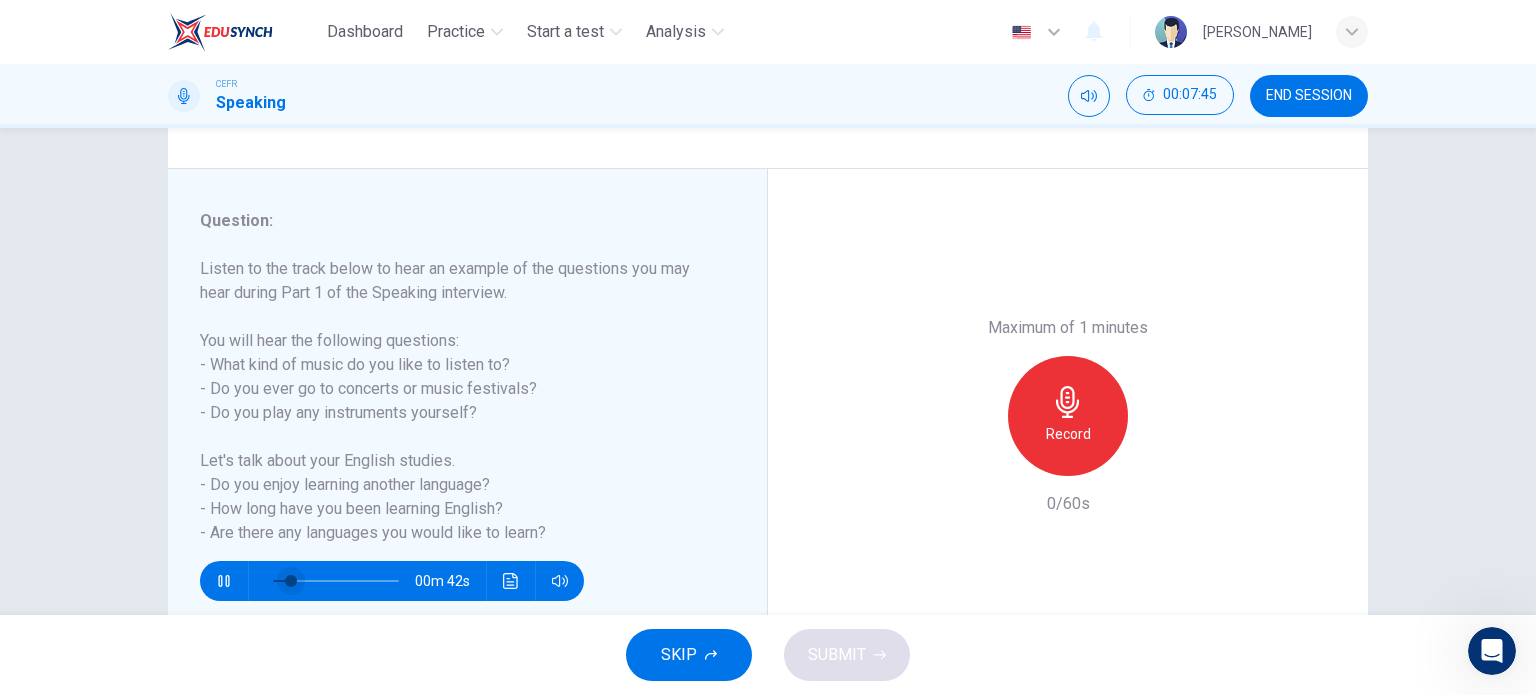 click at bounding box center [291, 581] 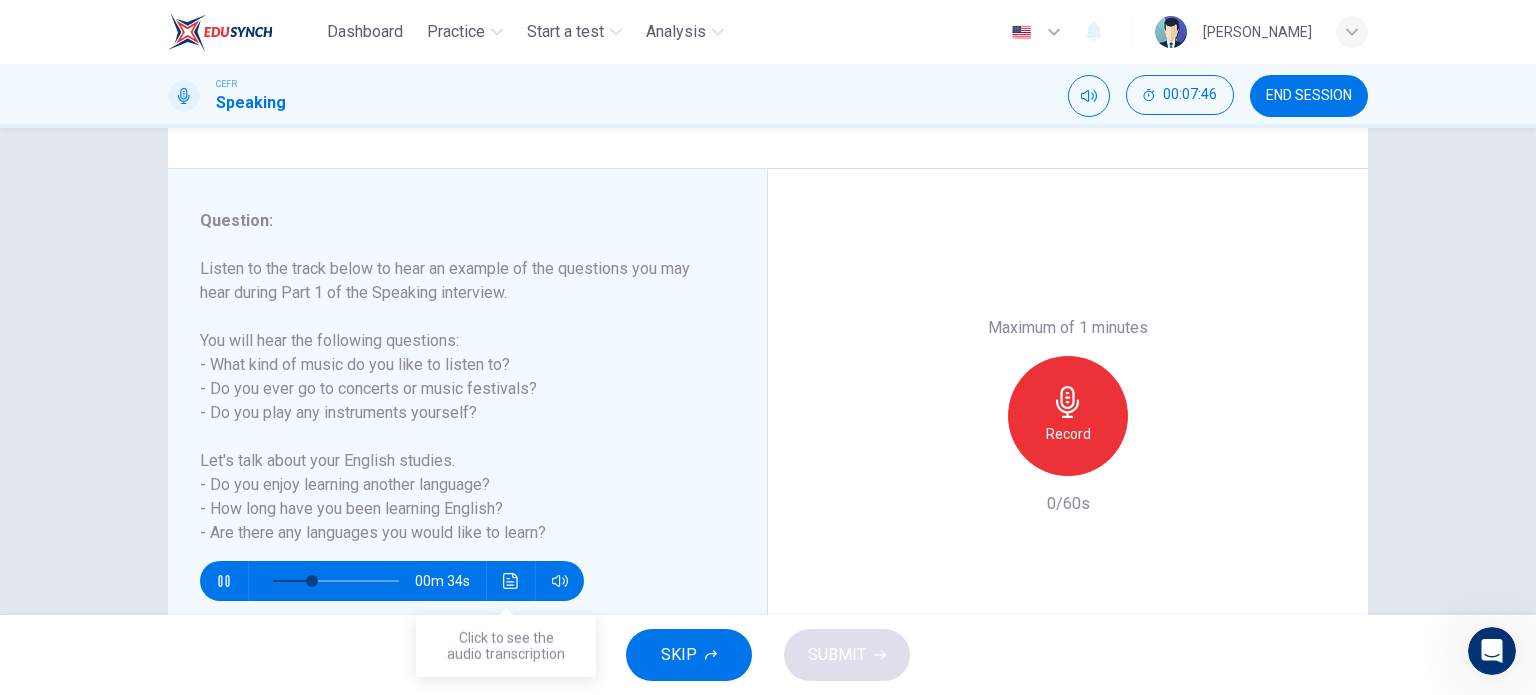 click at bounding box center (511, 581) 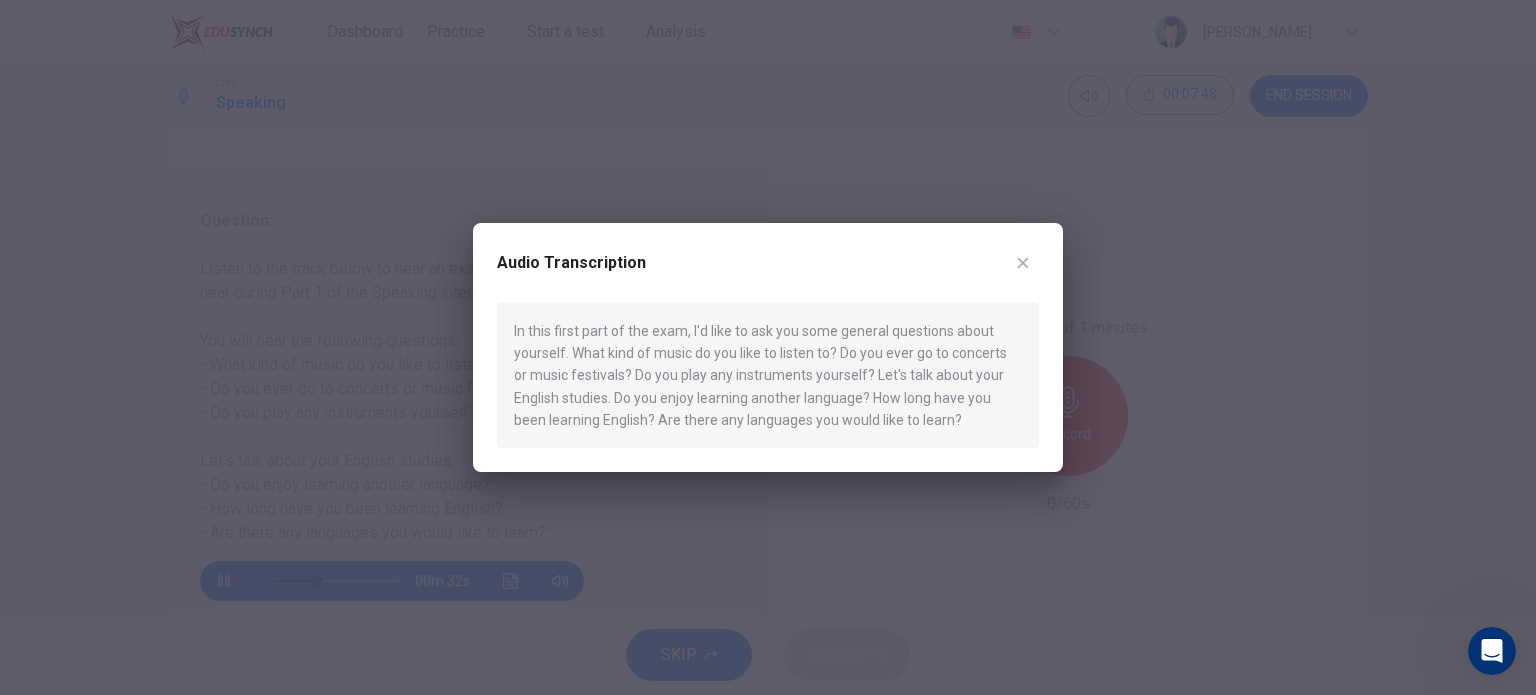 click at bounding box center [1023, 263] 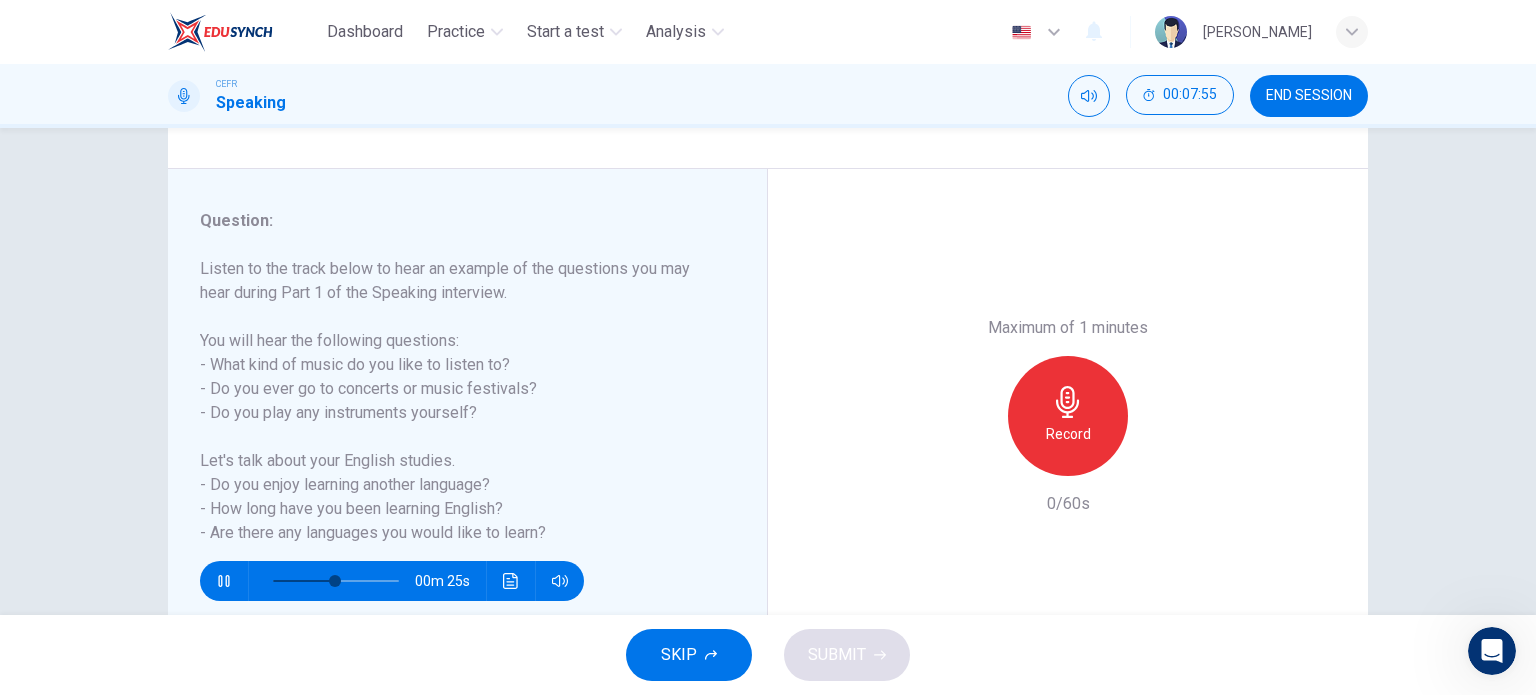 click 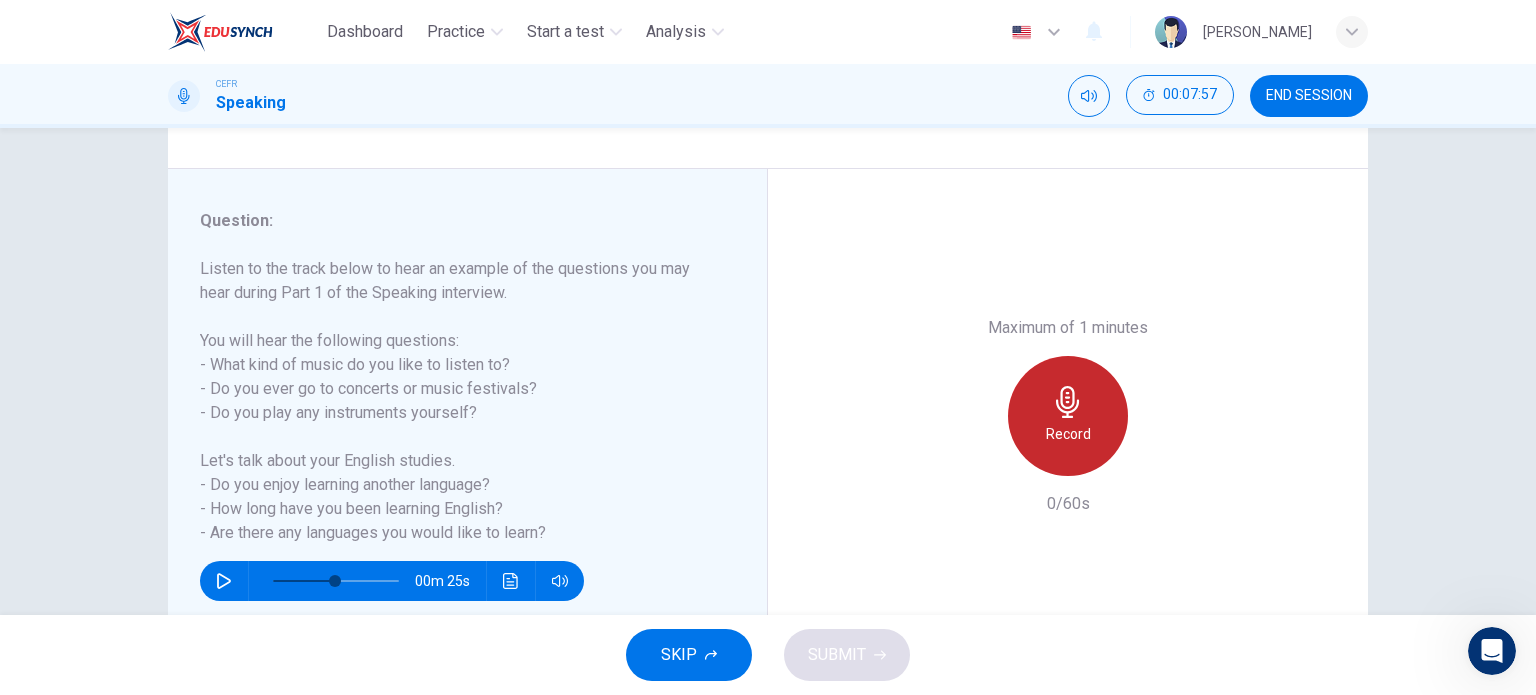 click 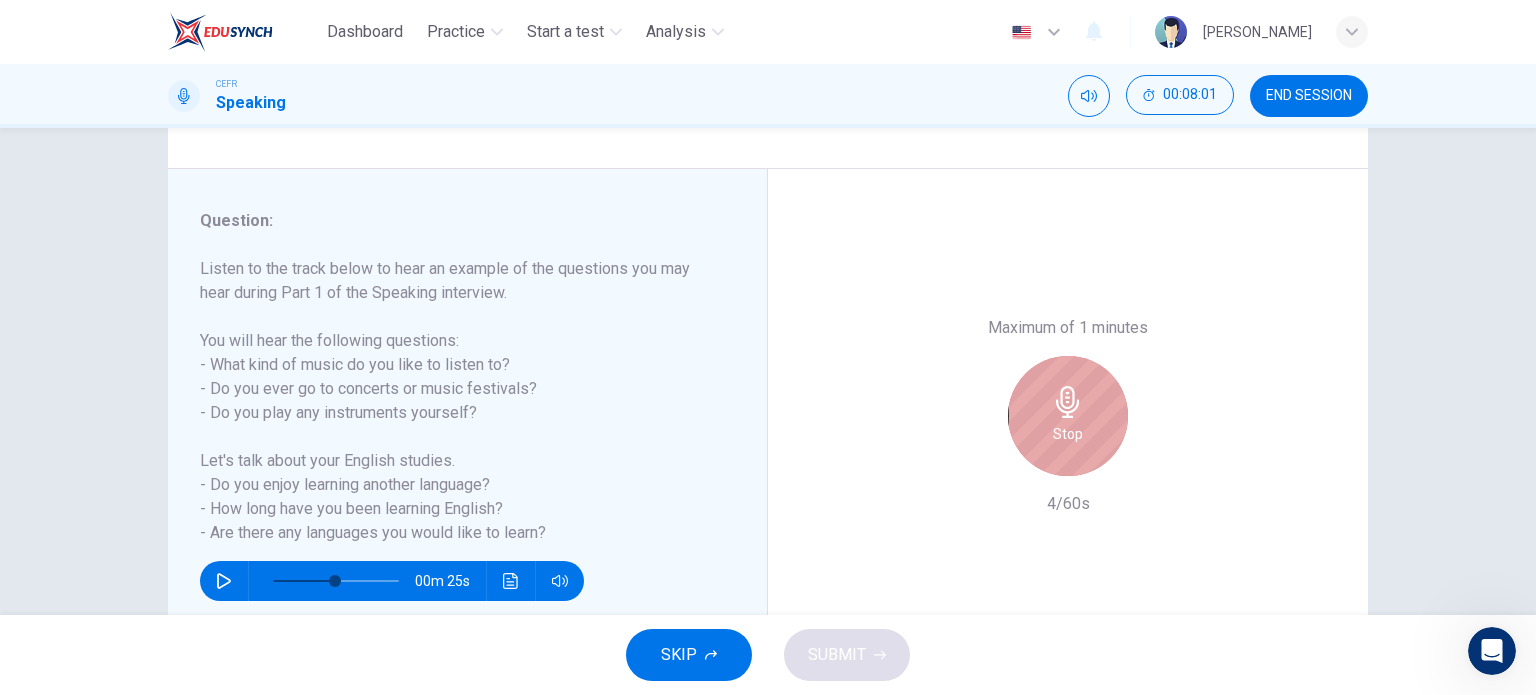 click 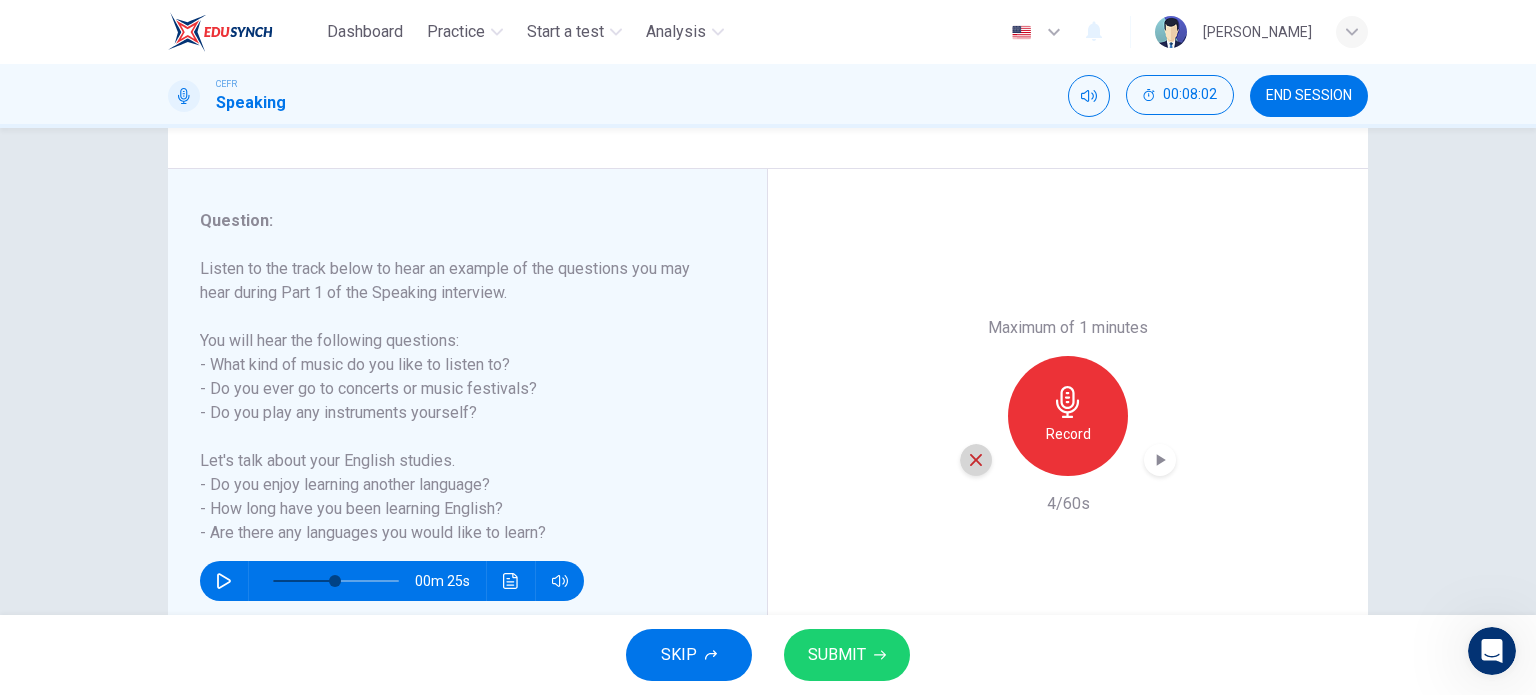 click at bounding box center (976, 460) 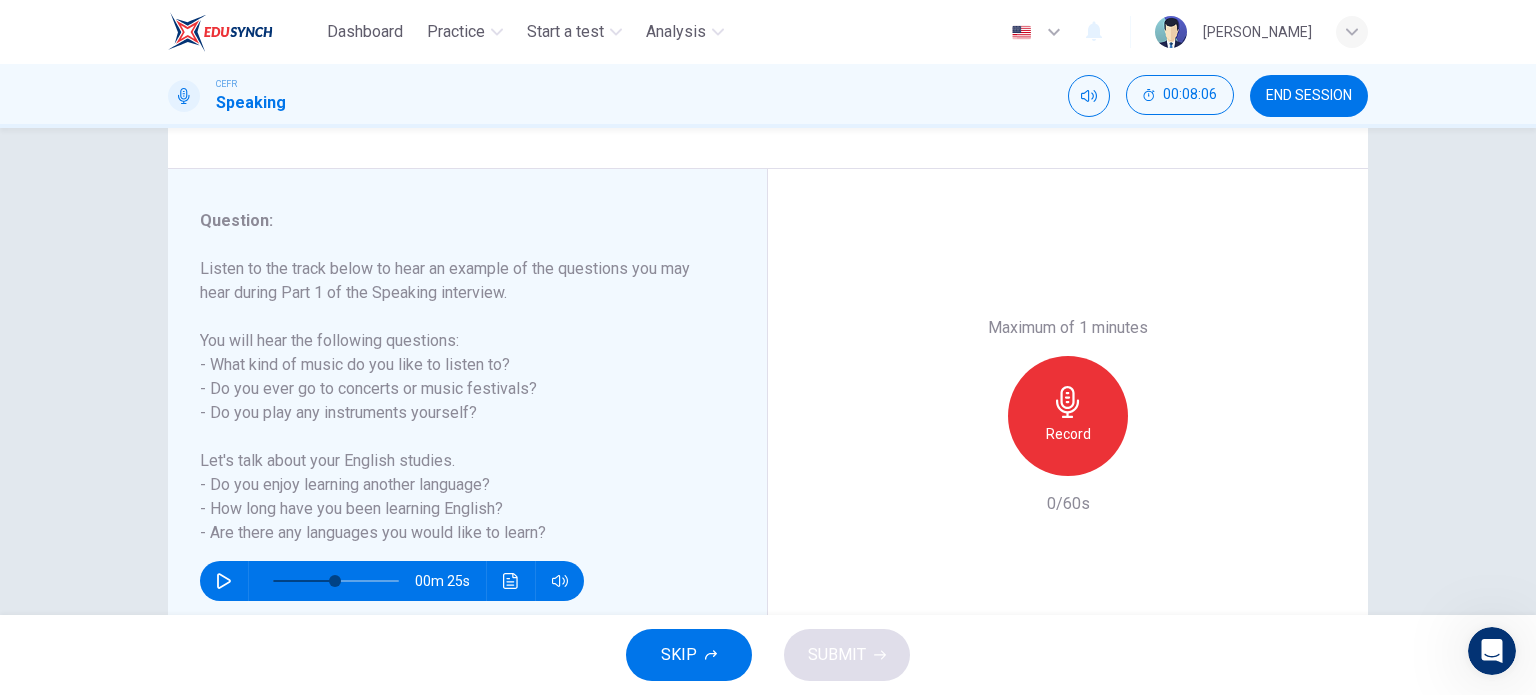 click on "Record" at bounding box center [1068, 416] 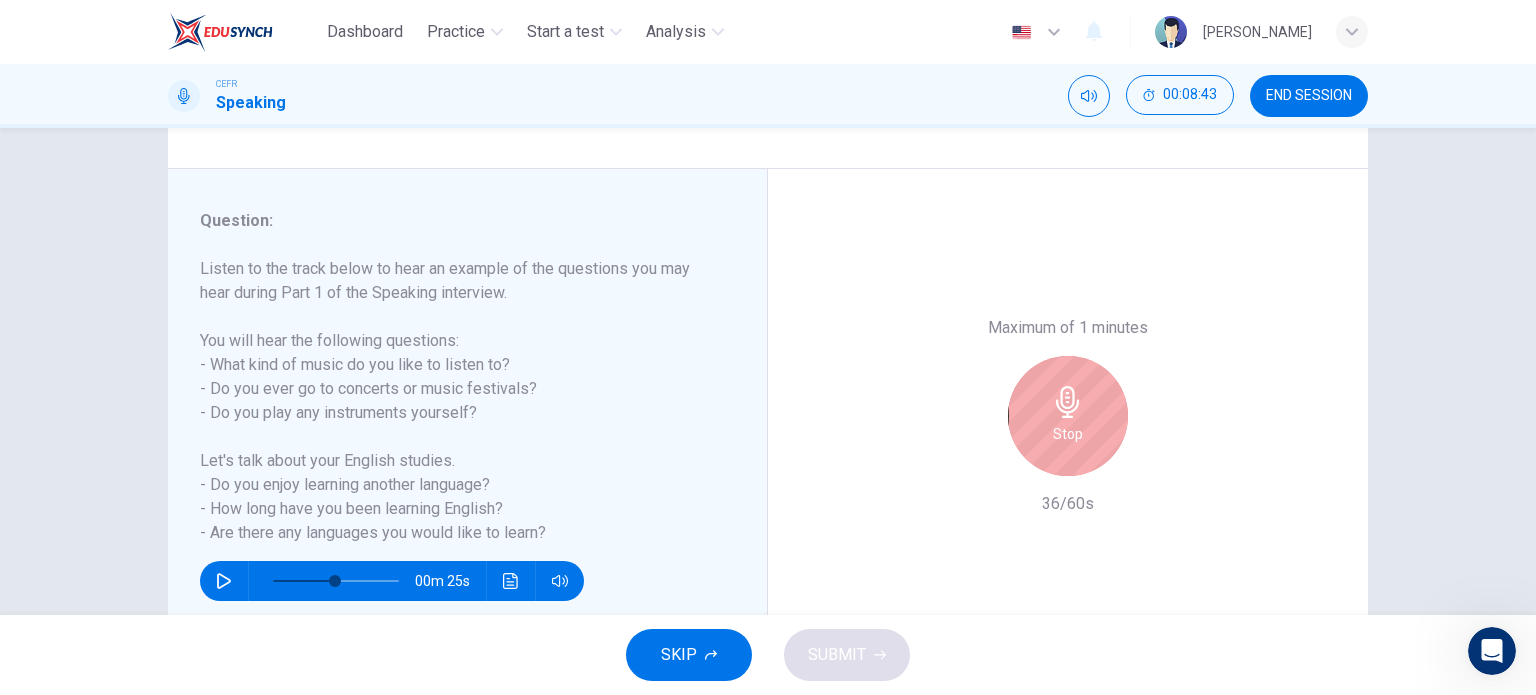 scroll, scrollTop: 288, scrollLeft: 0, axis: vertical 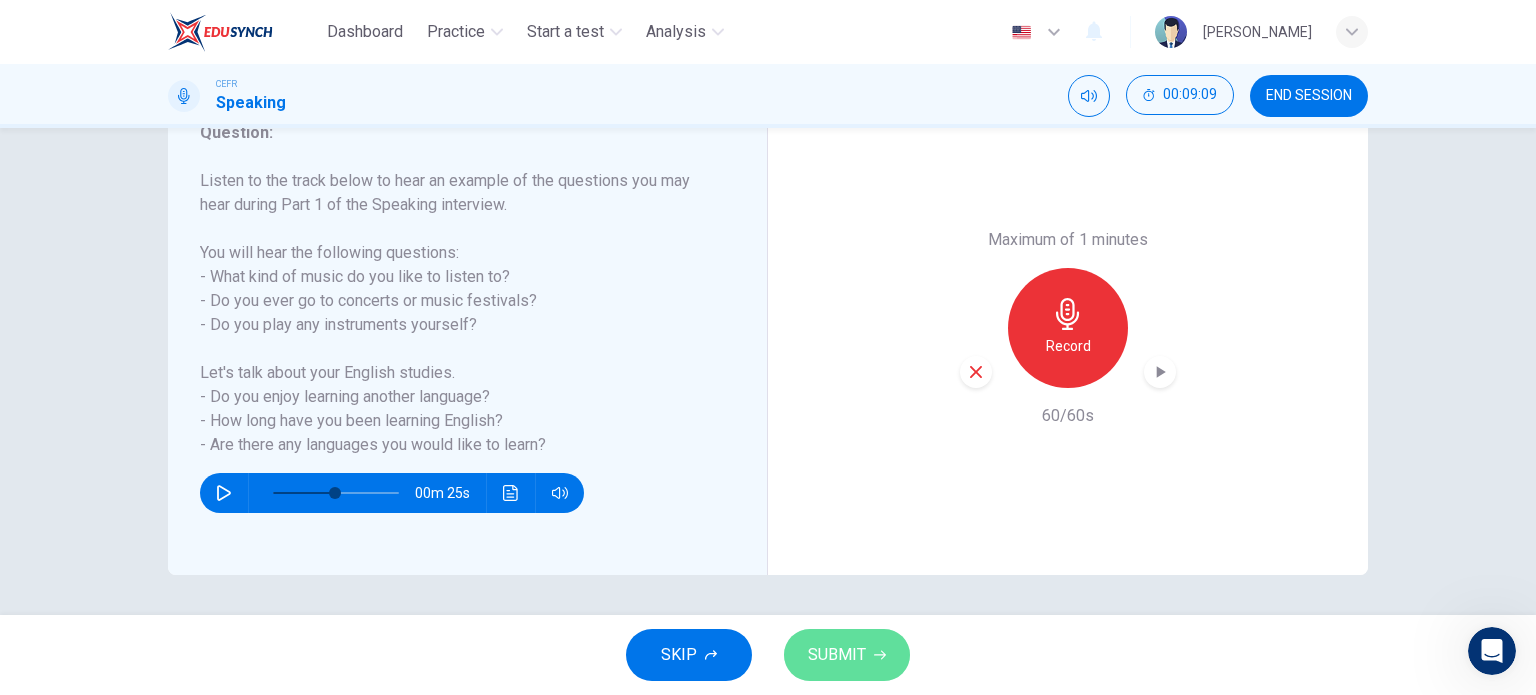 click on "SUBMIT" at bounding box center (847, 655) 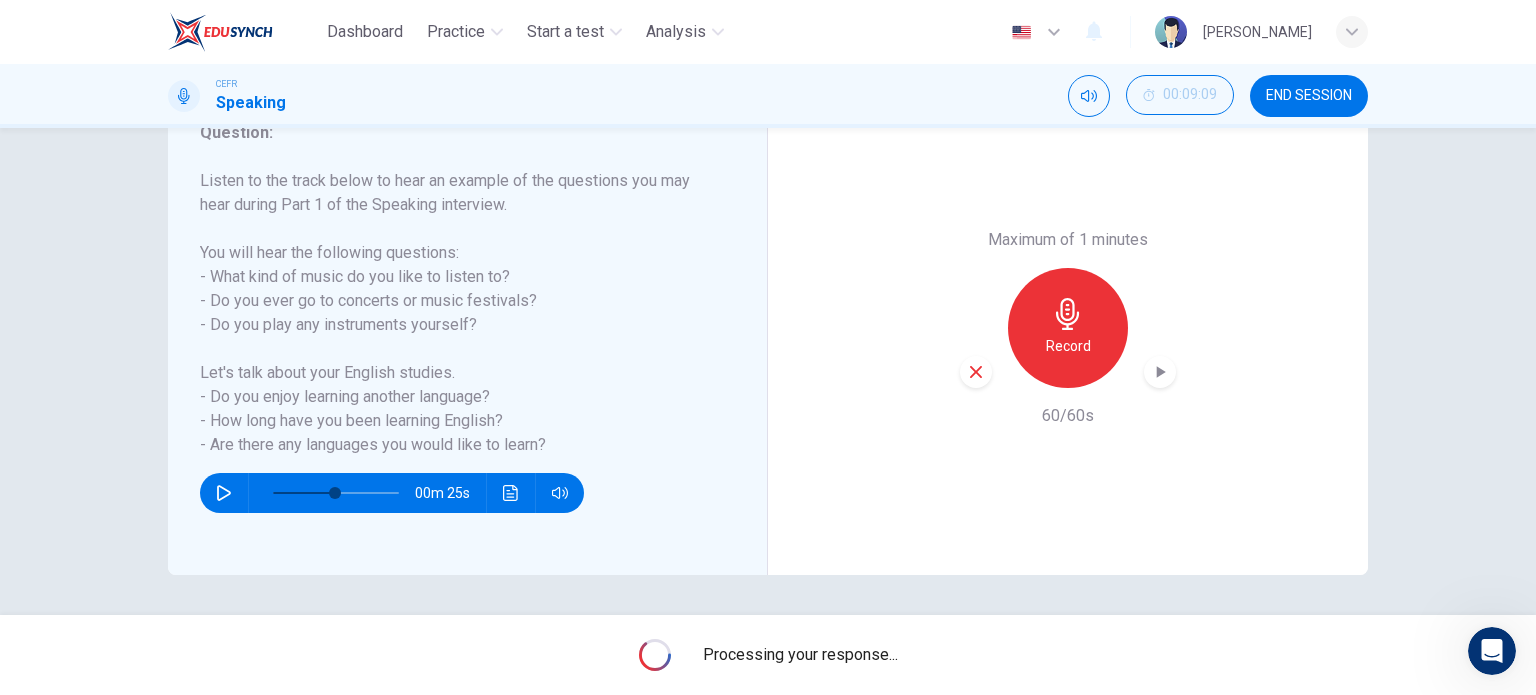 click at bounding box center (1160, 372) 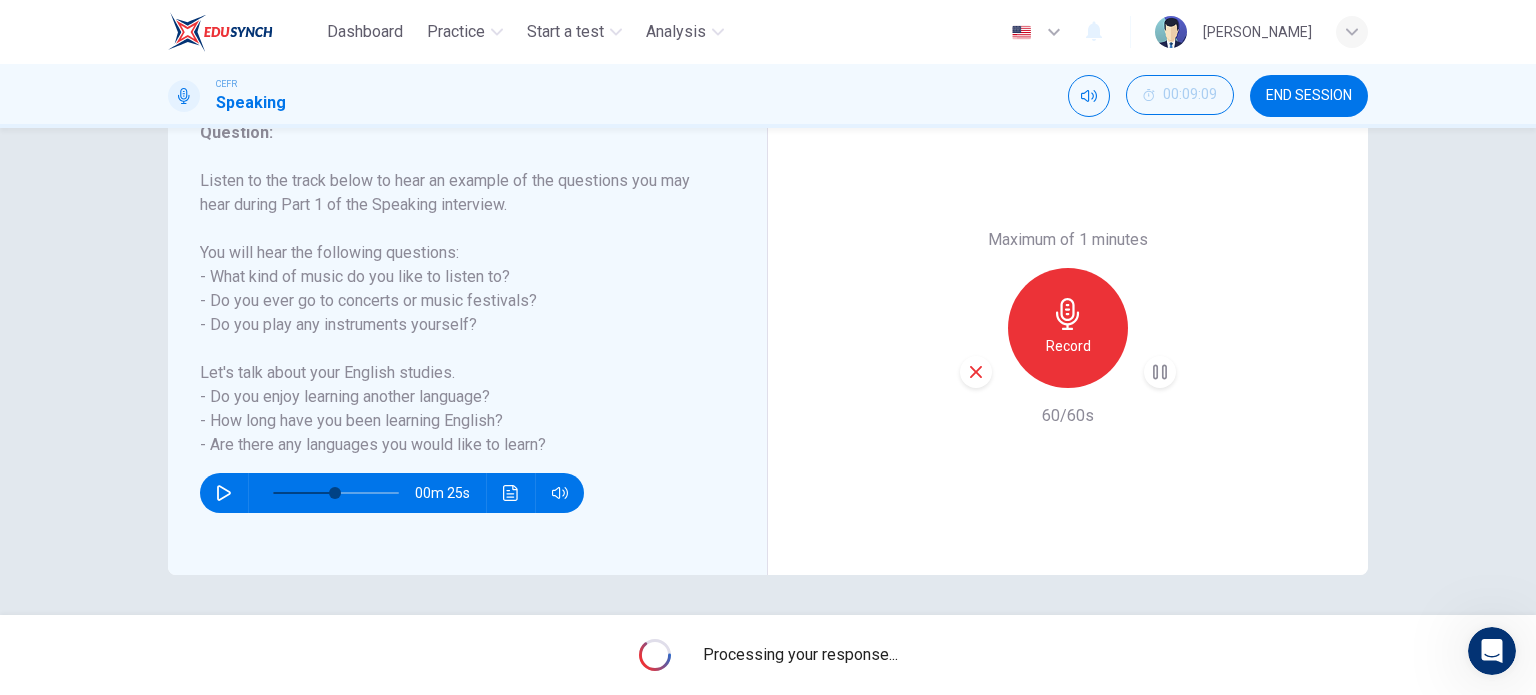 type on "0" 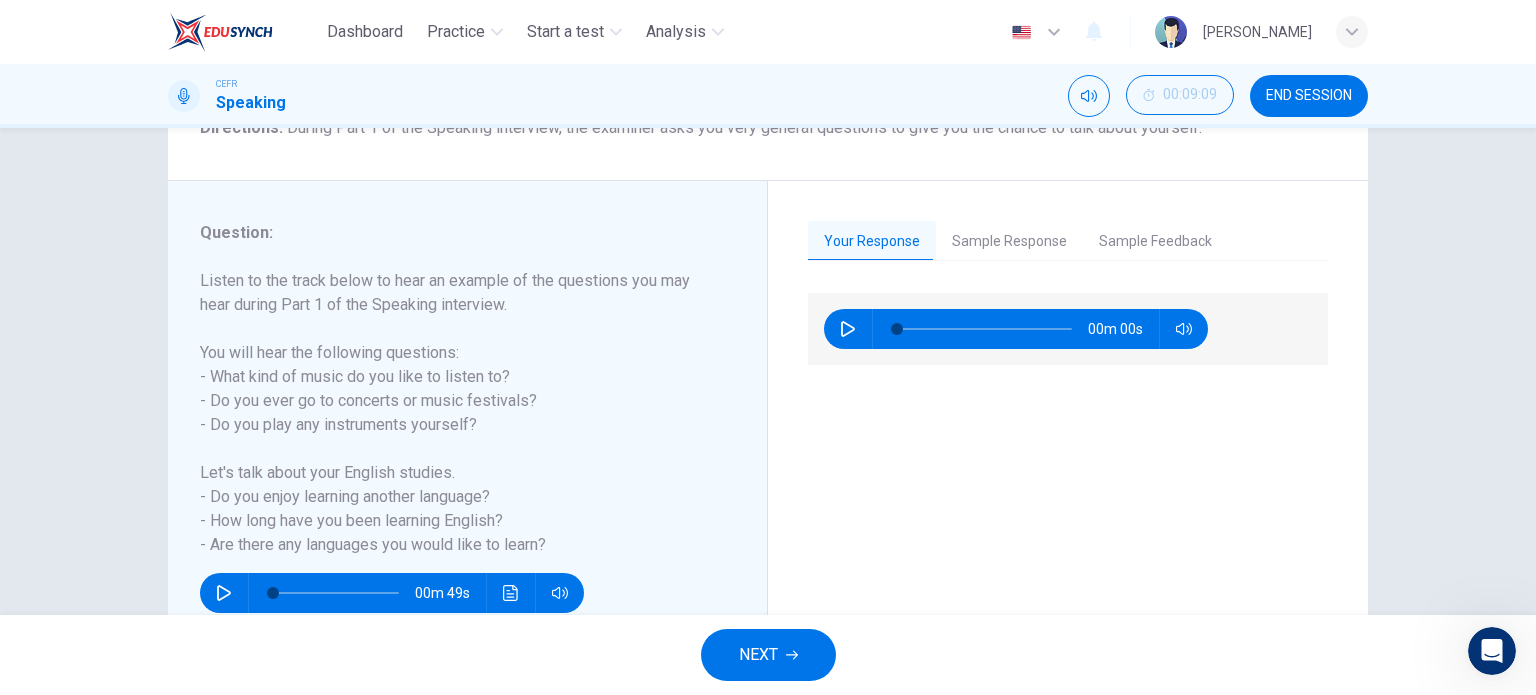 scroll, scrollTop: 188, scrollLeft: 0, axis: vertical 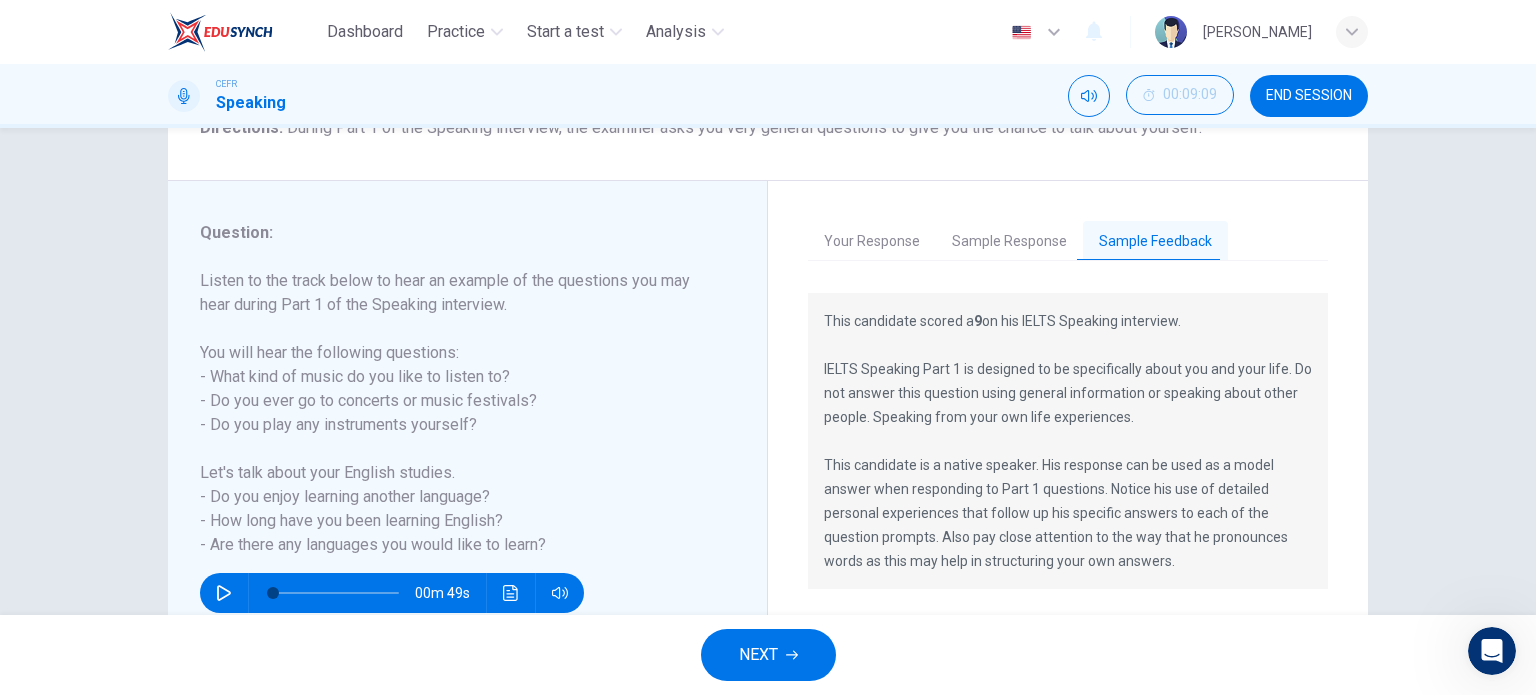 click on "Sample Response" at bounding box center [1009, 242] 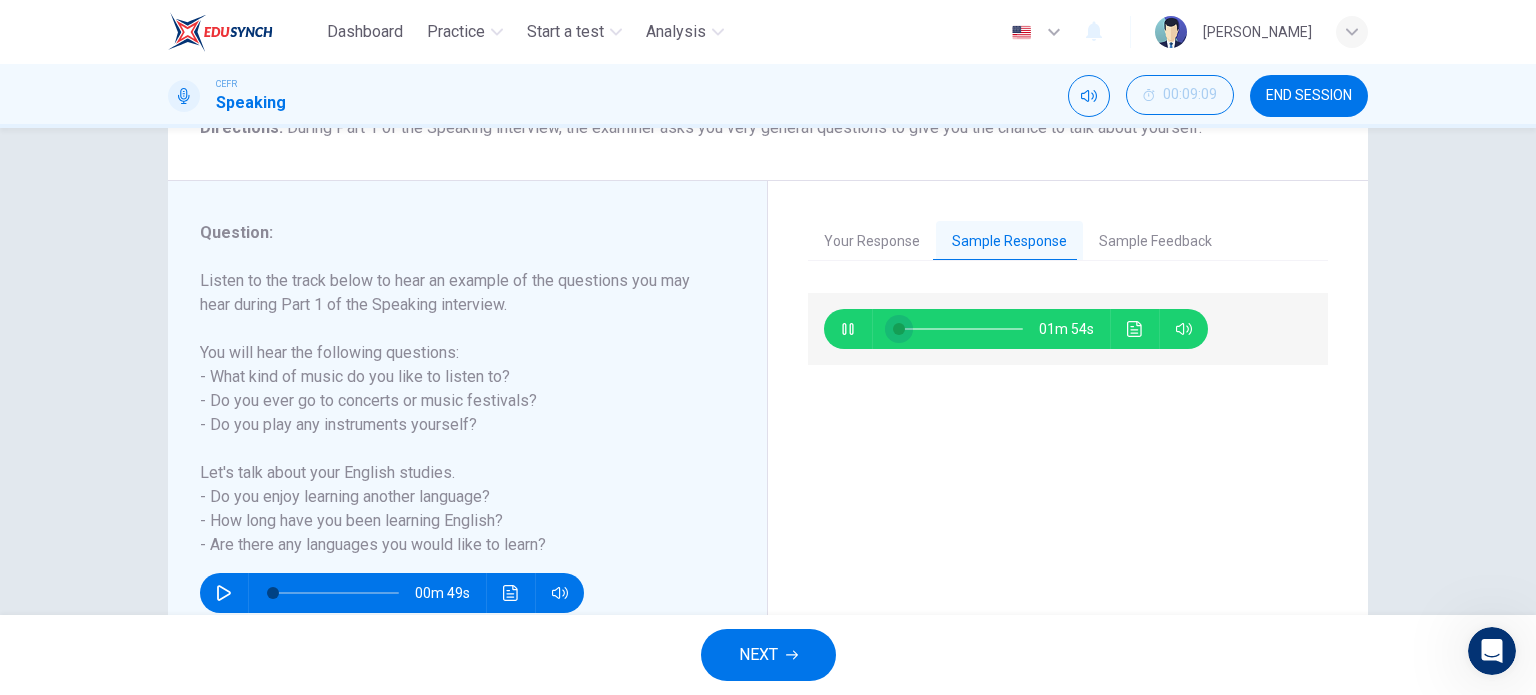 click at bounding box center [899, 329] 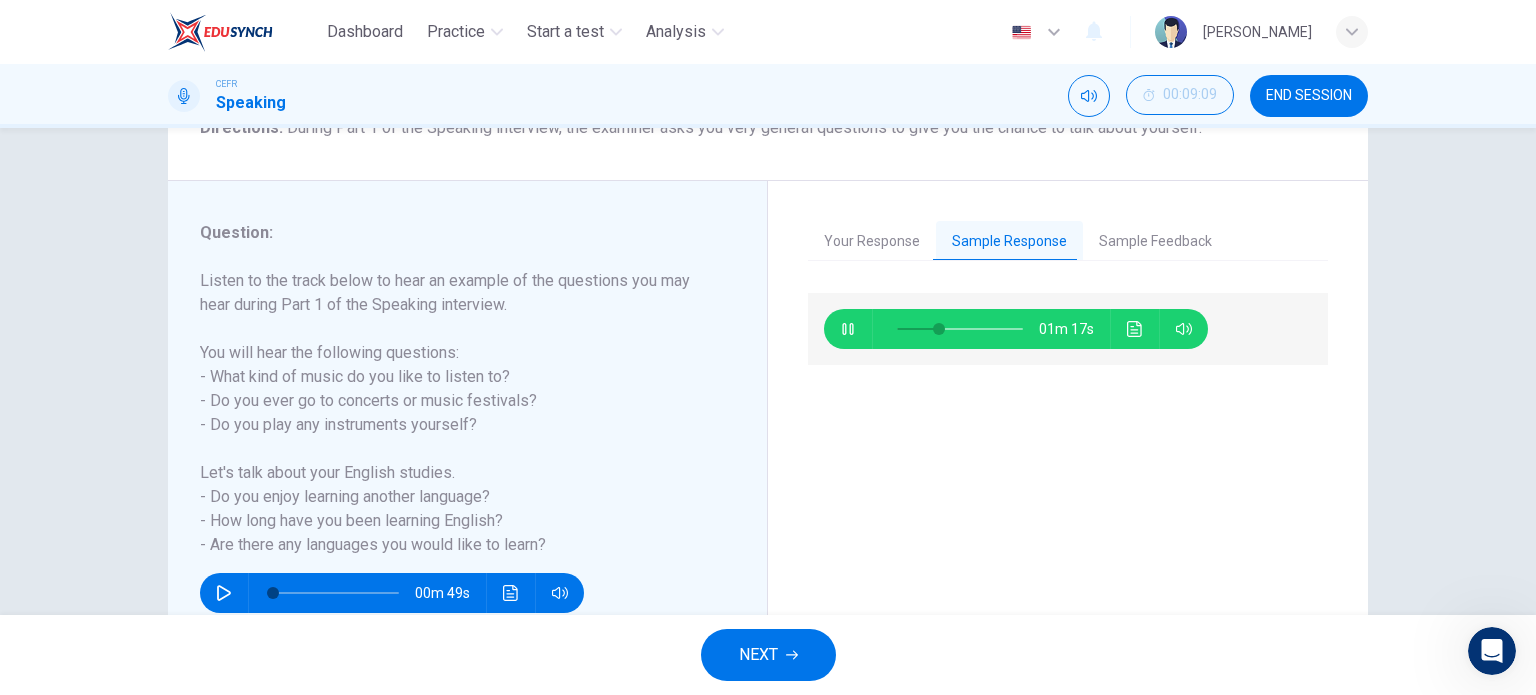 type on "34" 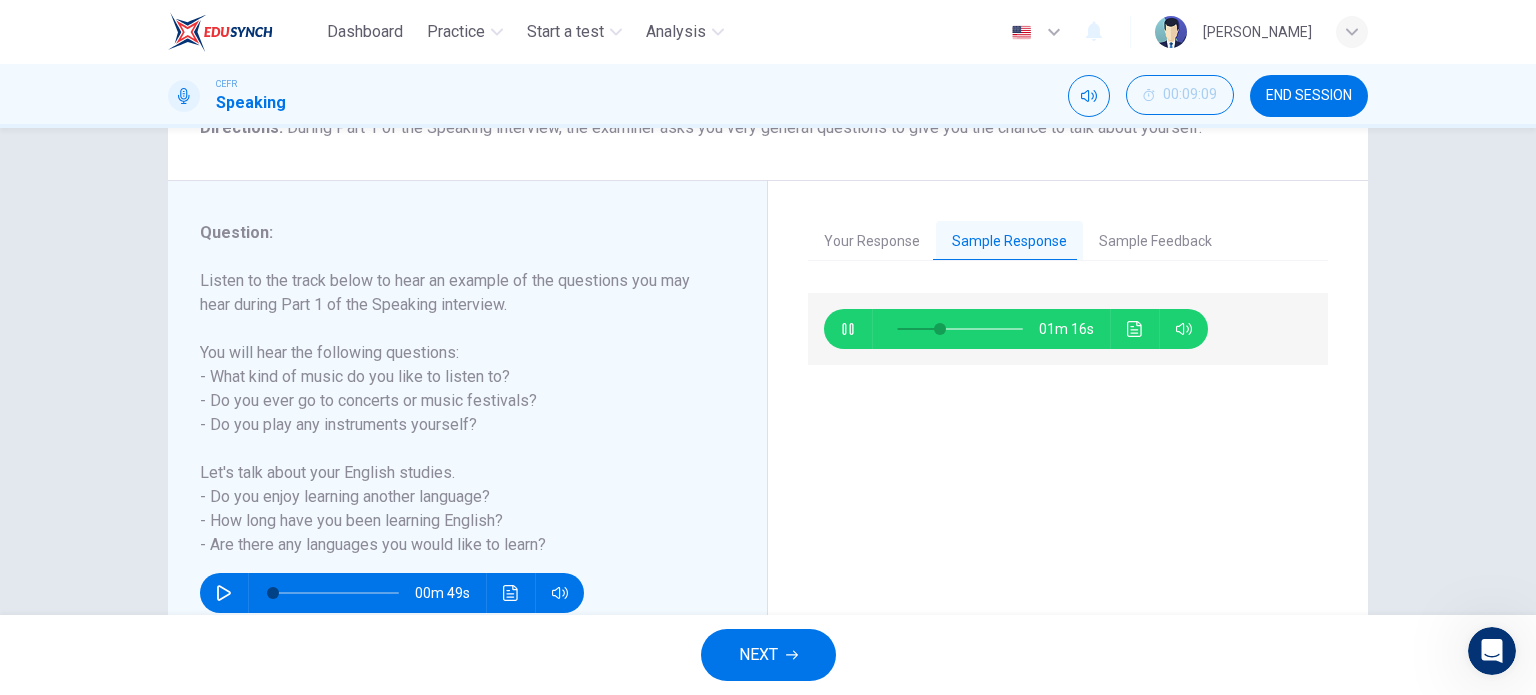 click on "NEXT" at bounding box center [768, 655] 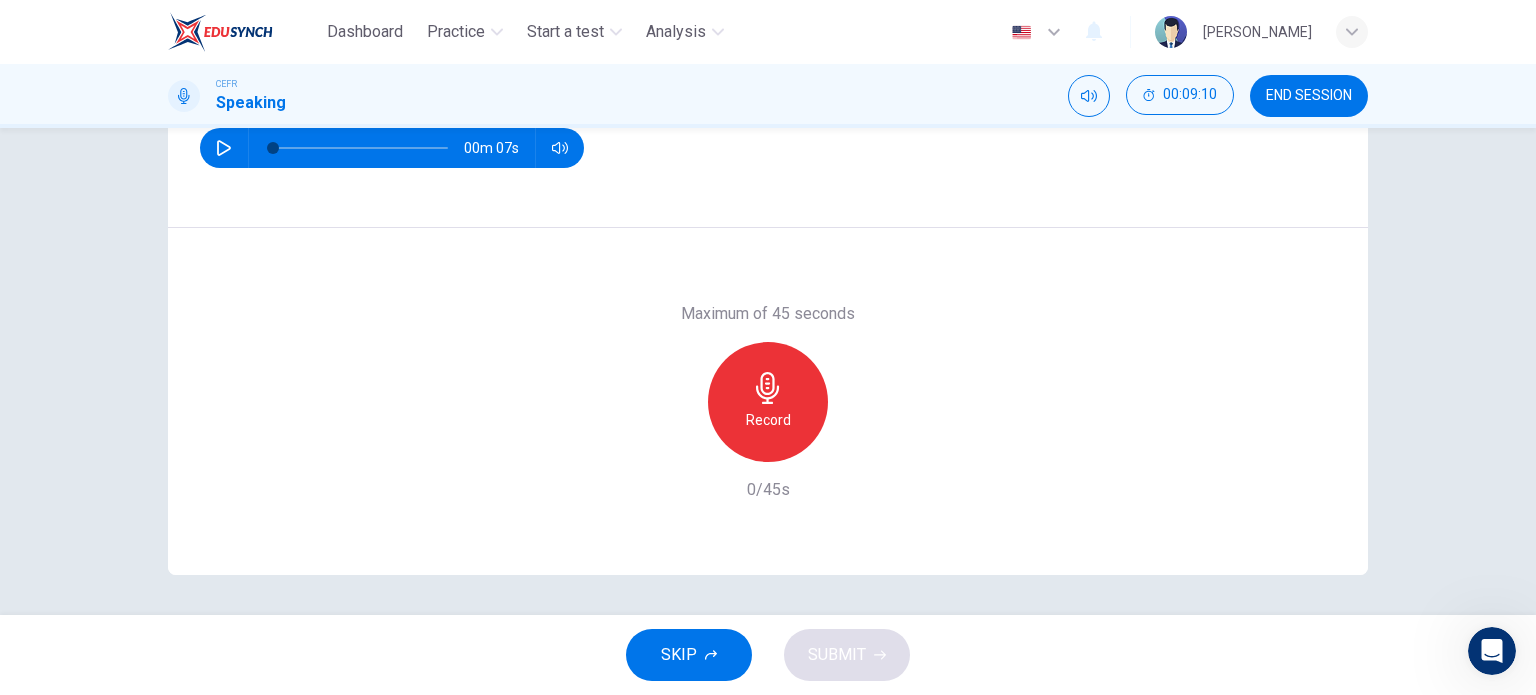 scroll, scrollTop: 0, scrollLeft: 0, axis: both 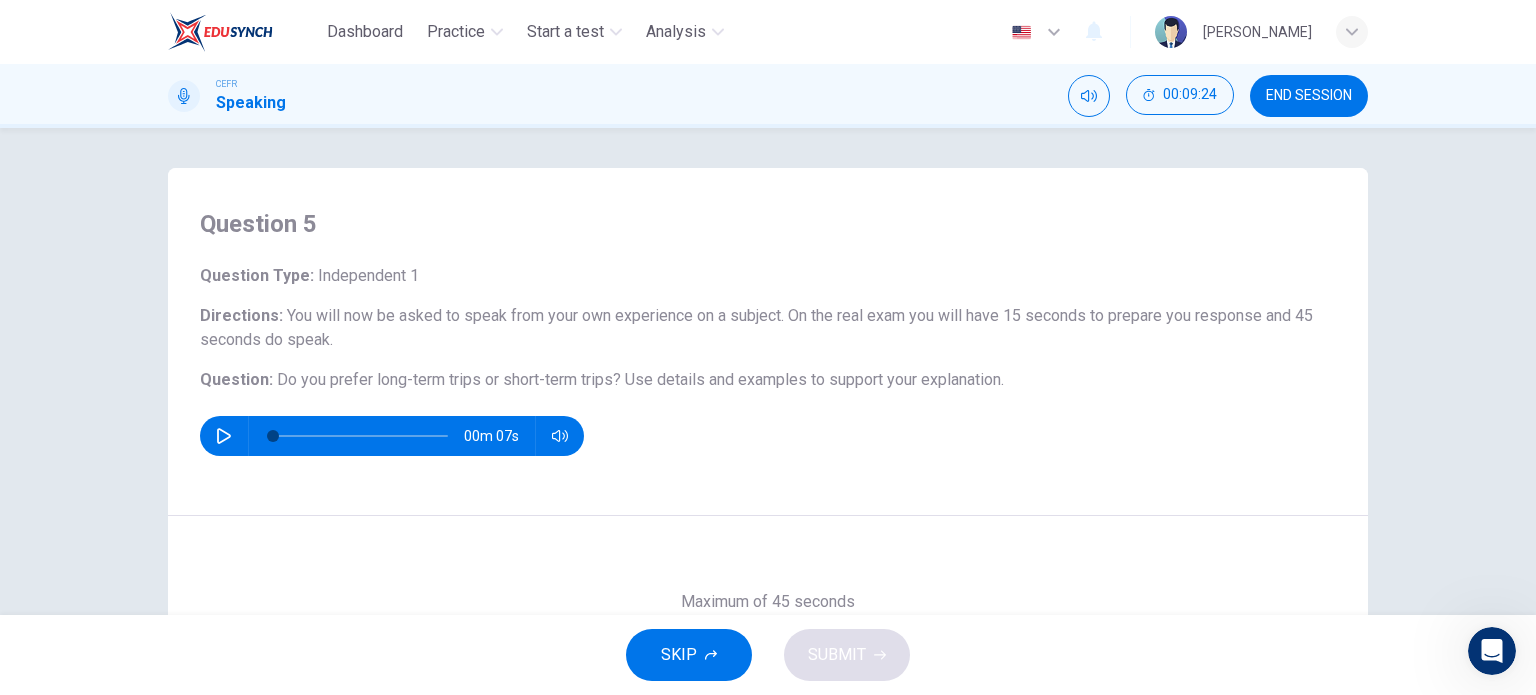 click 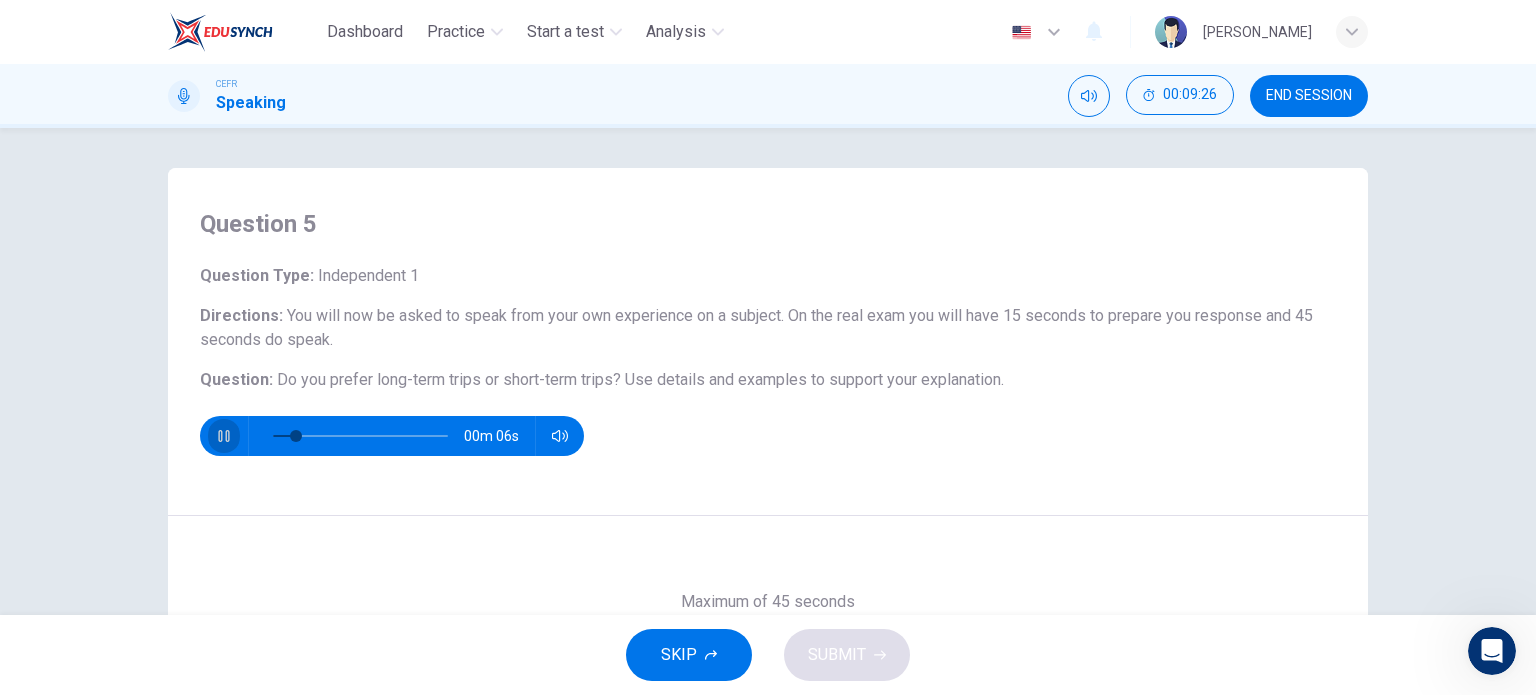 click 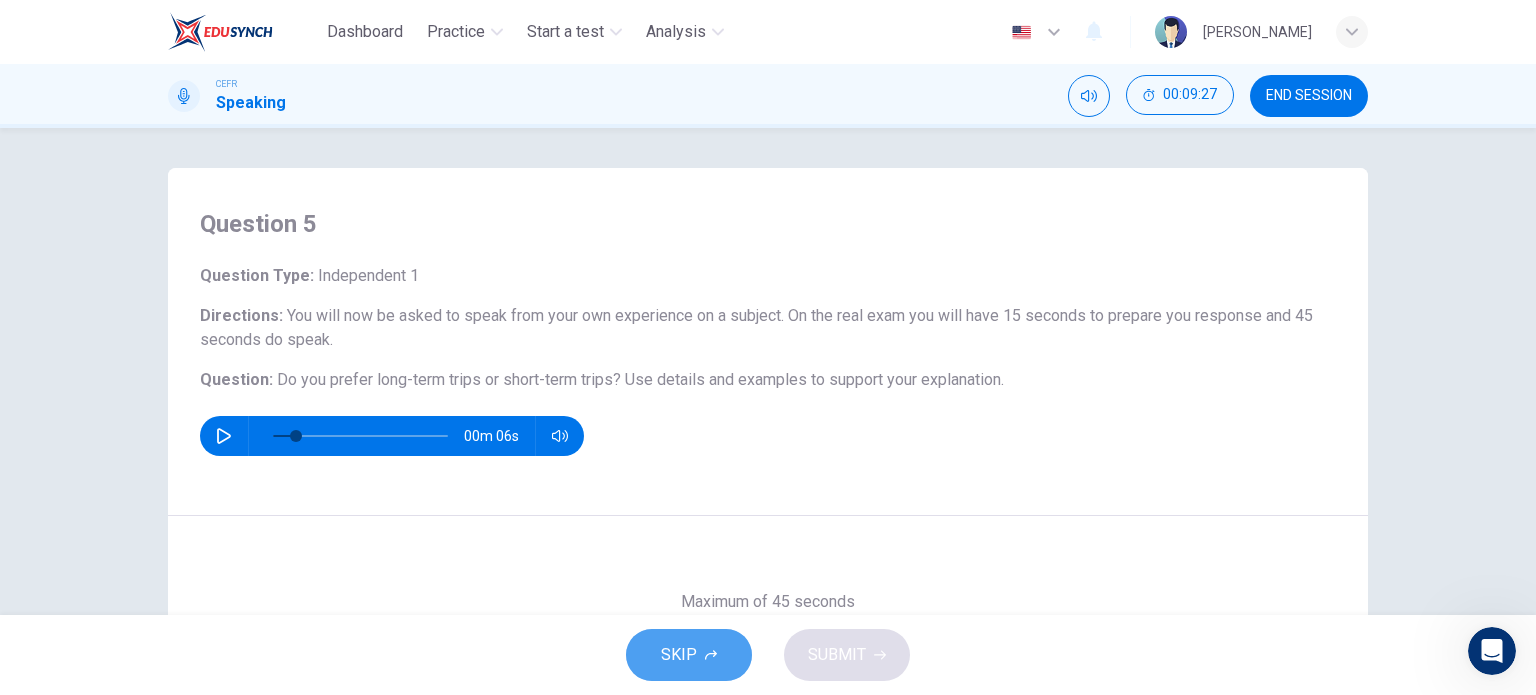 click on "SKIP" at bounding box center (689, 655) 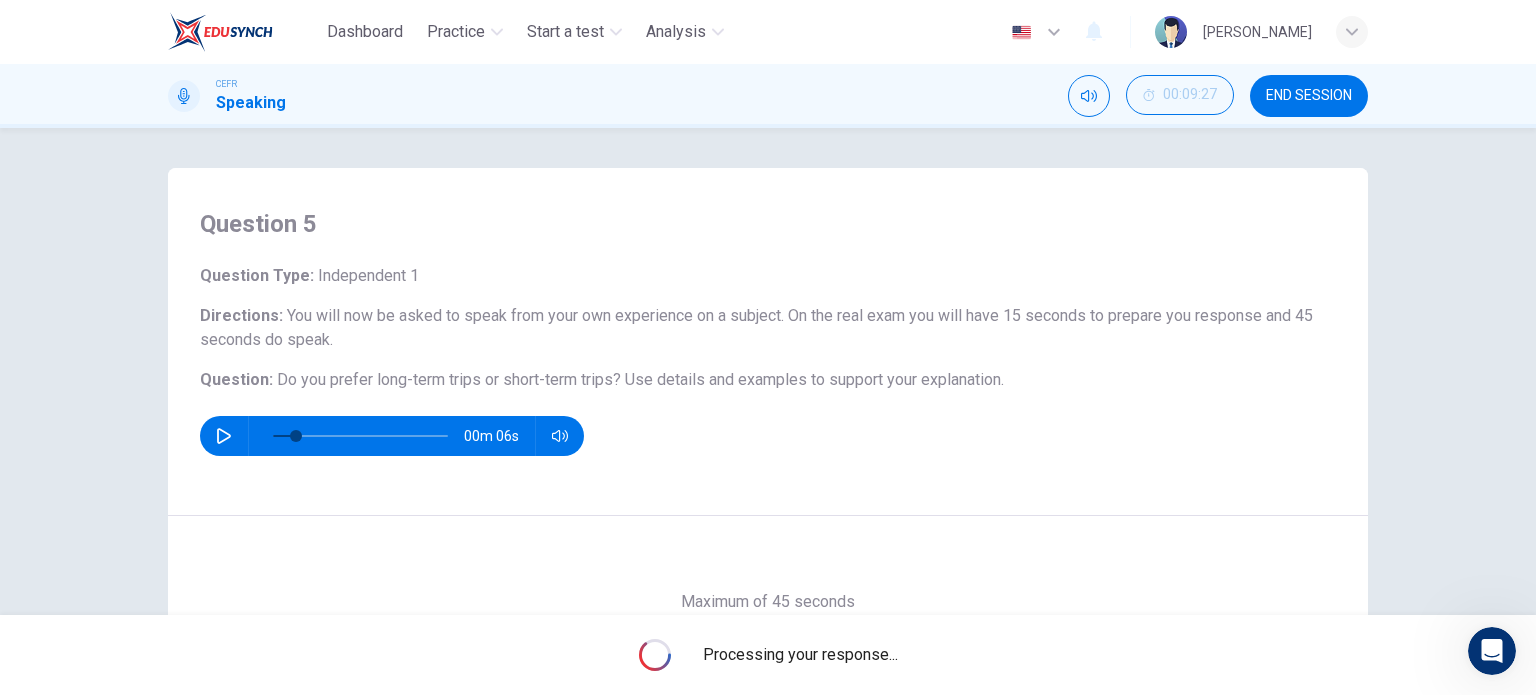 type on "13" 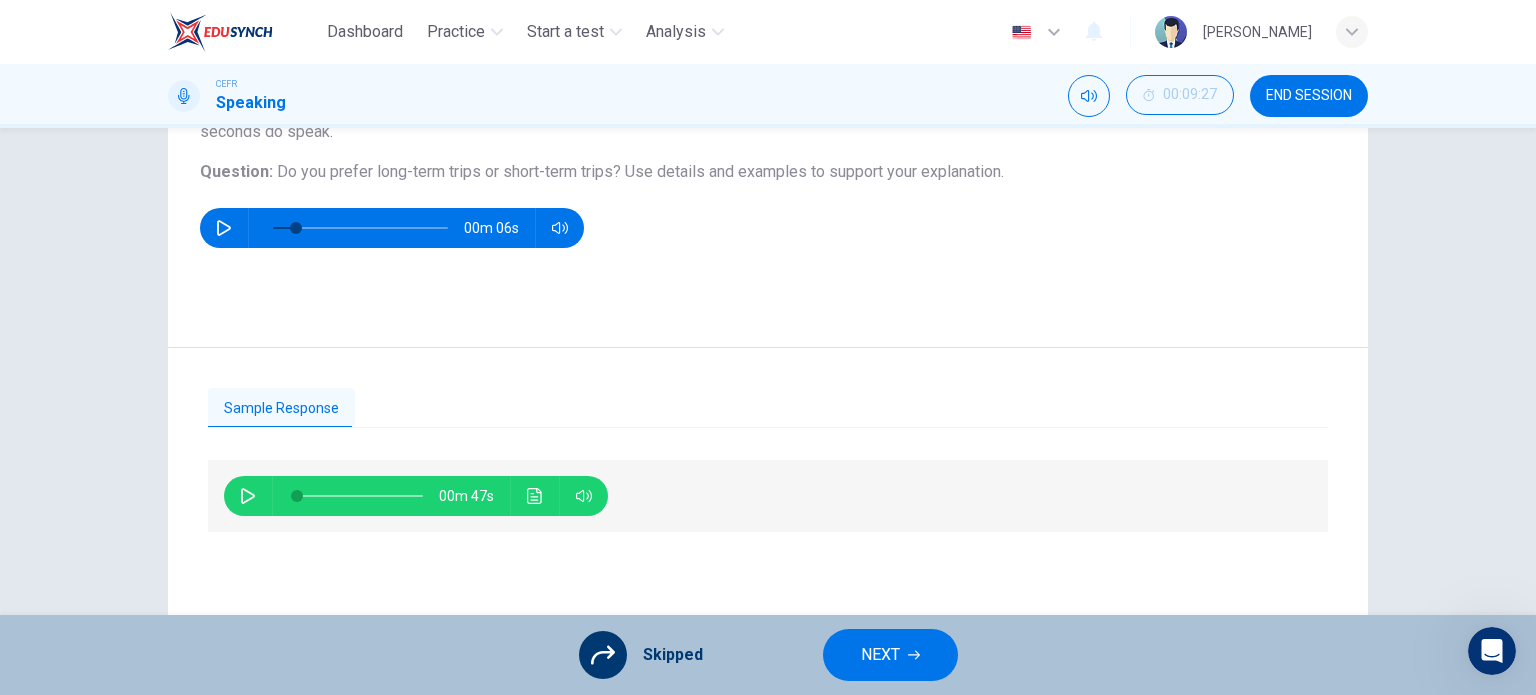 scroll, scrollTop: 288, scrollLeft: 0, axis: vertical 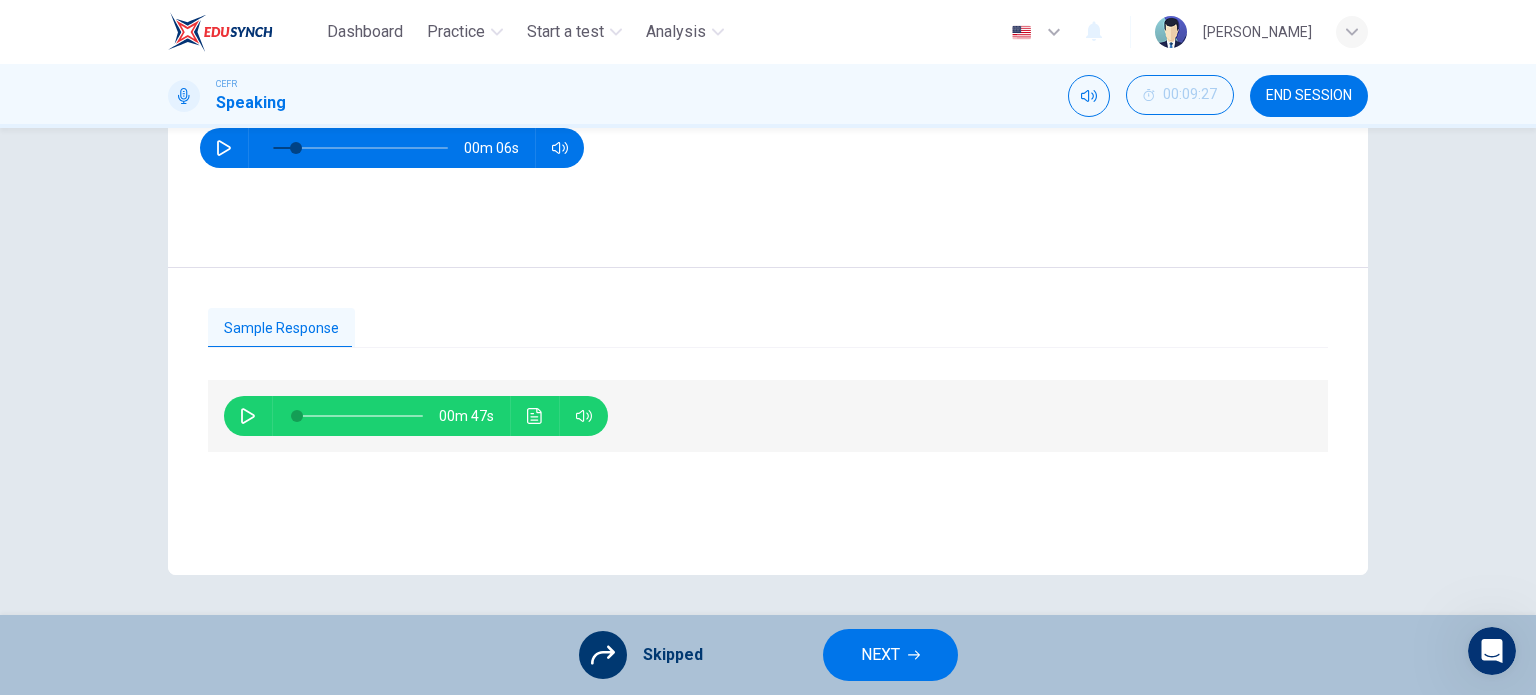 click on "NEXT" at bounding box center [880, 655] 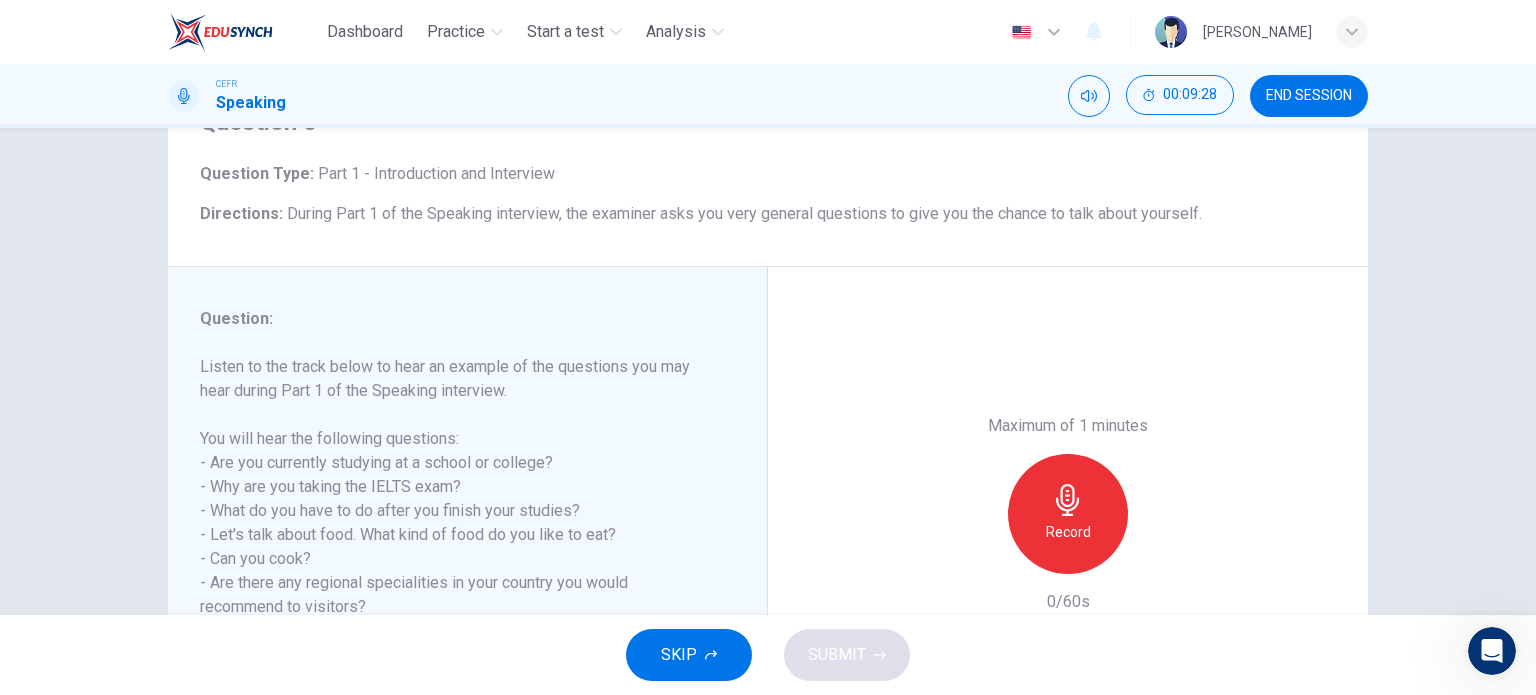 scroll, scrollTop: 0, scrollLeft: 0, axis: both 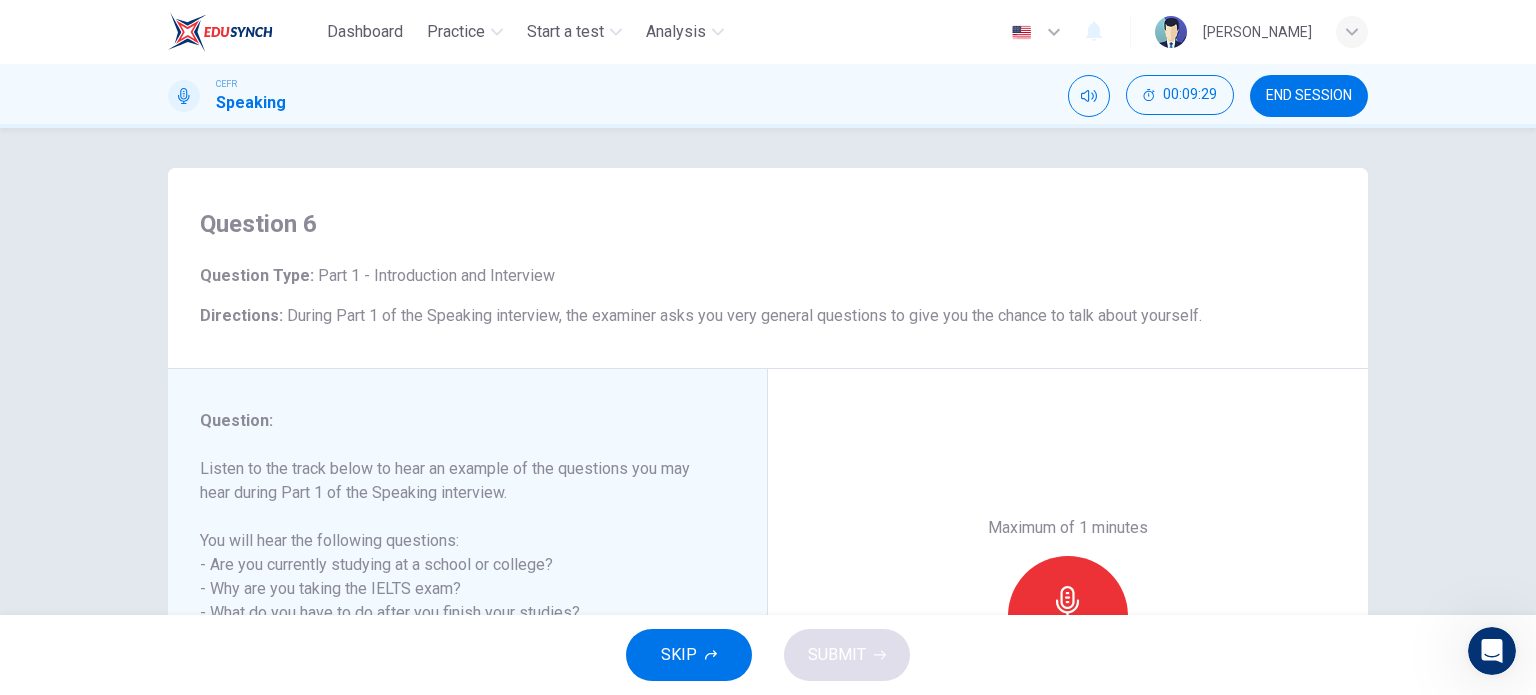 click on "END SESSION" at bounding box center (1309, 96) 